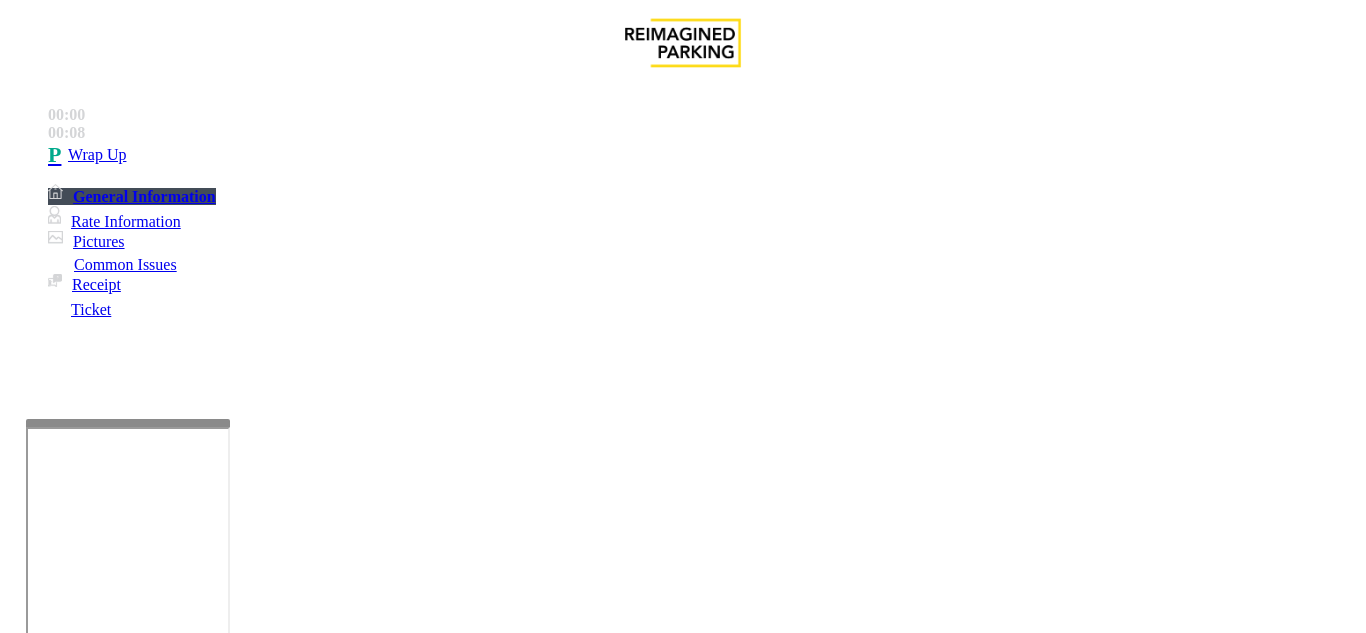 scroll, scrollTop: 0, scrollLeft: 0, axis: both 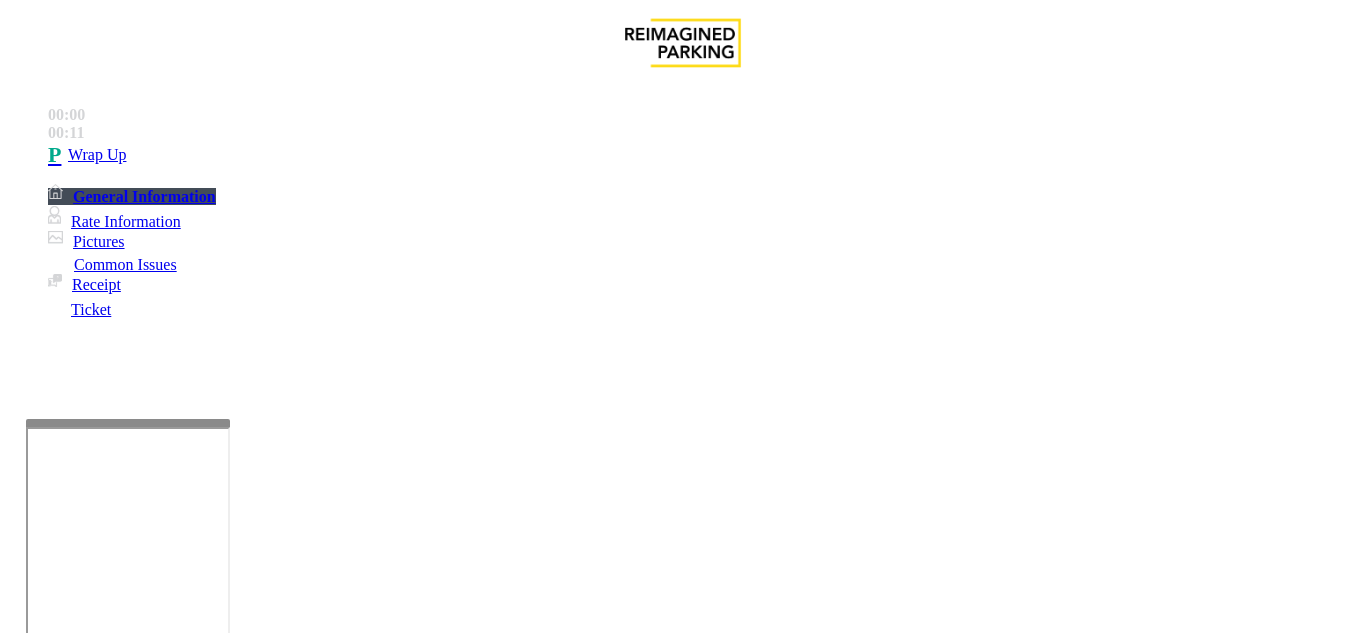 click on "Intercom Issue/No Response" at bounding box center (929, 1286) 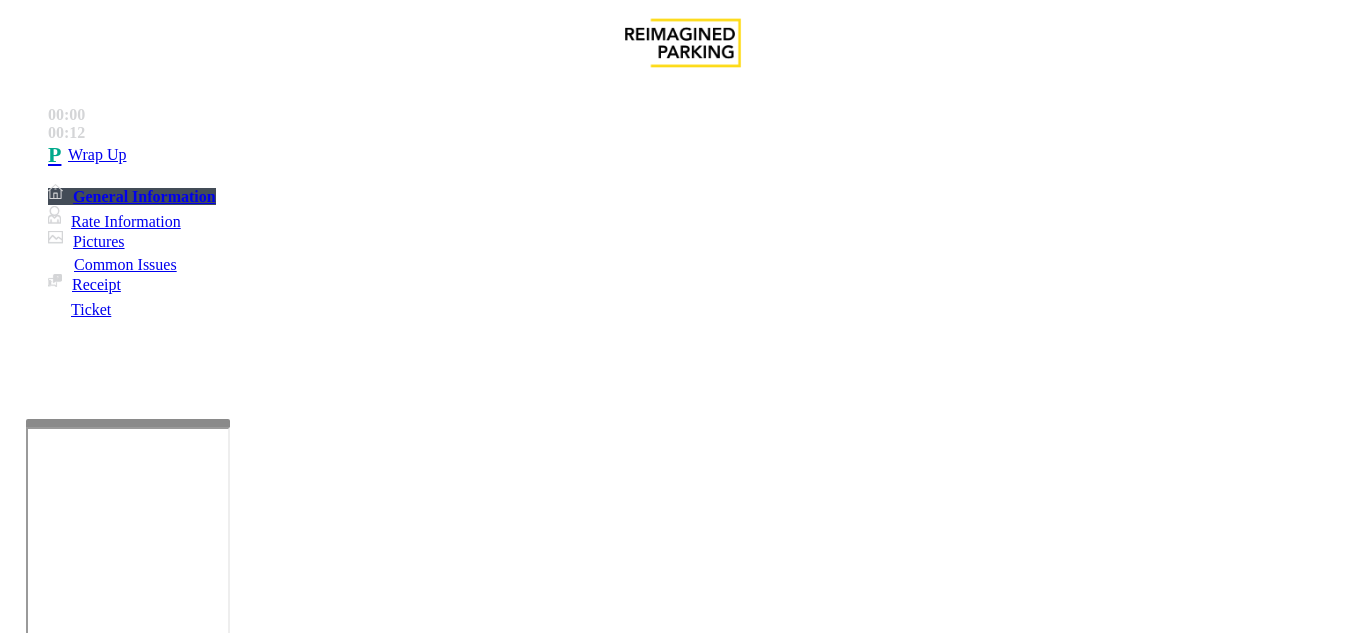 click on "Call dropped" at bounding box center [682, 1271] 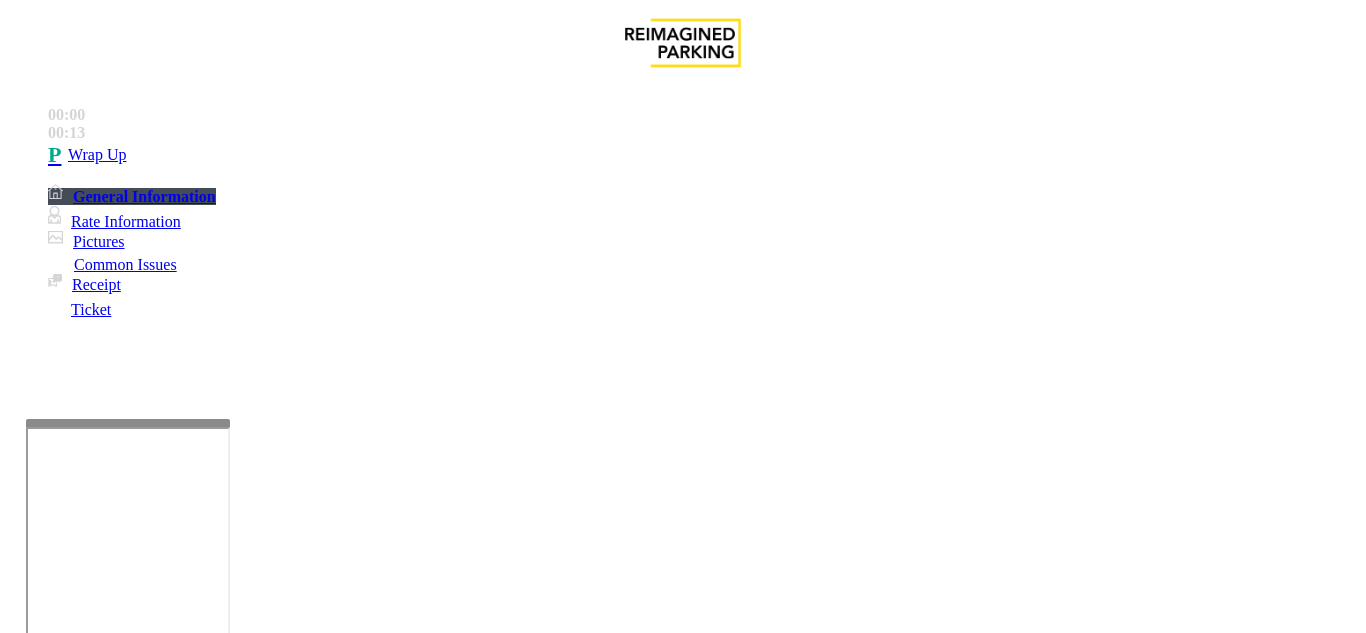 paste on "**********" 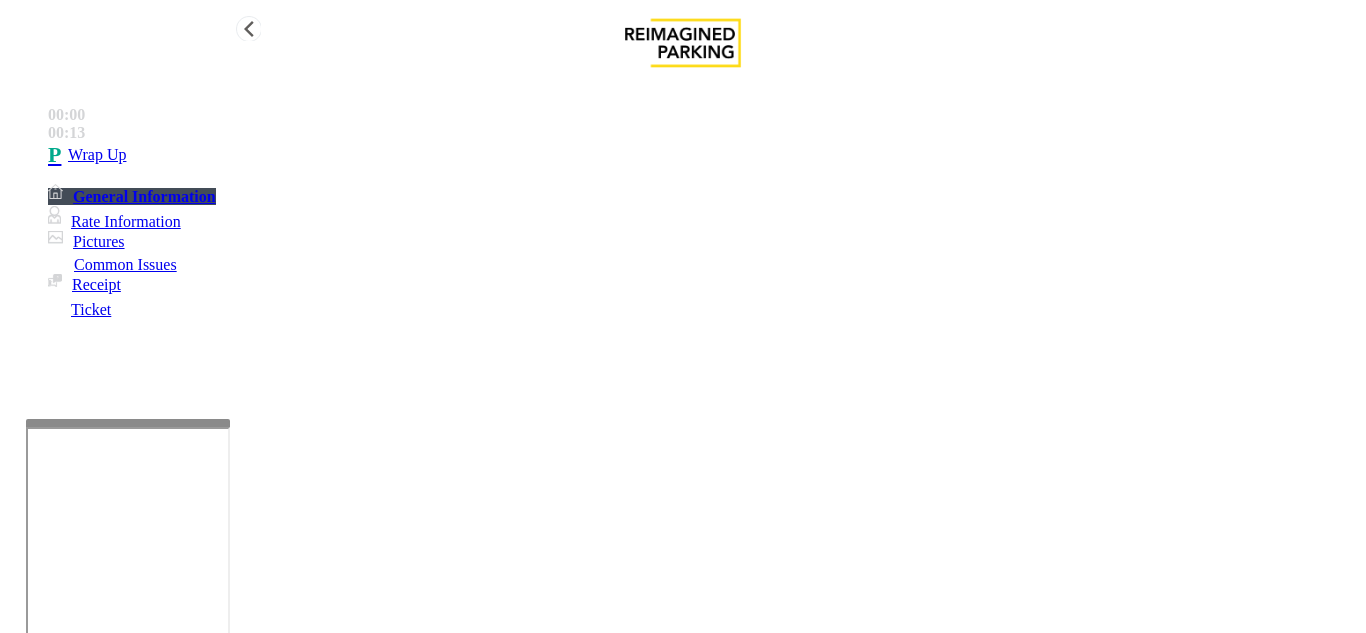 type on "**********" 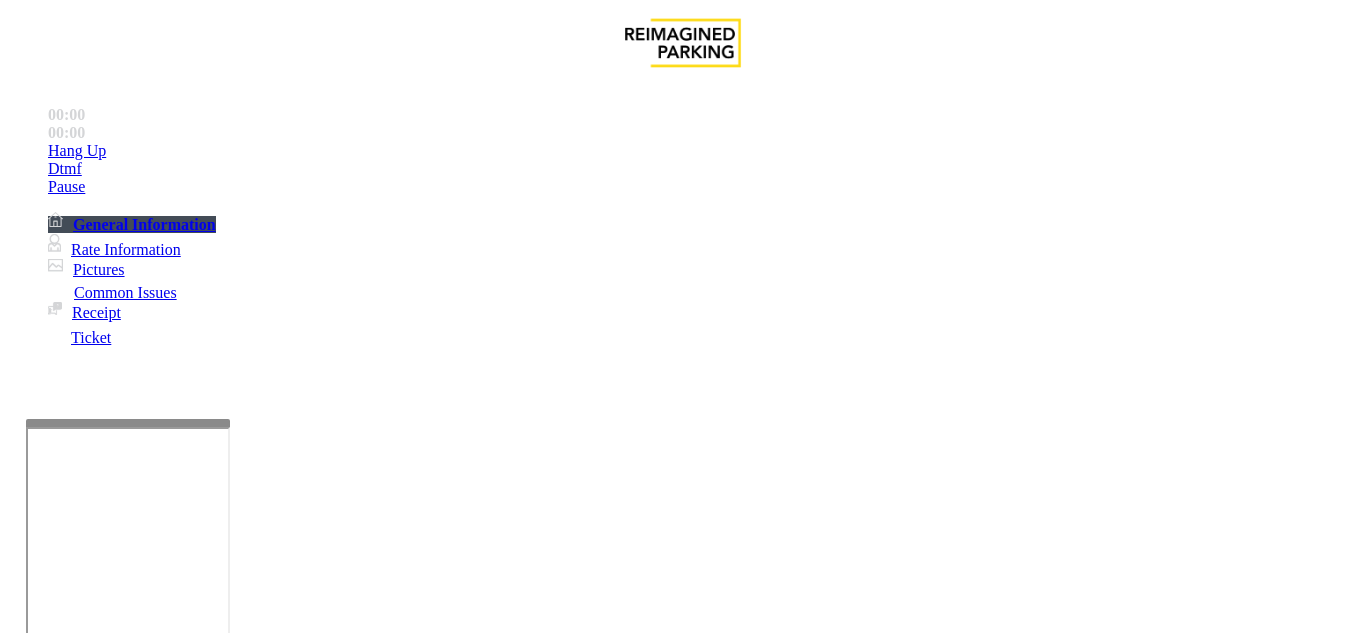 scroll, scrollTop: 500, scrollLeft: 0, axis: vertical 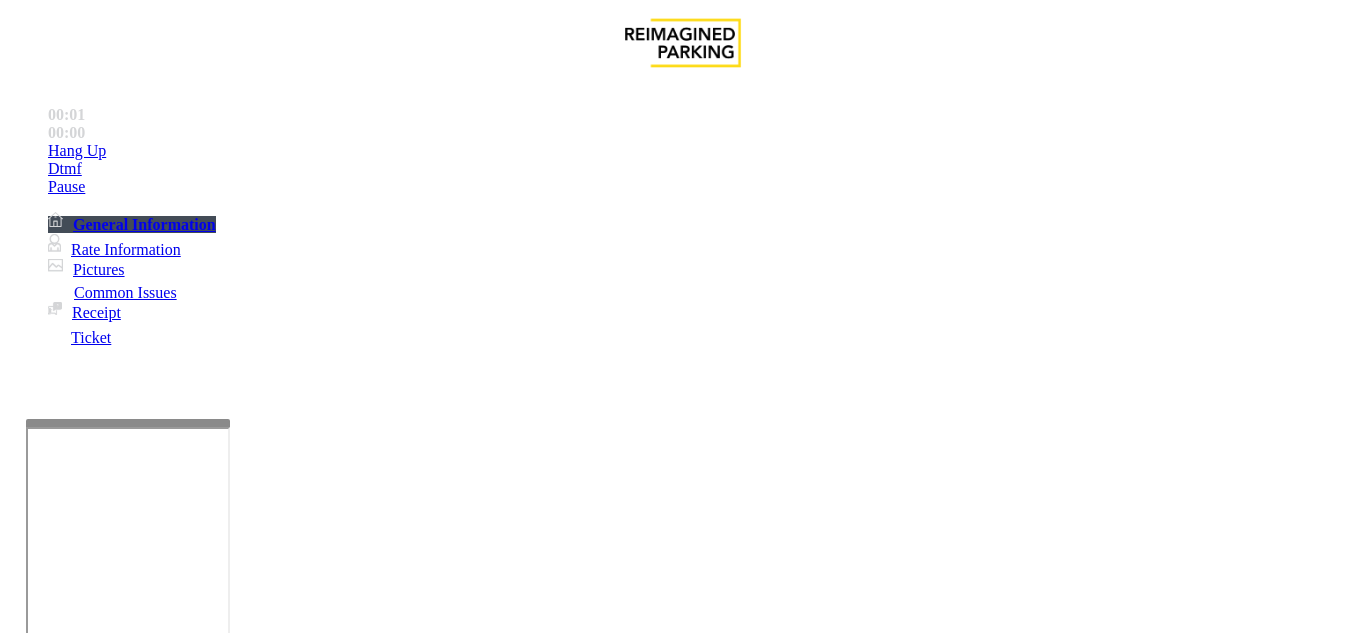drag, startPoint x: 919, startPoint y: 601, endPoint x: 897, endPoint y: 617, distance: 27.202942 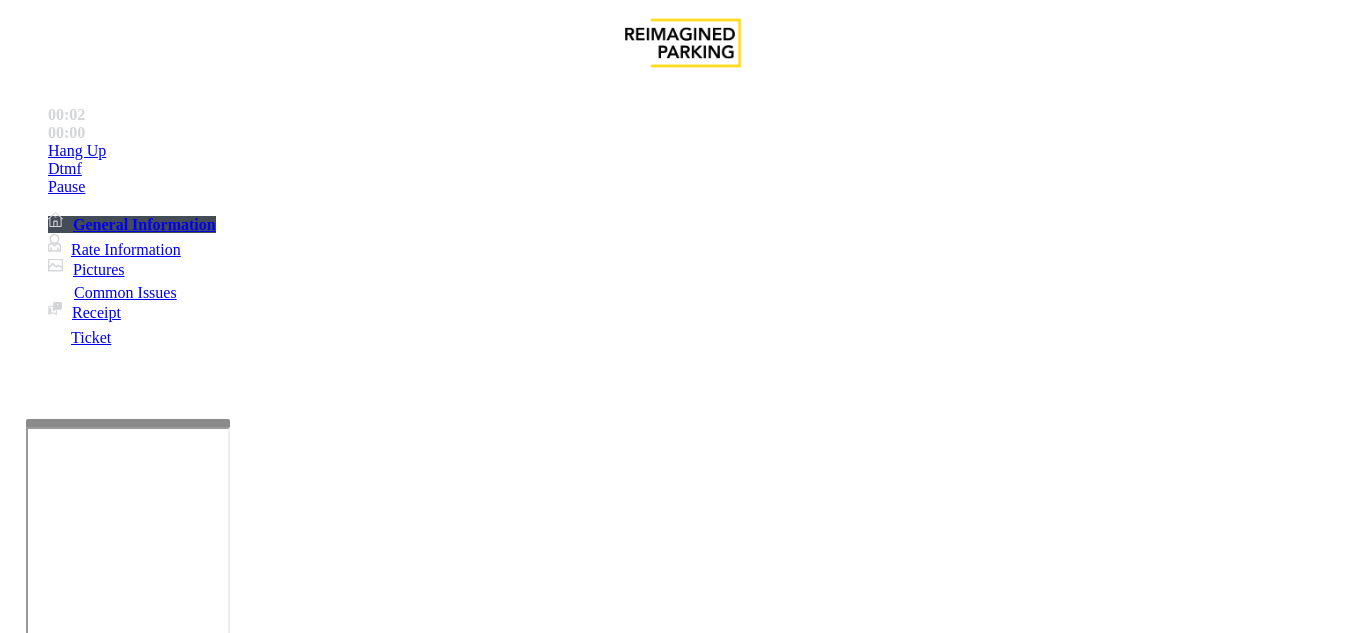 scroll, scrollTop: 900, scrollLeft: 0, axis: vertical 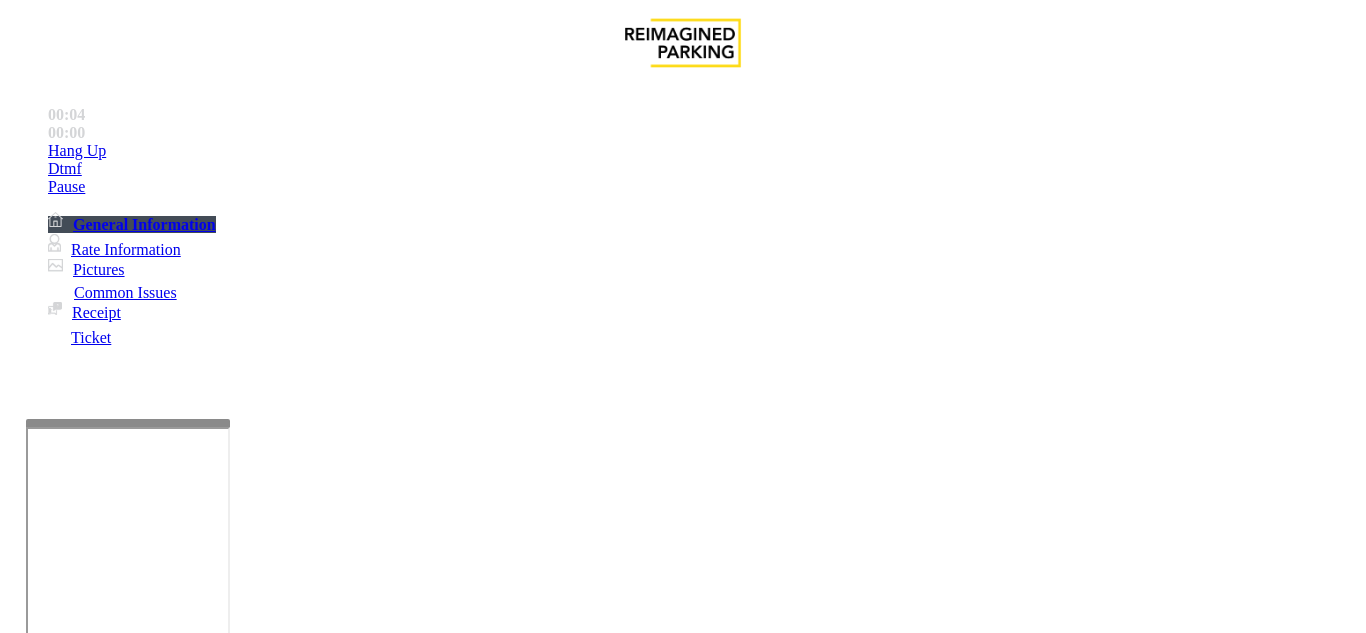 click on "Issue  Ticket Issue   Payment Issue   Monthly Issue   Validation Issue   Equipment Issue   General   Other   Services   Paystation Issue   Intercom Issue/No Response   No Assistance Needed" at bounding box center [682, 1273] 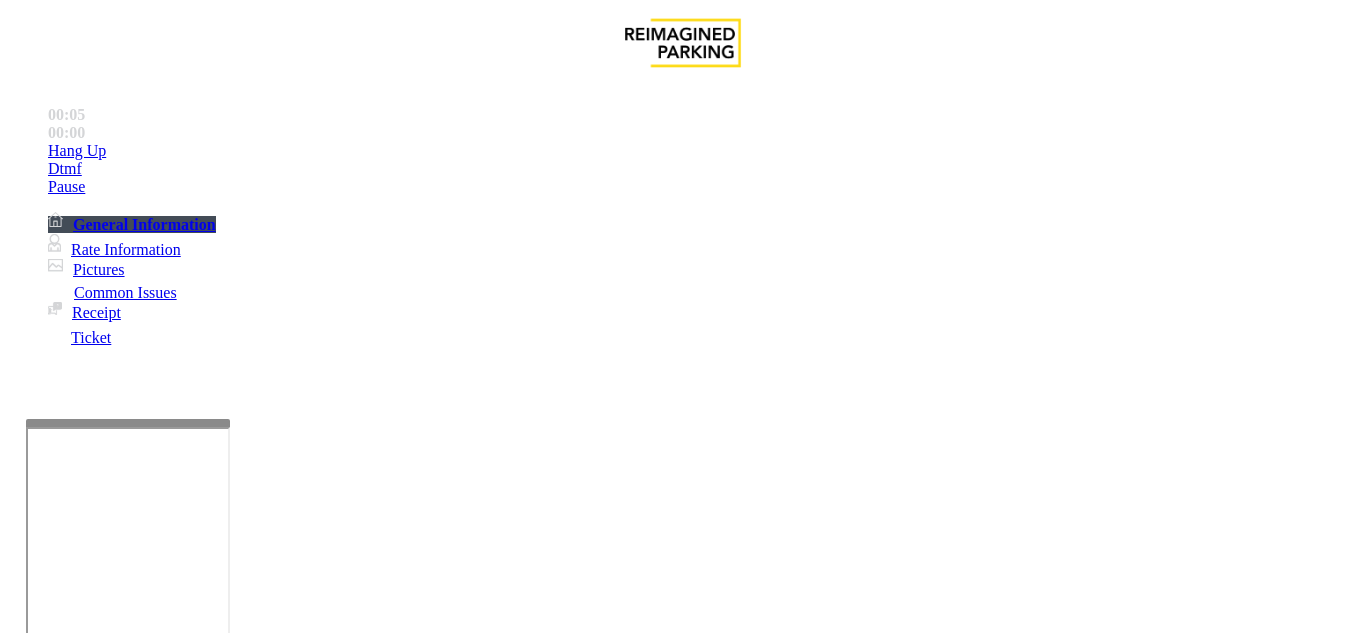 click on "Ticket Issue" at bounding box center (71, 1286) 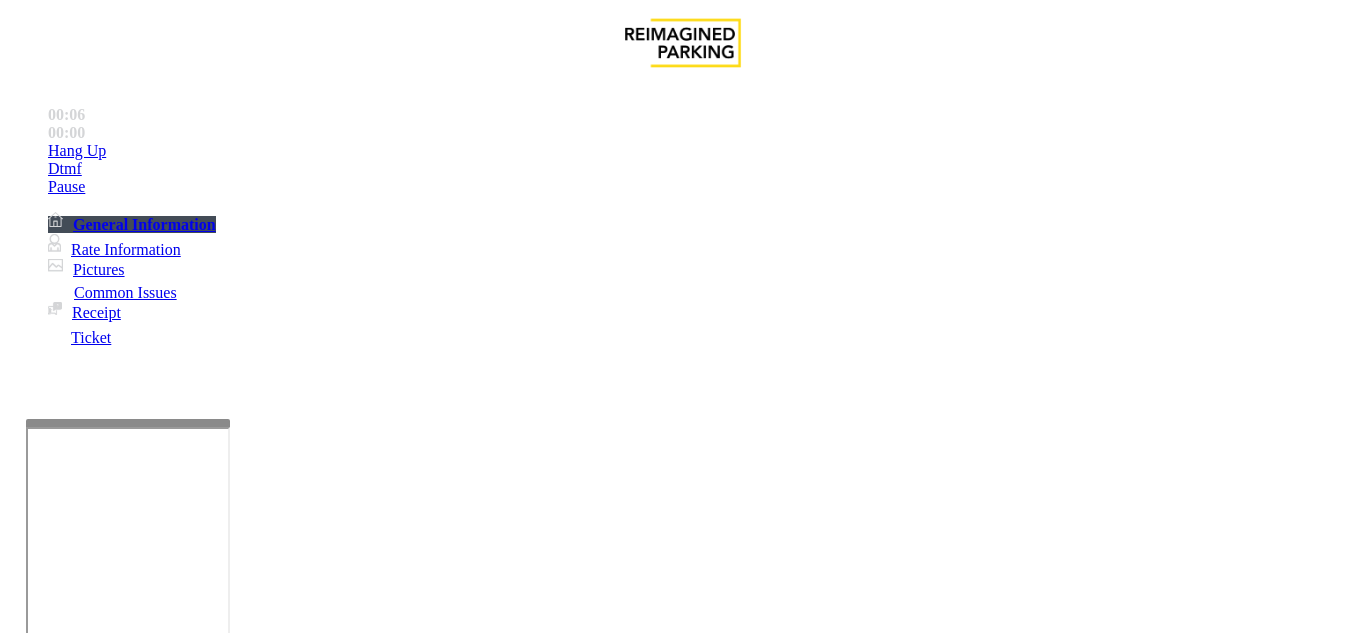 scroll, scrollTop: 900, scrollLeft: 0, axis: vertical 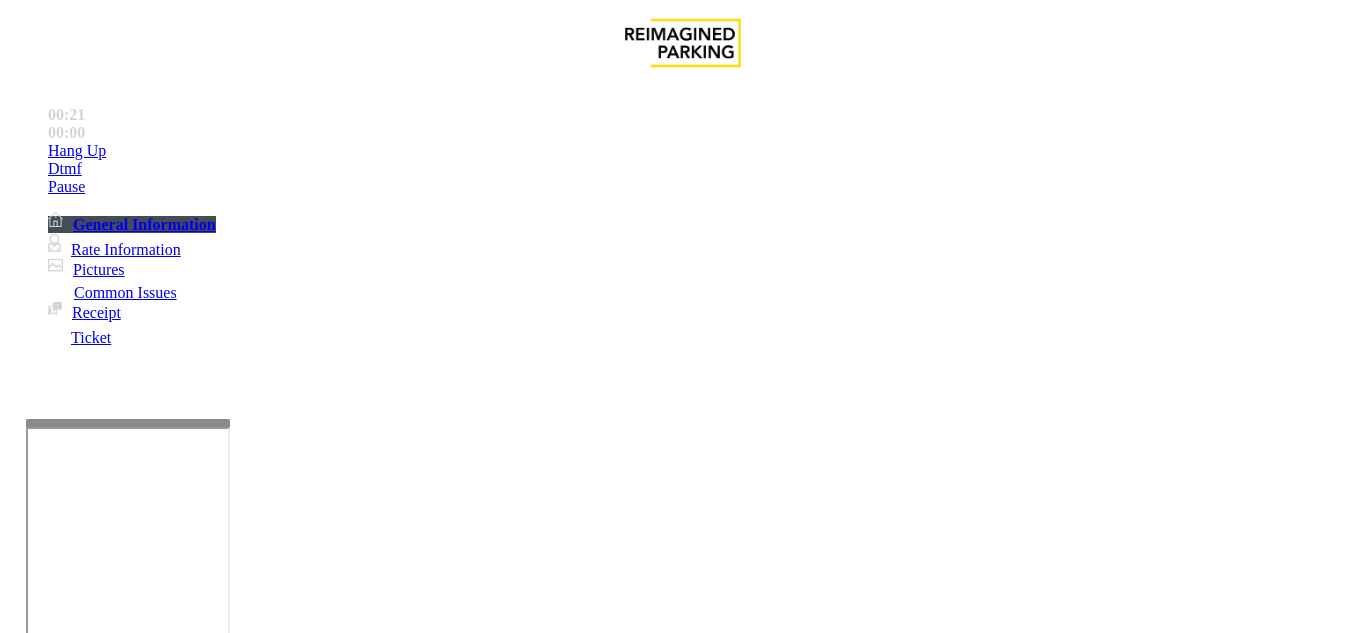 paste on "**********" 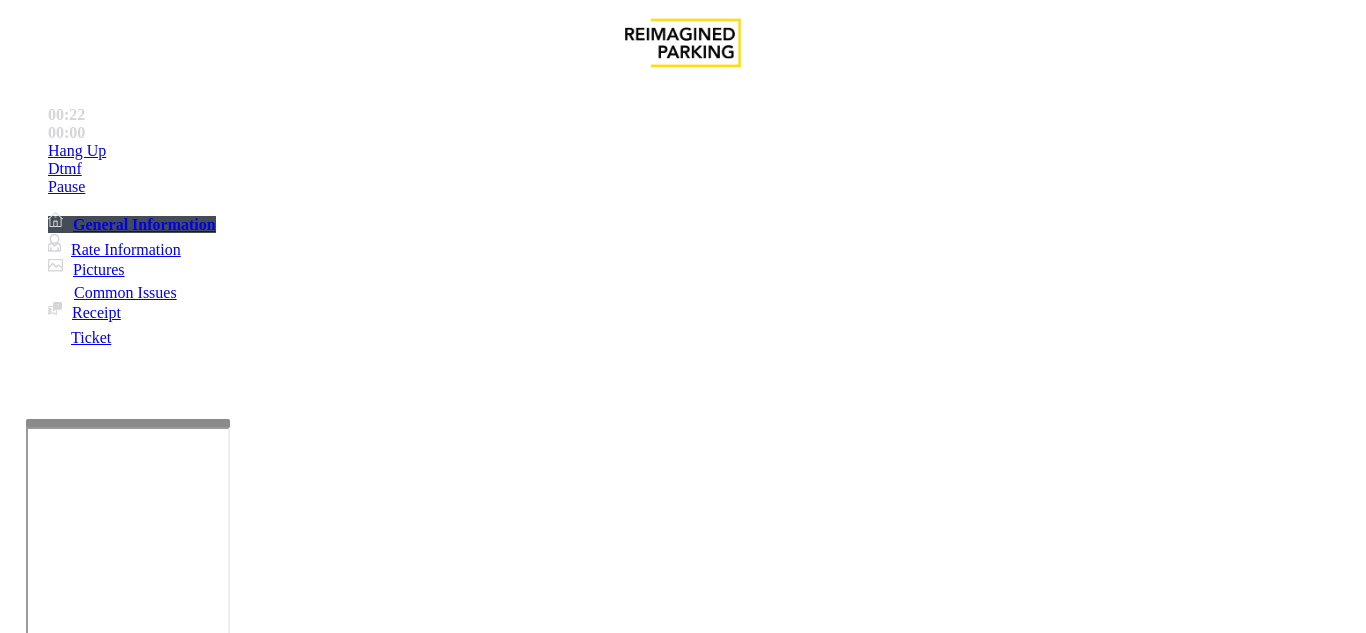 type on "**********" 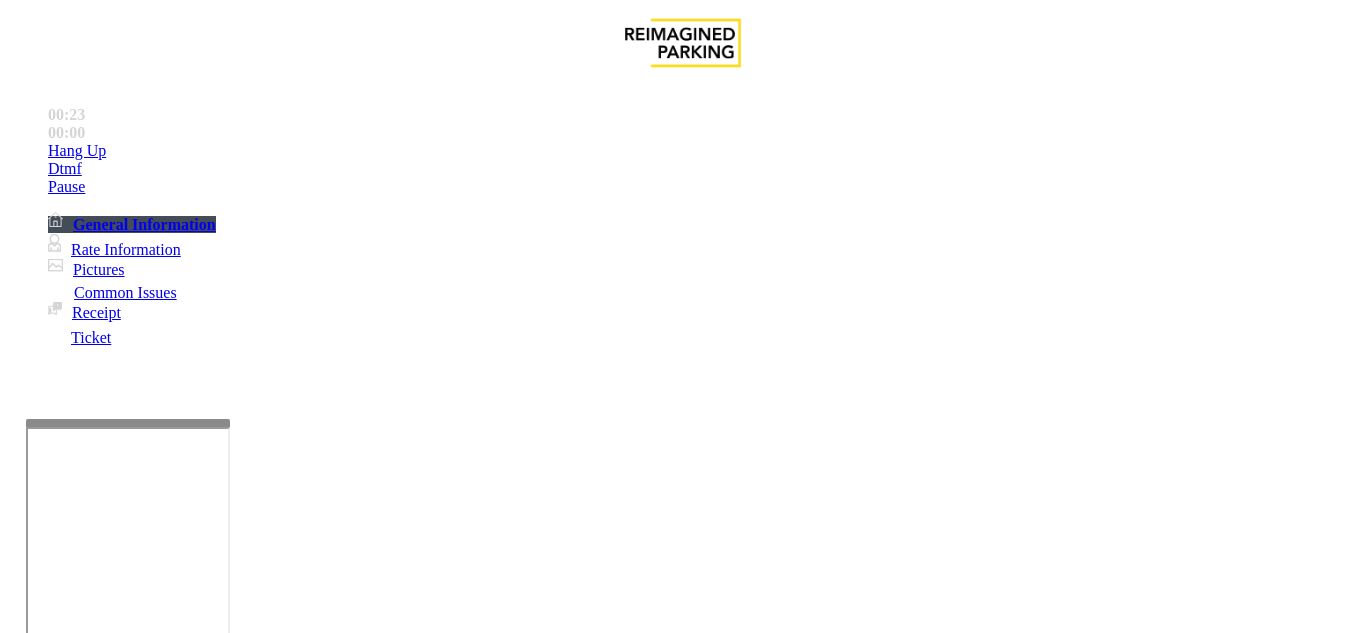 scroll, scrollTop: 0, scrollLeft: 0, axis: both 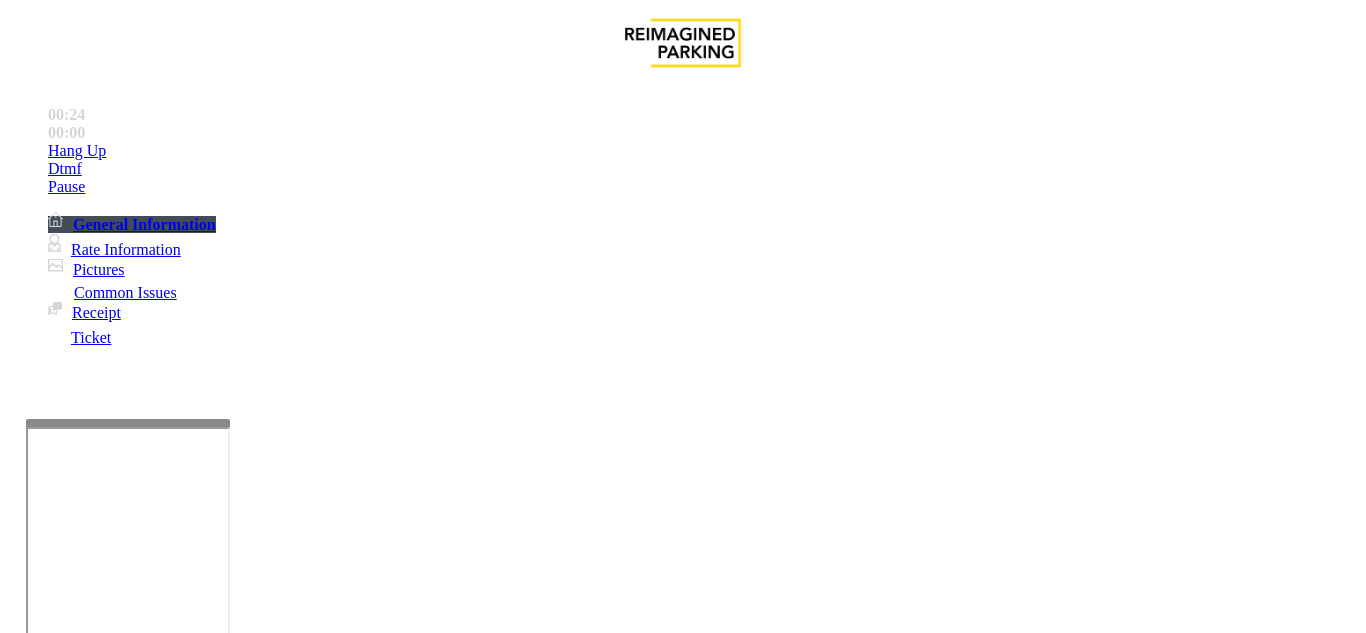 drag, startPoint x: 329, startPoint y: 304, endPoint x: 1257, endPoint y: 442, distance: 938.20465 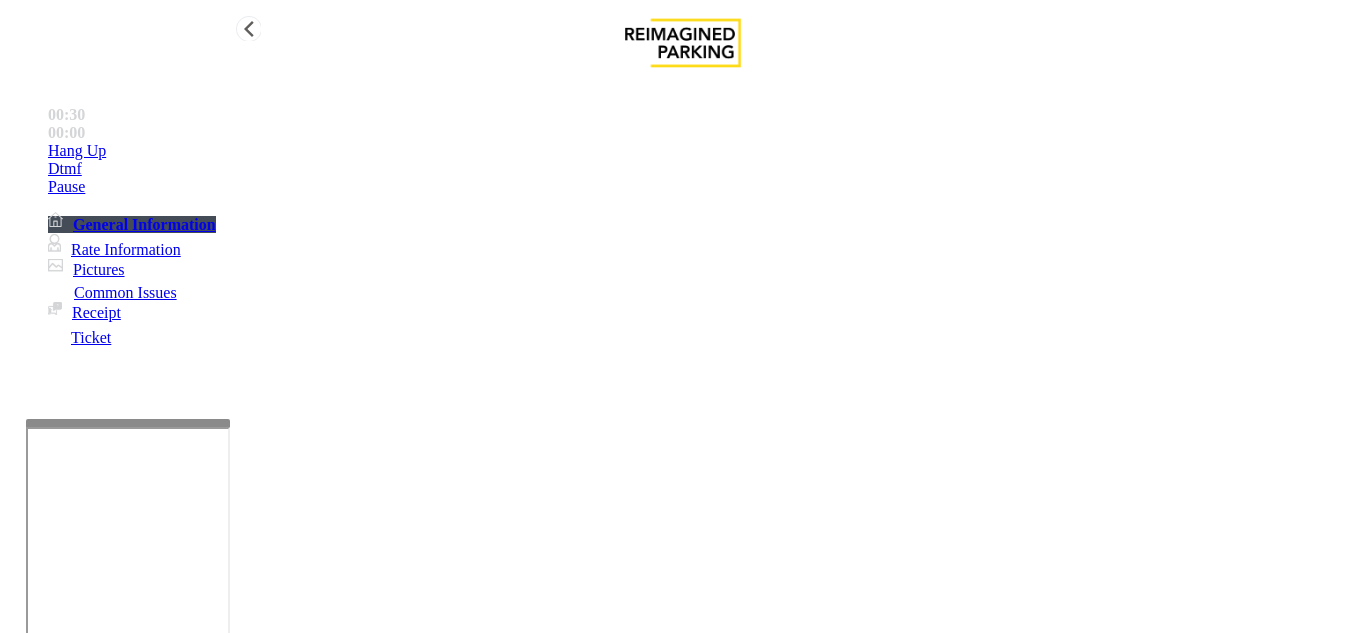 type on "******" 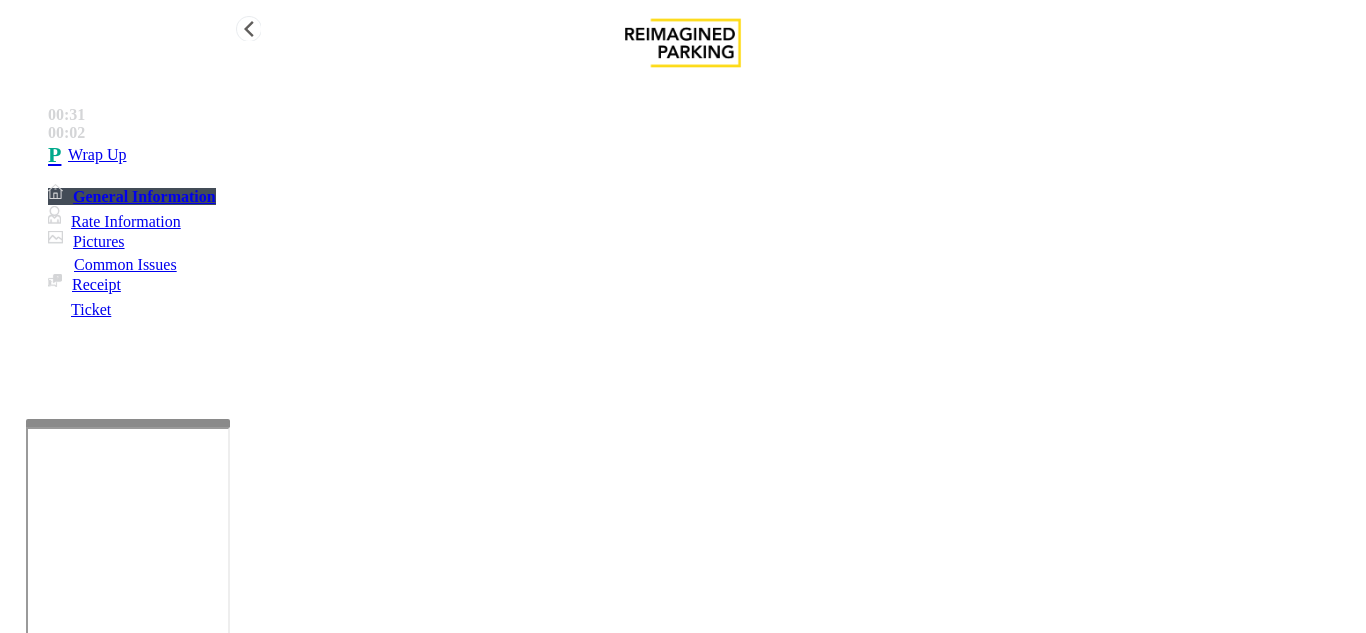 scroll, scrollTop: 100, scrollLeft: 0, axis: vertical 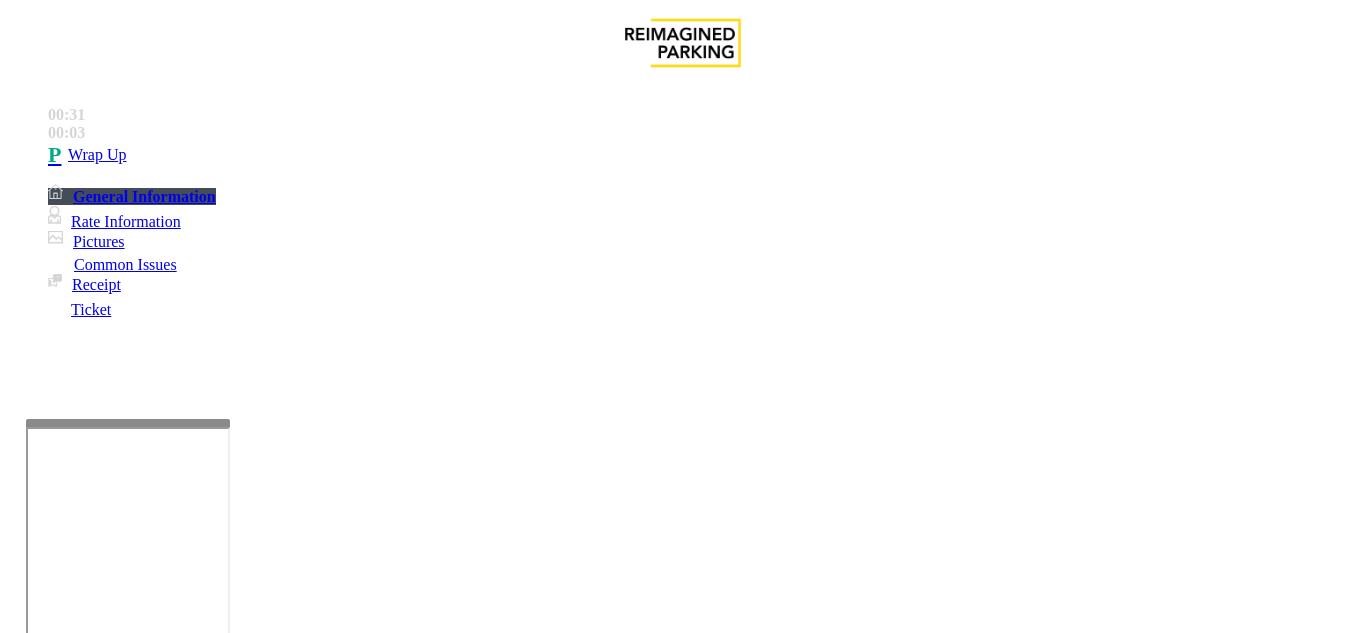 click at bounding box center (221, 1626) 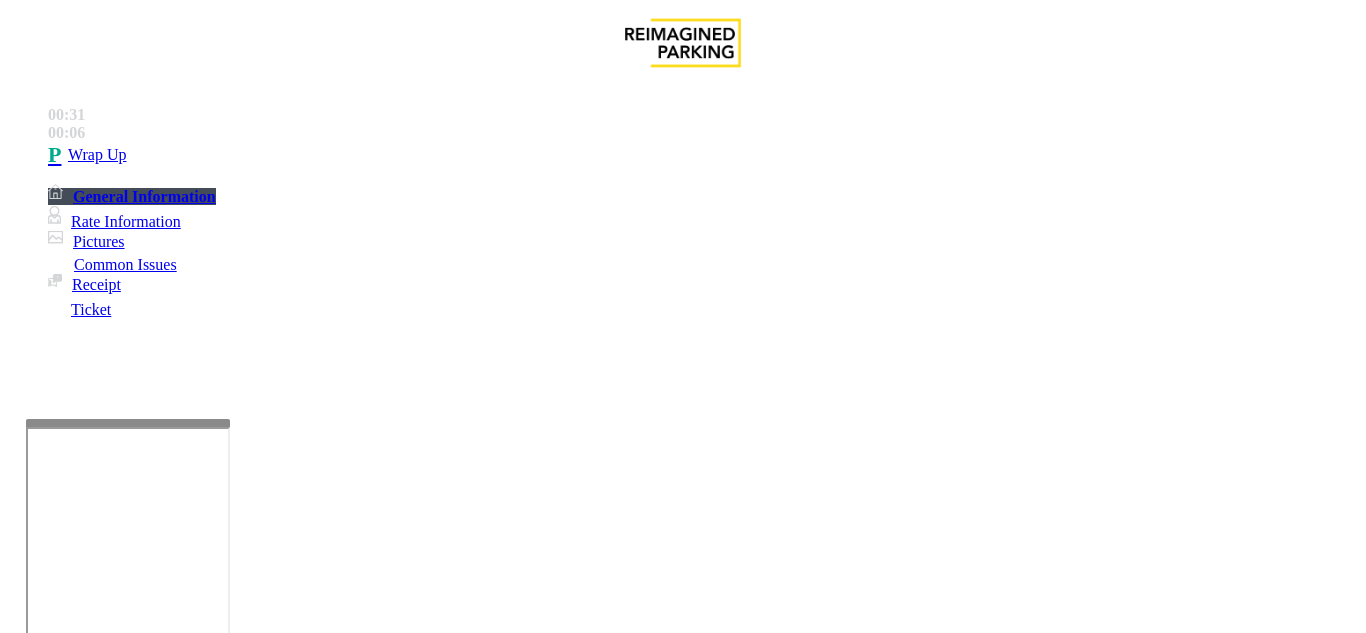 drag, startPoint x: 418, startPoint y: 485, endPoint x: 426, endPoint y: 511, distance: 27.202942 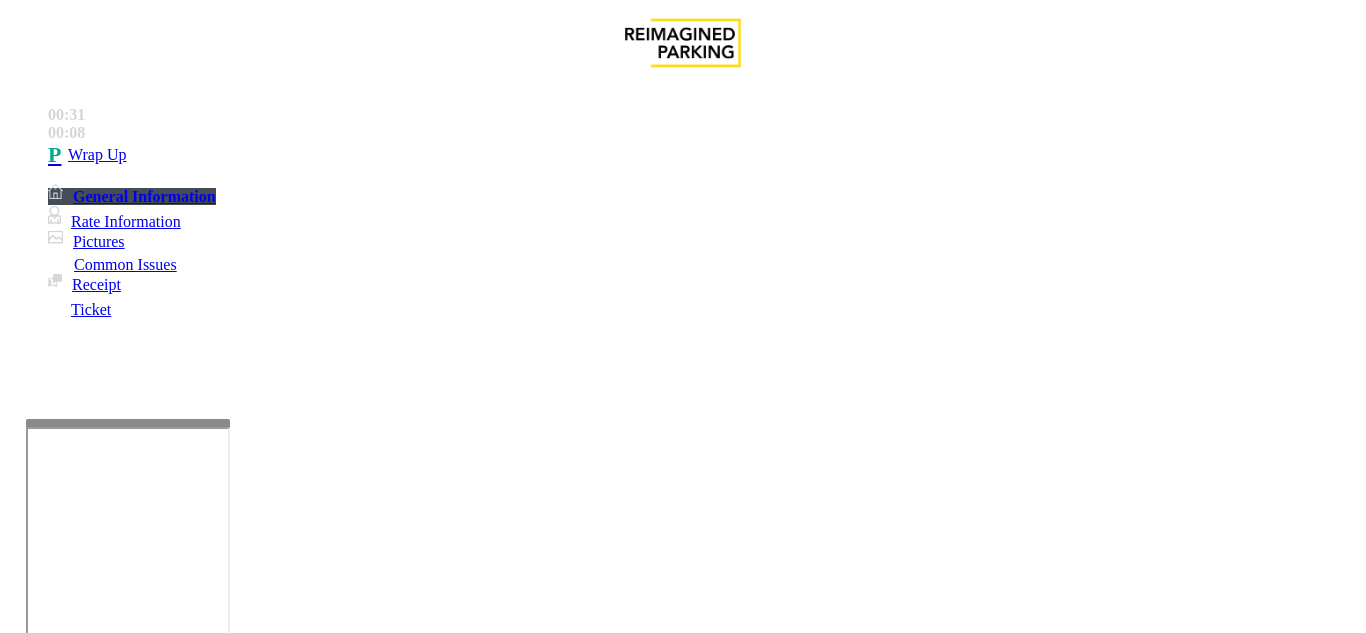 click on "******" at bounding box center [96, 1362] 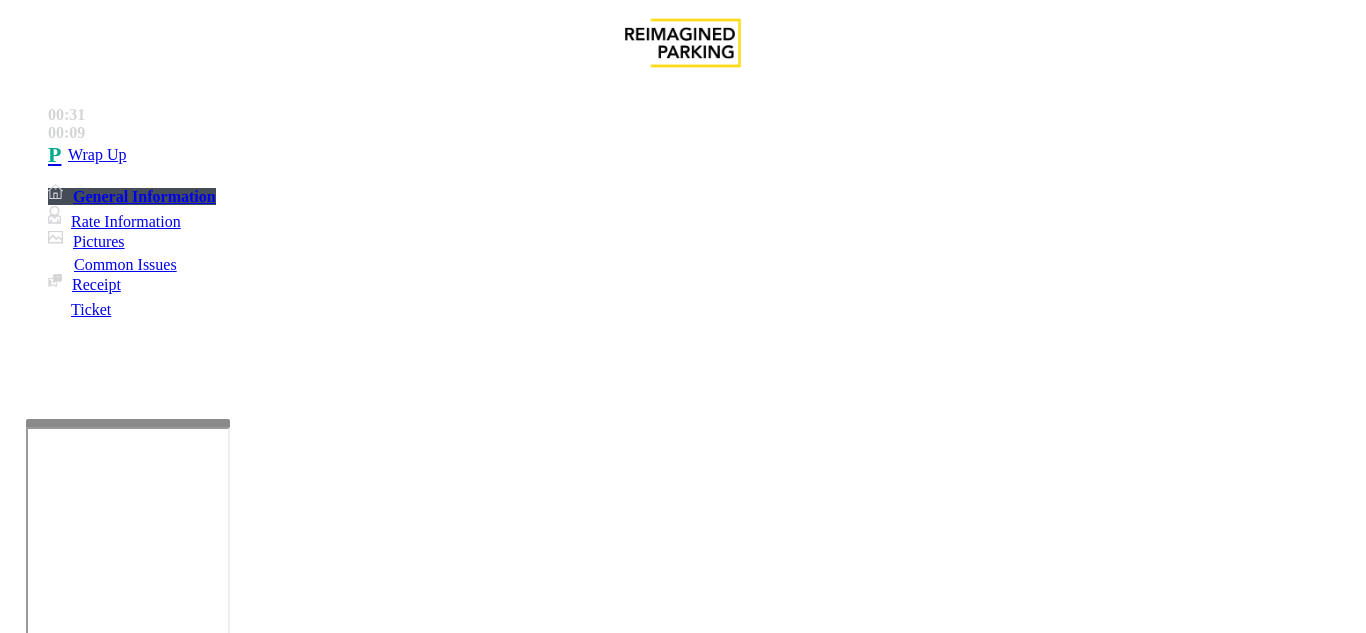 scroll, scrollTop: 0, scrollLeft: 0, axis: both 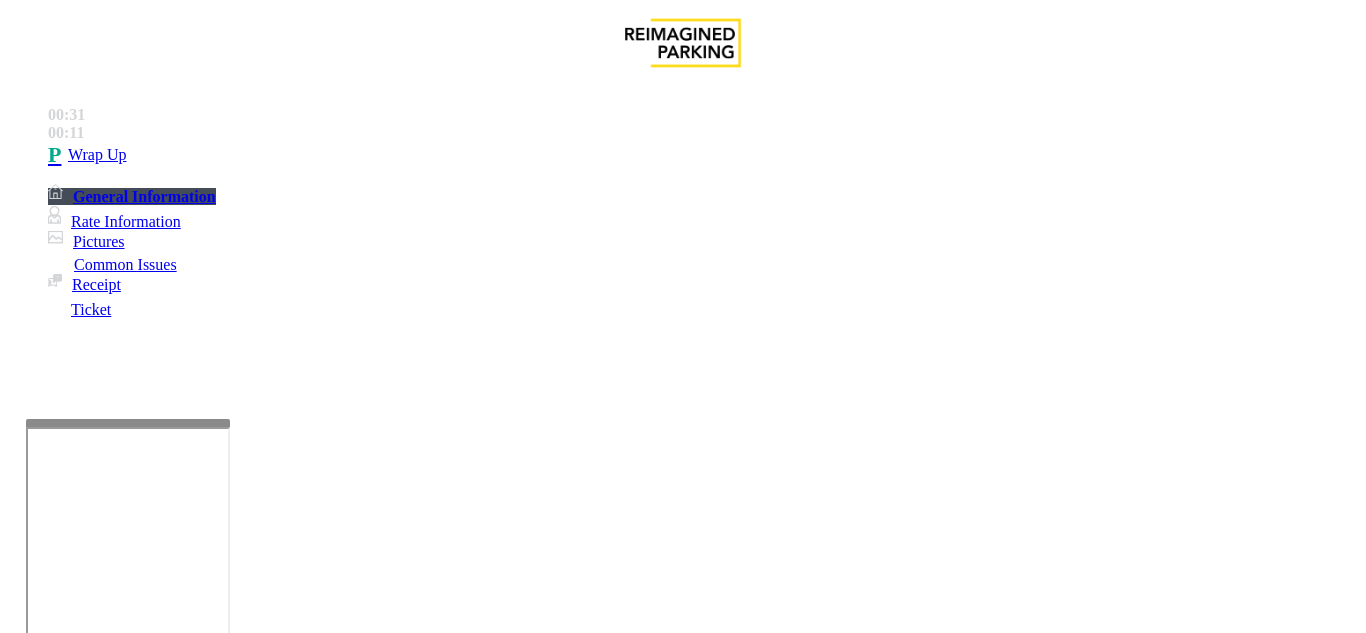 click on "Ticket Unreadable" at bounding box center (682, 1271) 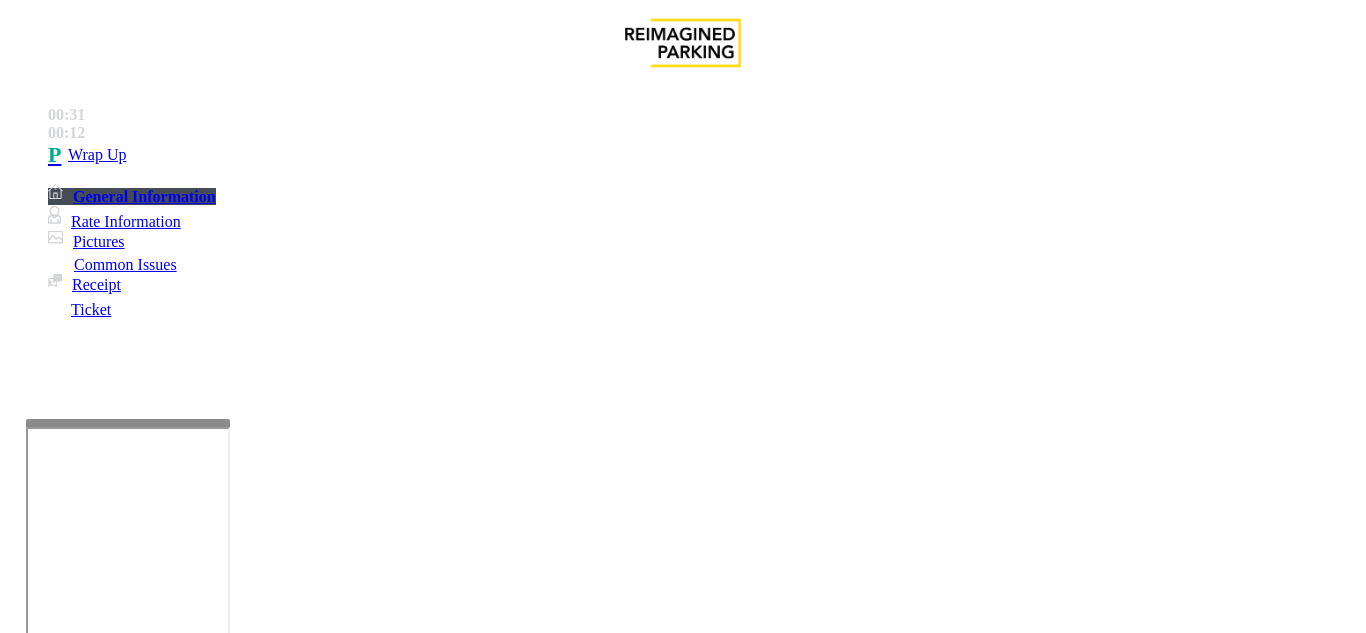 copy on "Ticket Unreadable" 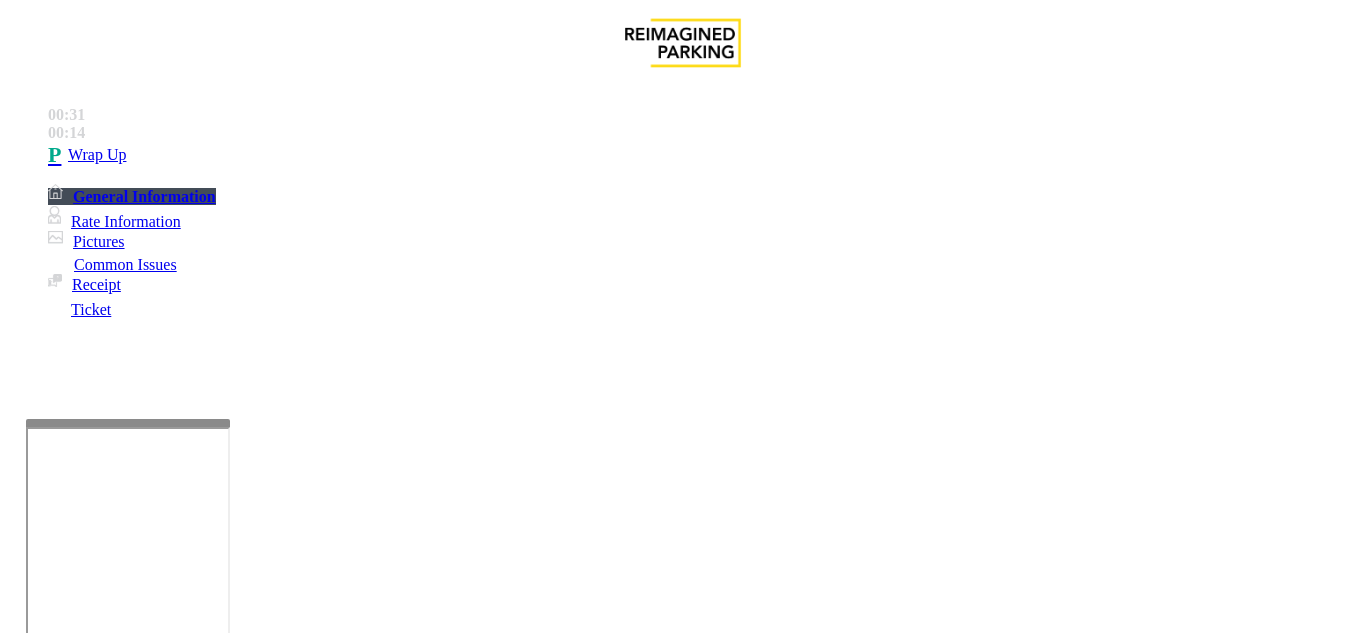 click at bounding box center [221, 1626] 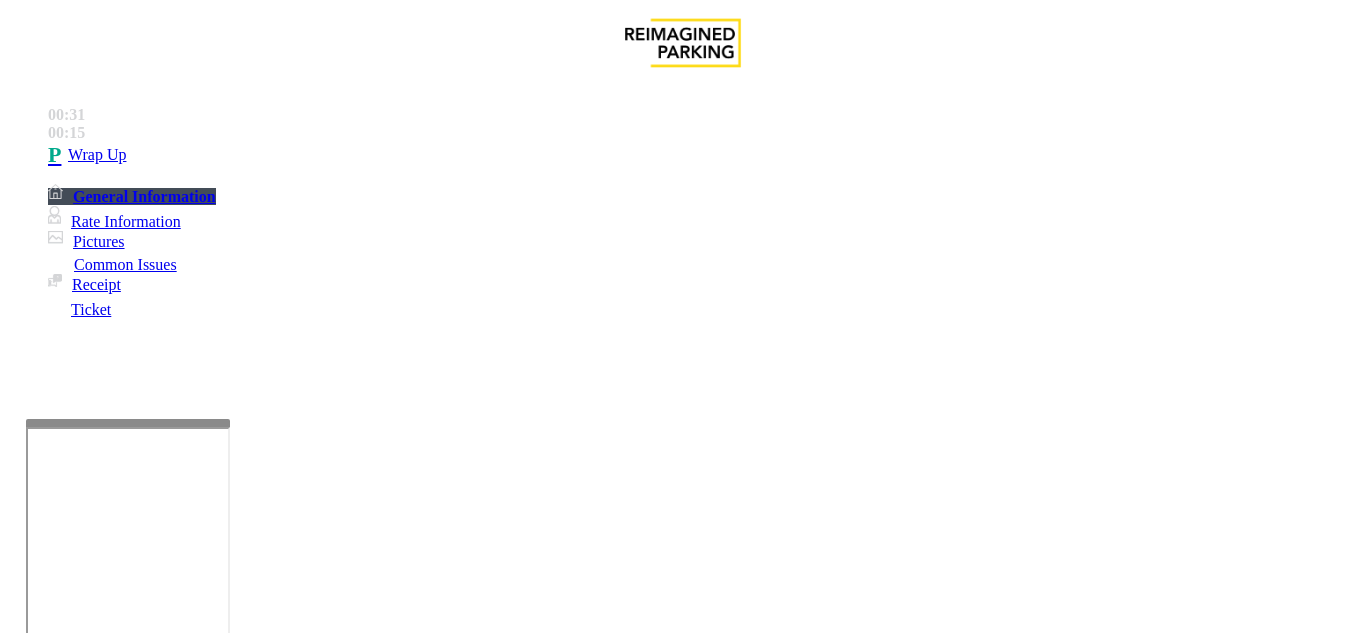 paste on "**********" 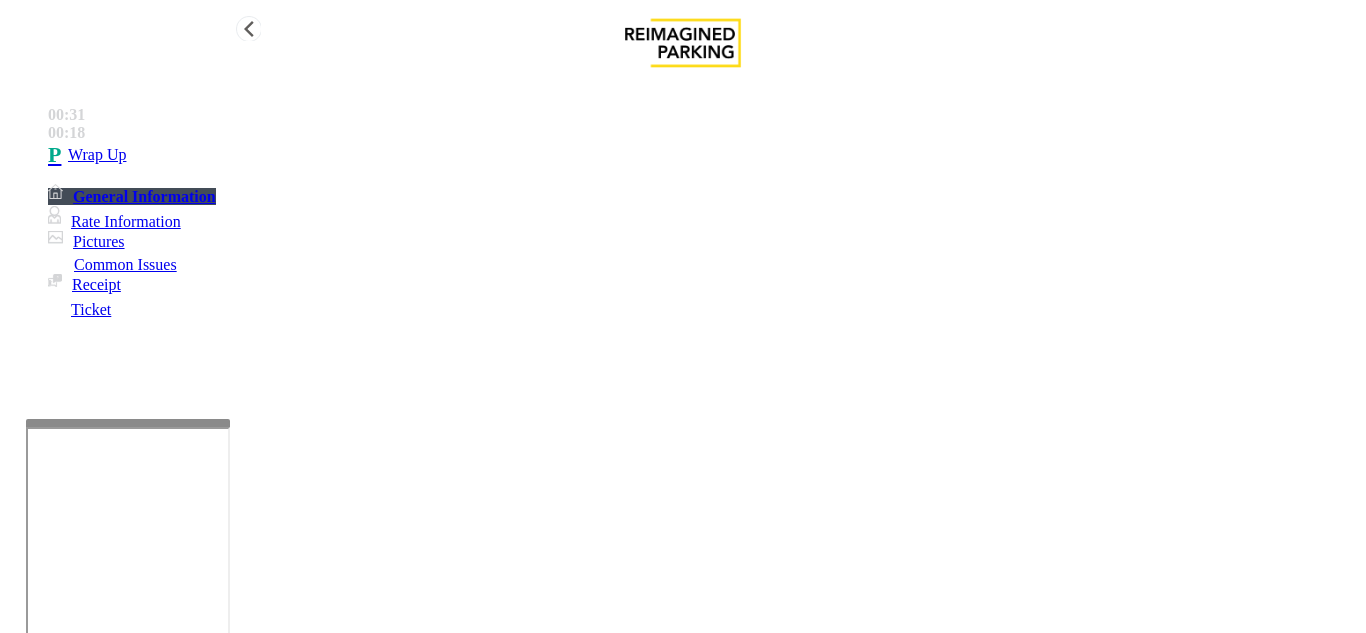 type on "**********" 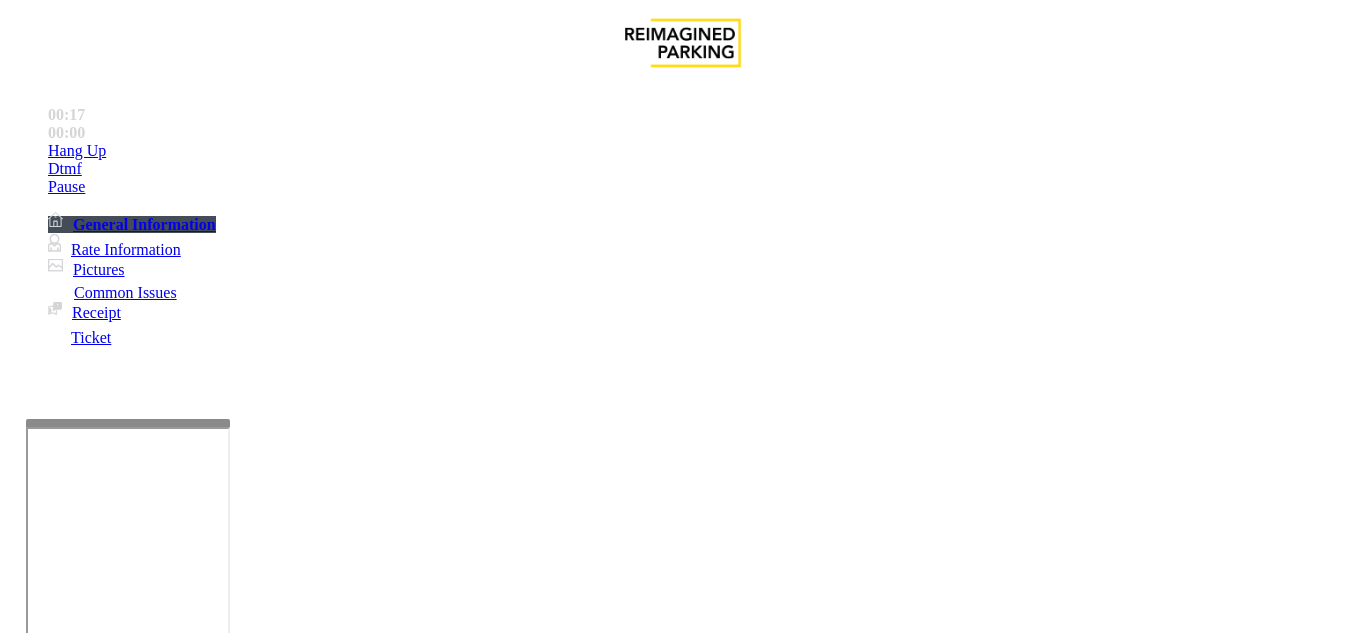 scroll, scrollTop: 600, scrollLeft: 0, axis: vertical 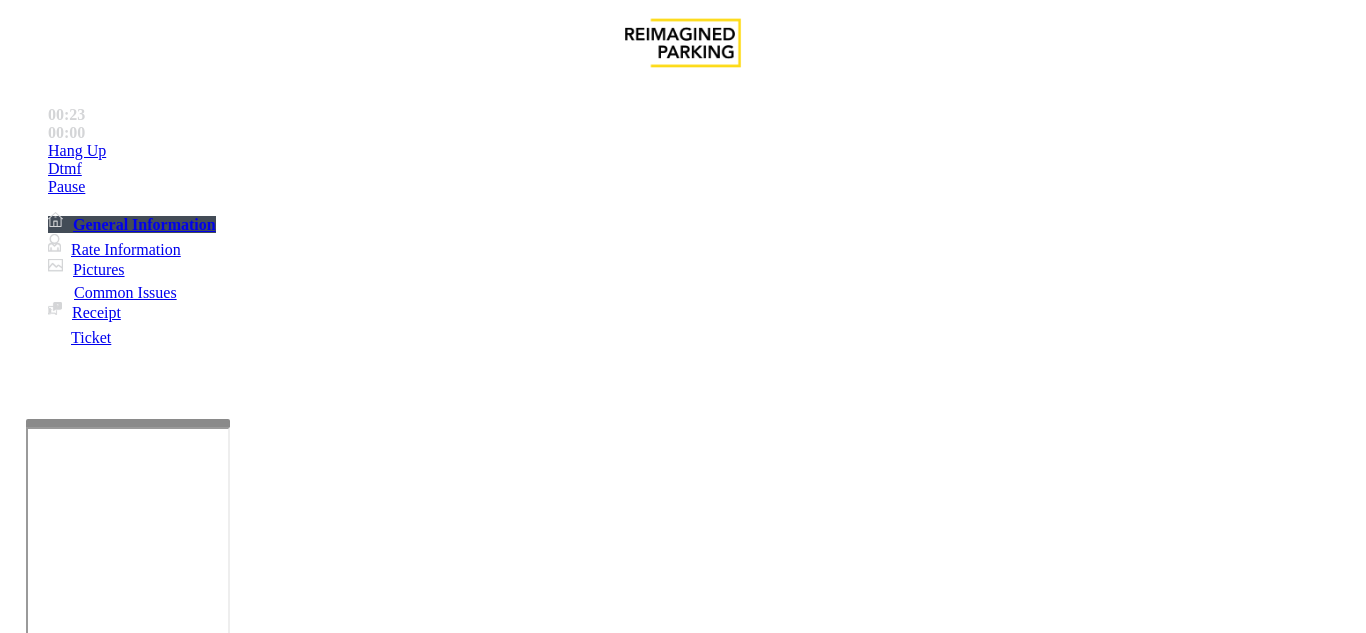 drag, startPoint x: 721, startPoint y: 146, endPoint x: 711, endPoint y: 155, distance: 13.453624 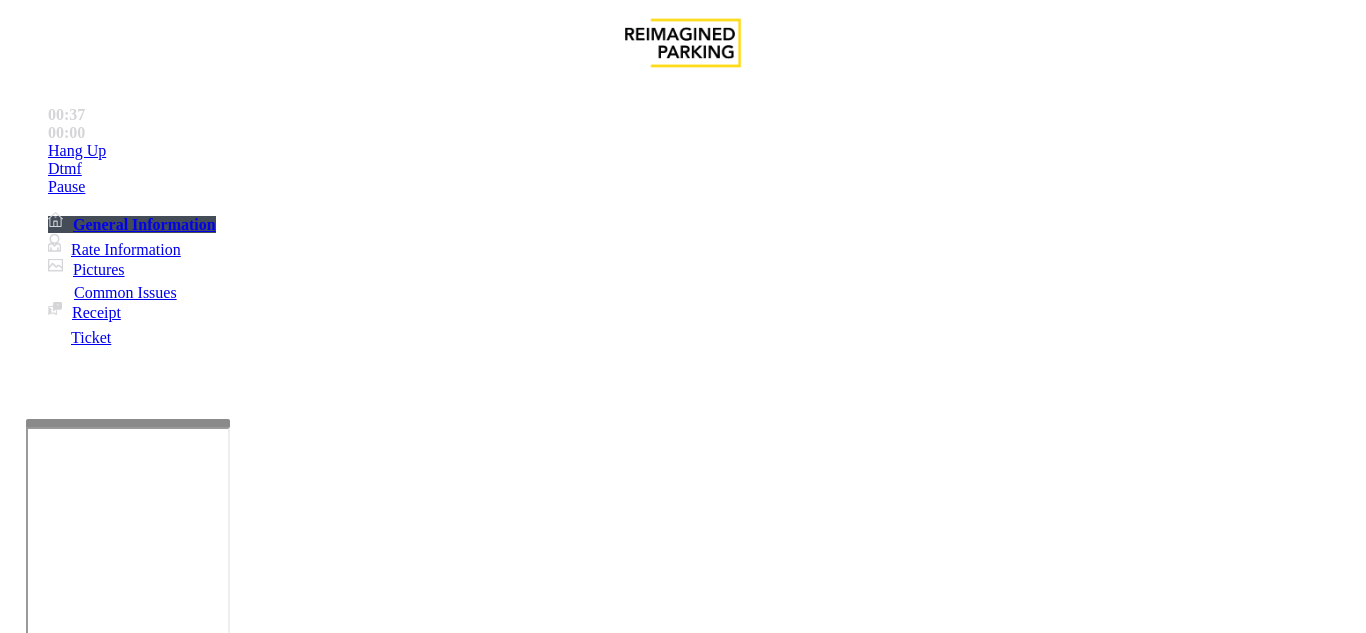 click on "Equipment Issue" at bounding box center [483, 1286] 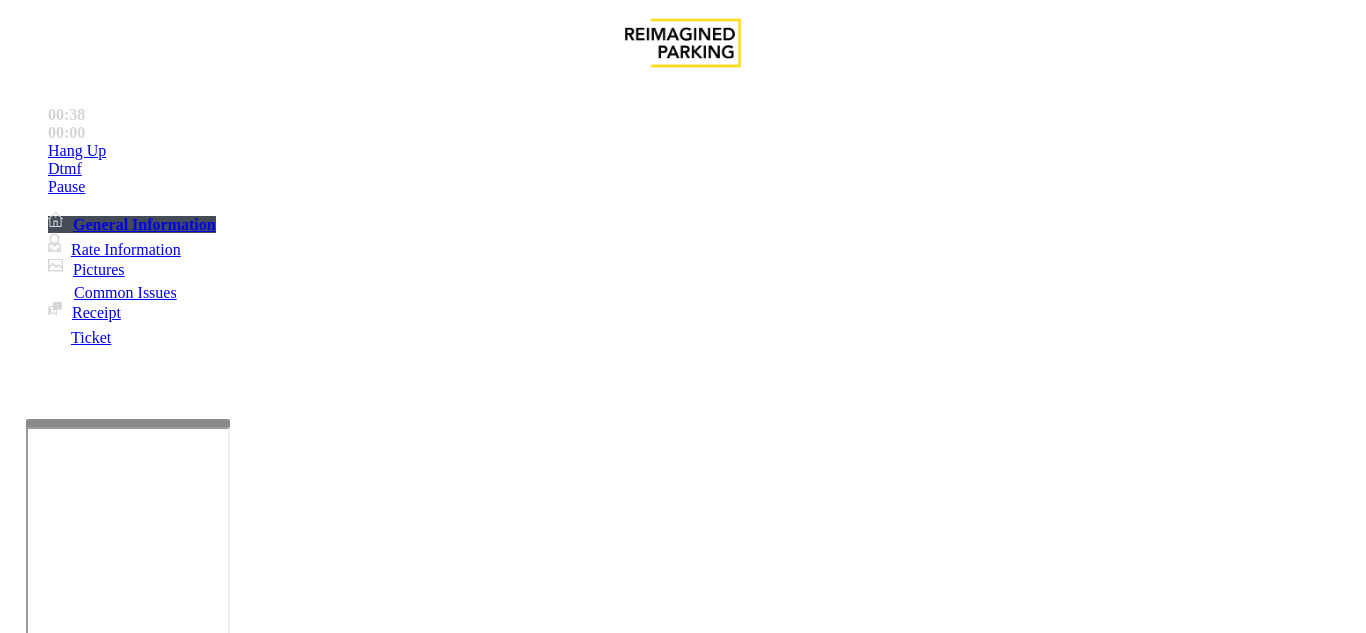 scroll, scrollTop: 200, scrollLeft: 0, axis: vertical 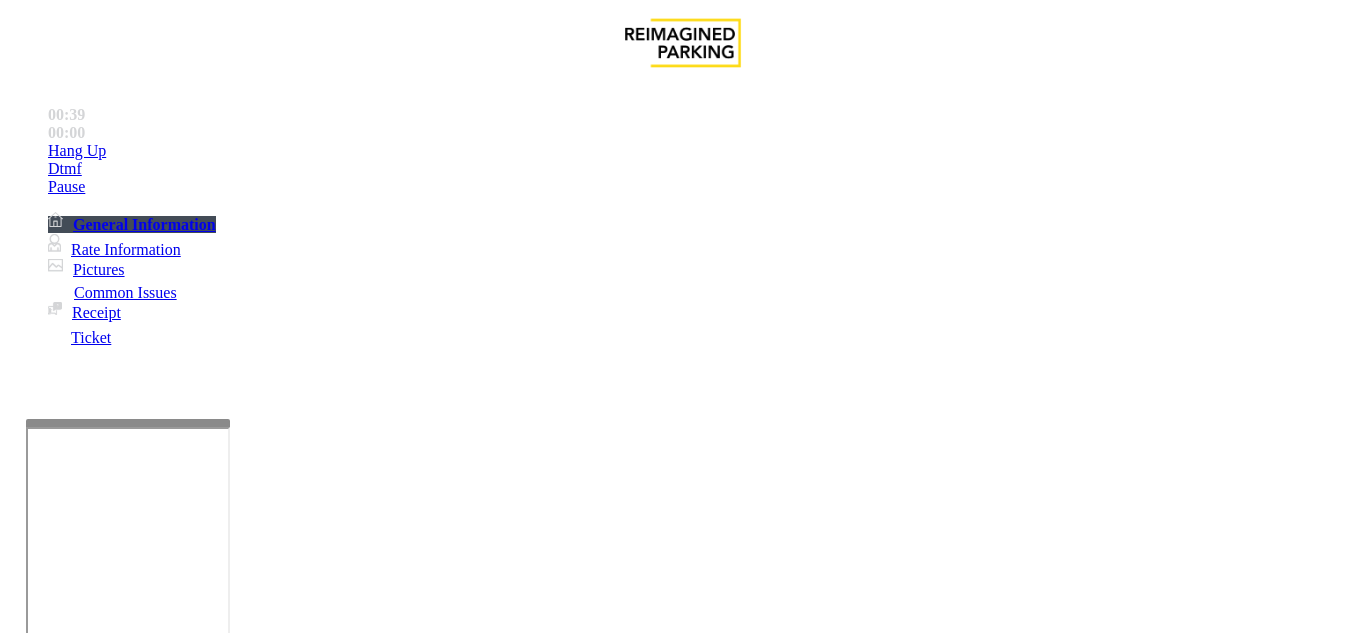 drag, startPoint x: 449, startPoint y: 481, endPoint x: 405, endPoint y: 494, distance: 45.88028 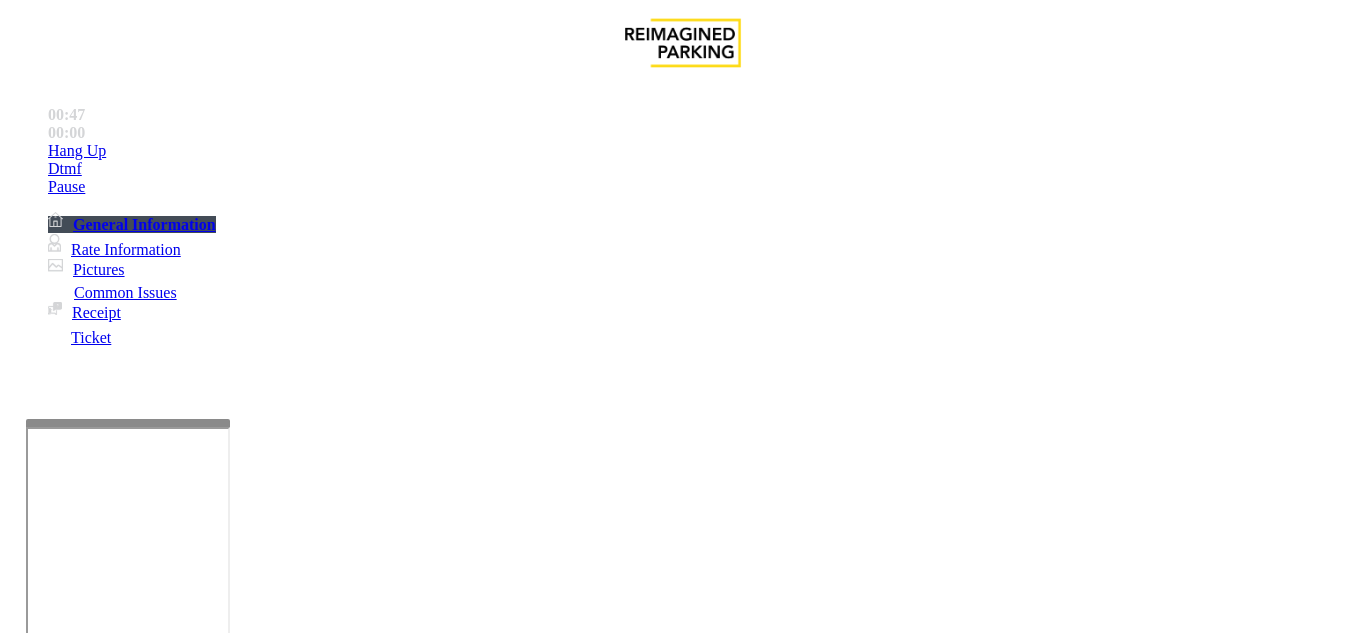 drag, startPoint x: 398, startPoint y: 471, endPoint x: 369, endPoint y: 470, distance: 29.017237 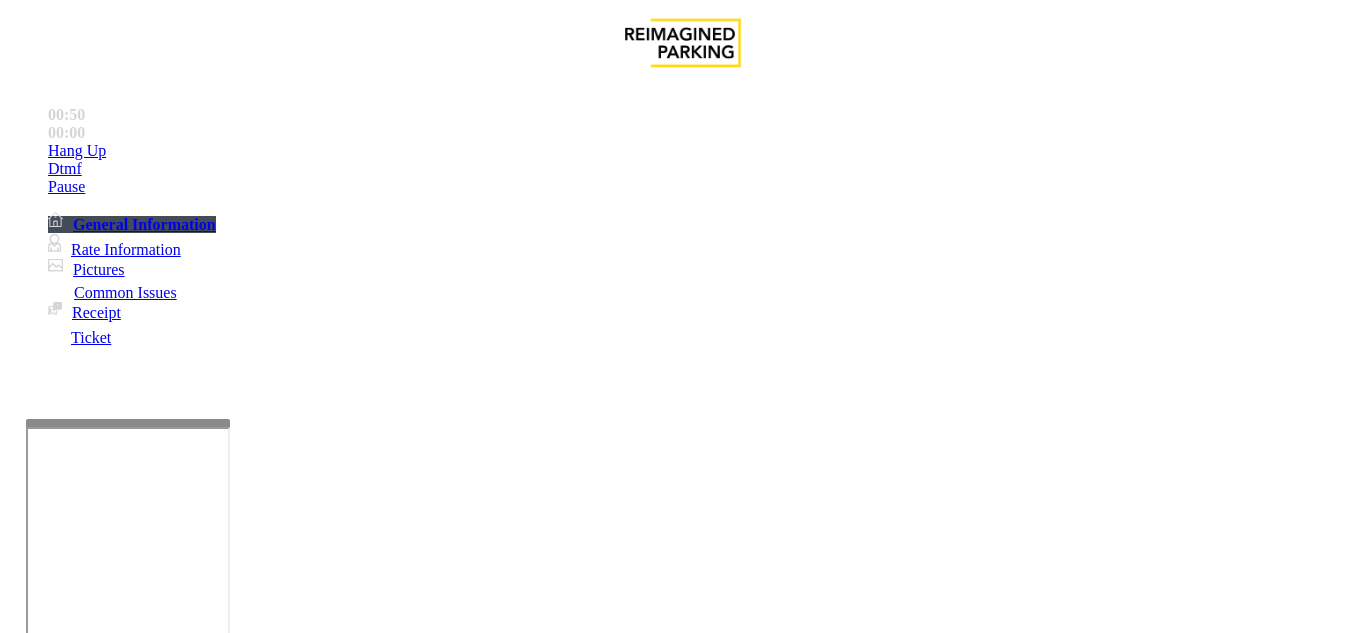 scroll, scrollTop: 0, scrollLeft: 0, axis: both 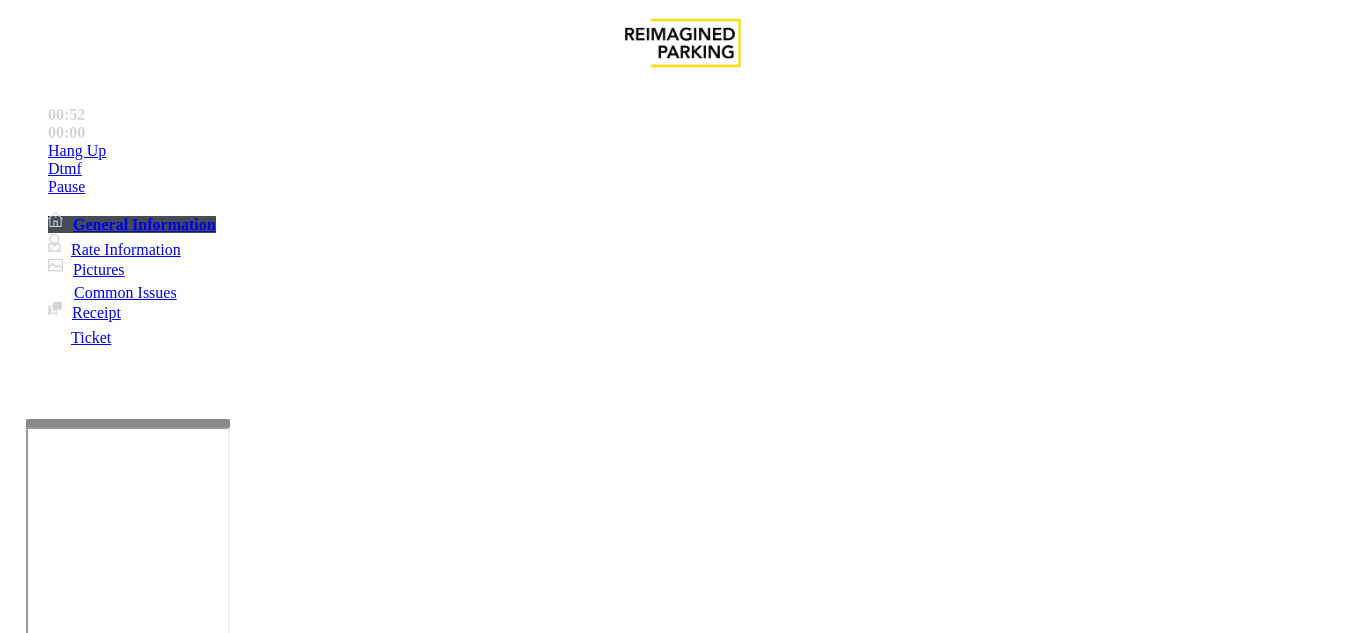 click on "Services" at bounding box center [687, 1286] 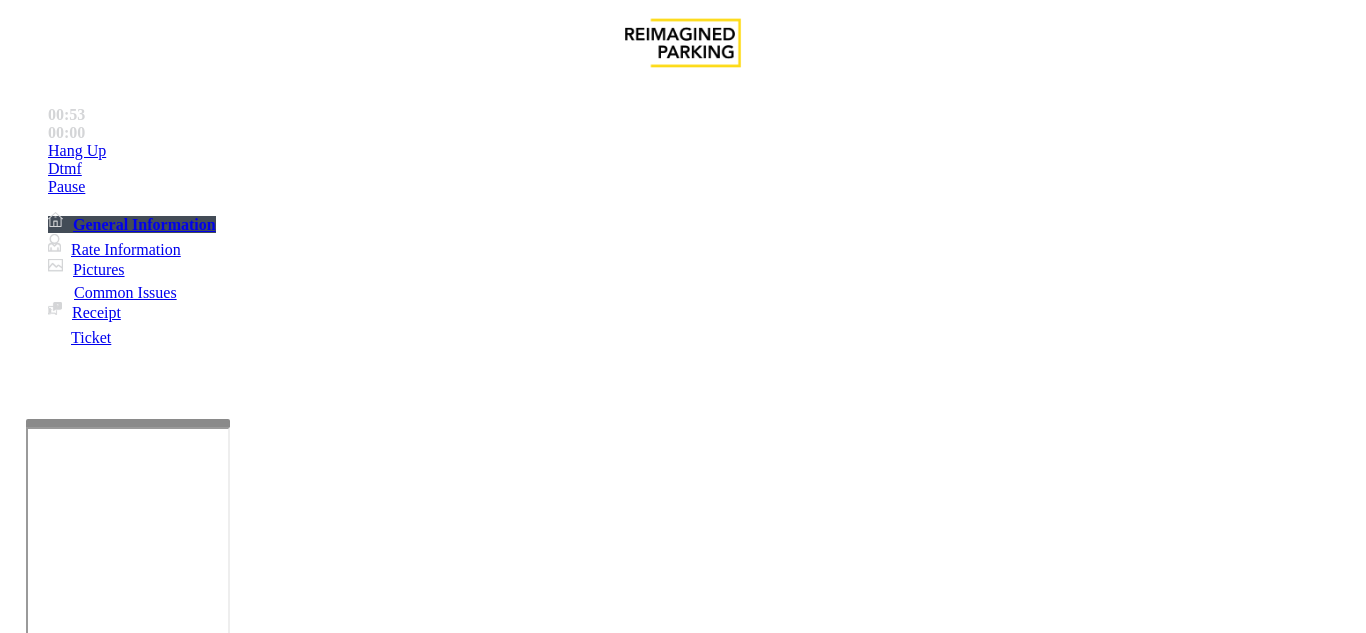 scroll, scrollTop: 300, scrollLeft: 0, axis: vertical 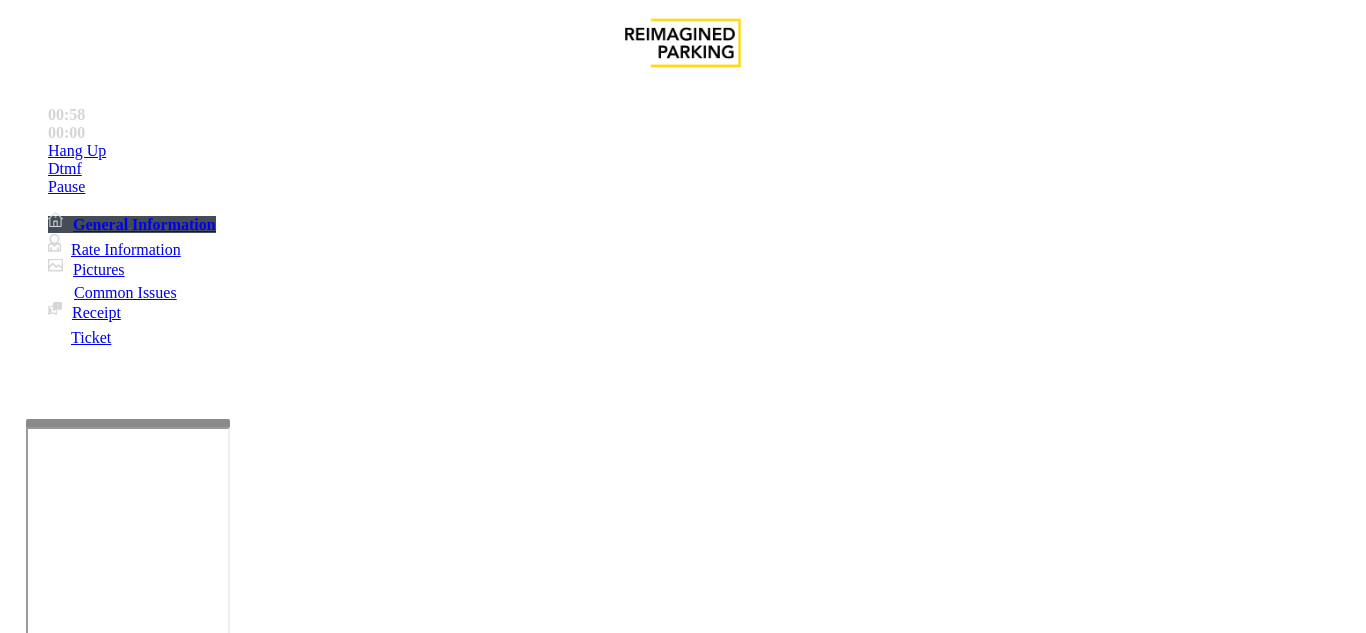 paste on "**********" 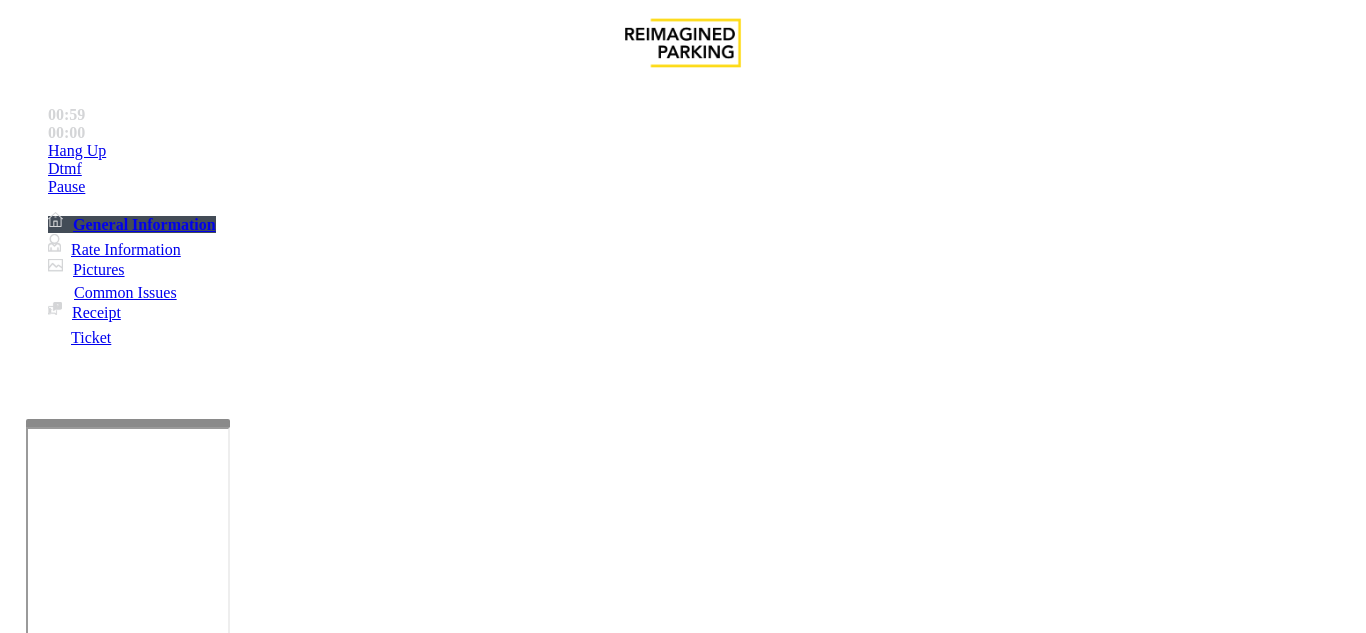 drag, startPoint x: 272, startPoint y: 182, endPoint x: 393, endPoint y: 202, distance: 122.641754 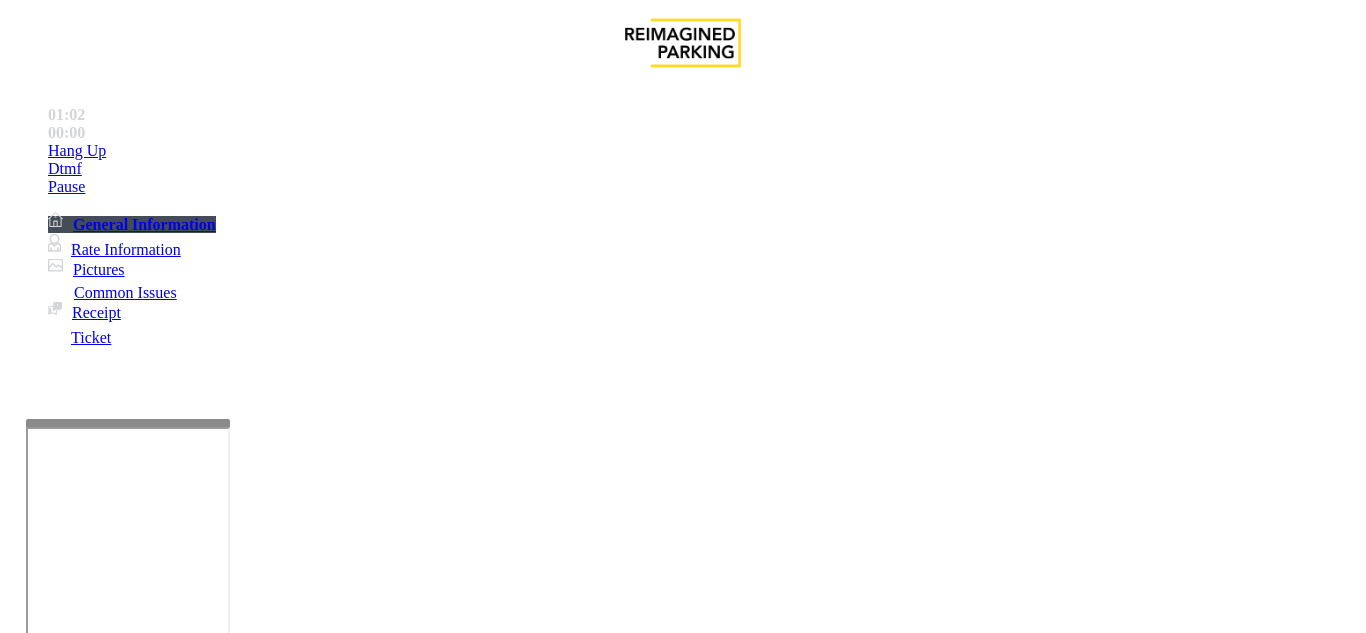 scroll, scrollTop: 574, scrollLeft: 0, axis: vertical 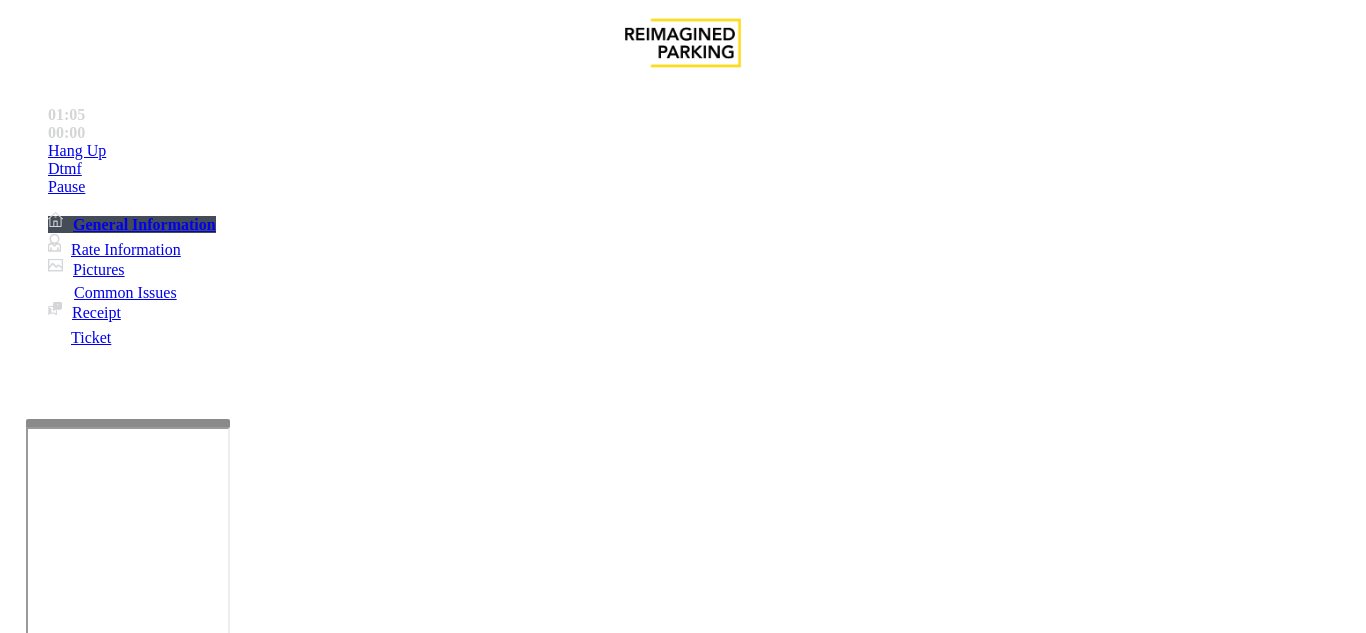 click at bounding box center [221, 1680] 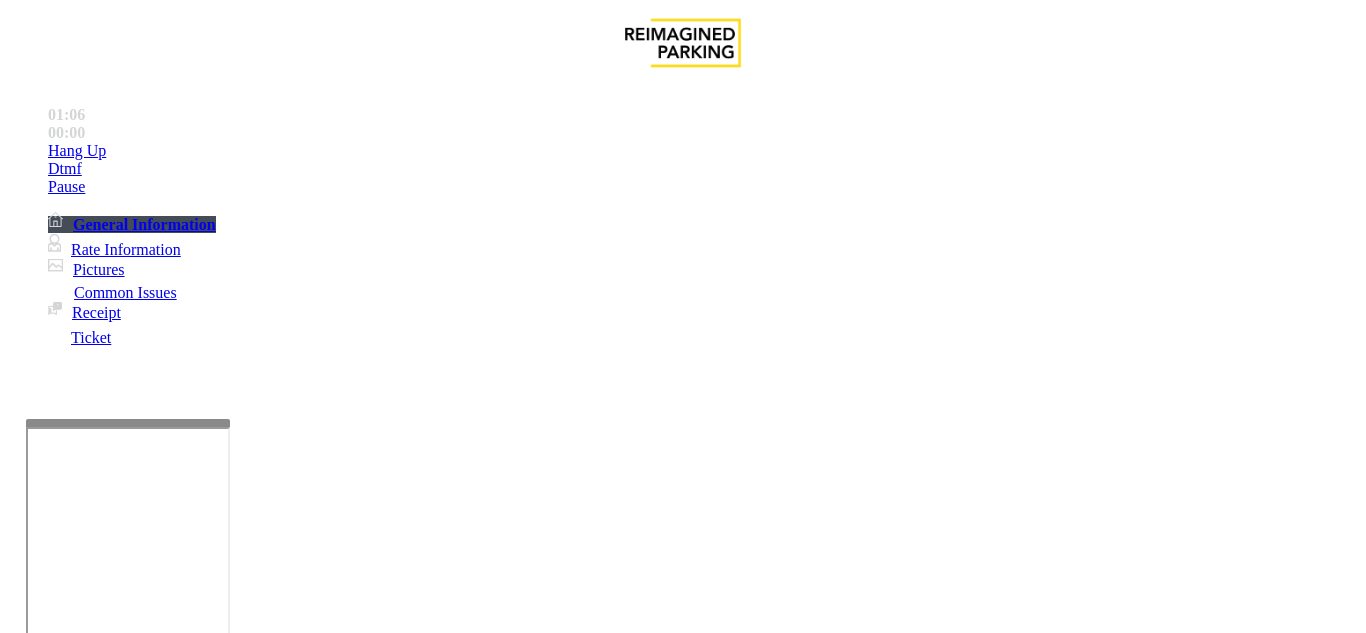 click at bounding box center (221, 1680) 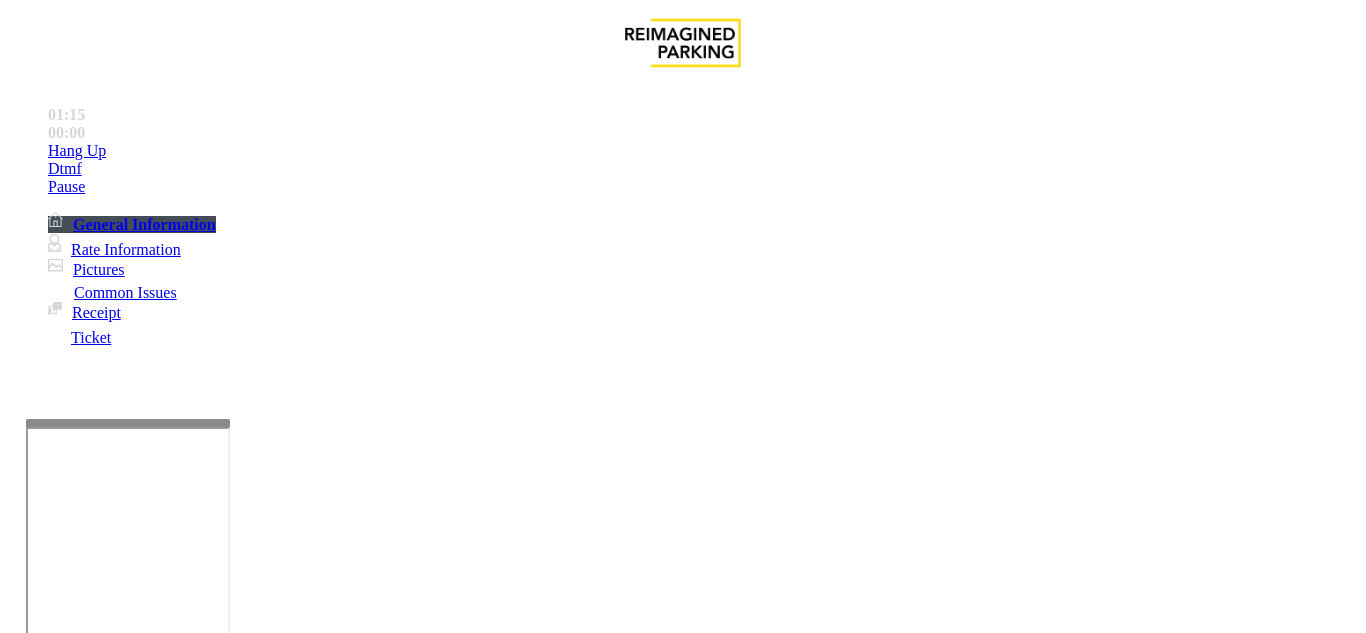 scroll, scrollTop: 300, scrollLeft: 0, axis: vertical 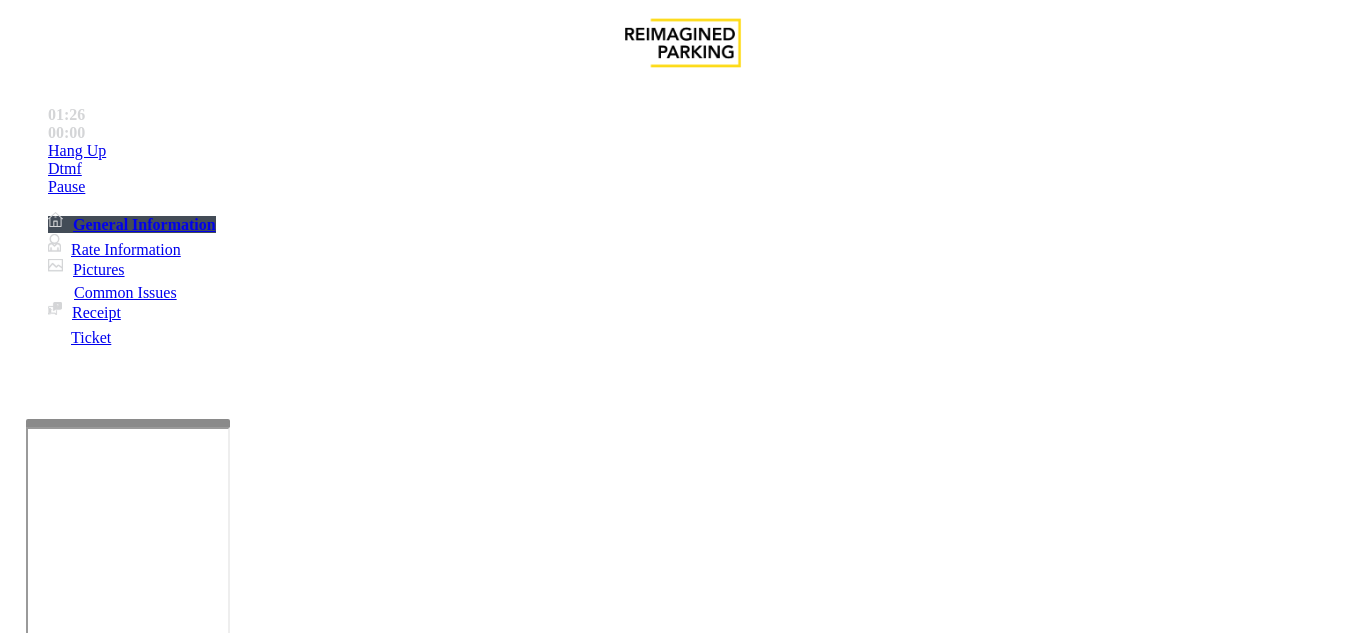paste on "**********" 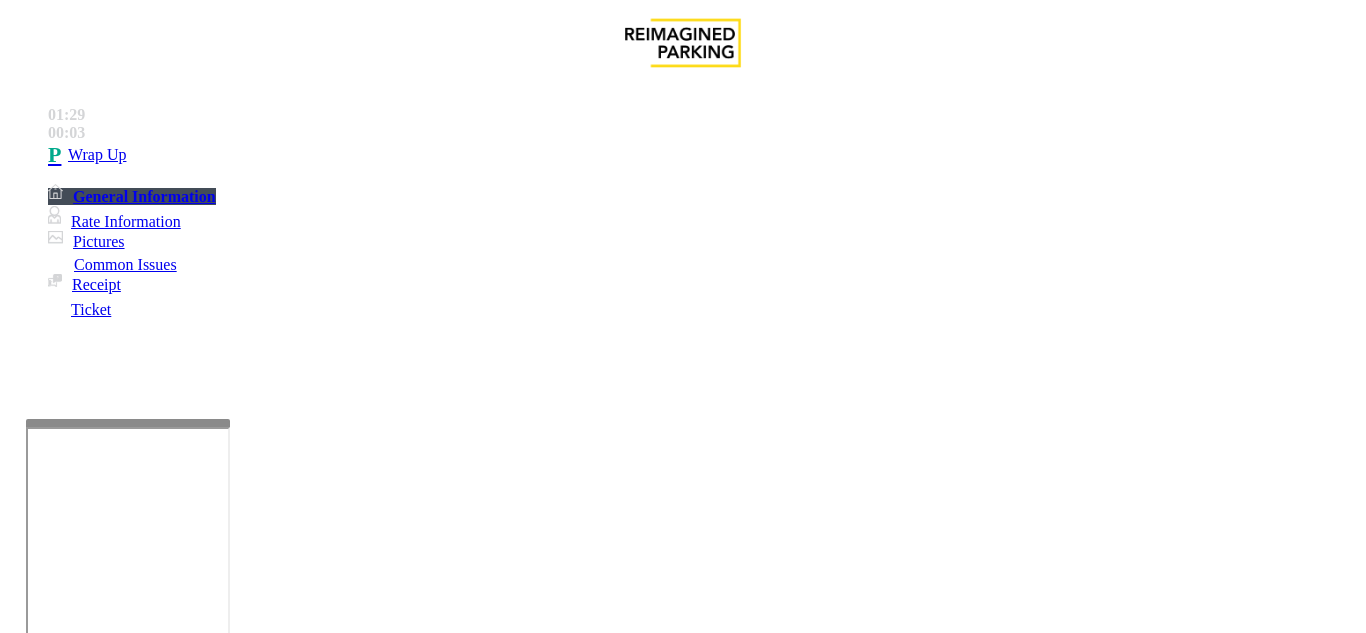 scroll, scrollTop: 0, scrollLeft: 0, axis: both 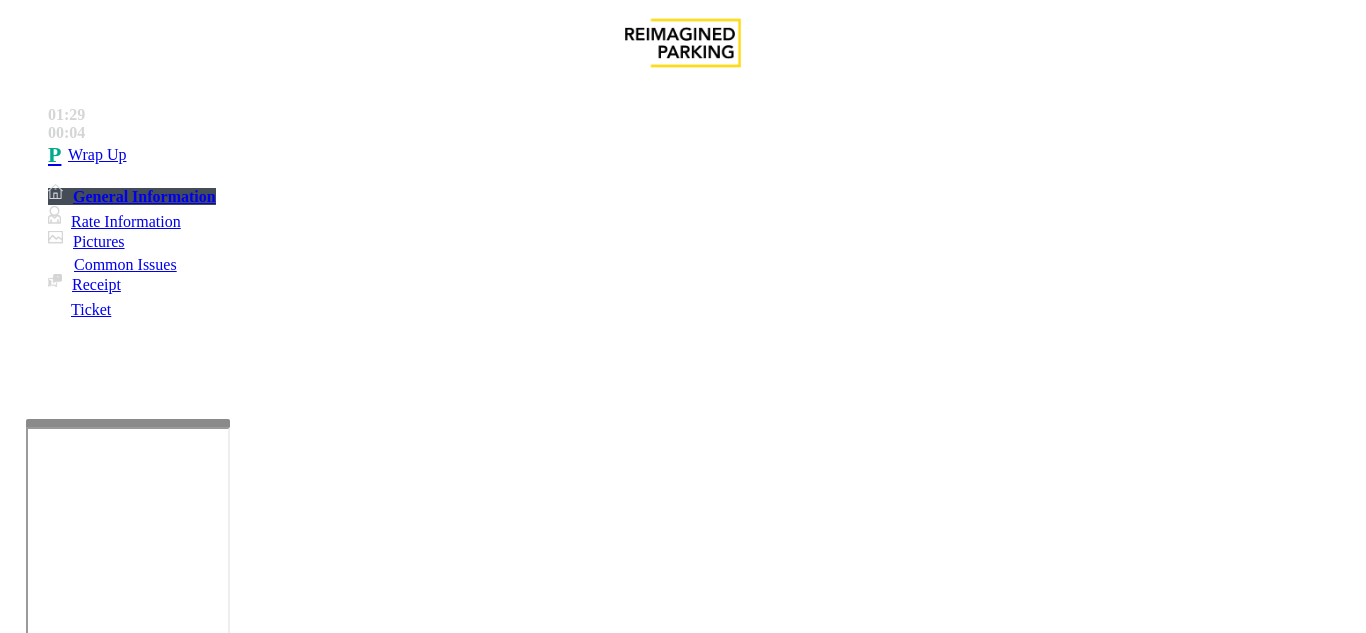drag, startPoint x: 271, startPoint y: 174, endPoint x: 468, endPoint y: 177, distance: 197.02284 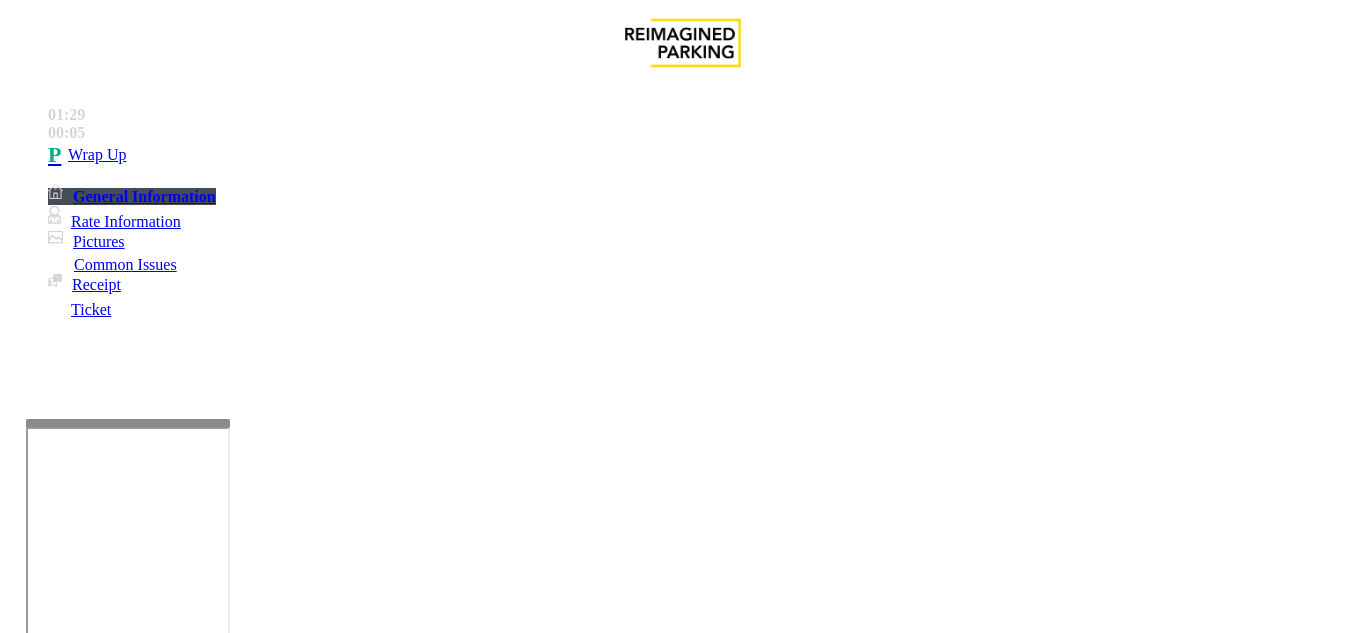 scroll, scrollTop: 100, scrollLeft: 0, axis: vertical 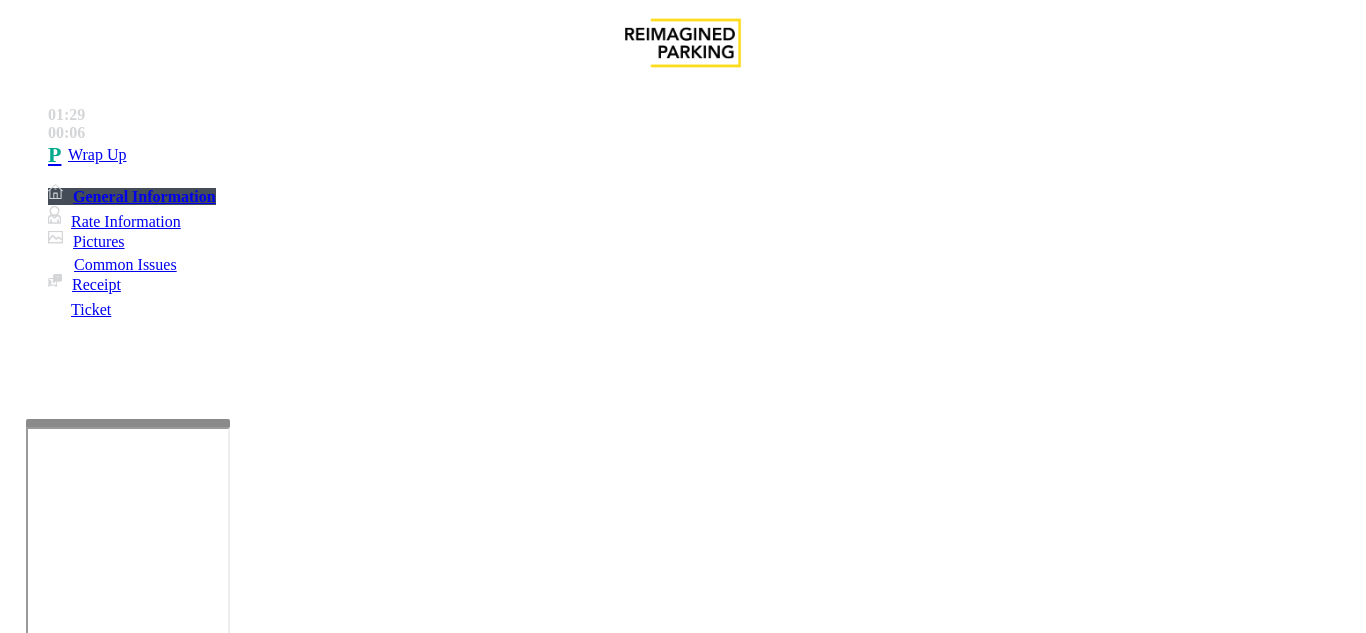 paste on "**********" 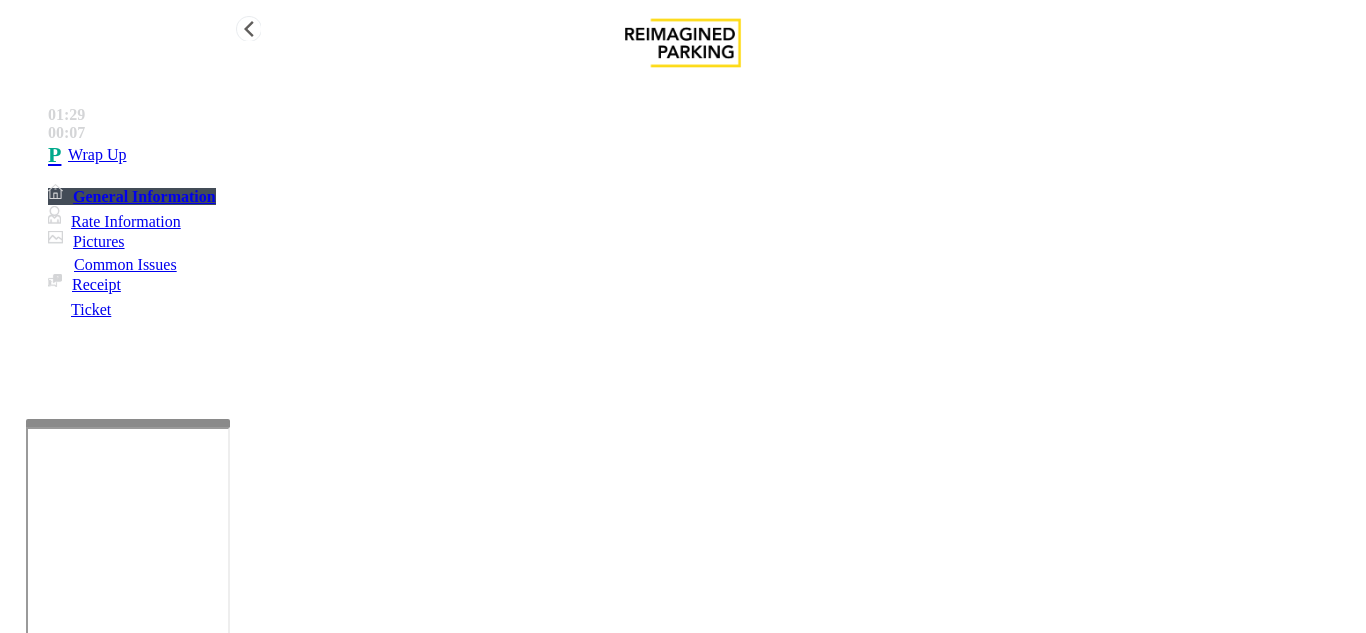 type on "**********" 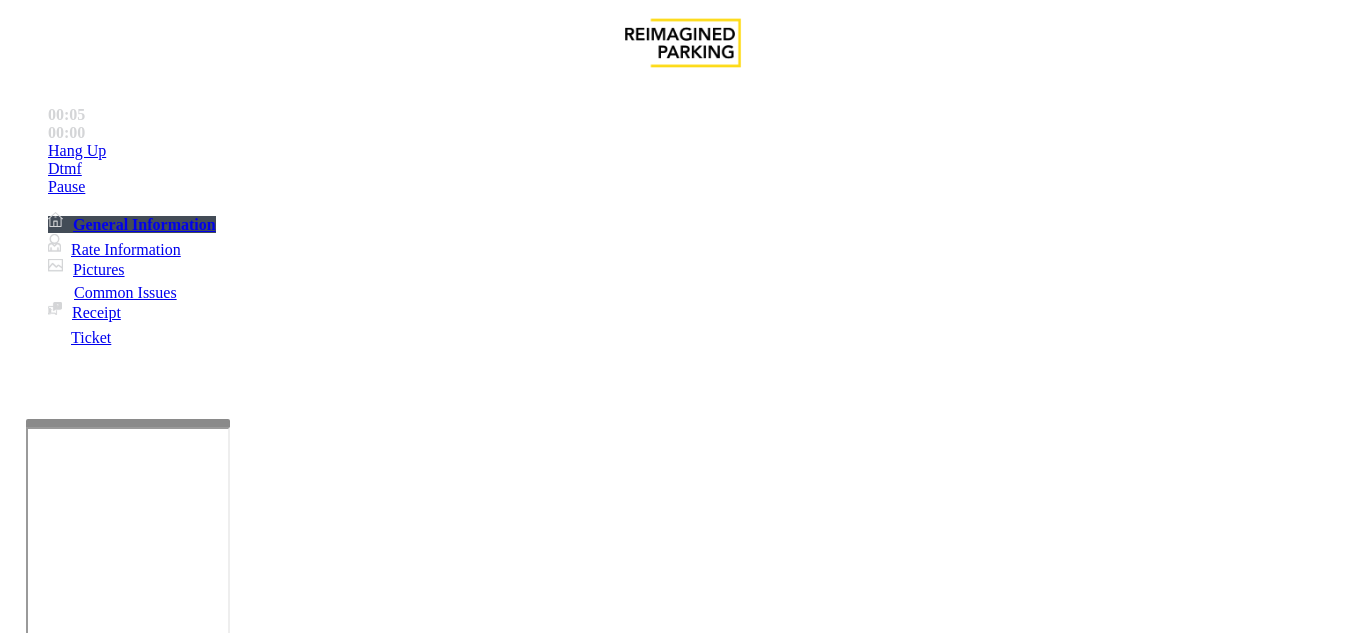 scroll, scrollTop: 400, scrollLeft: 0, axis: vertical 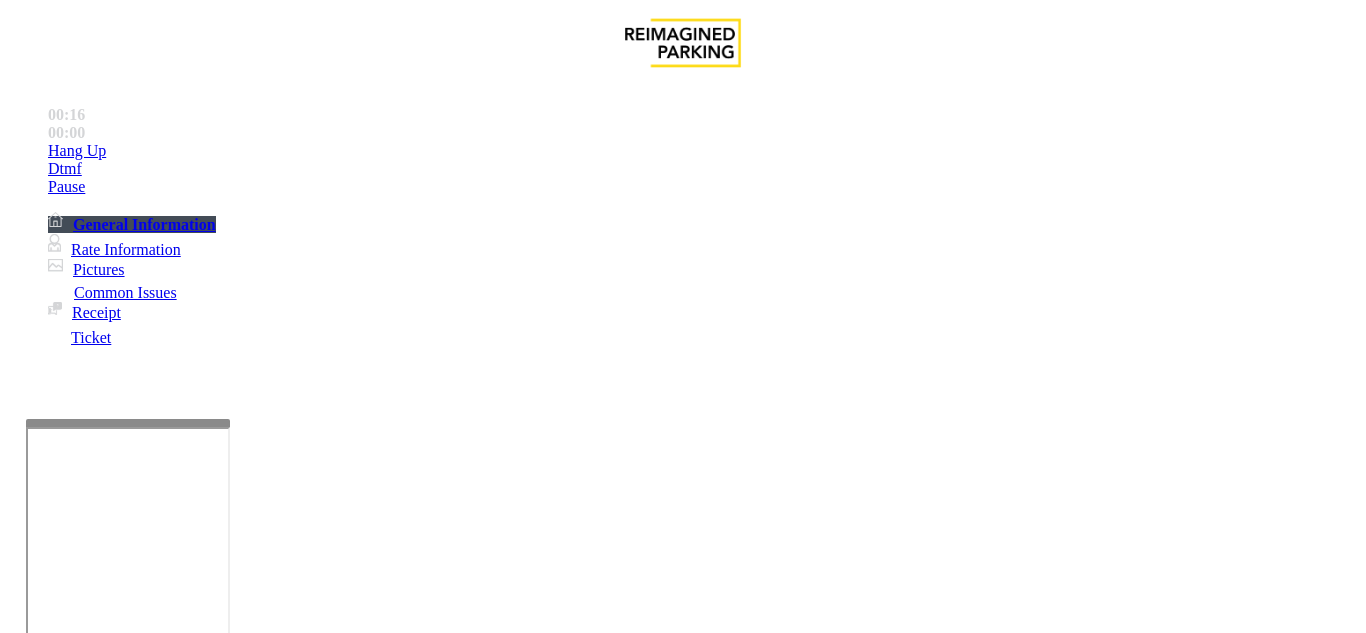click on "Ticket Issue" at bounding box center [71, 1286] 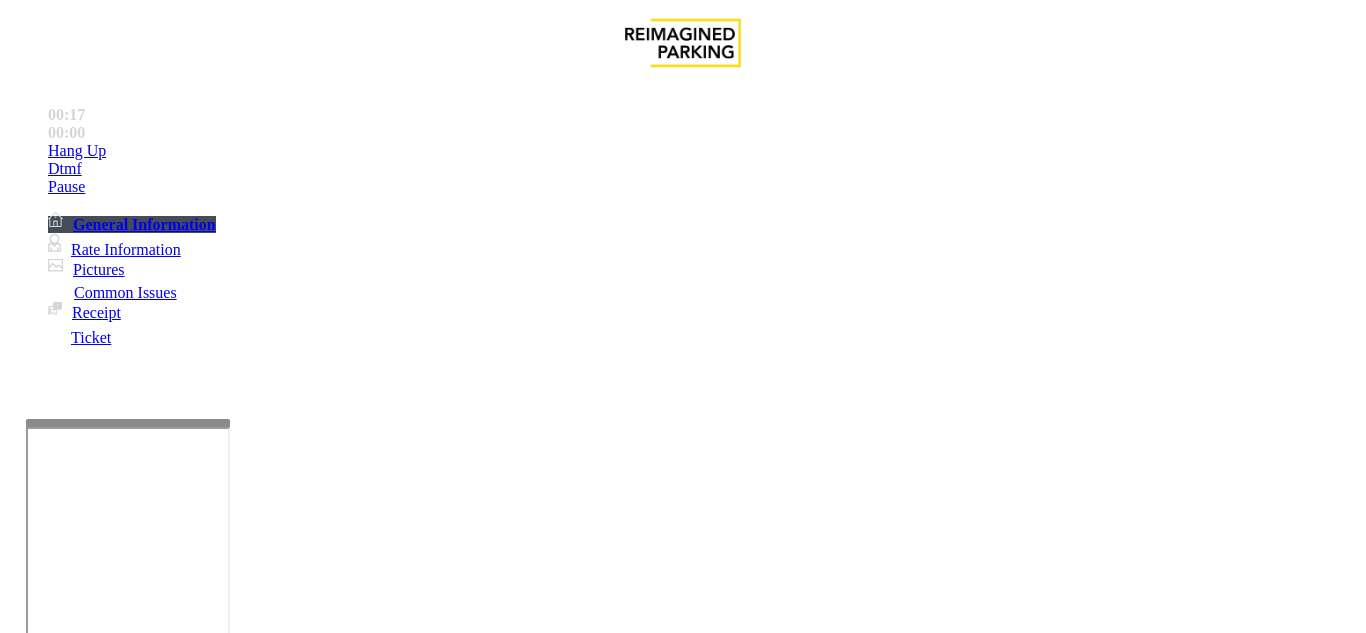 click on "Ticket Unreadable" at bounding box center (300, 1286) 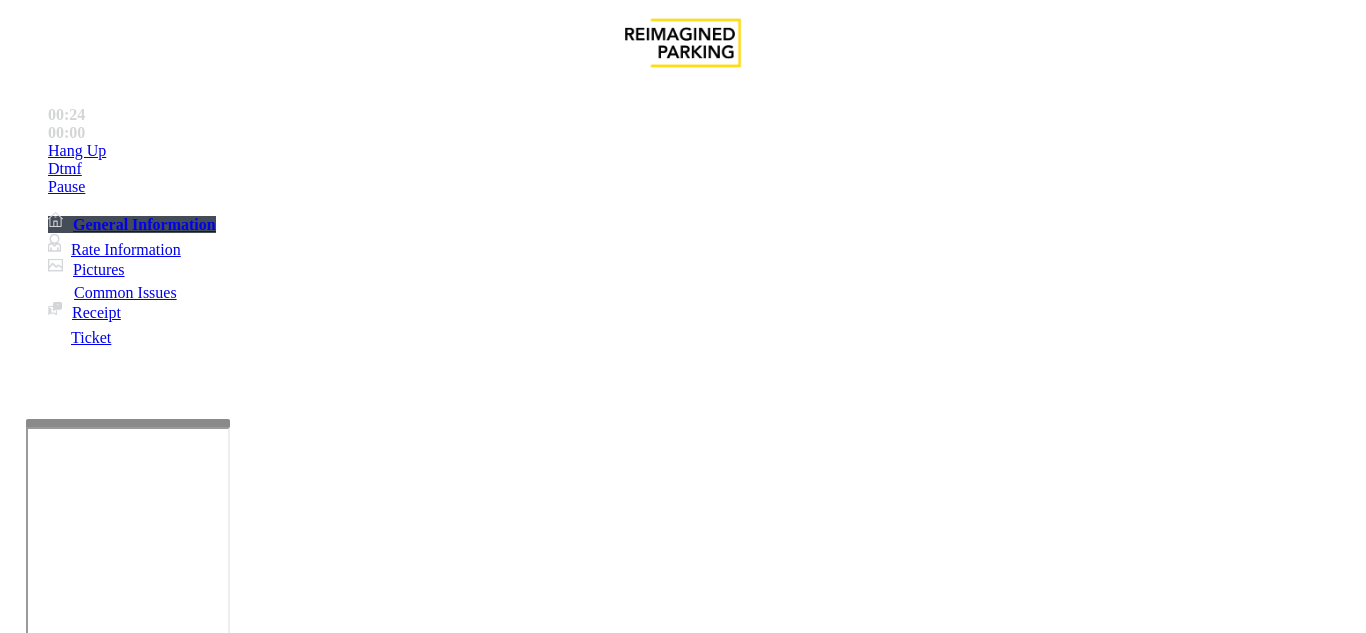 scroll, scrollTop: 600, scrollLeft: 0, axis: vertical 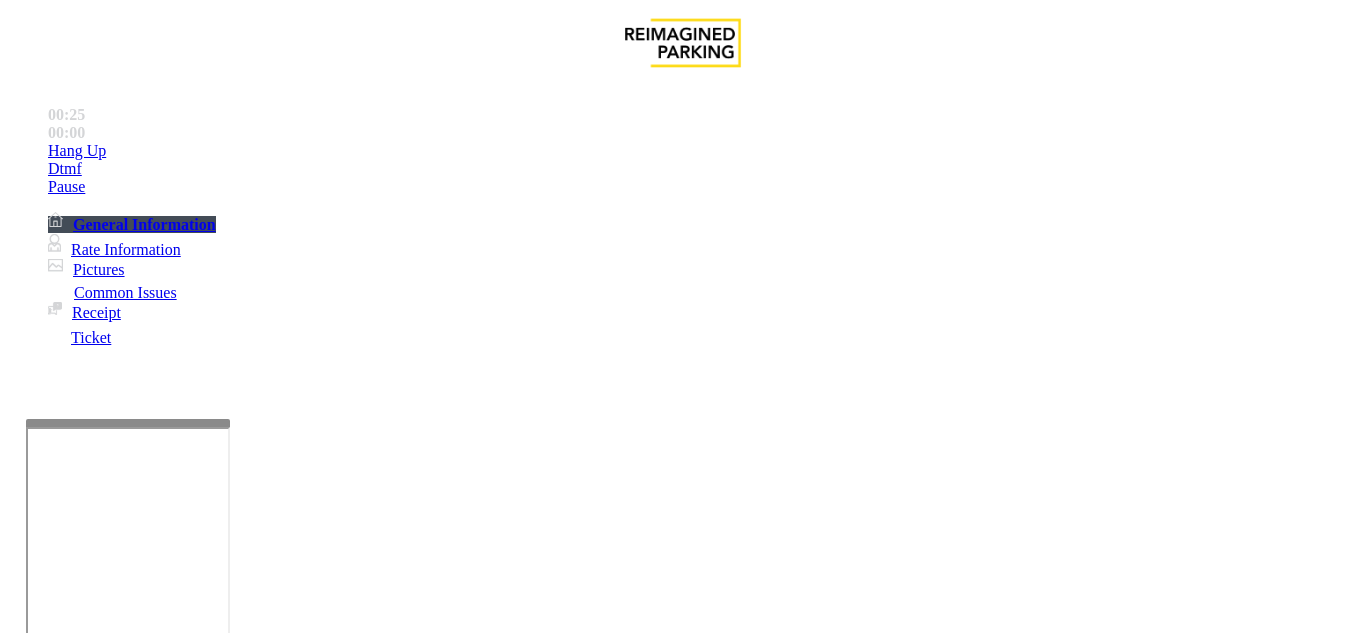 paste on "**********" 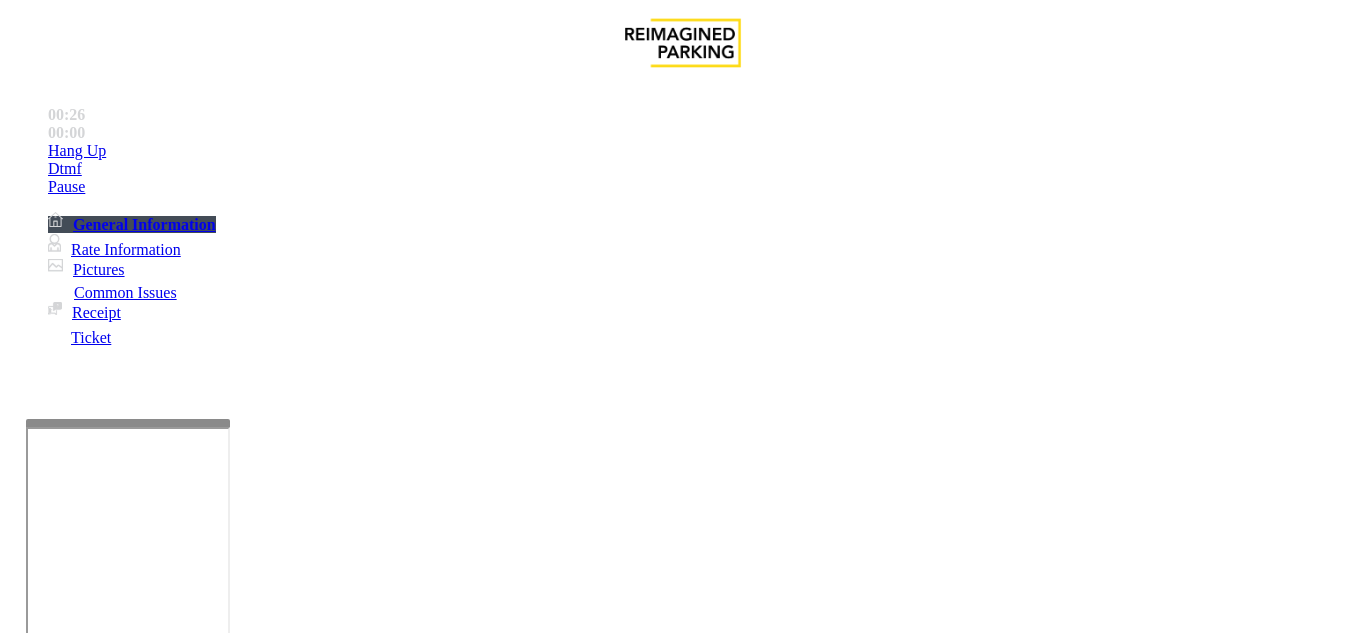 type on "**********" 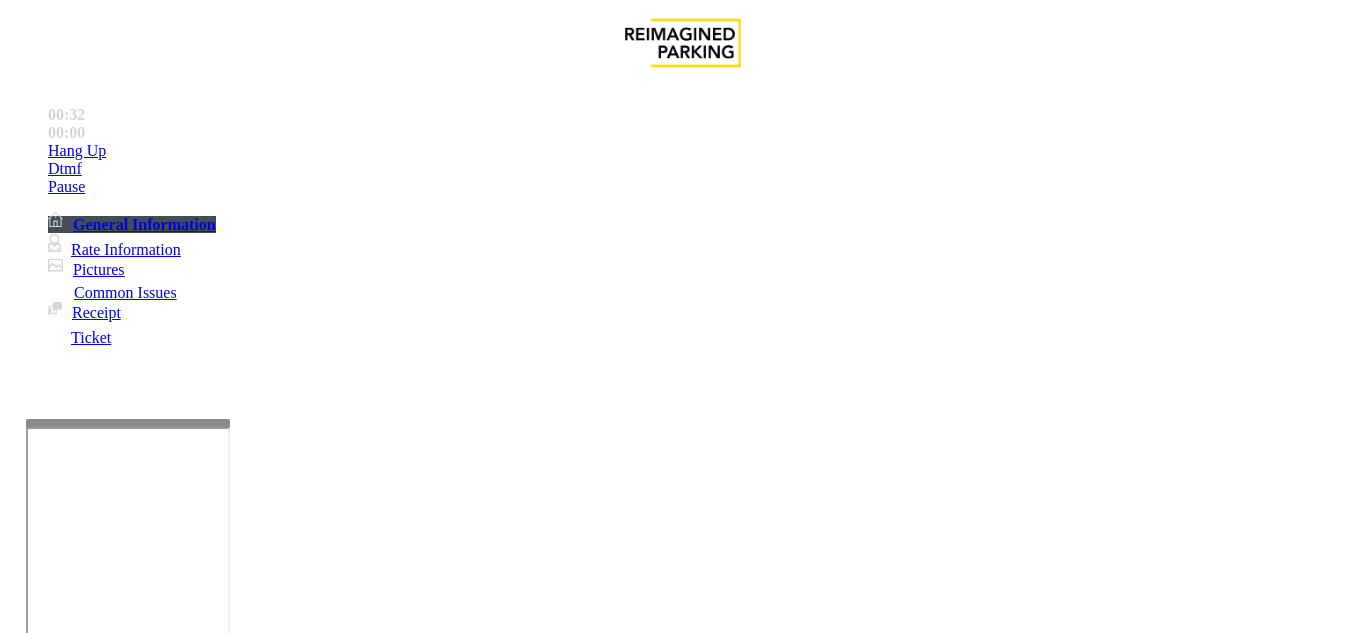 scroll, scrollTop: 500, scrollLeft: 0, axis: vertical 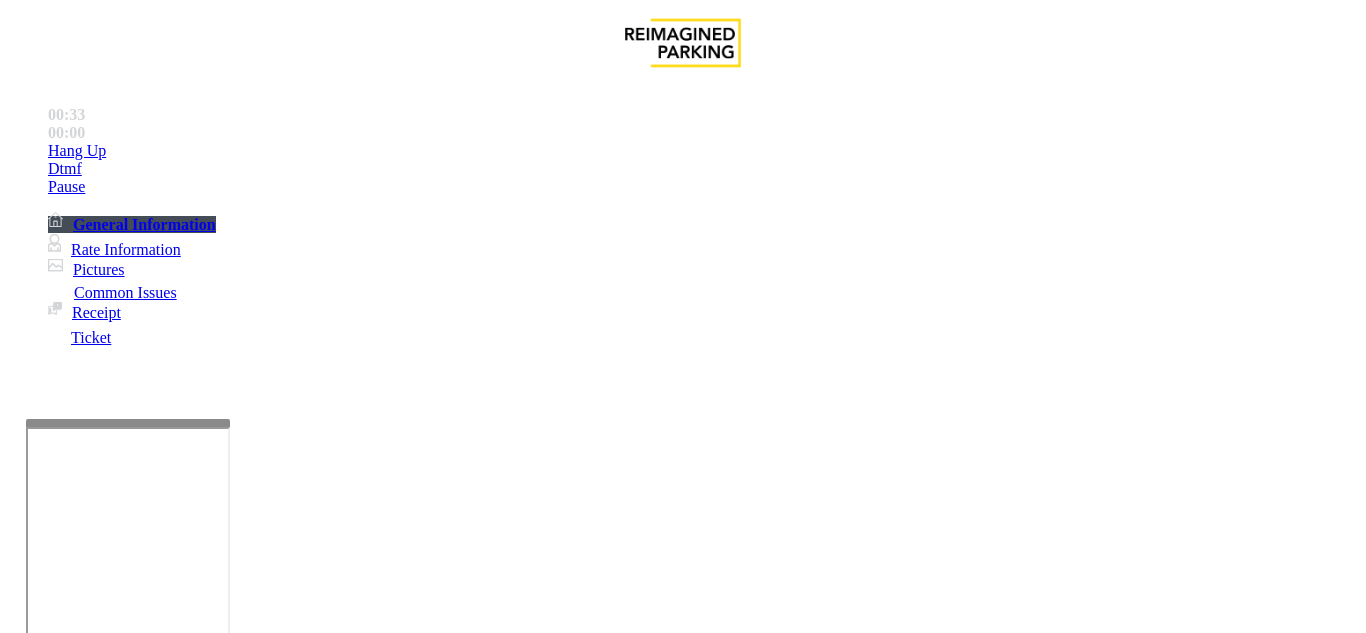 type on "********" 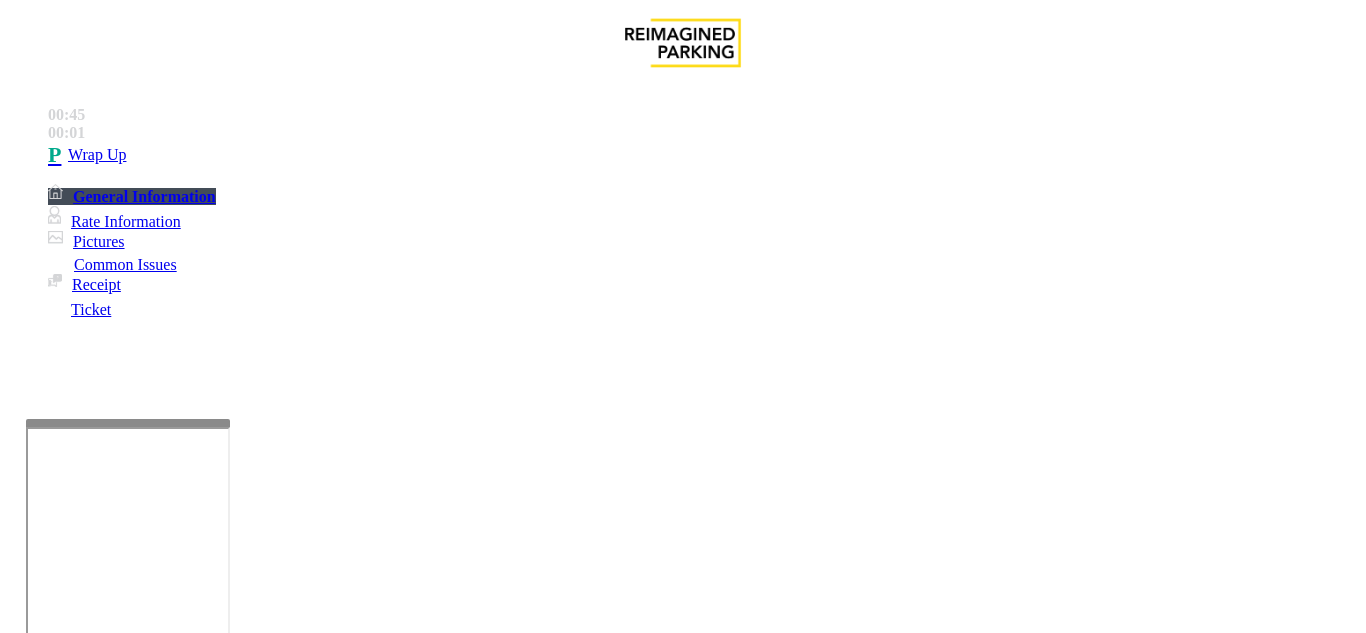 click at bounding box center [221, 1626] 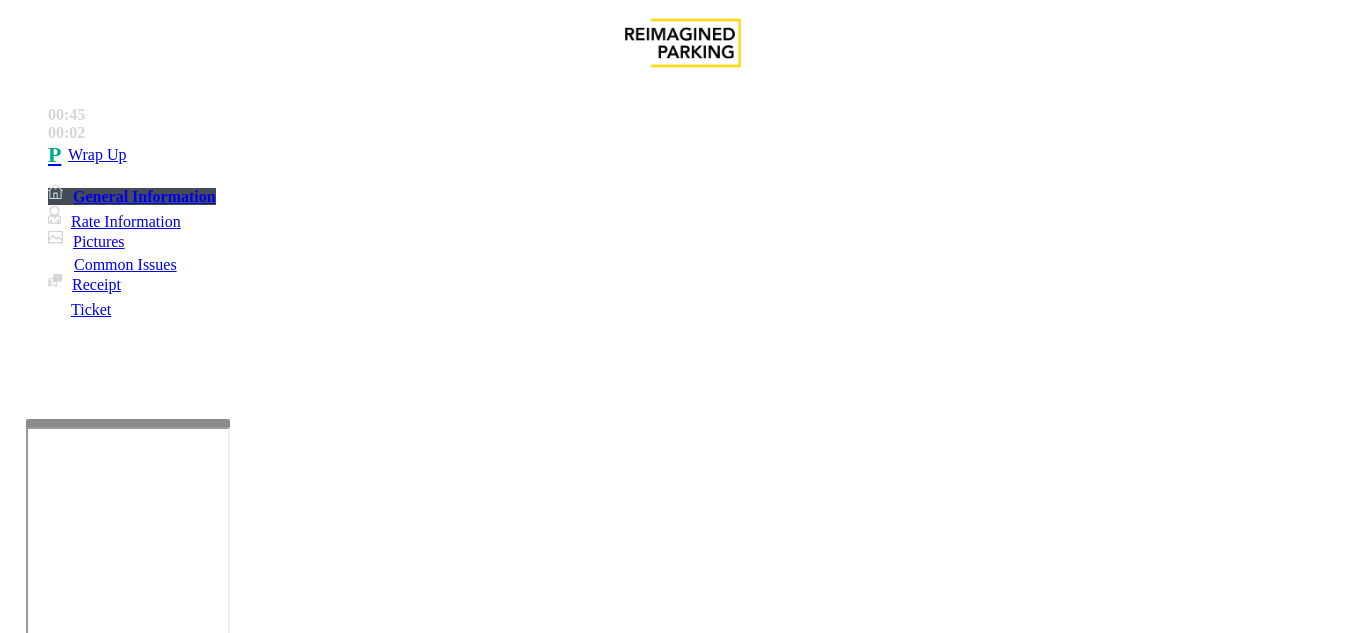 paste on "**********" 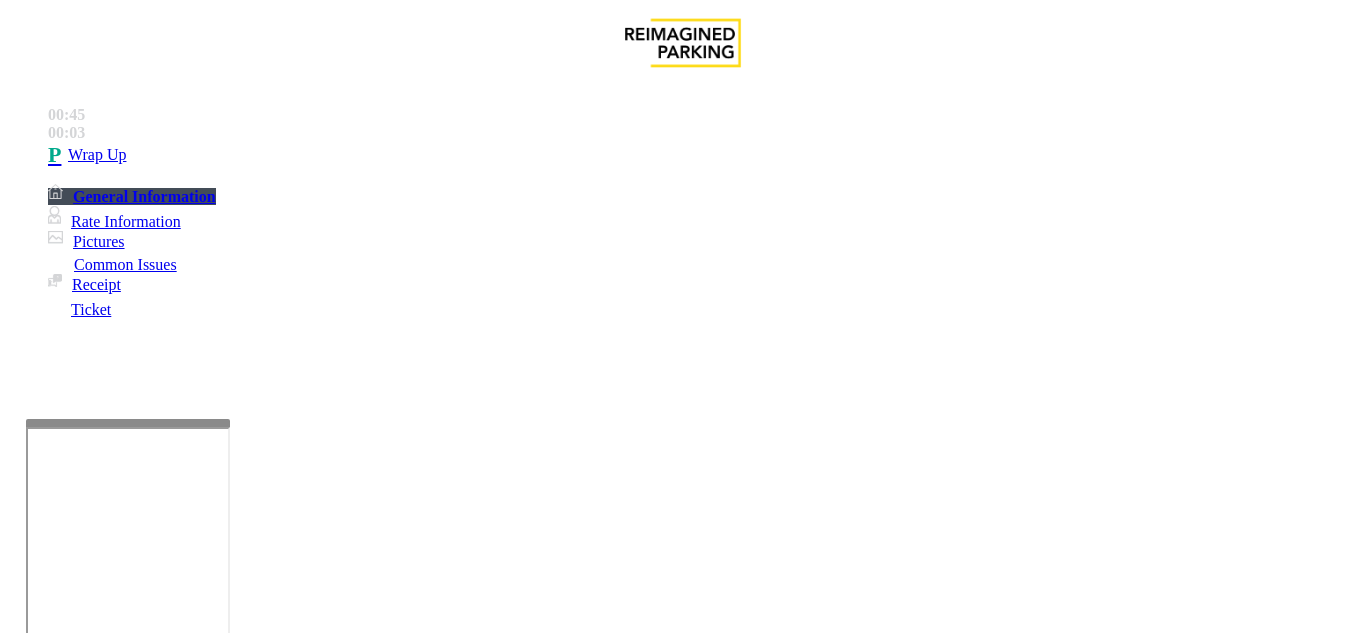 scroll, scrollTop: 0, scrollLeft: 0, axis: both 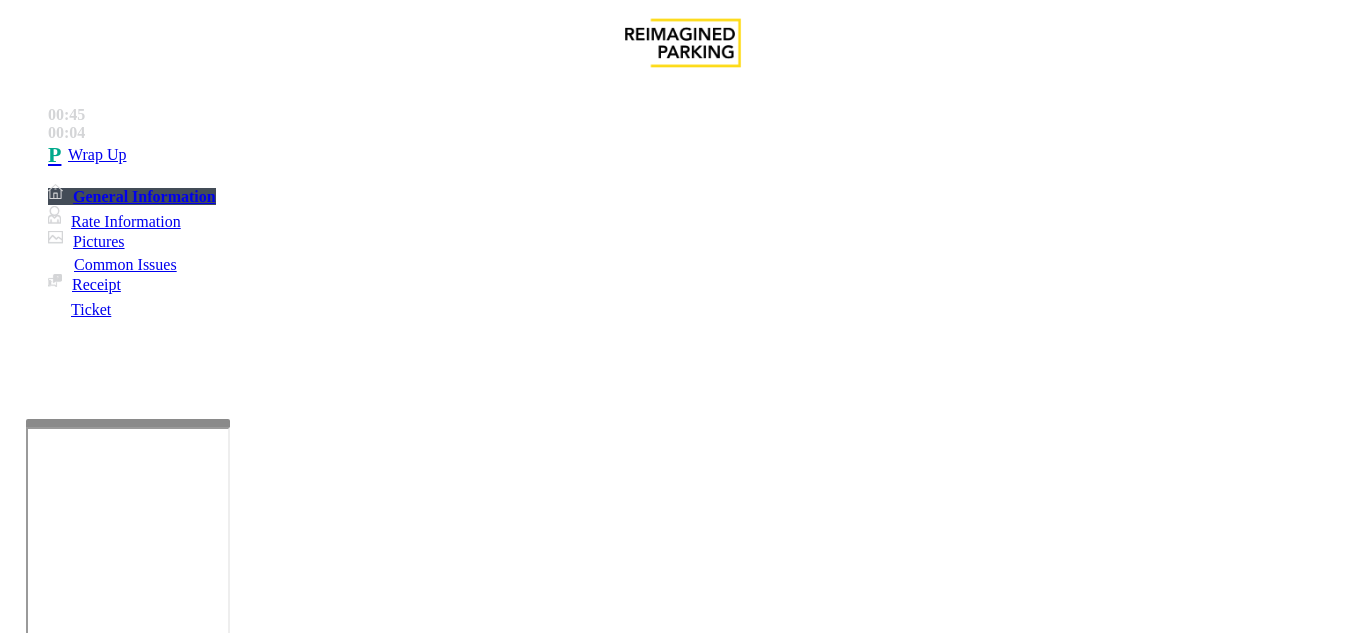 click on "Ticket Unreadable" at bounding box center (682, 1271) 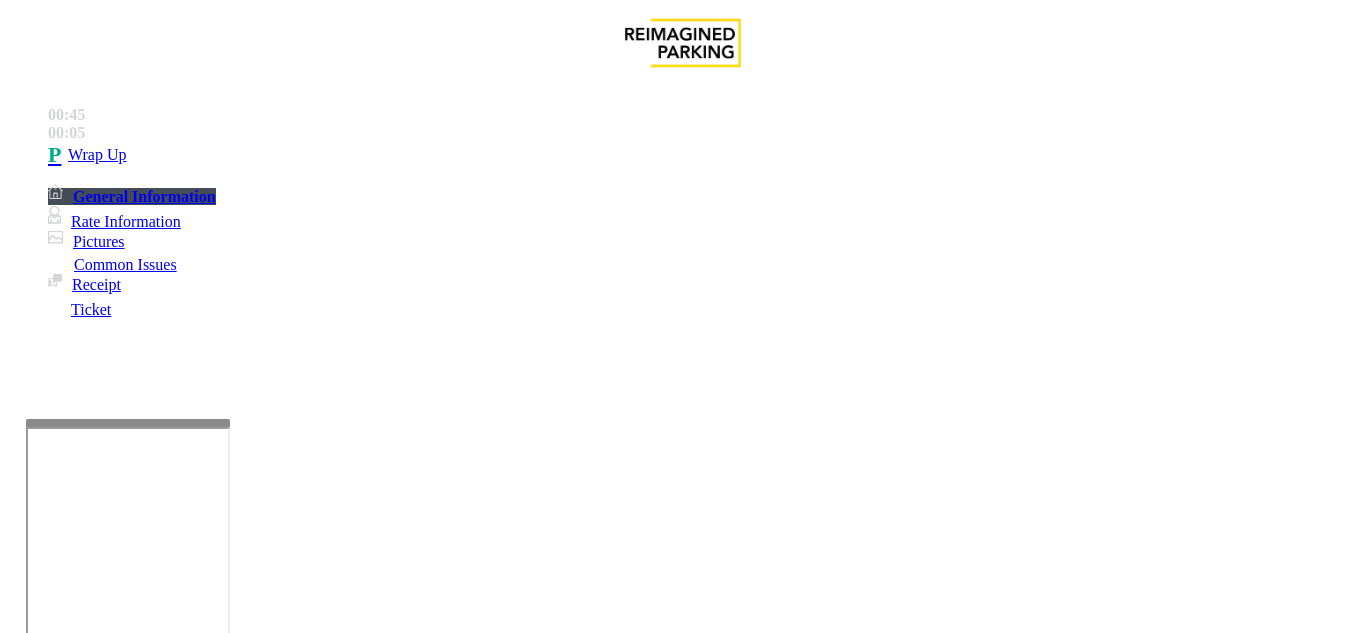 click on "Ticket Unreadable" at bounding box center (682, 1271) 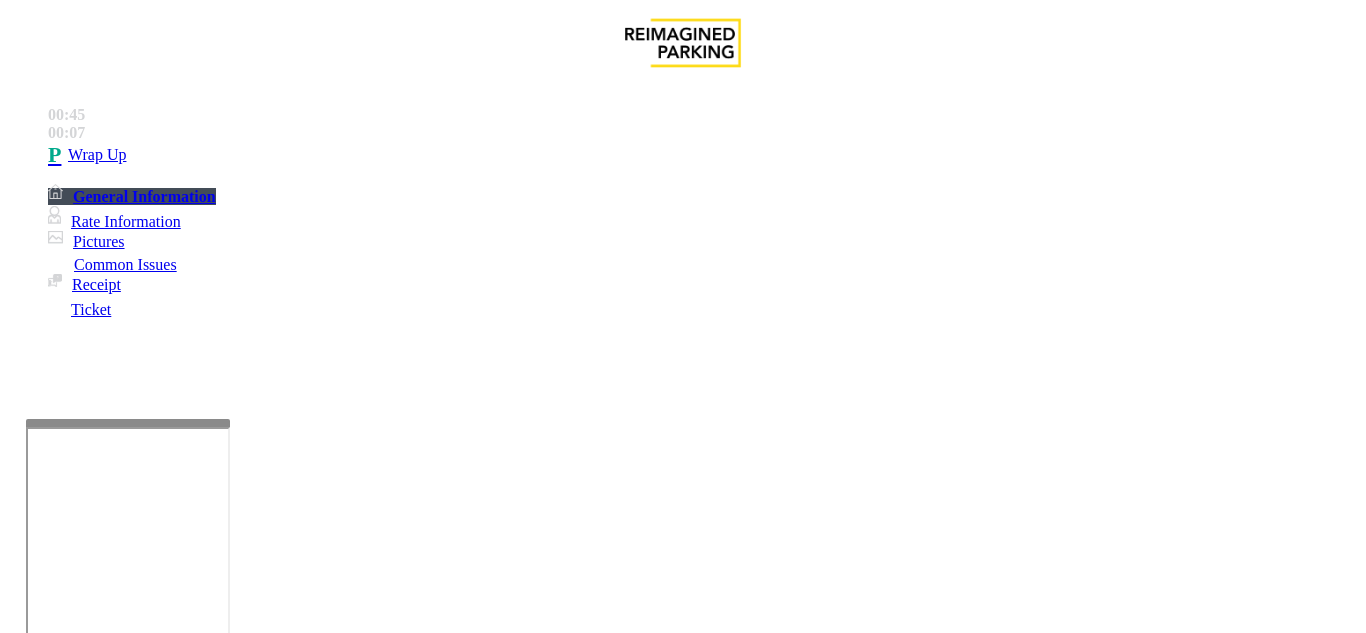 scroll, scrollTop: 300, scrollLeft: 0, axis: vertical 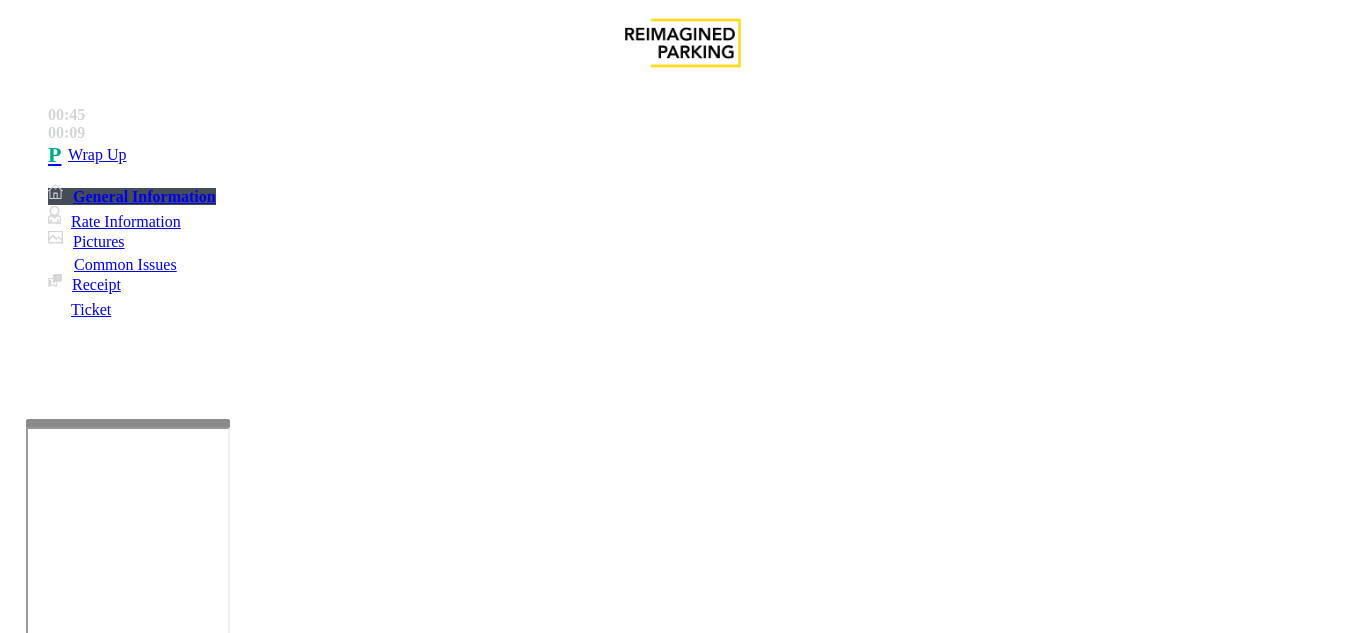 paste on "**********" 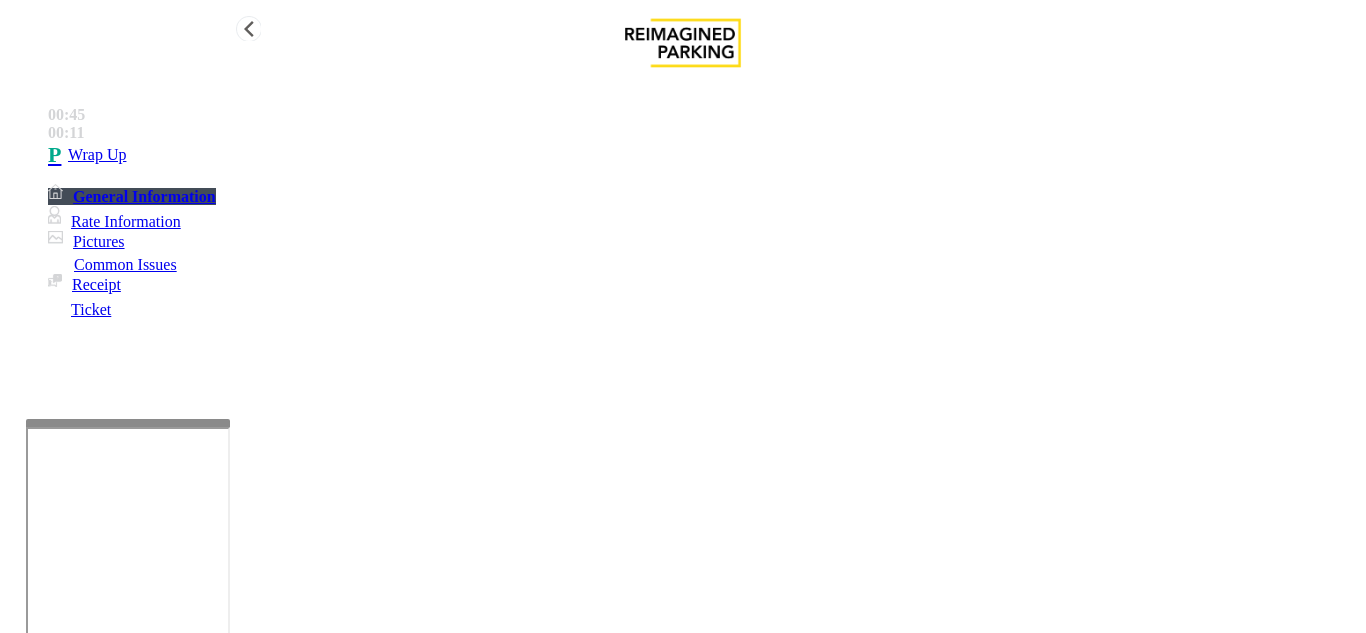 type on "**********" 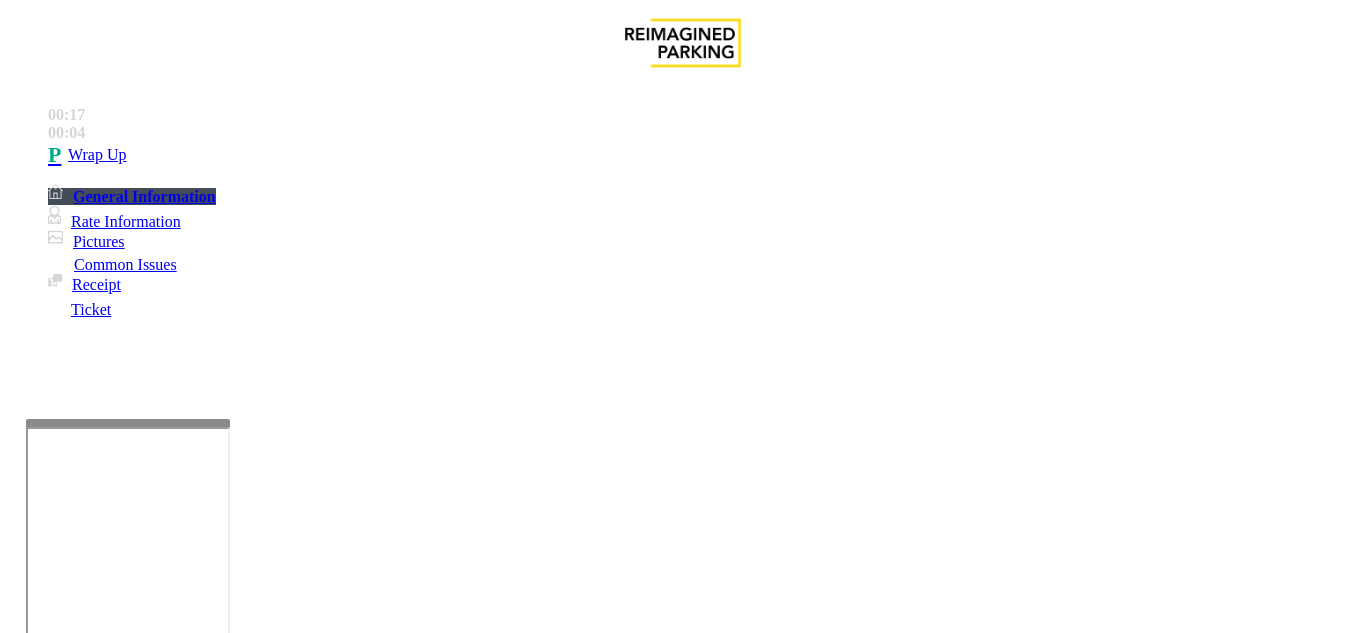 click on "Intercom Issue/No Response" at bounding box center [929, 1286] 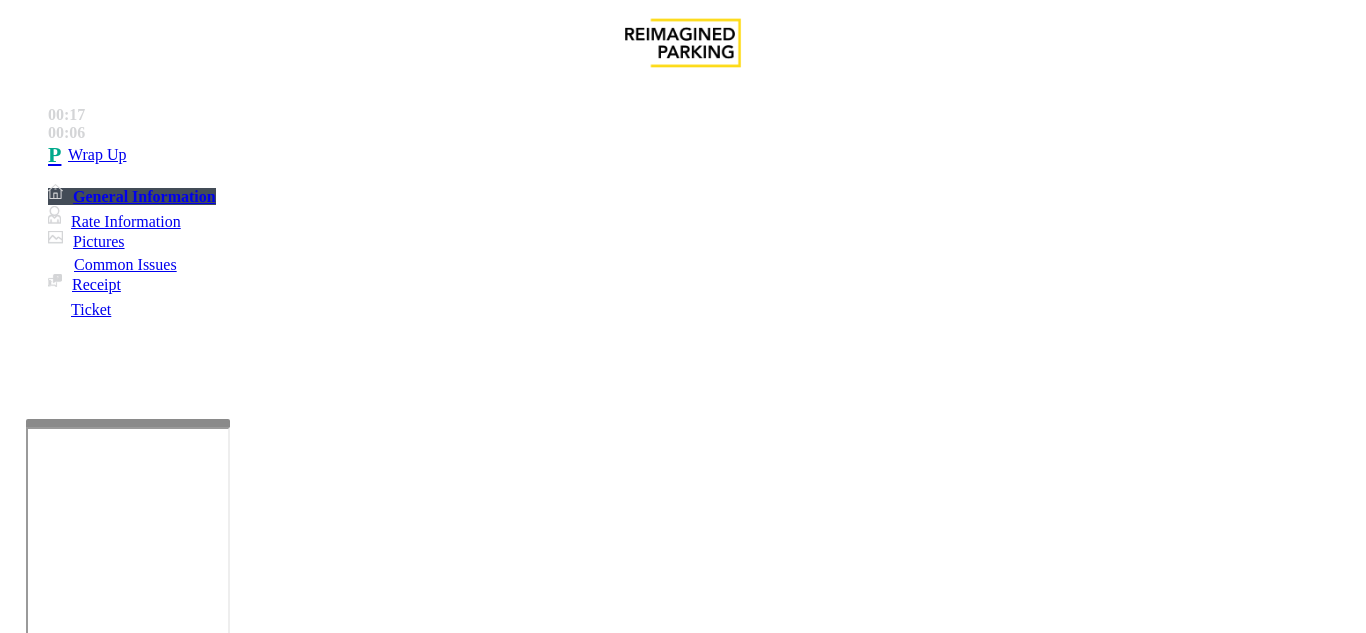 click on "No Response/Unable to hear parker" at bounding box center (142, 1286) 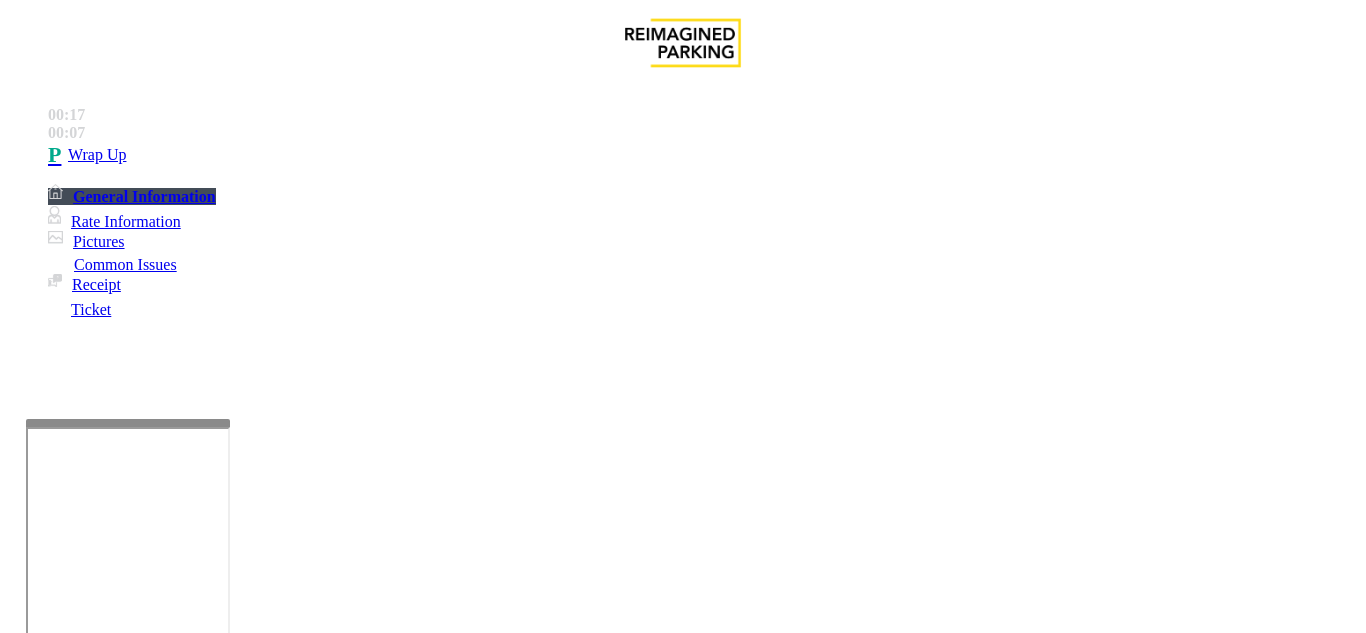 click on "No Response/Unable to hear parker" at bounding box center [682, 1271] 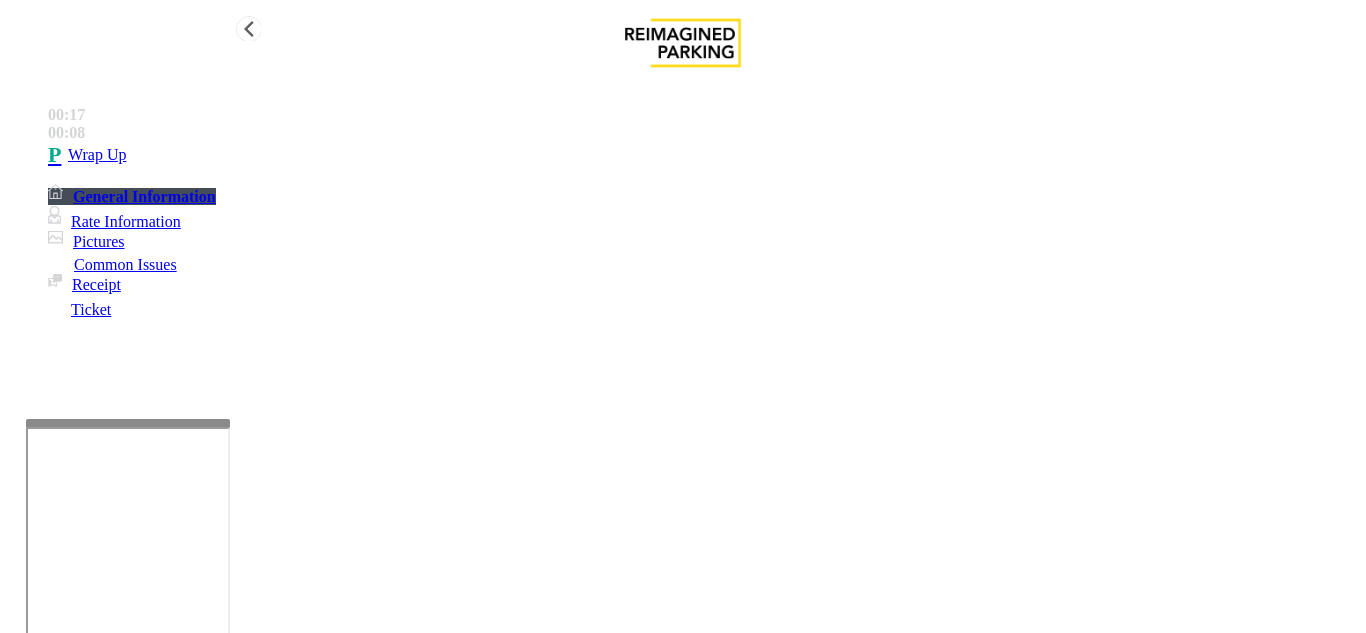 type on "**********" 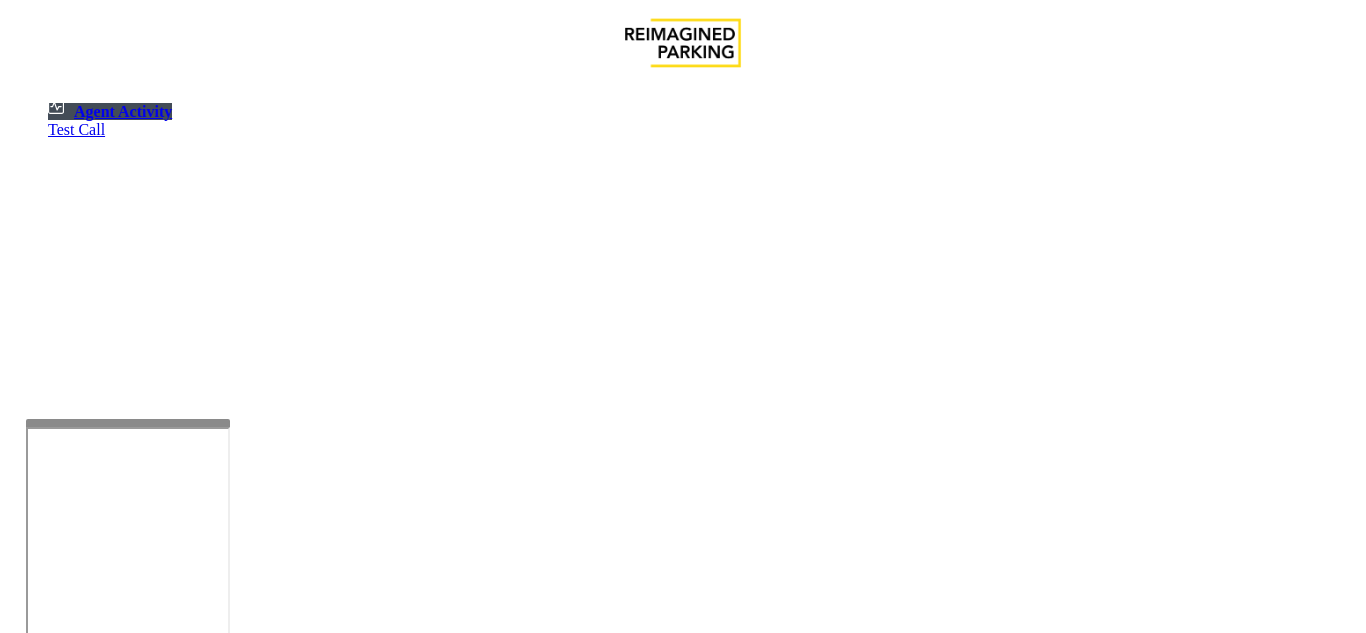 drag, startPoint x: 460, startPoint y: 179, endPoint x: 462, endPoint y: 191, distance: 12.165525 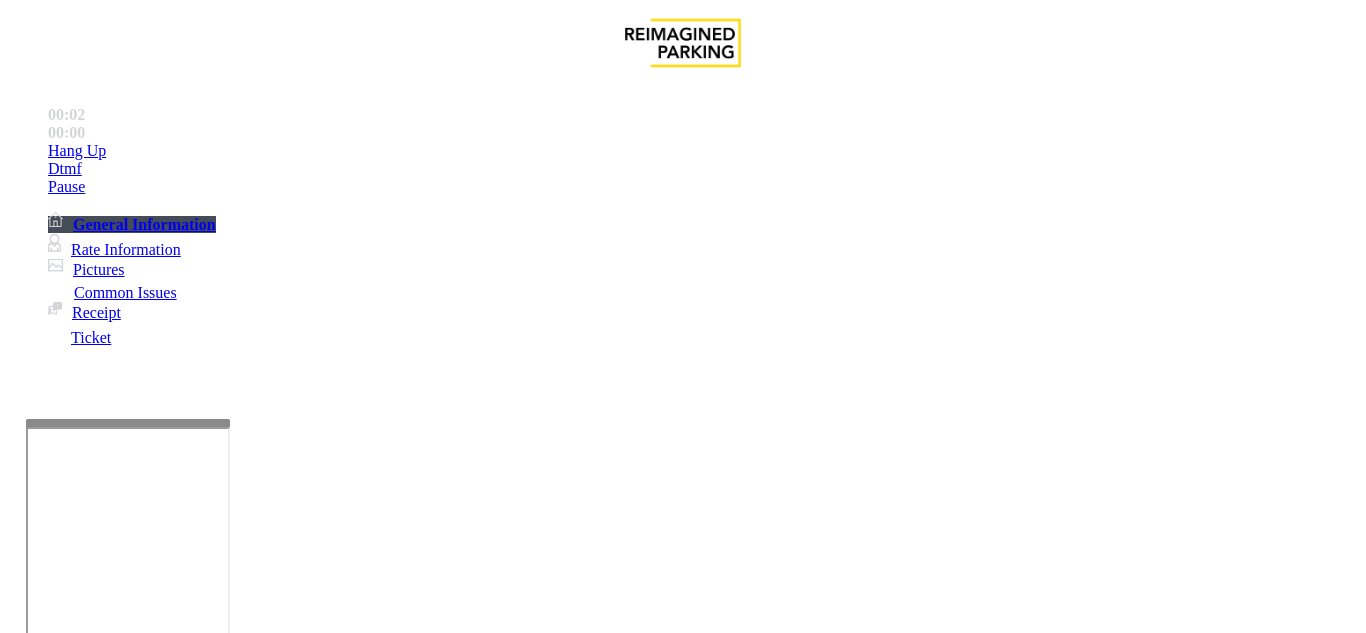 drag, startPoint x: 390, startPoint y: 401, endPoint x: 392, endPoint y: 390, distance: 11.18034 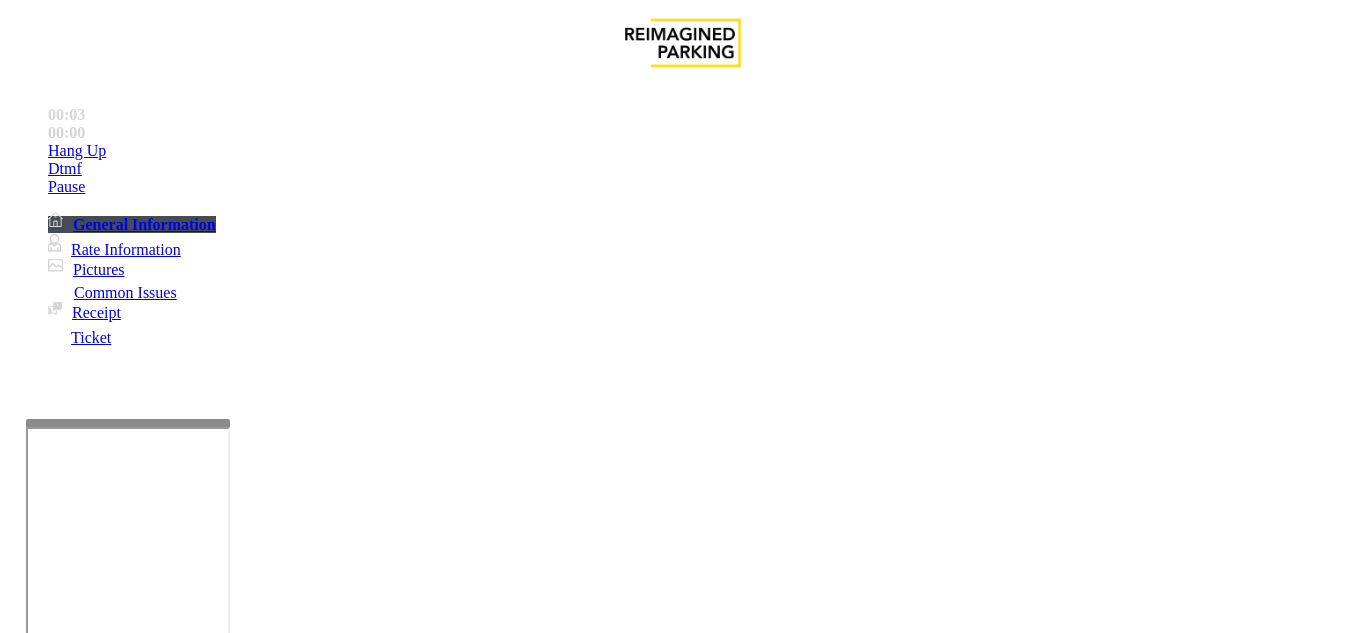 click on "Issue" at bounding box center [42, 1253] 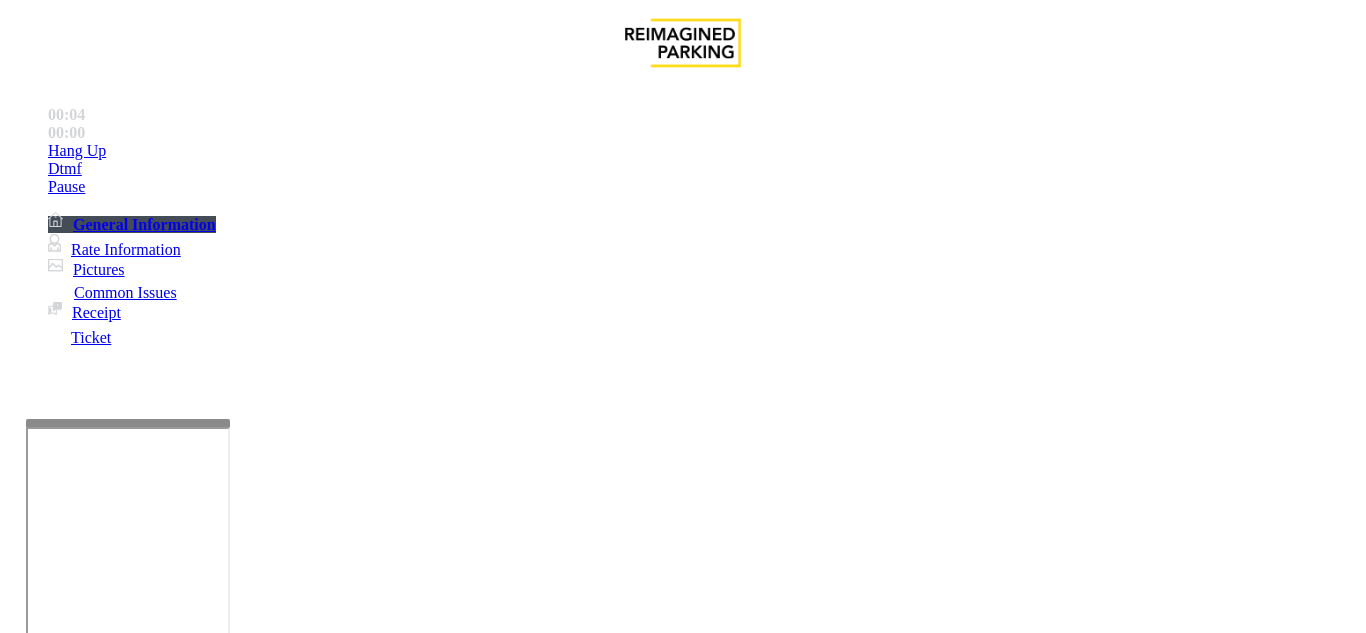 click on "Validation Issue" at bounding box center [371, 1286] 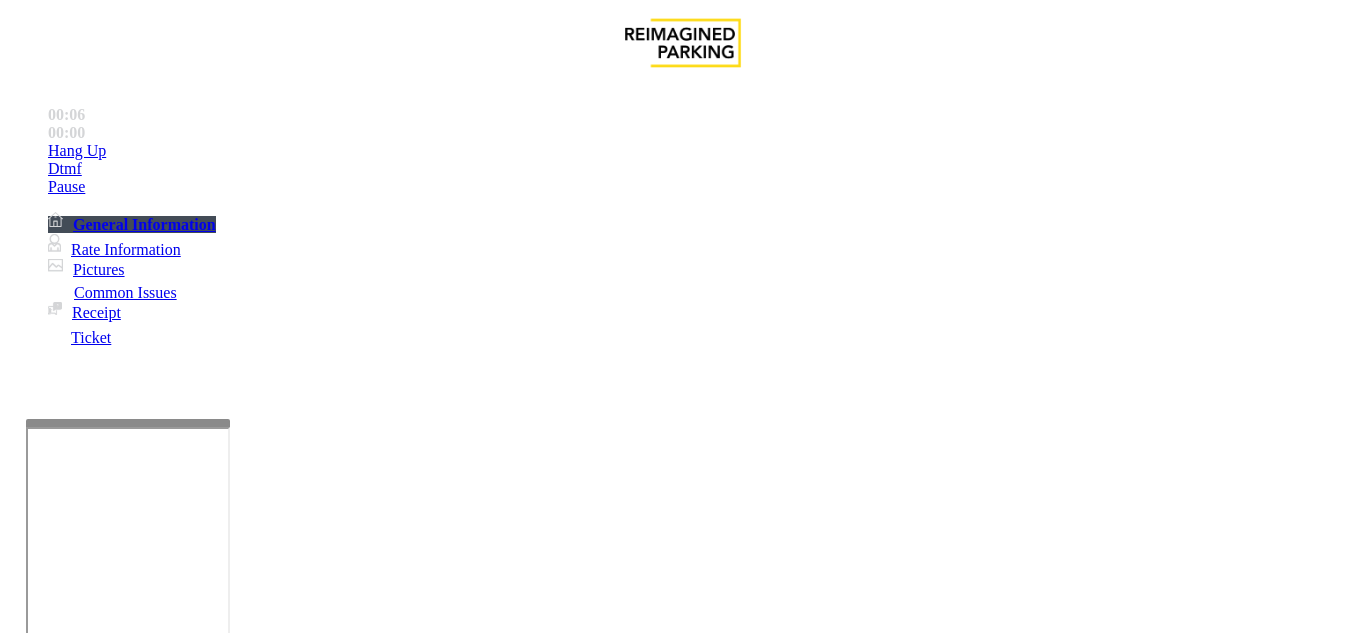 click on "Vend Gate" at bounding box center [69, 1719] 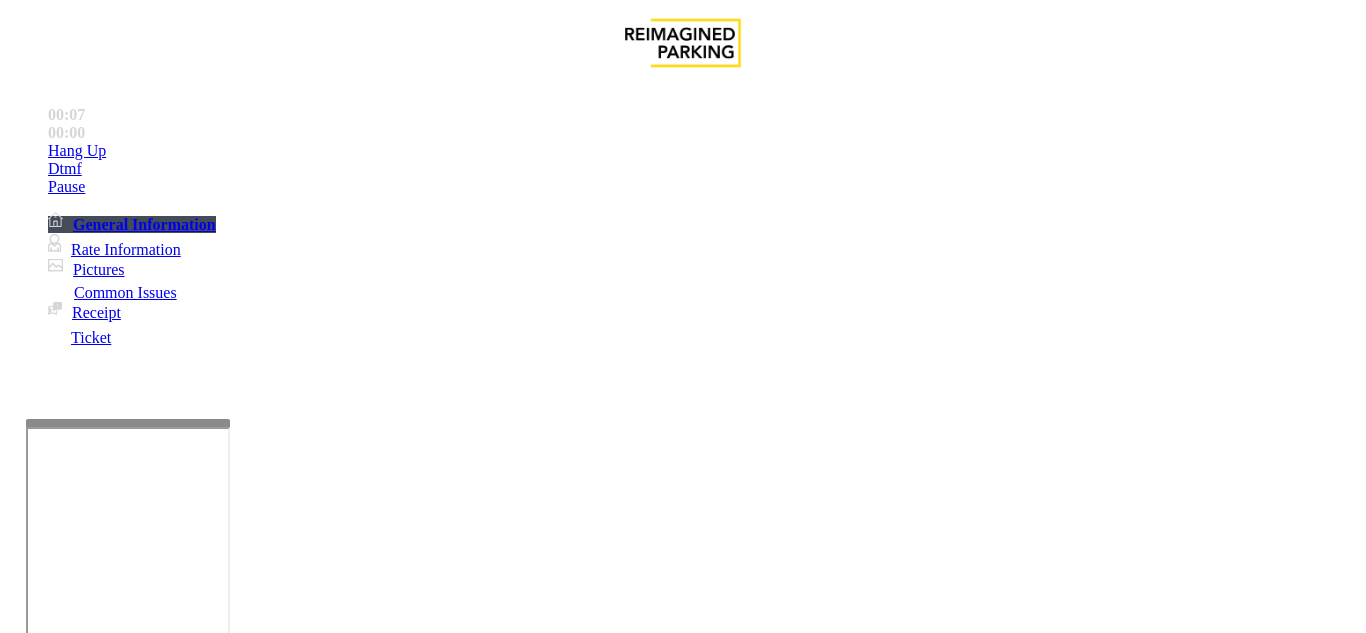 click on "Abbot Hospital (Main Hospital)" at bounding box center [110, 1230] 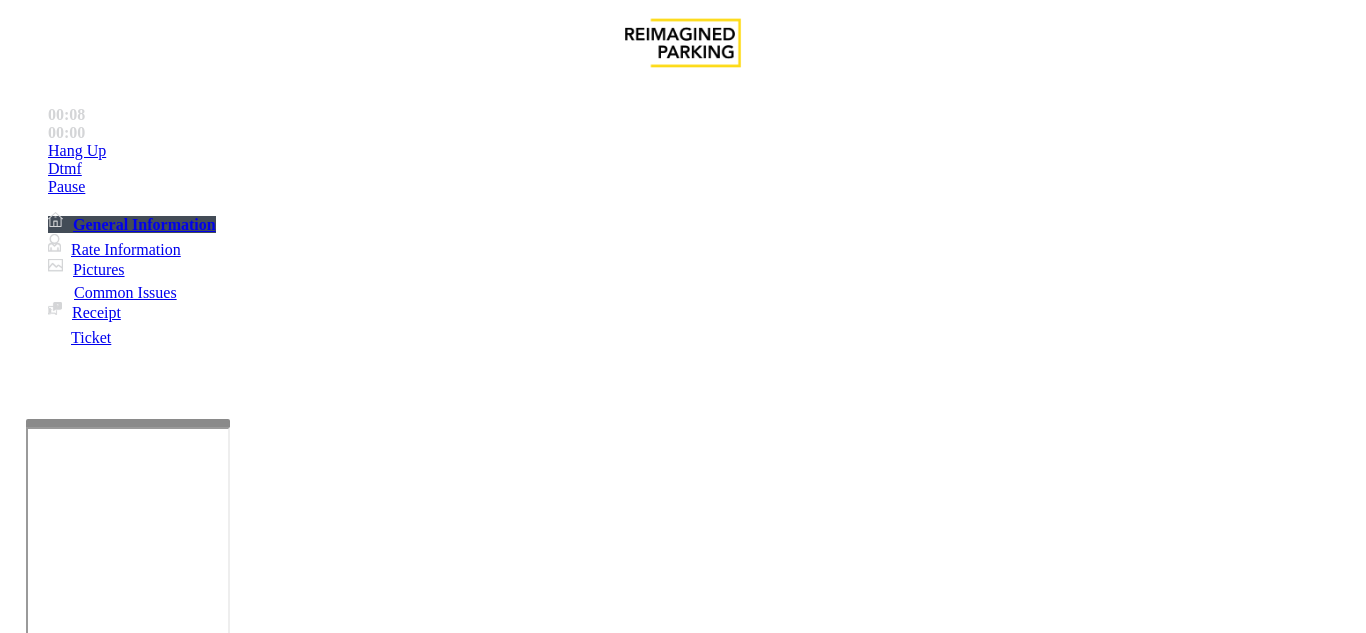 click on "Issue" at bounding box center (42, 1253) 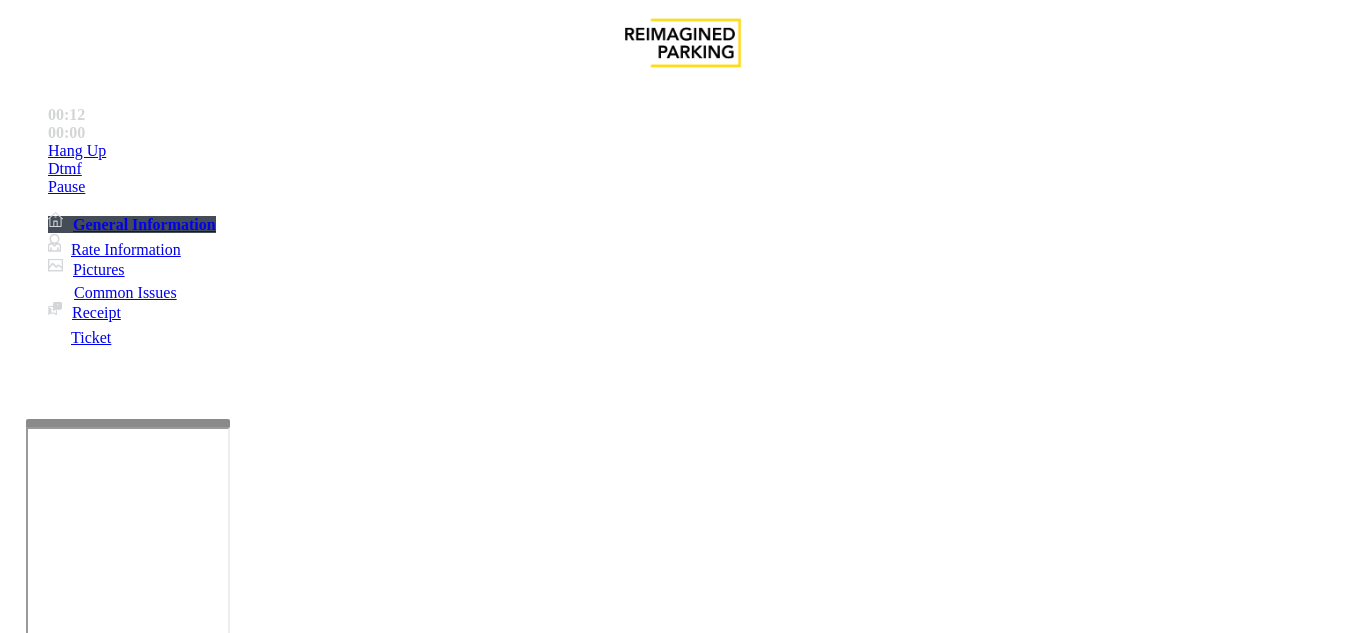 click on "Equipment Issue" at bounding box center [483, 1286] 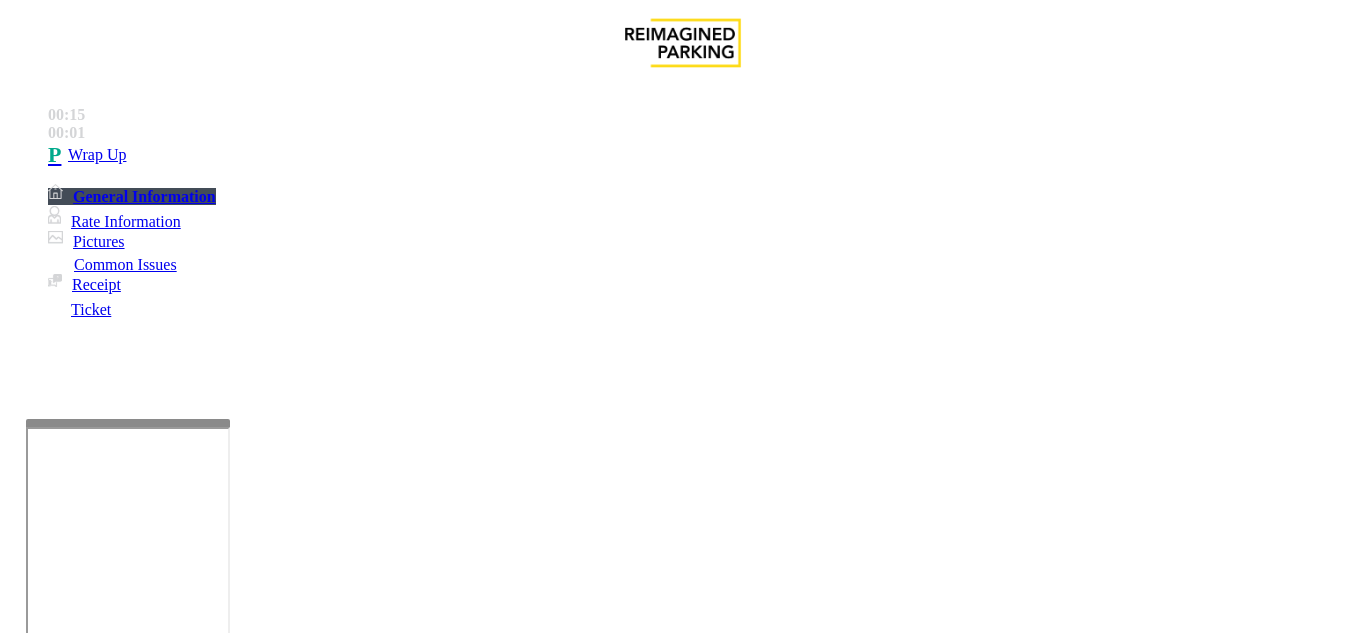 click on "Gate / Door Won't Open" at bounding box center (575, 1286) 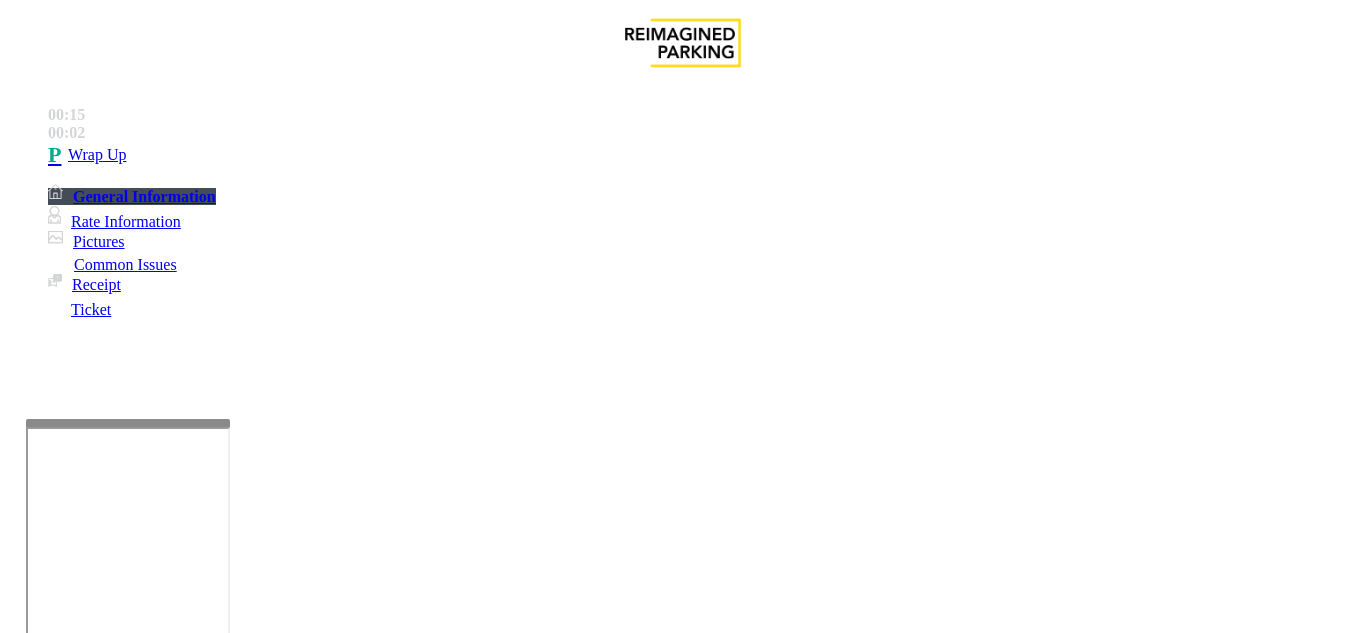 scroll, scrollTop: 100, scrollLeft: 0, axis: vertical 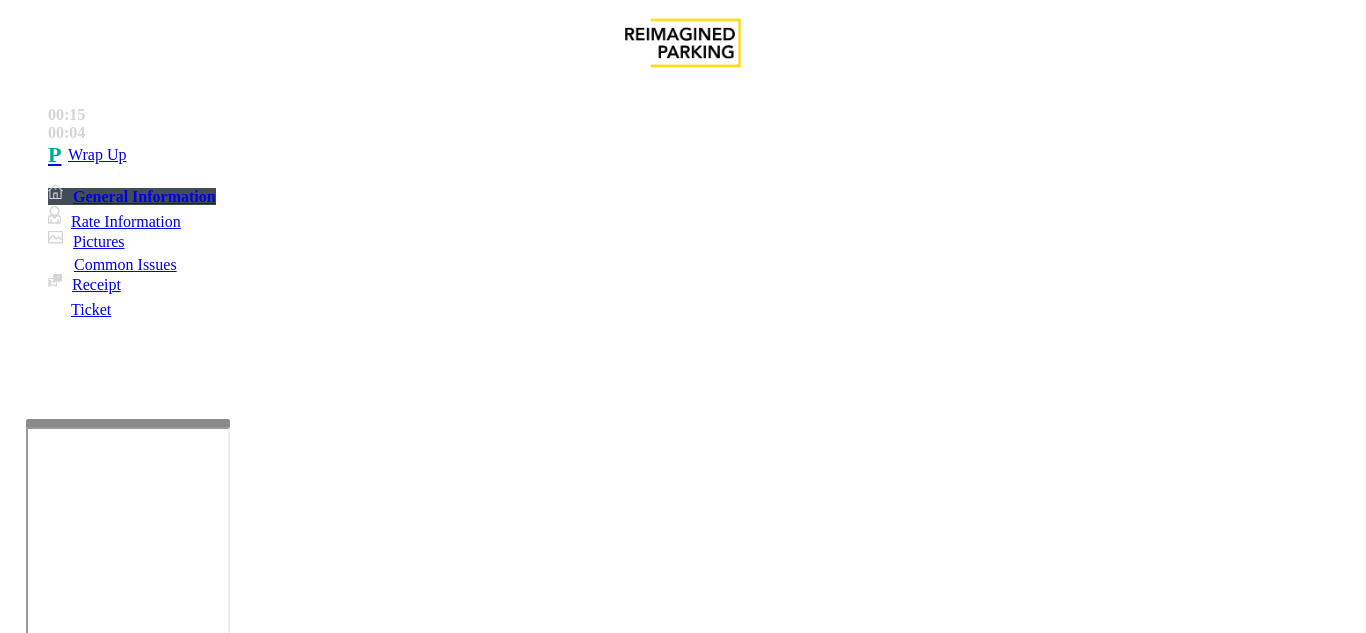 click at bounding box center [221, 1642] 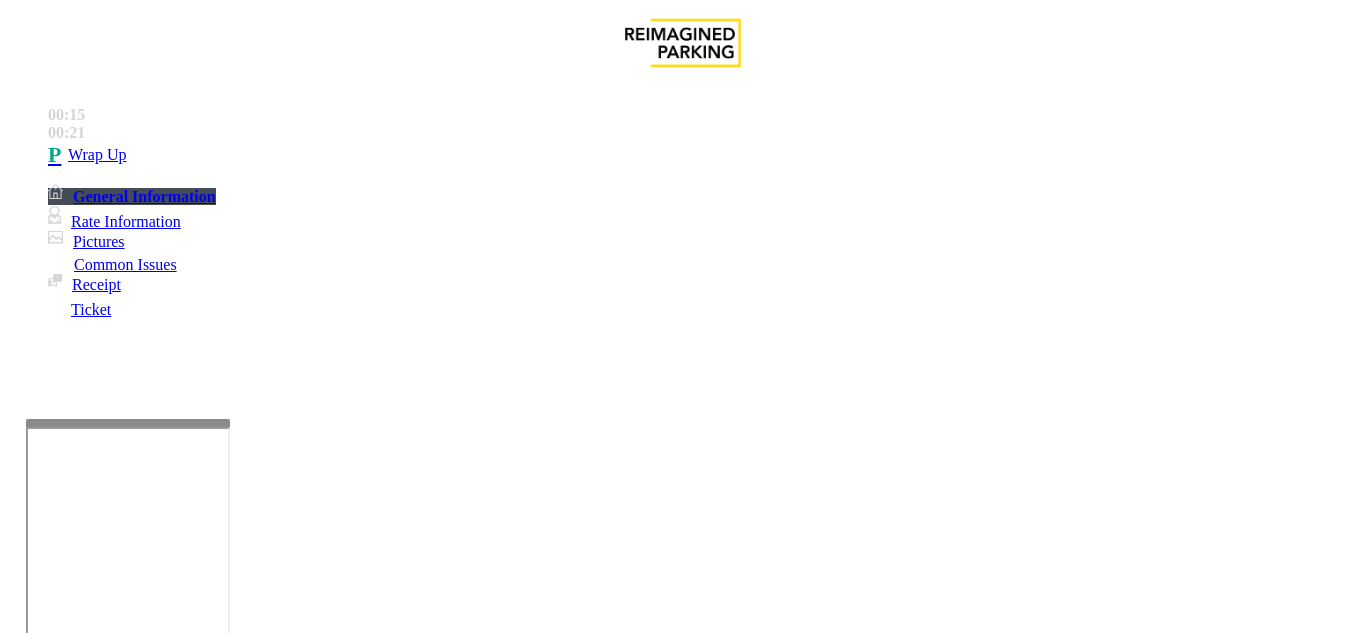 drag, startPoint x: 490, startPoint y: 557, endPoint x: 531, endPoint y: 629, distance: 82.85529 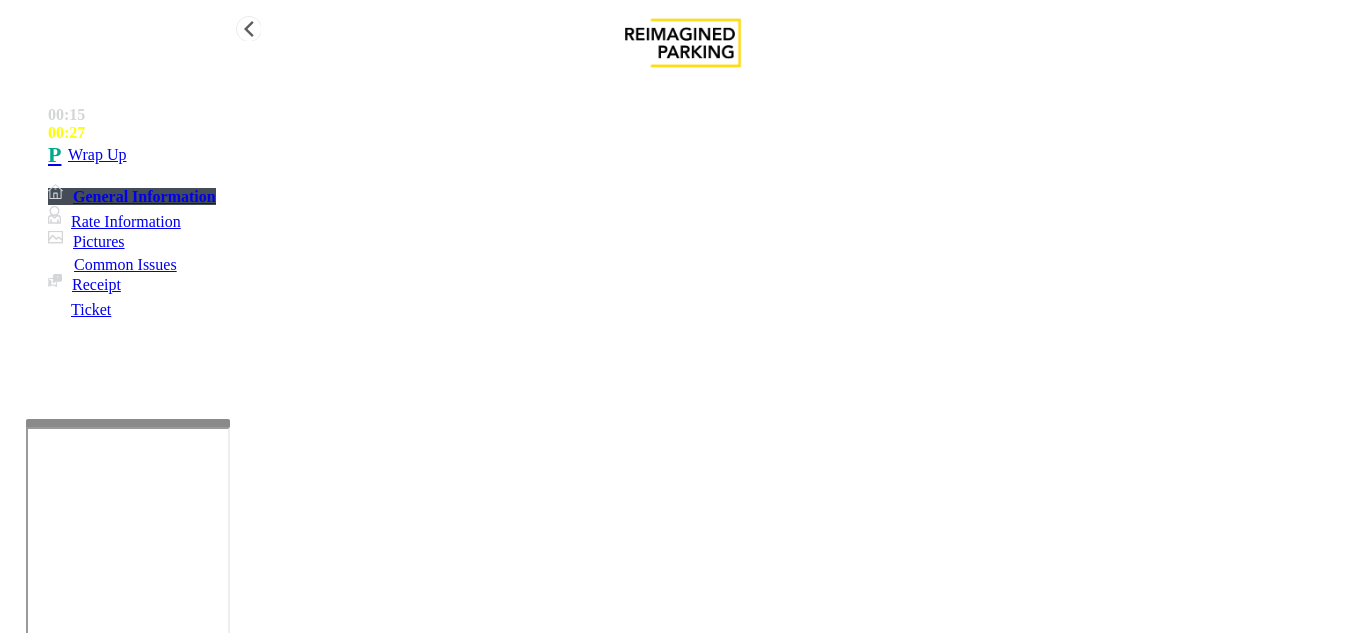 type on "**********" 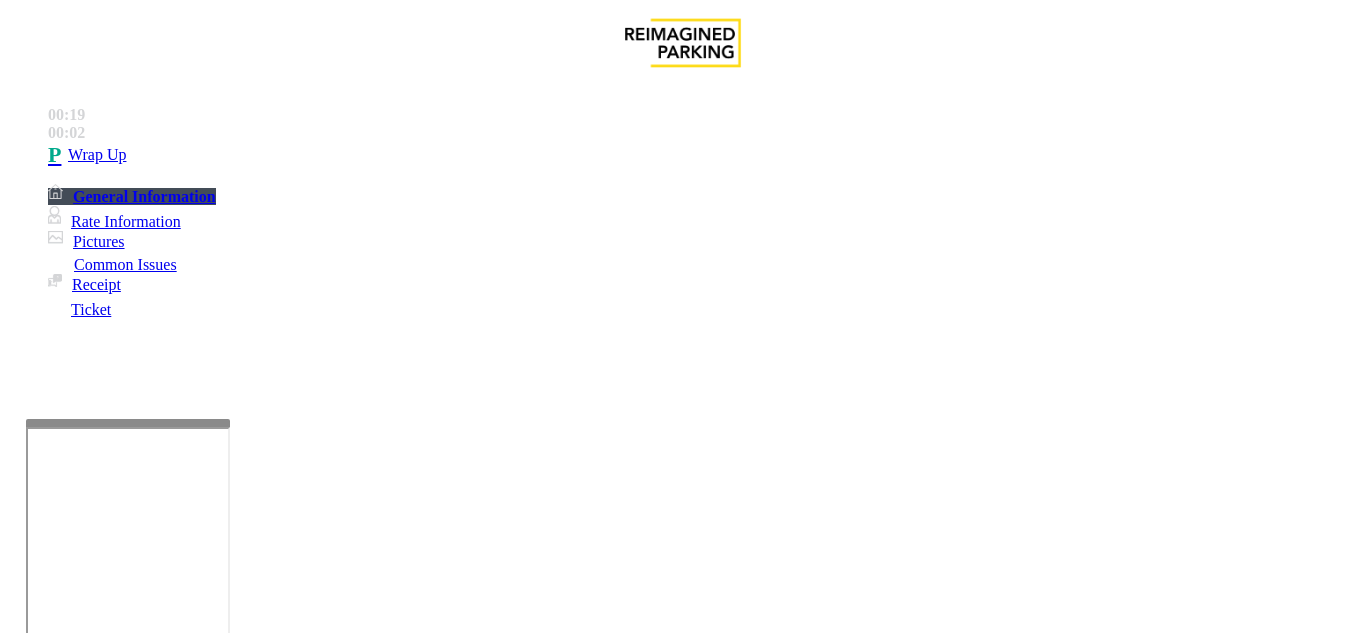 drag, startPoint x: 347, startPoint y: 349, endPoint x: 357, endPoint y: 351, distance: 10.198039 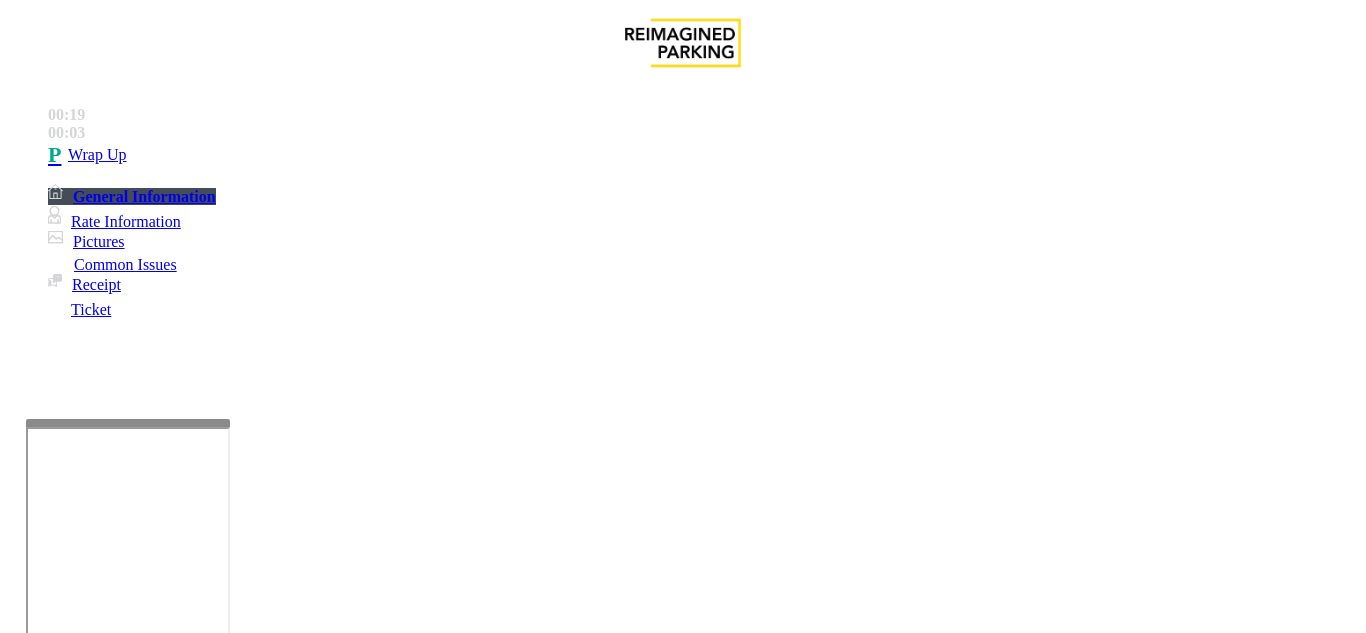 drag, startPoint x: 392, startPoint y: 356, endPoint x: 1326, endPoint y: 380, distance: 934.3083 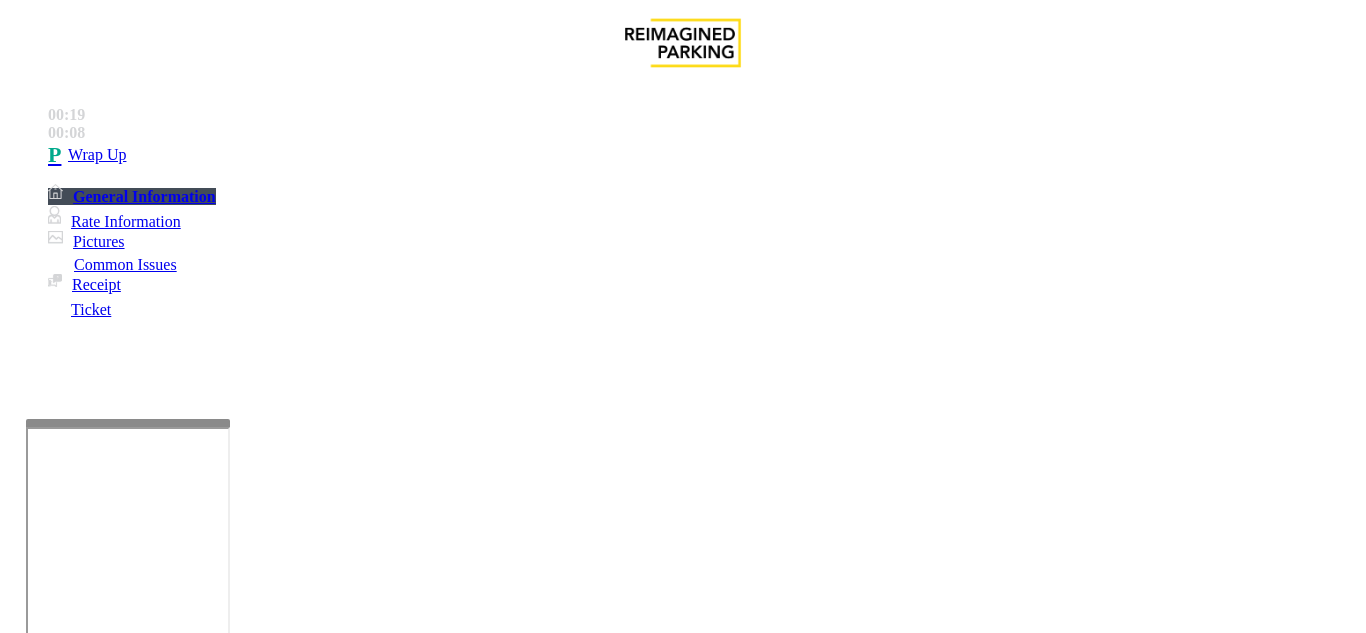 scroll, scrollTop: 100, scrollLeft: 0, axis: vertical 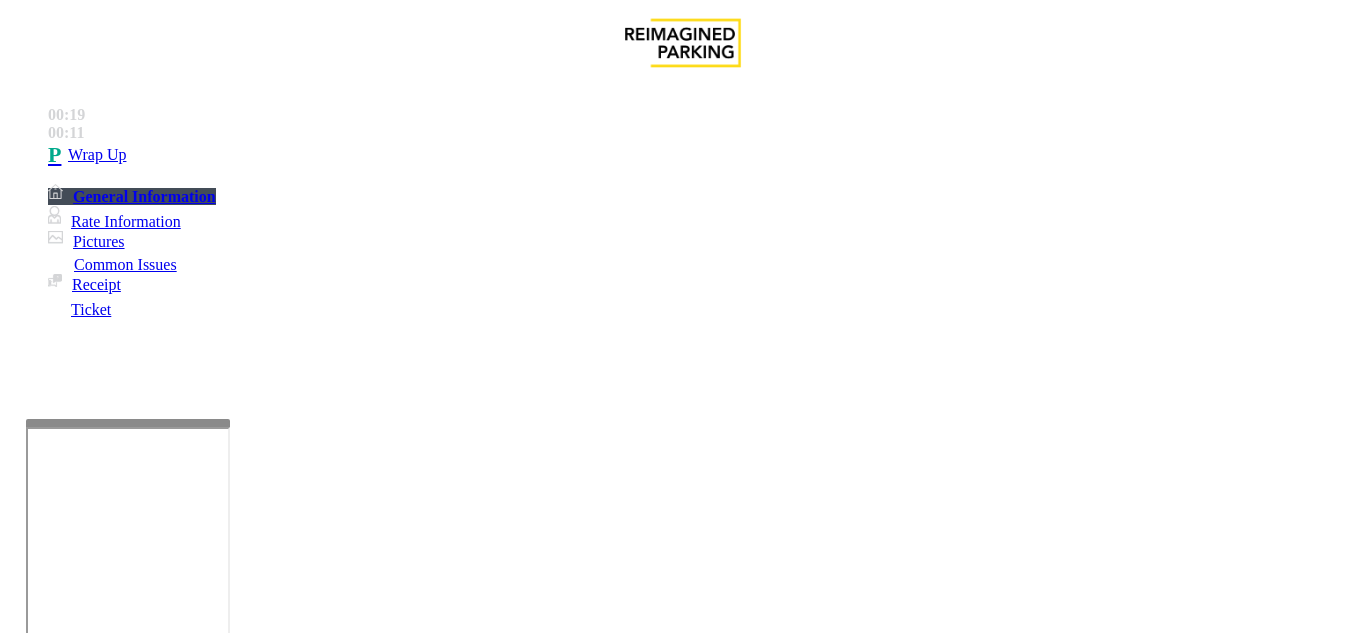 click at bounding box center [221, 1667] 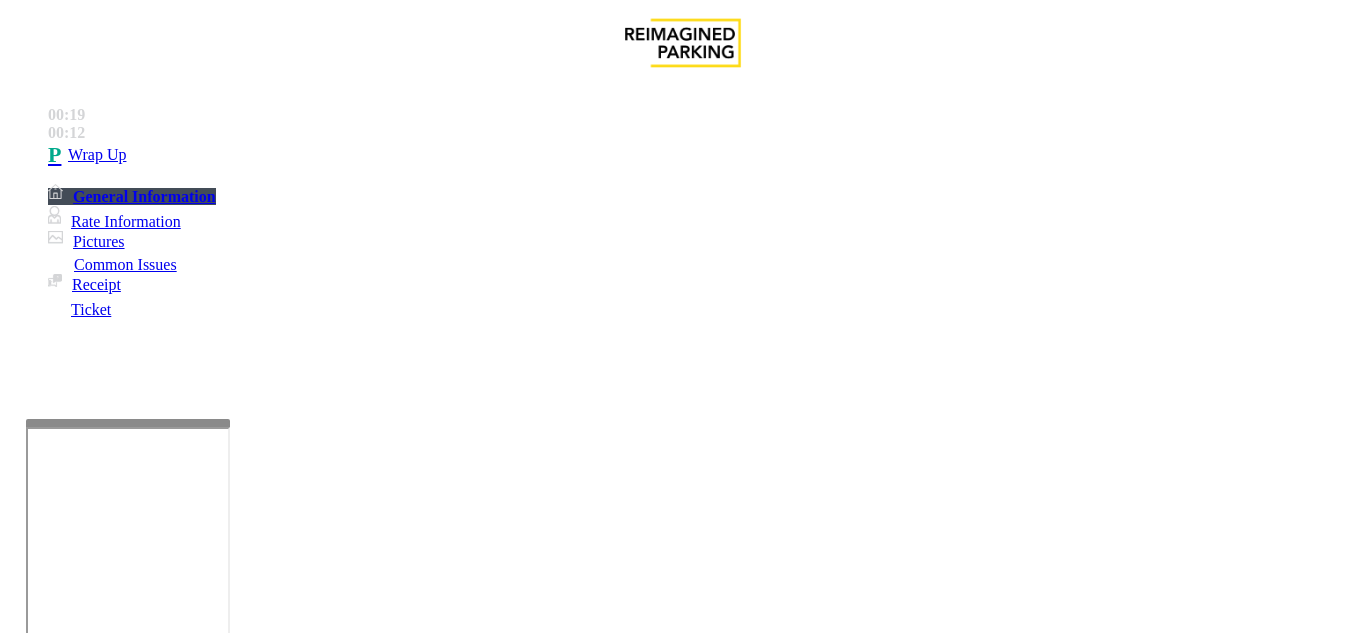 paste on "**********" 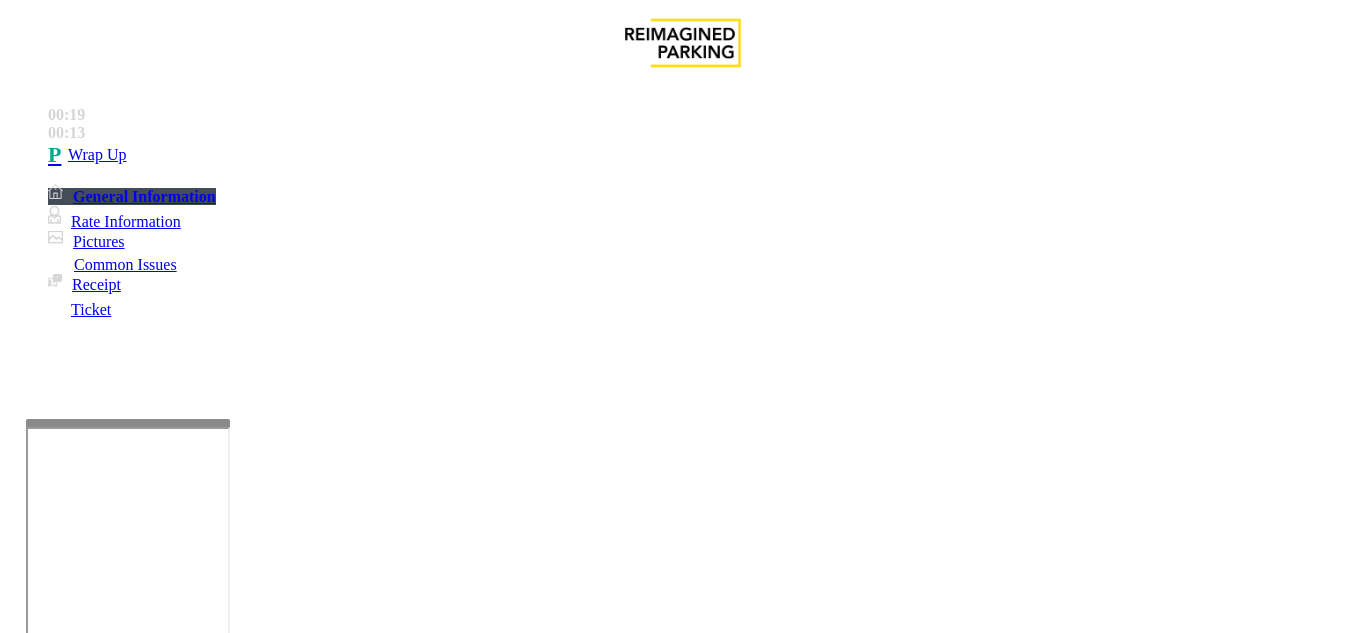 click on "1.Ask customer for license plate number.
2. Verify customer made payment
3. If payment is still owed, send fee to machine.
Monthly Parker
1. Lookup monthly parker and verify validity.
2. Vend gate and notify manager. MANDATORY FIELDS: LOCATION, NOTES IF MONTHLY- MONTHLY CARD NUMBER. IF TRANSIENT- TICKET NUMBER AND AMOUNT PAID" at bounding box center [682, 1618] 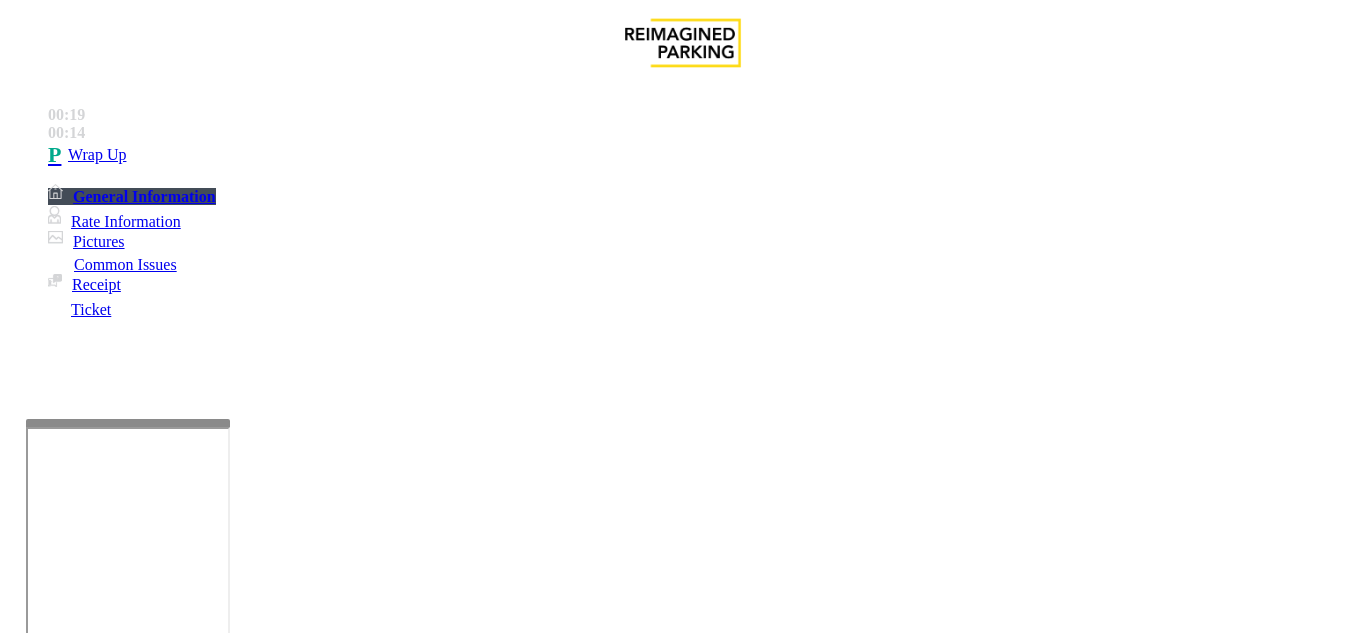 click on "Gate / Door Won't Open" at bounding box center (682, 1271) 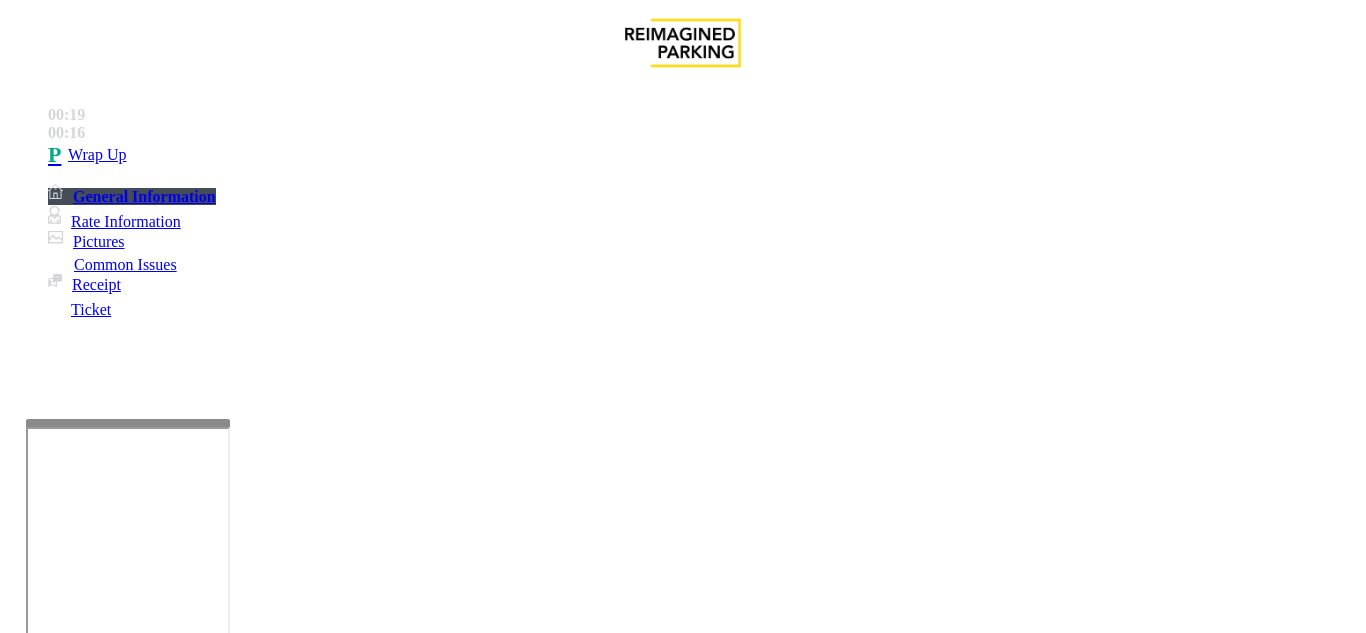 click on "Gate / Door Won't Open" at bounding box center (682, 1271) 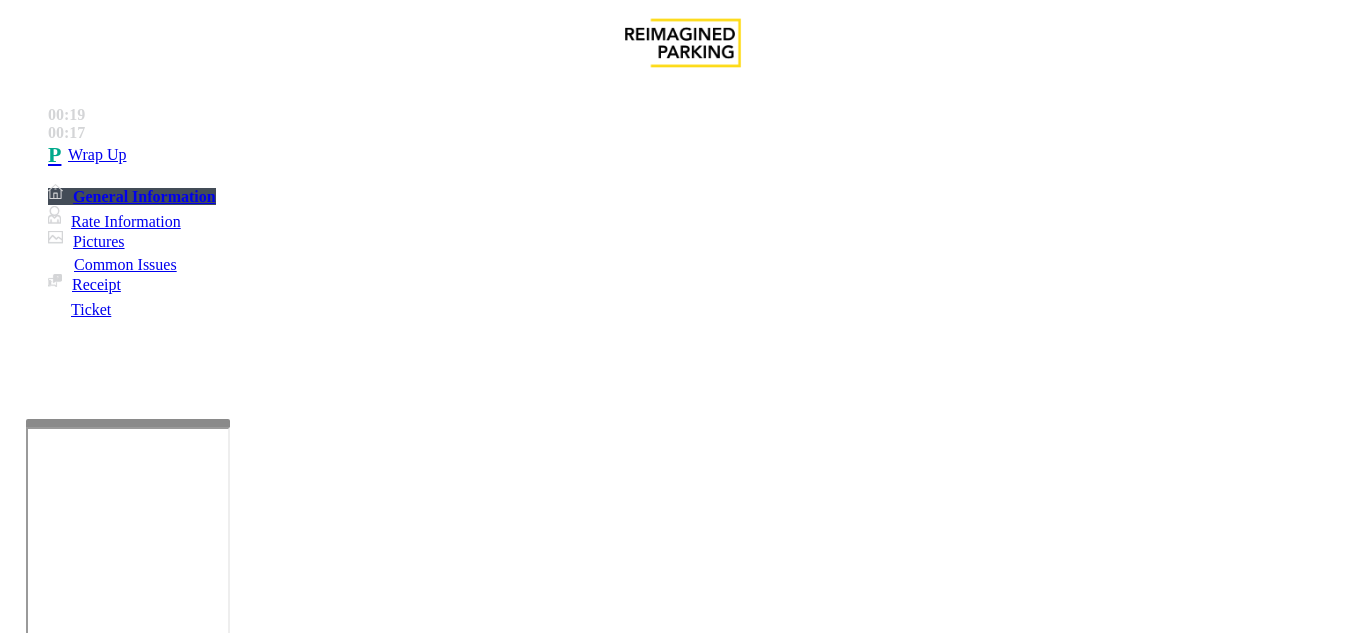 scroll, scrollTop: 320, scrollLeft: 0, axis: vertical 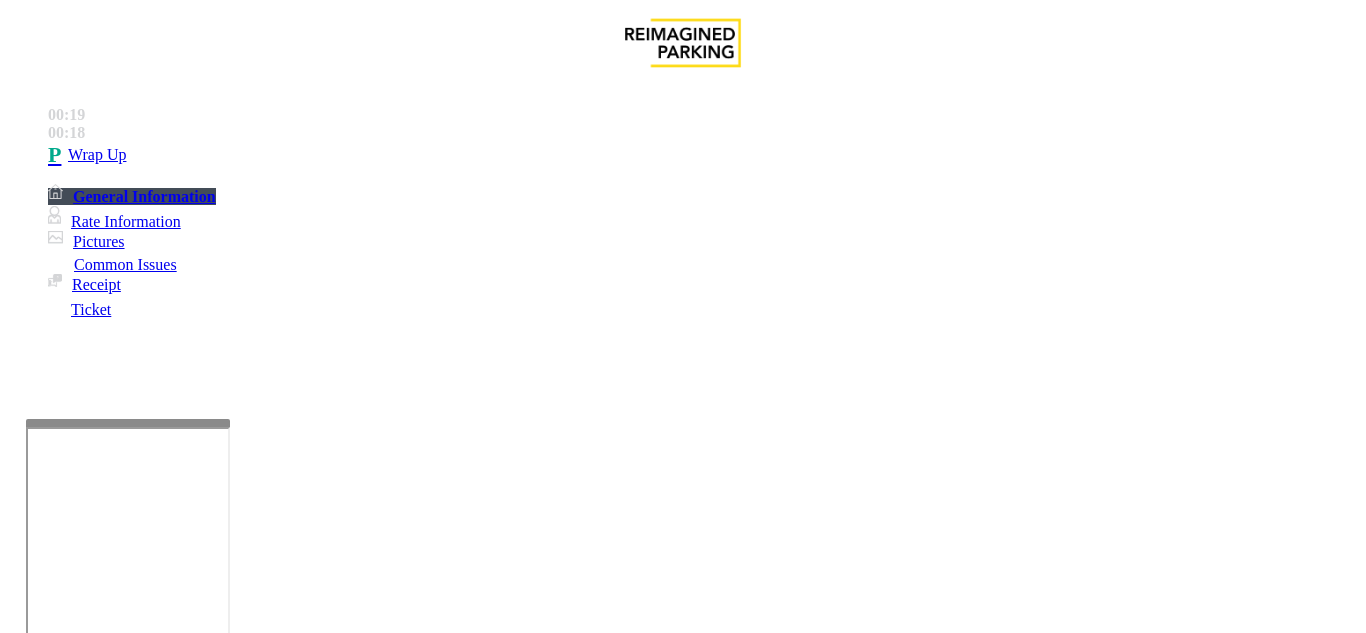 click at bounding box center [221, 1667] 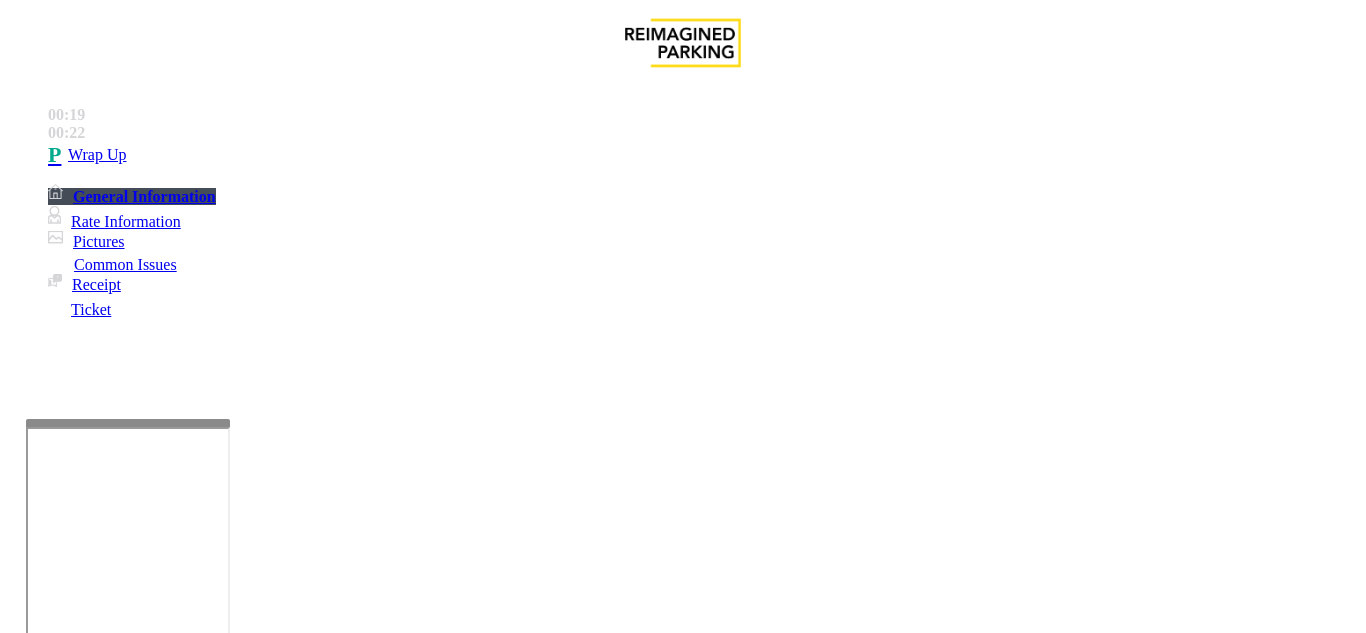 drag, startPoint x: 507, startPoint y: 435, endPoint x: 514, endPoint y: 421, distance: 15.652476 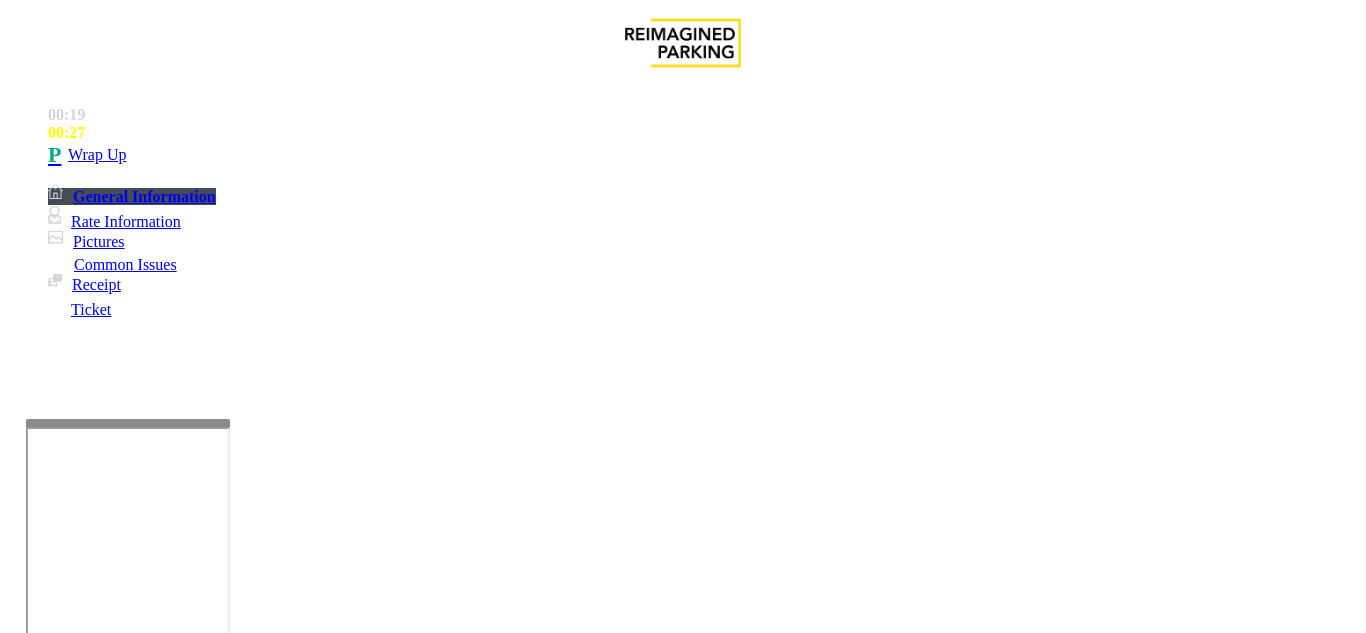 click at bounding box center (221, 1667) 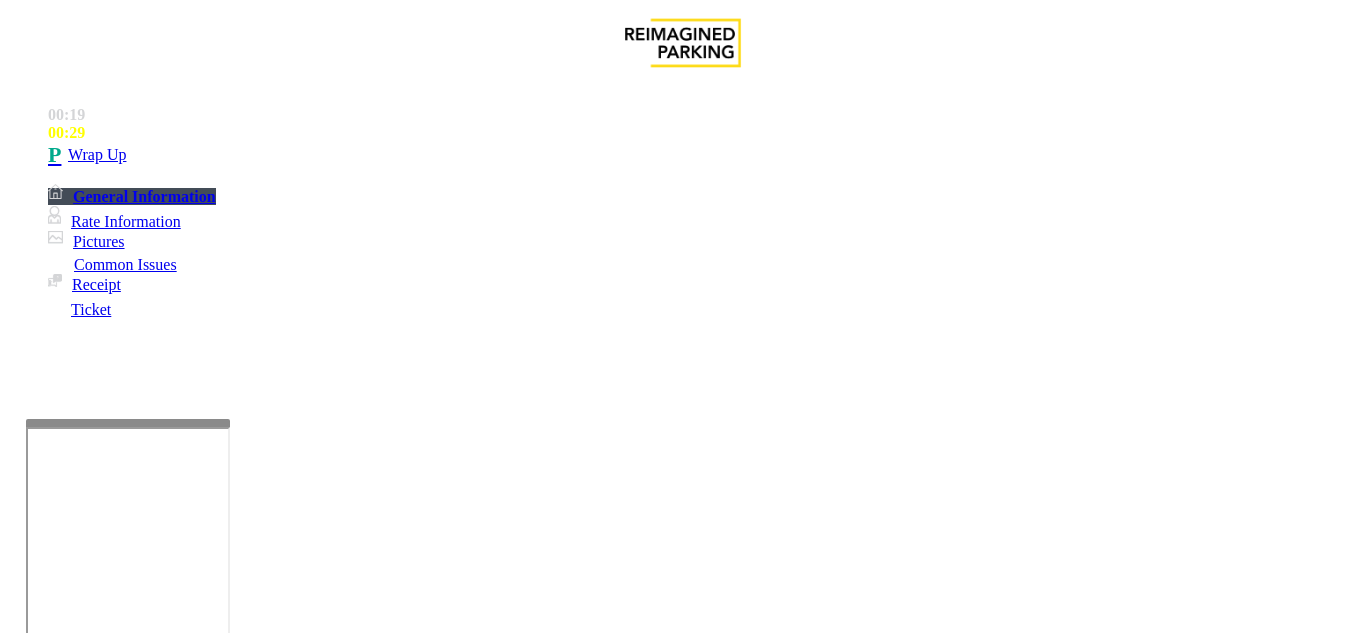 scroll, scrollTop: 0, scrollLeft: 0, axis: both 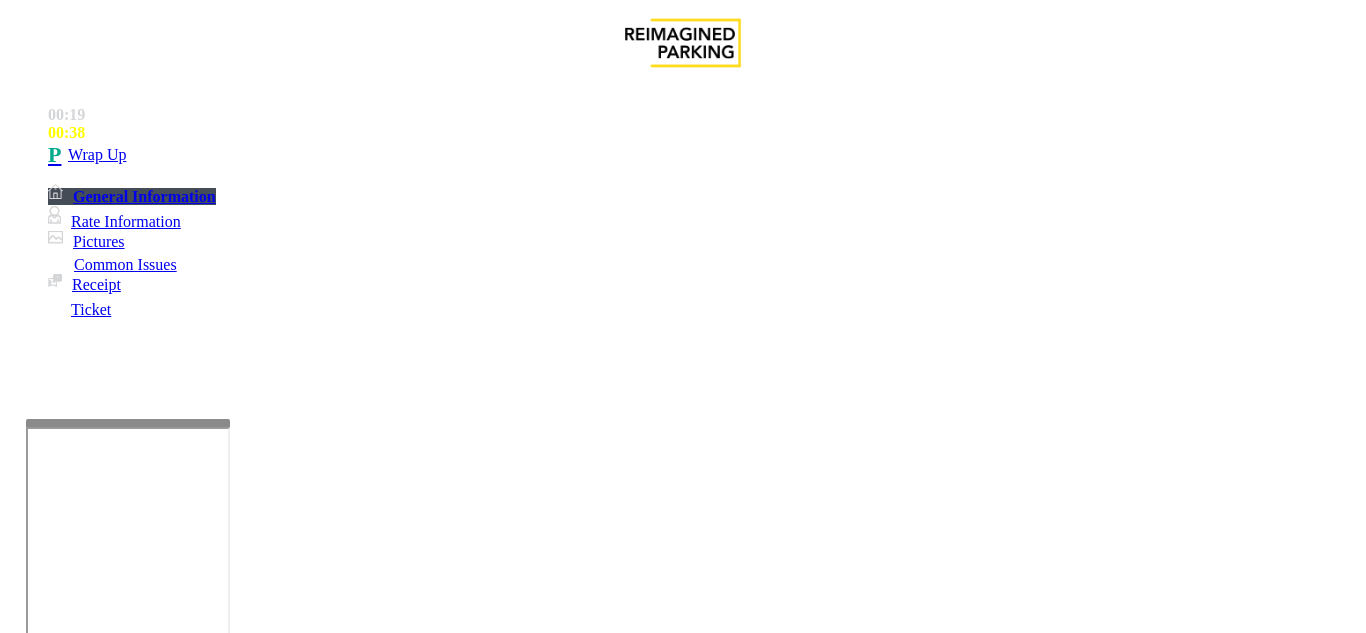 click at bounding box center [221, 1667] 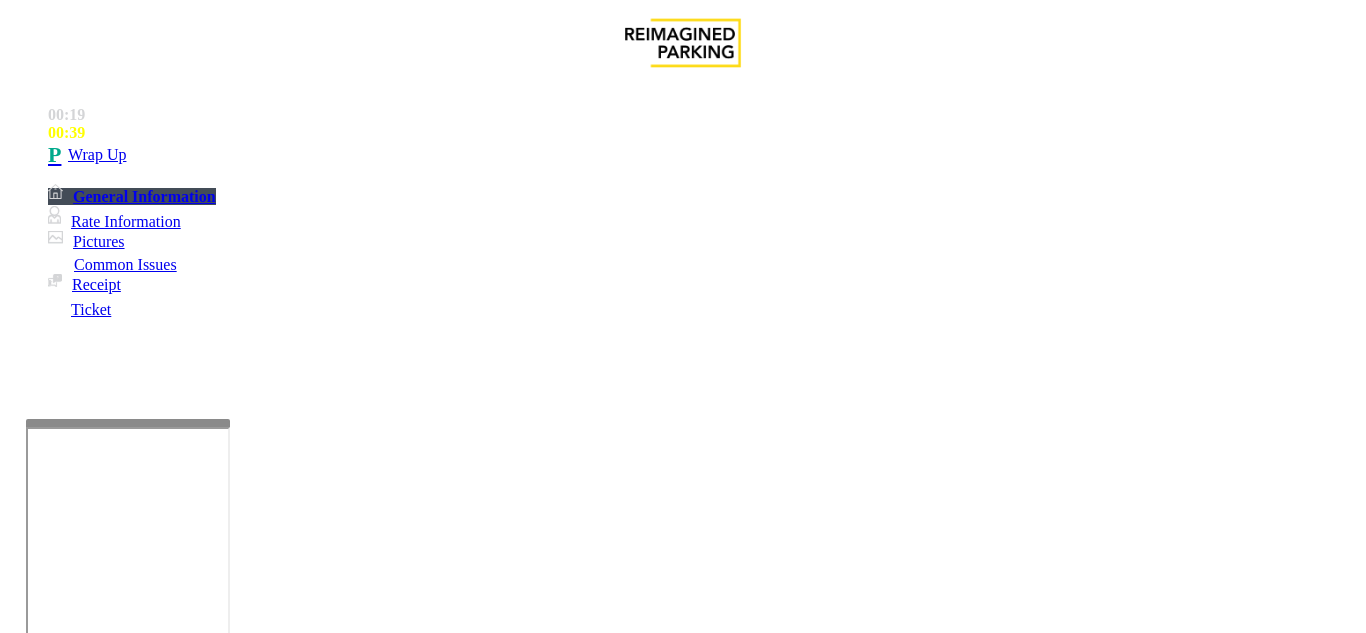 paste on "**********" 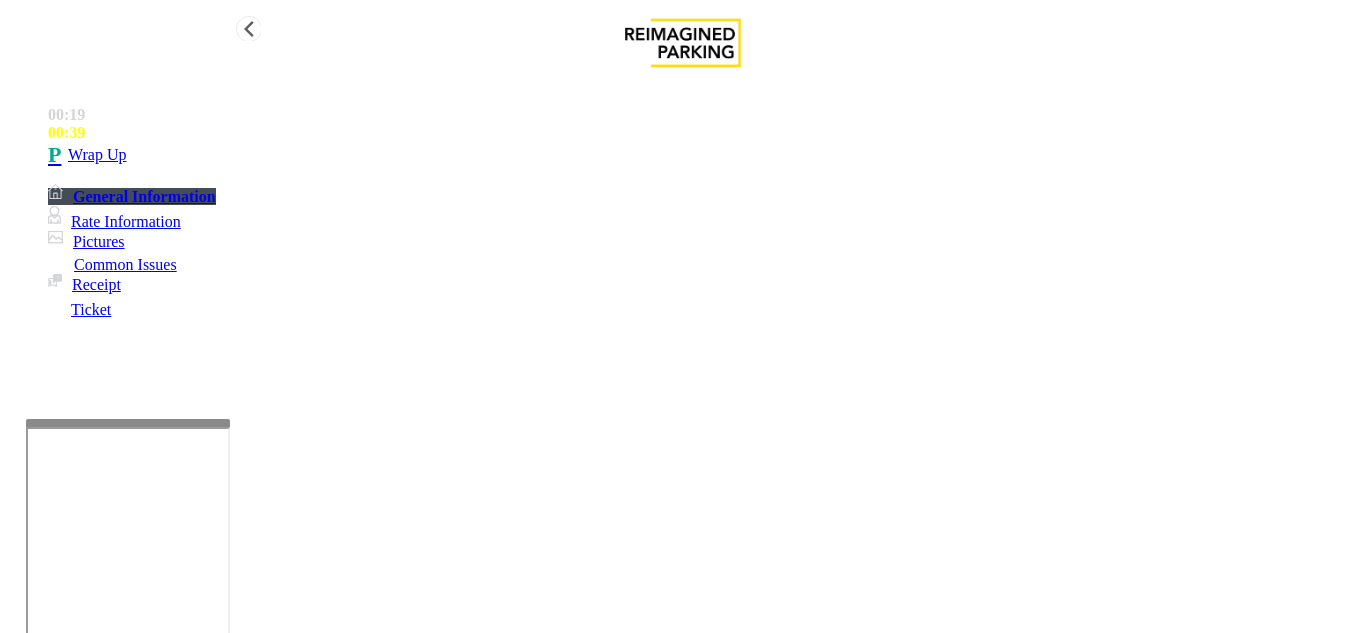 type on "**********" 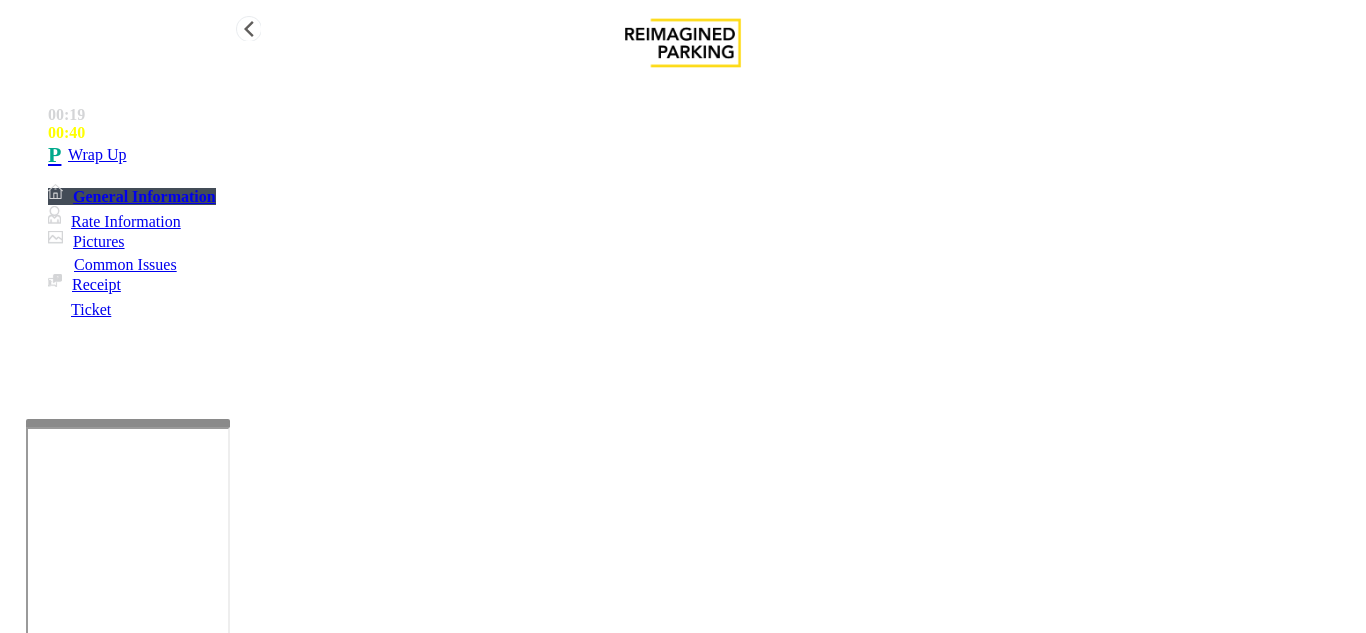 click on "Wrap Up" at bounding box center [97, 155] 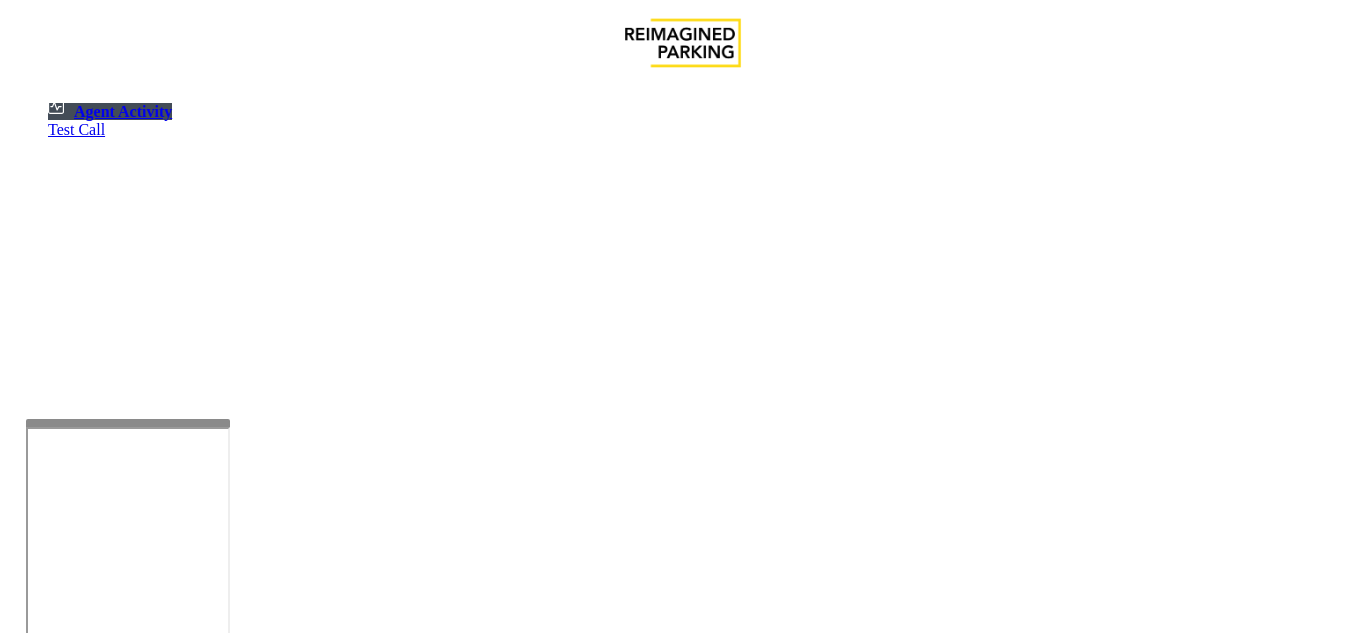 click on "Cancel" at bounding box center [1216, 4351] 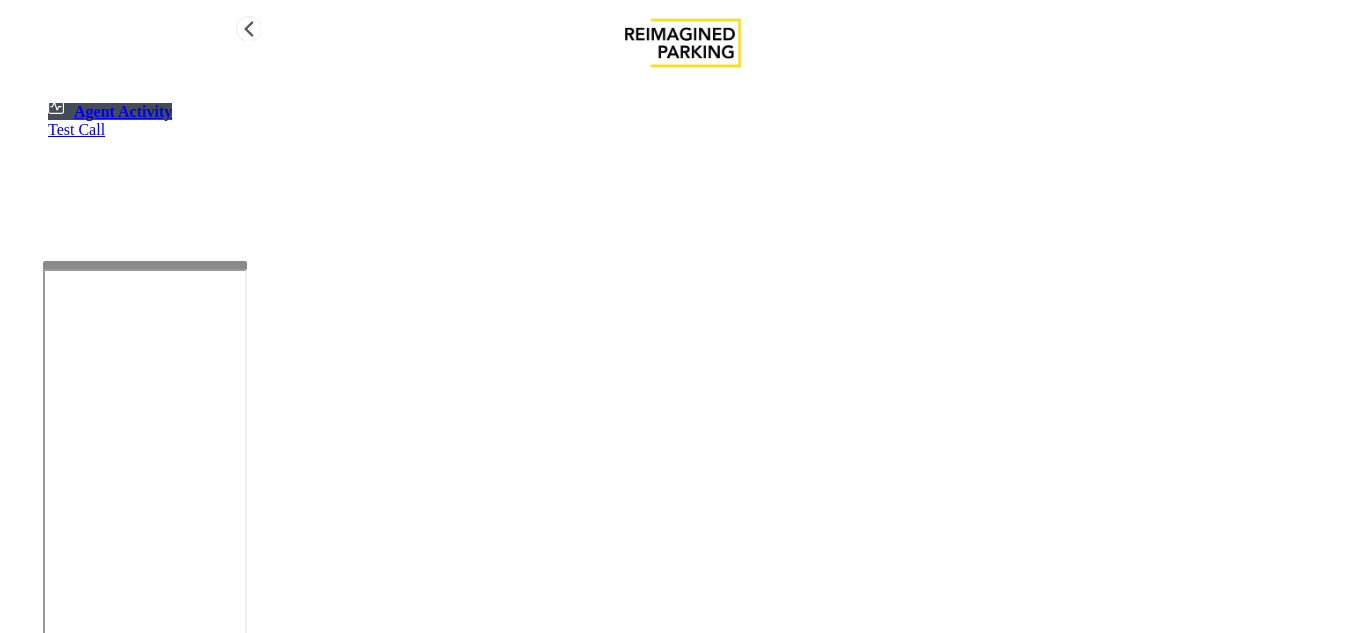 click on "Agent Activity Test Call × Close Powered by Umojo © [YEAR] Agent Activity Logout  ×" at bounding box center [683, 590] 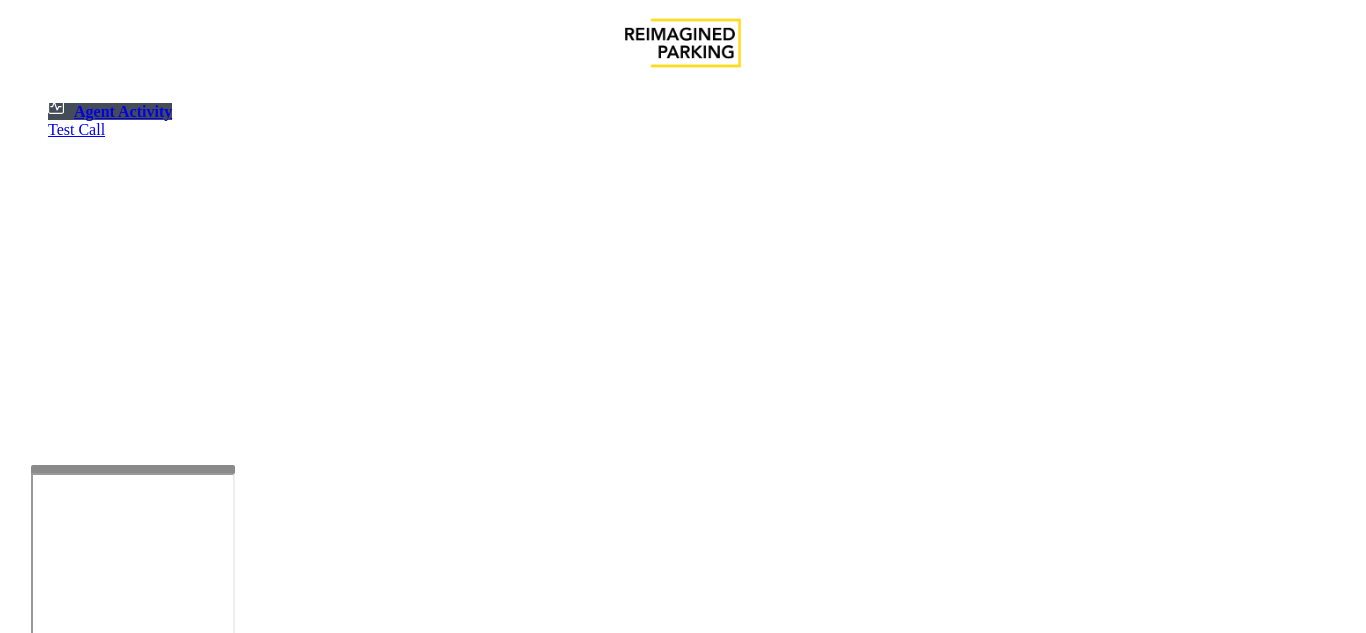 click at bounding box center (133, 701) 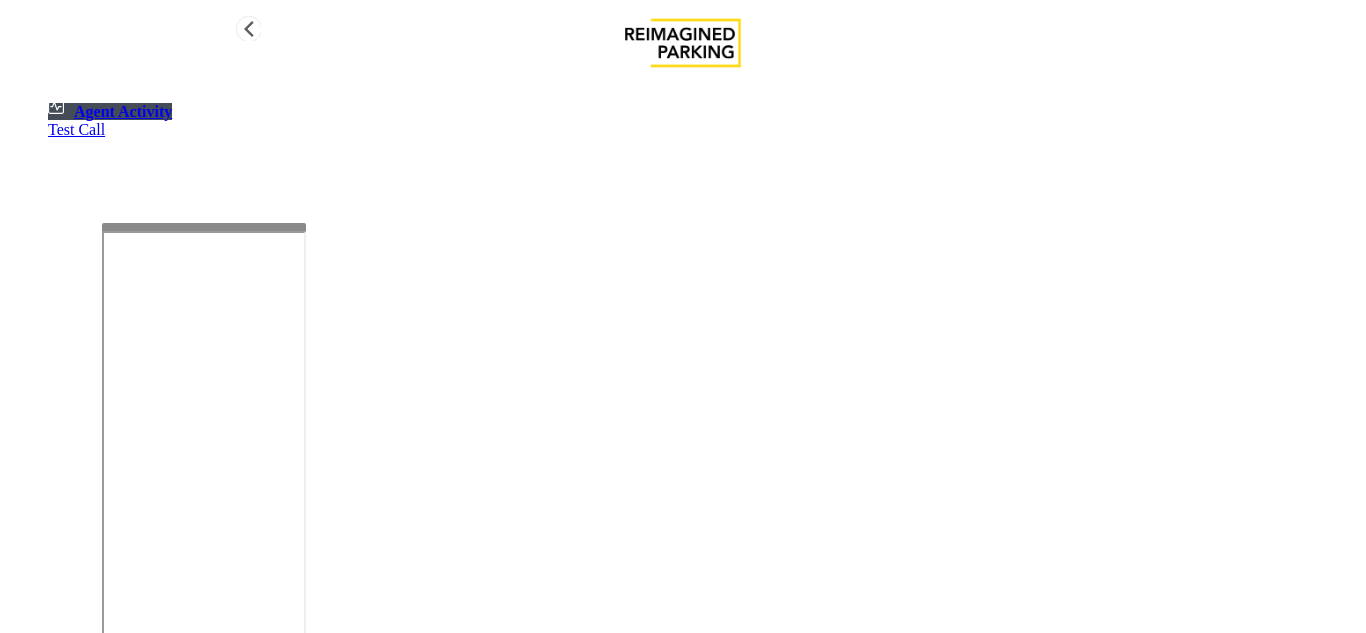 click at bounding box center [204, 227] 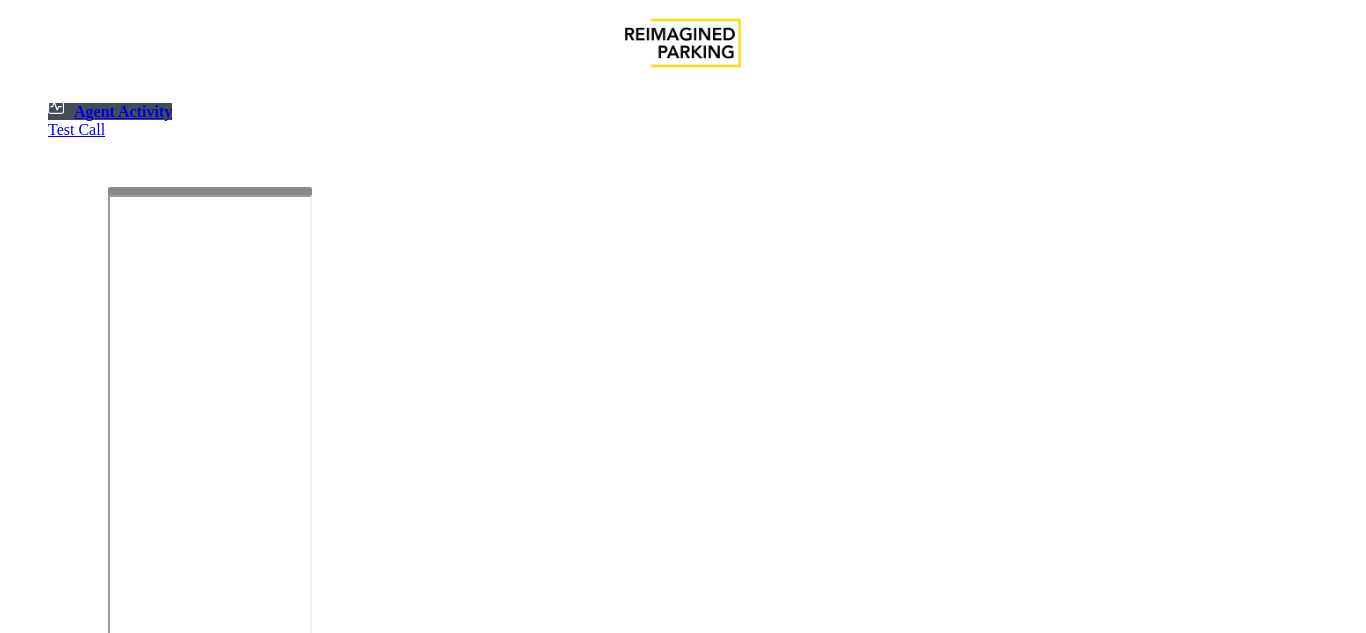 click at bounding box center [683, 1139] 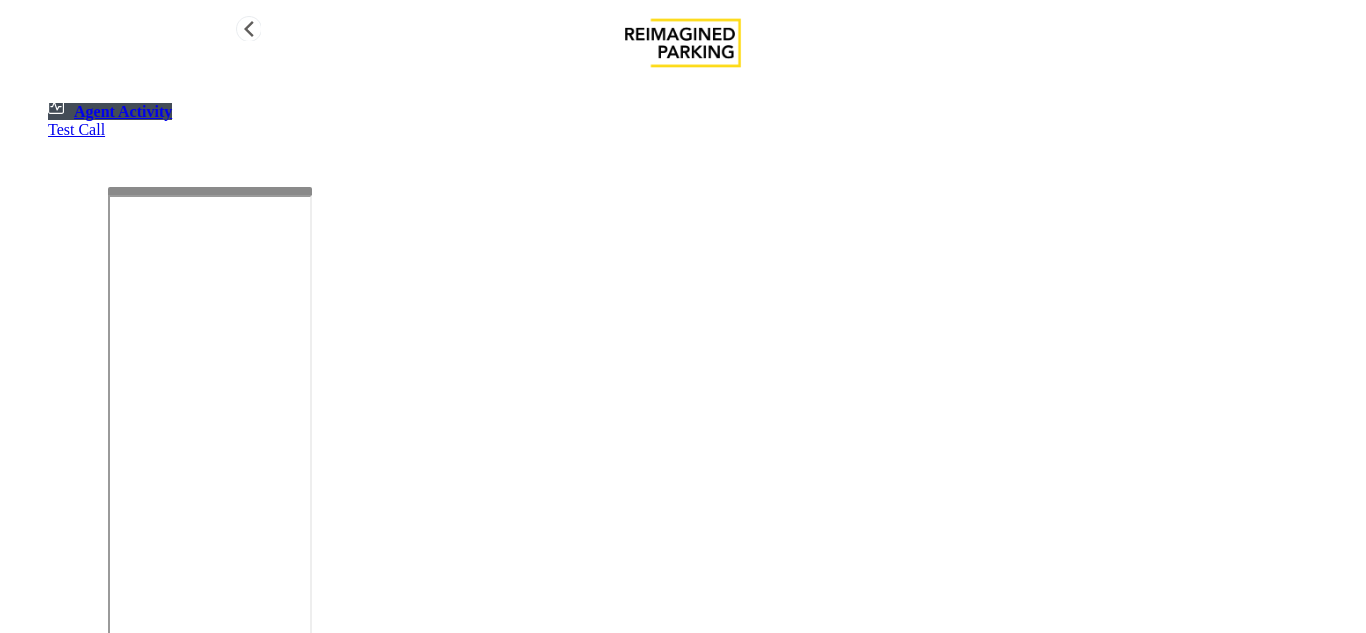 click on "Agent Activity Test Call" at bounding box center [683, 398] 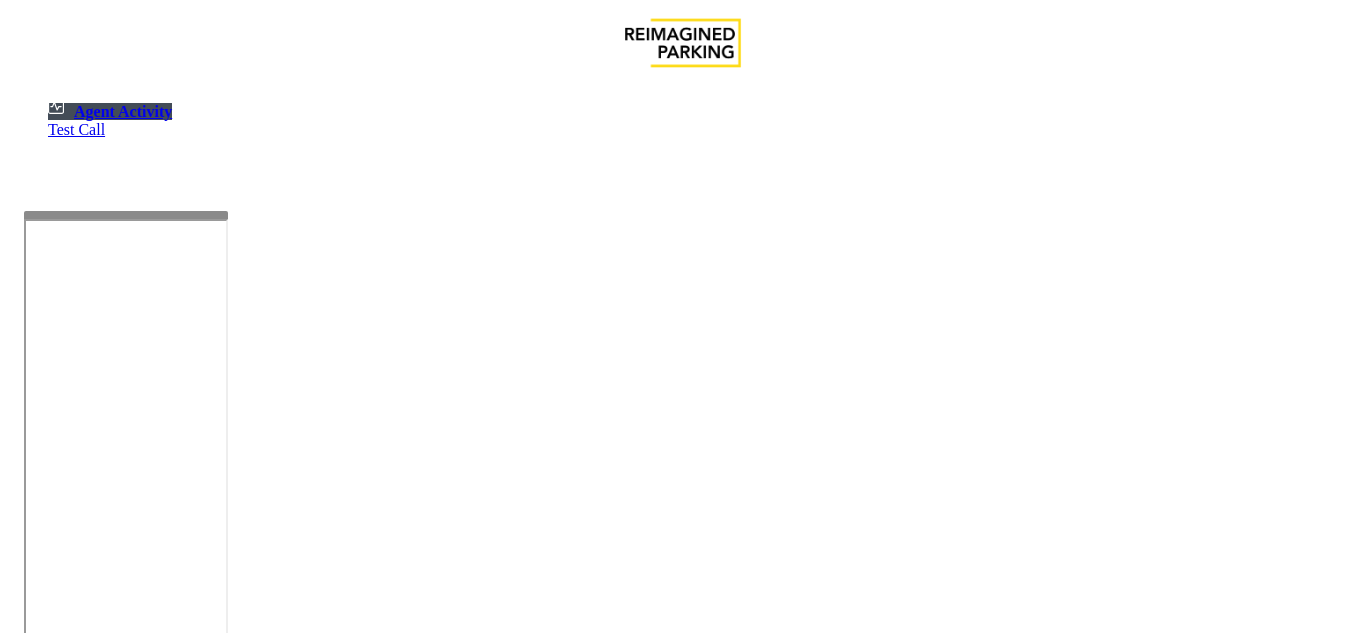 click at bounding box center [126, 215] 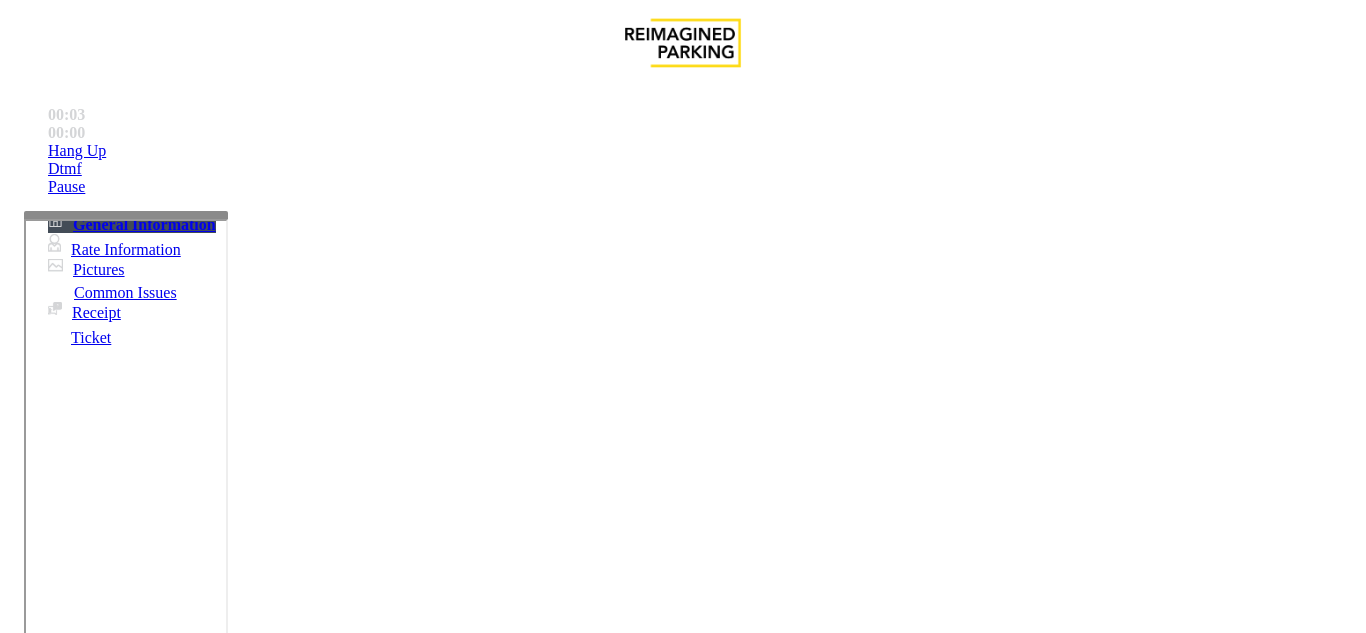 scroll, scrollTop: 2600, scrollLeft: 0, axis: vertical 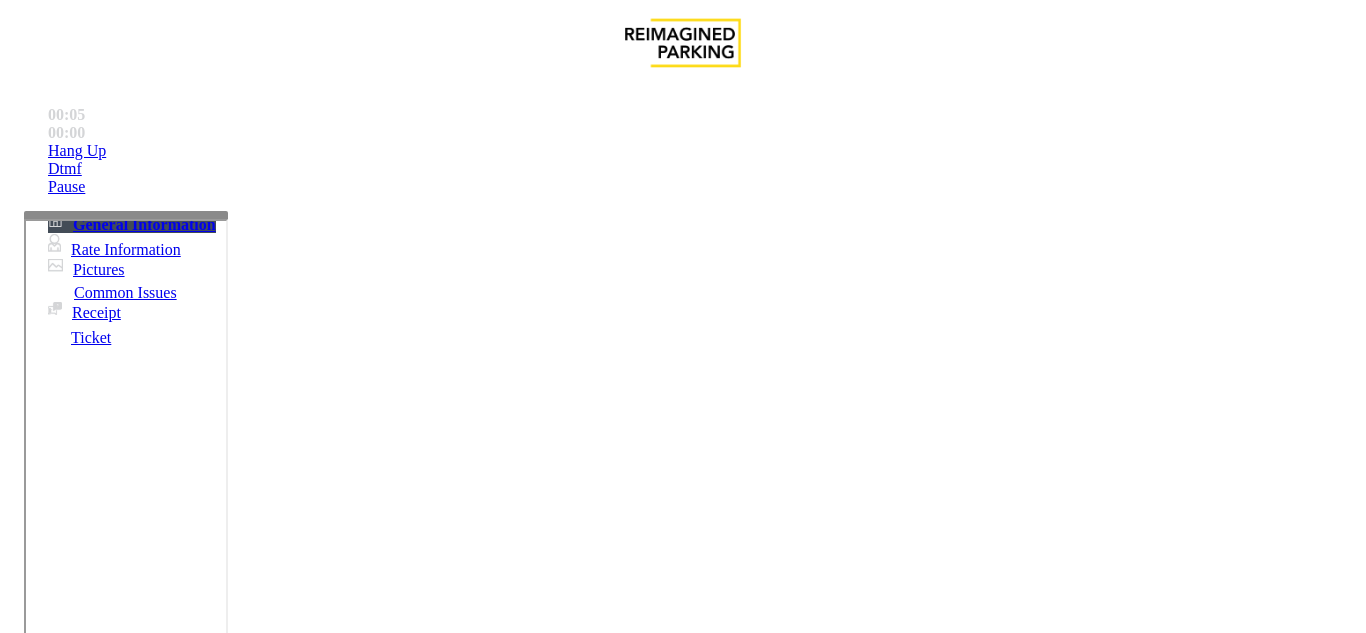 click on "Issue  No Response/Unable to hear parker   Parker Cannot Hear Call Center Agent   Call dropped" at bounding box center (682, 1273) 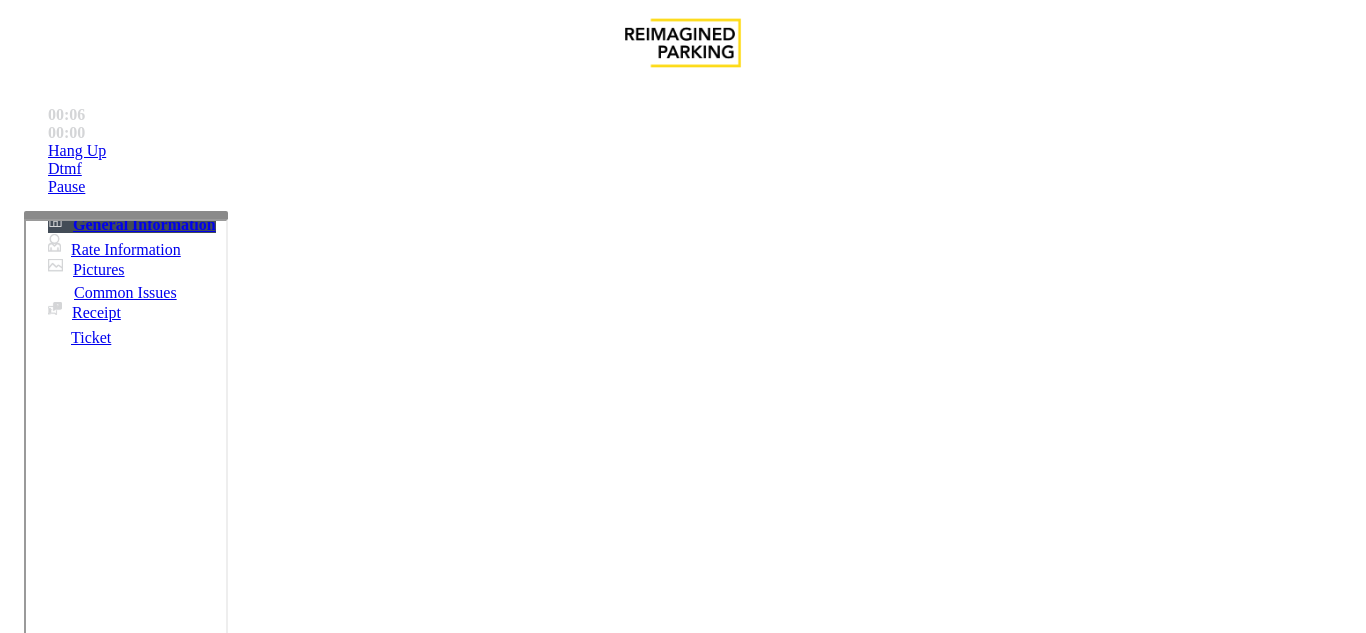 scroll, scrollTop: 2700, scrollLeft: 0, axis: vertical 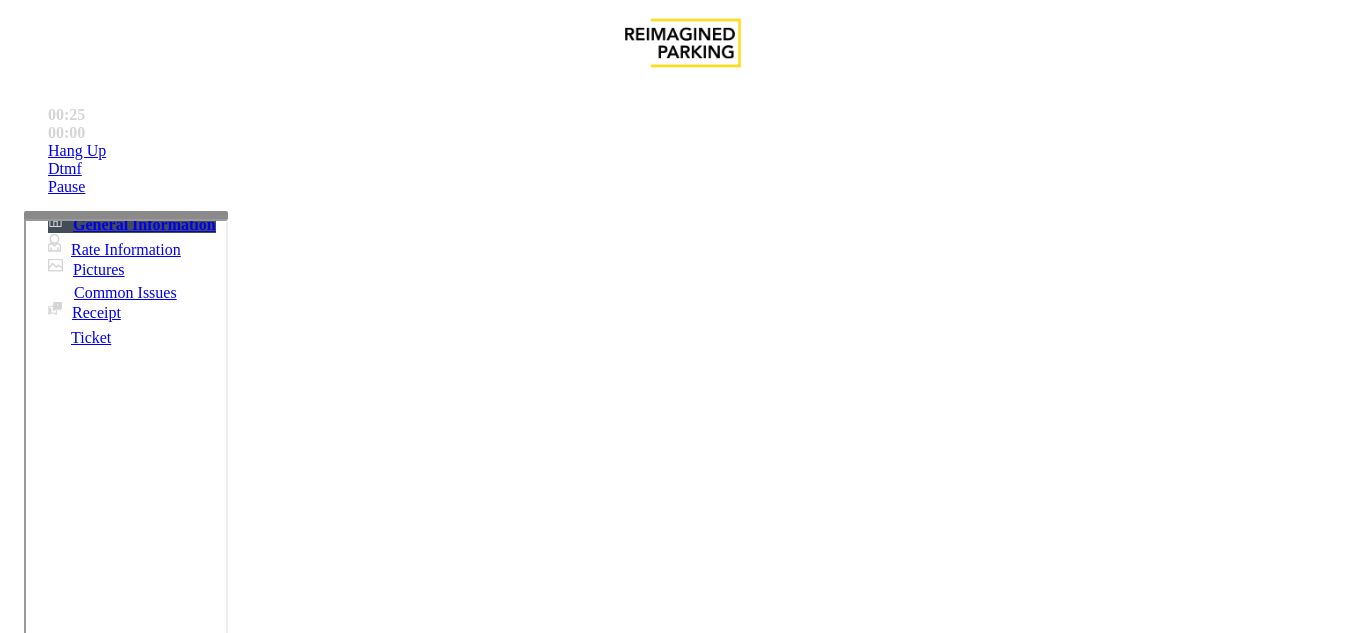 click on "IMP009-0082" at bounding box center (73, 4725) 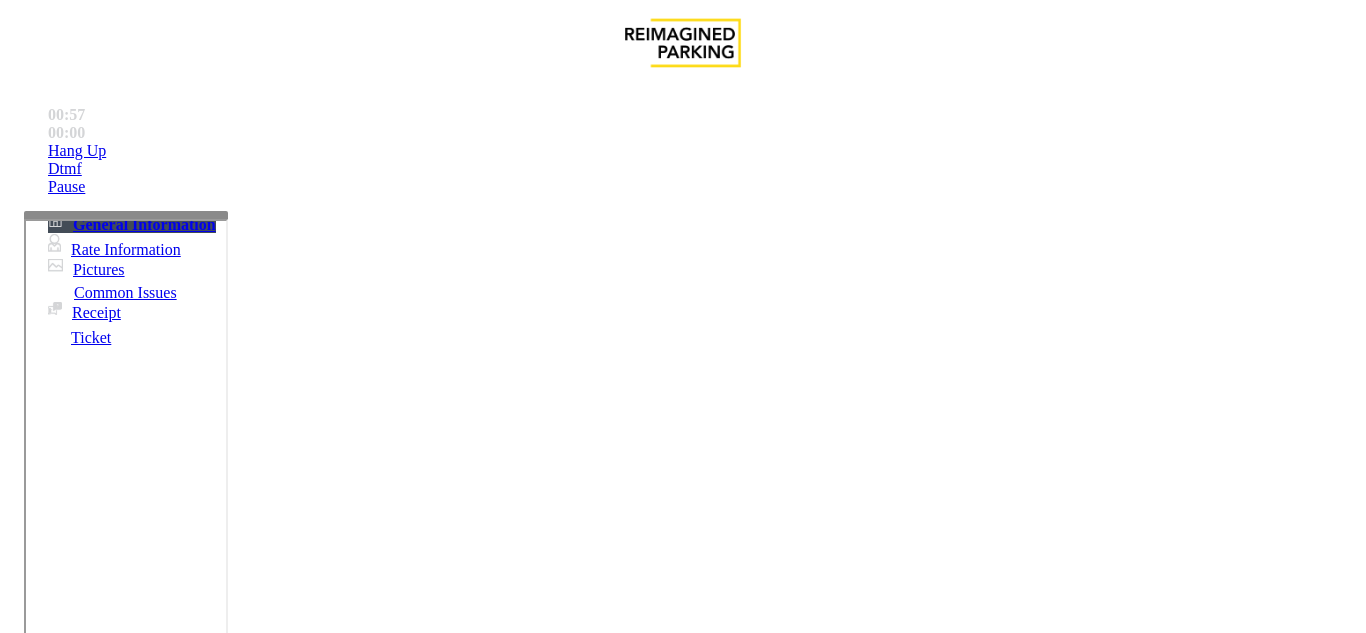 click on "Ticket Issue" at bounding box center [71, 1286] 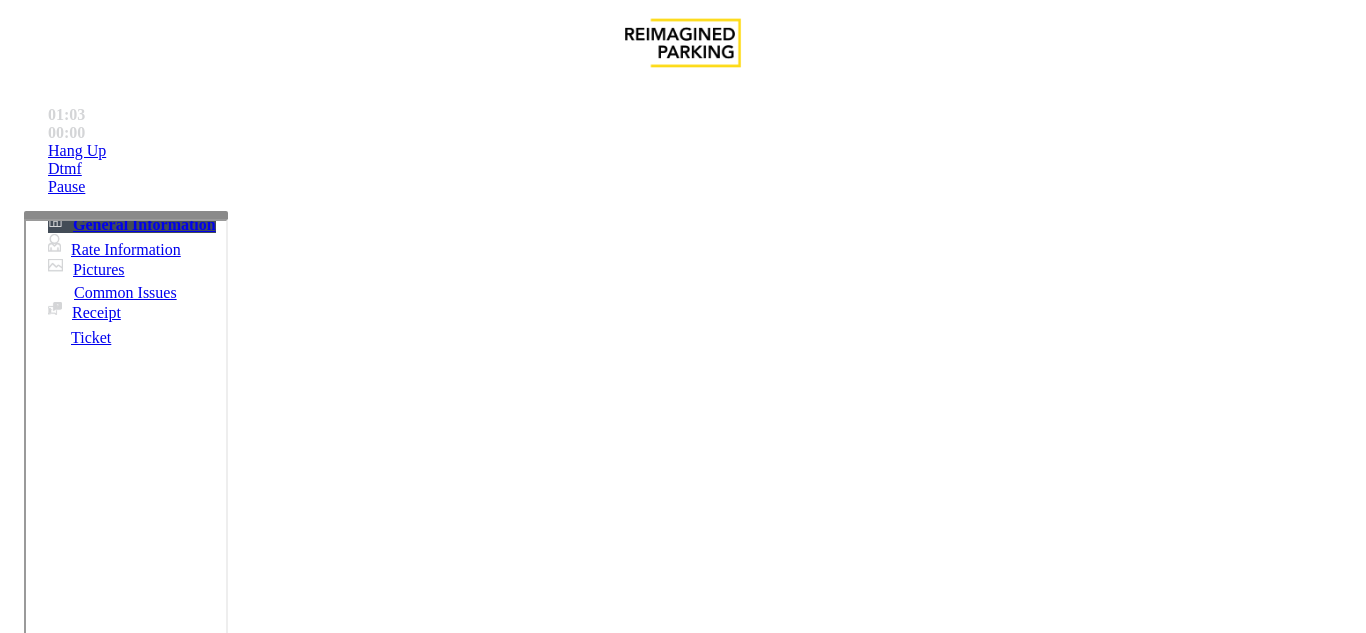 scroll, scrollTop: 3000, scrollLeft: 0, axis: vertical 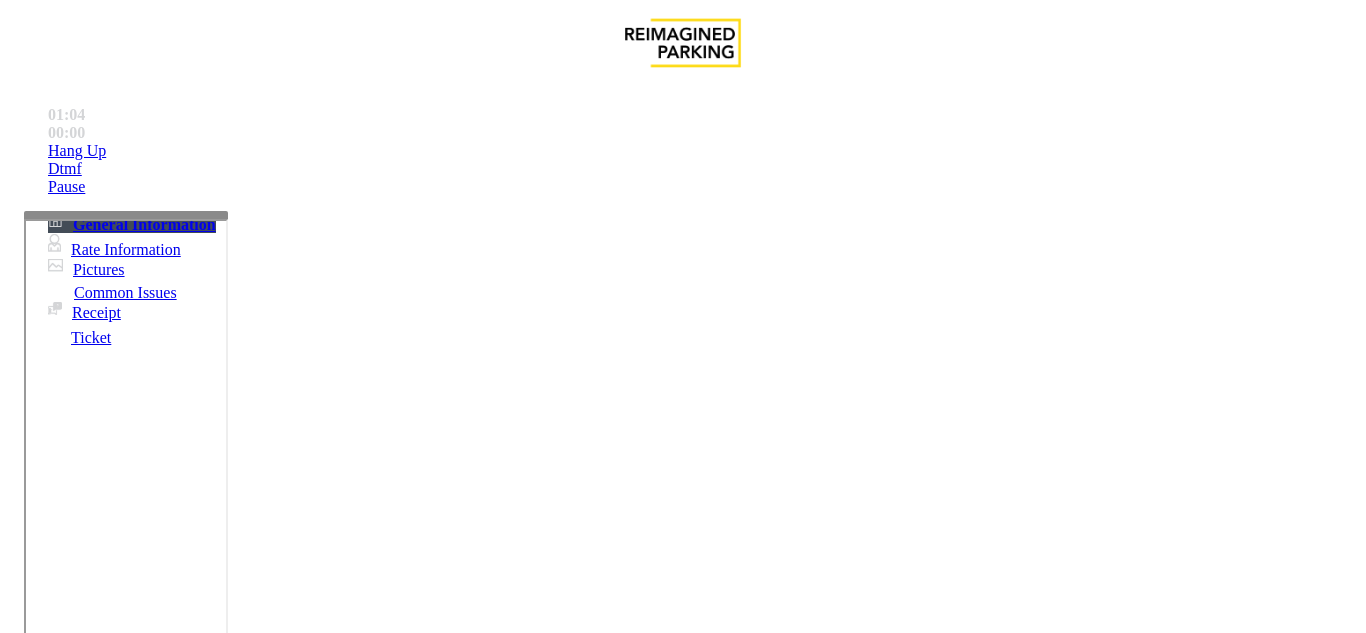 paste on "**********" 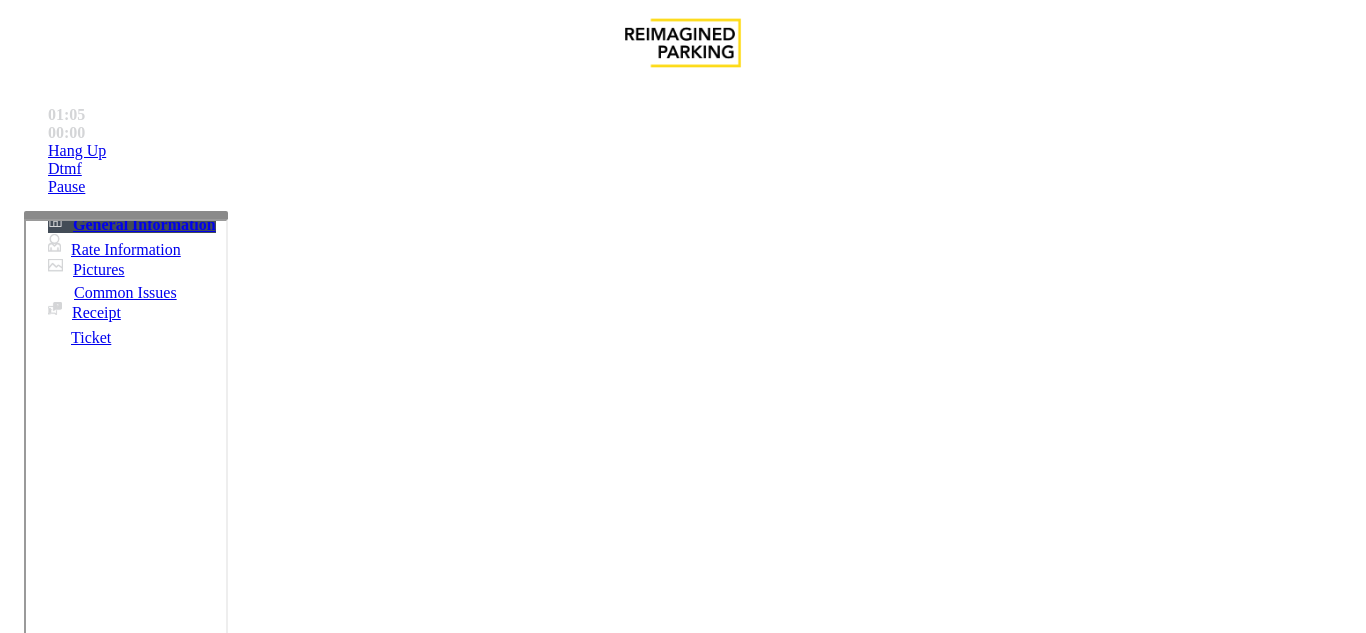 scroll, scrollTop: 0, scrollLeft: 0, axis: both 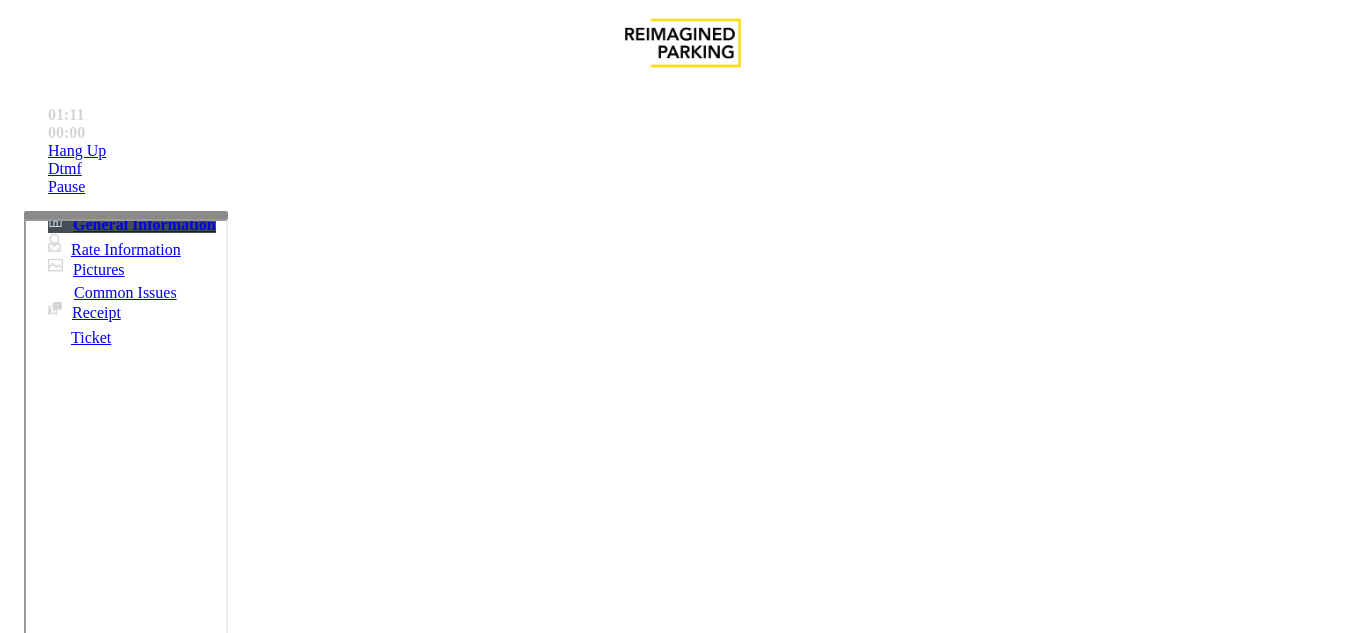 type on "********" 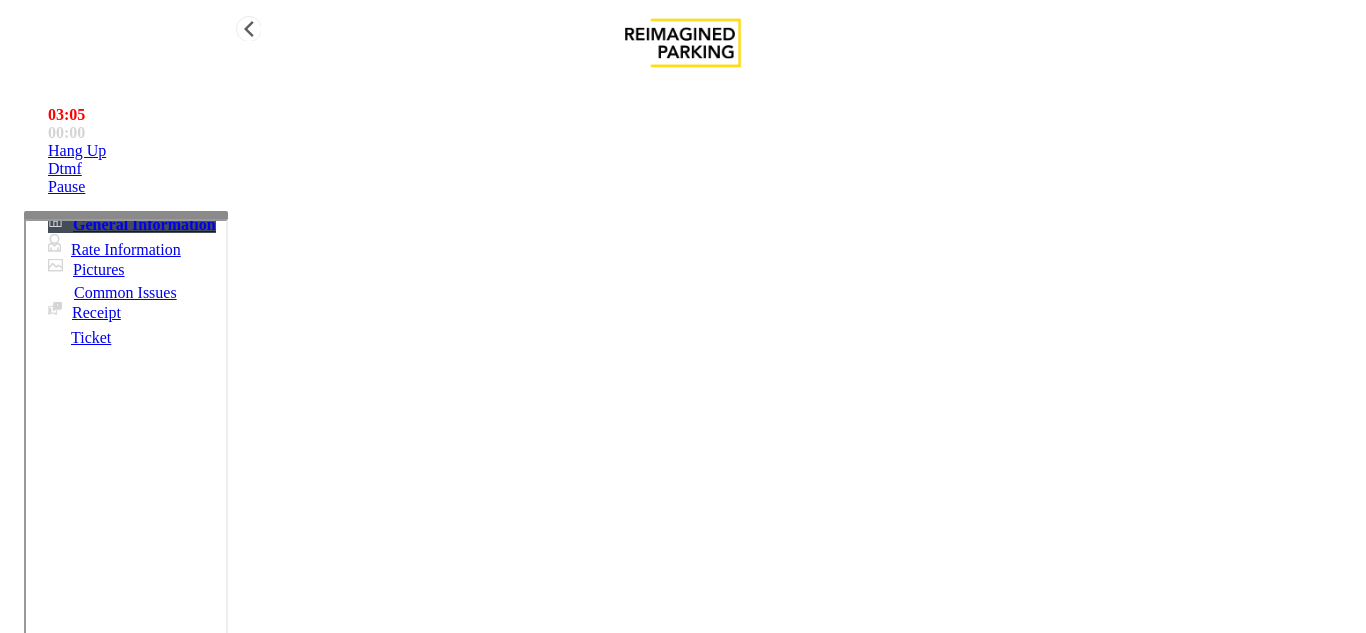 scroll, scrollTop: 500, scrollLeft: 0, axis: vertical 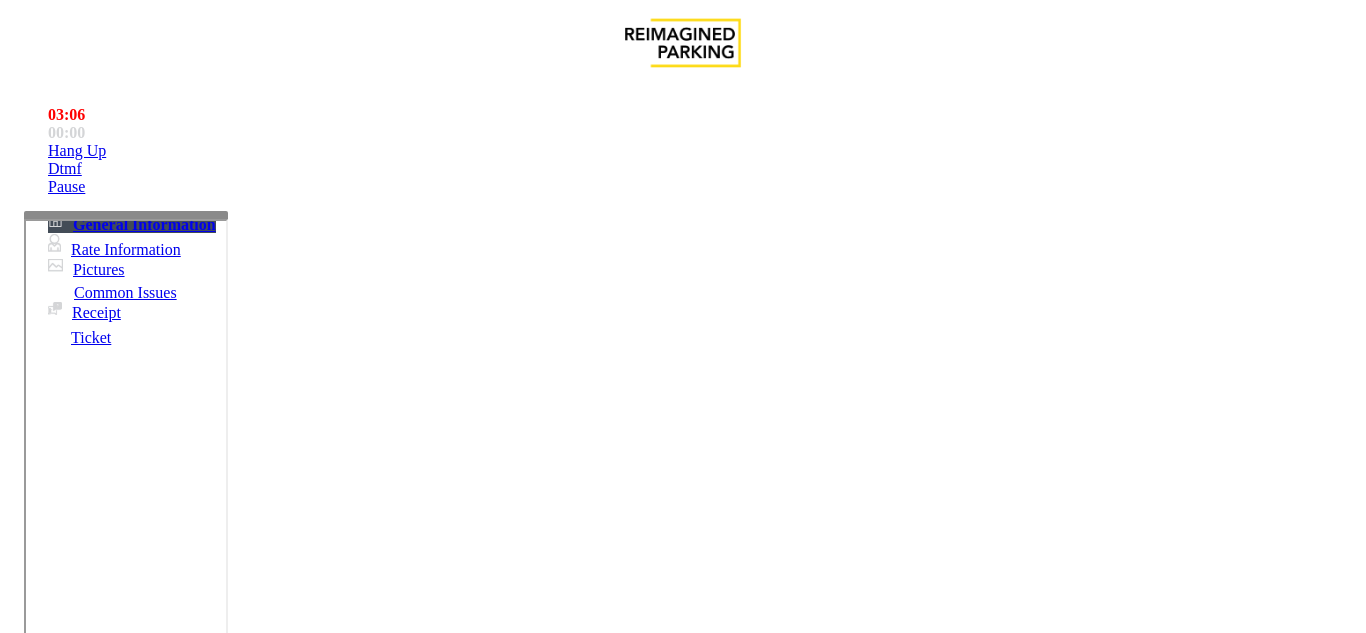 click on "Vend Gate" at bounding box center (69, 1719) 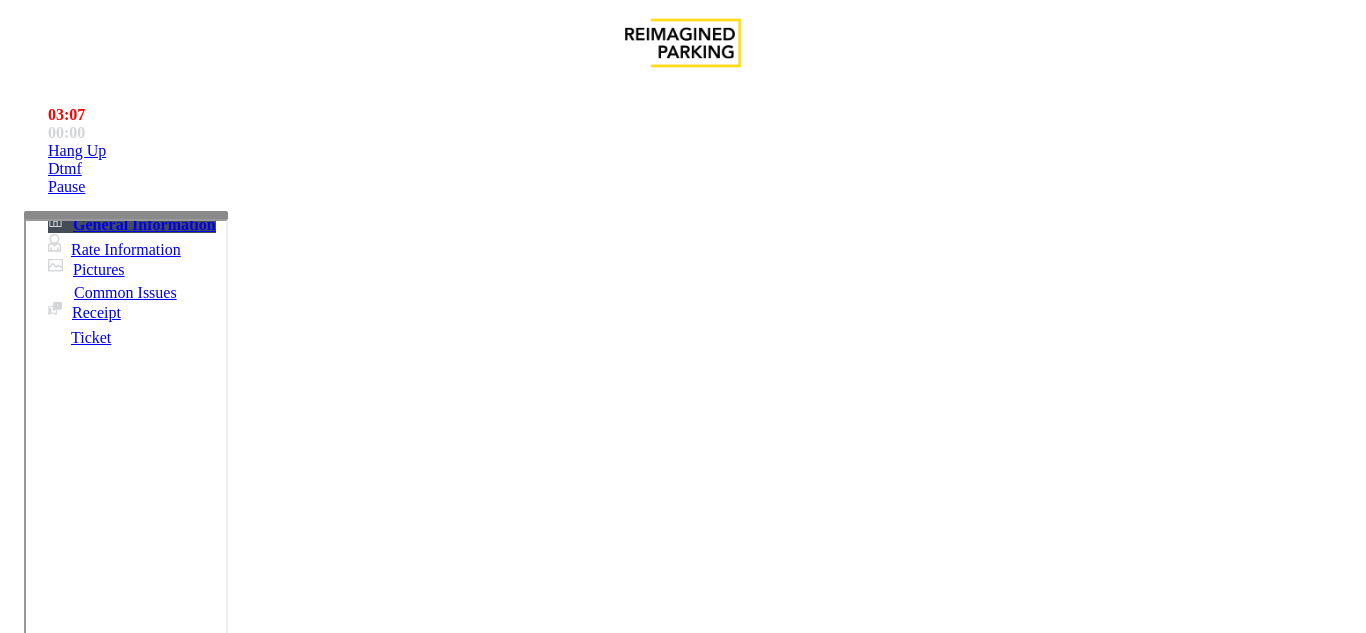 scroll, scrollTop: 3100, scrollLeft: 0, axis: vertical 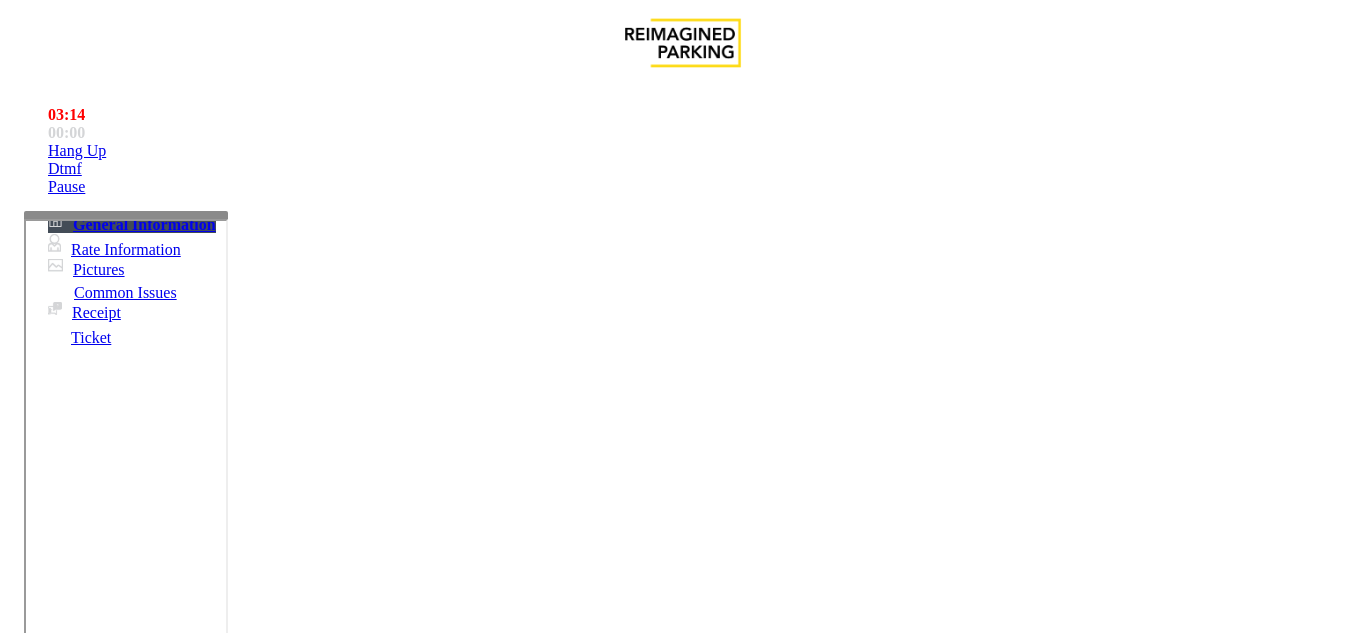 click on "as confirmed by MOD" at bounding box center [73, 5478] 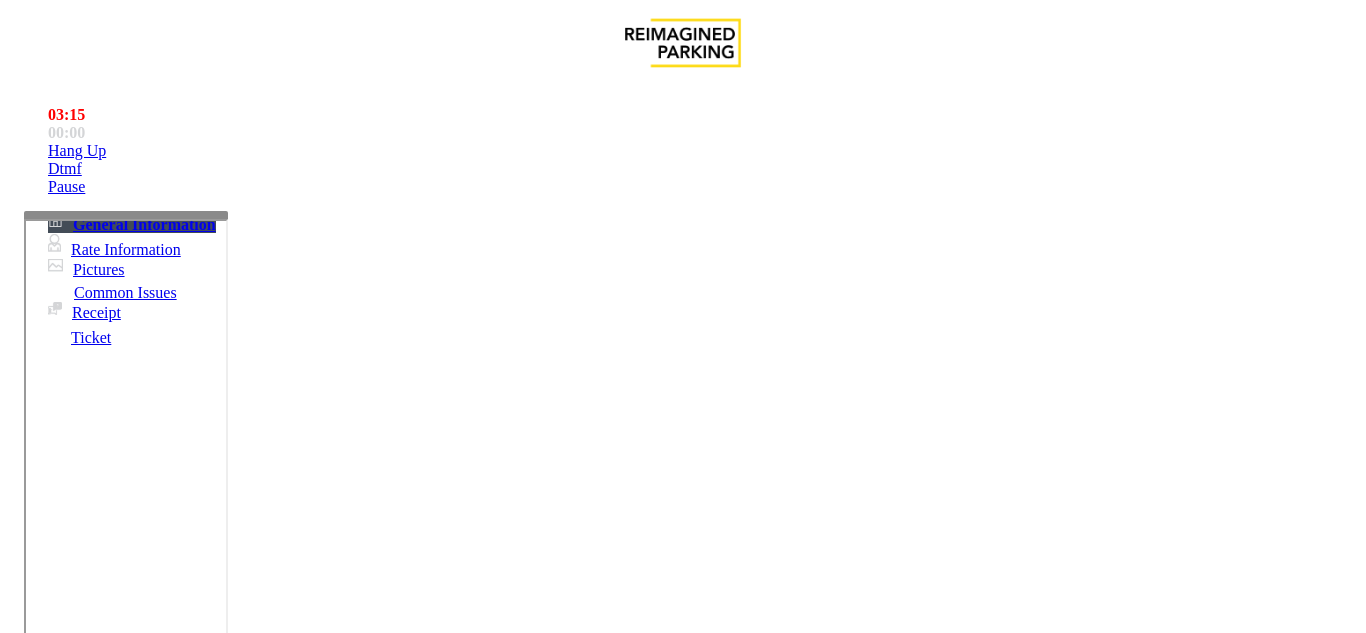click on "ZTE-777BAY-WS" at bounding box center [73, 5478] 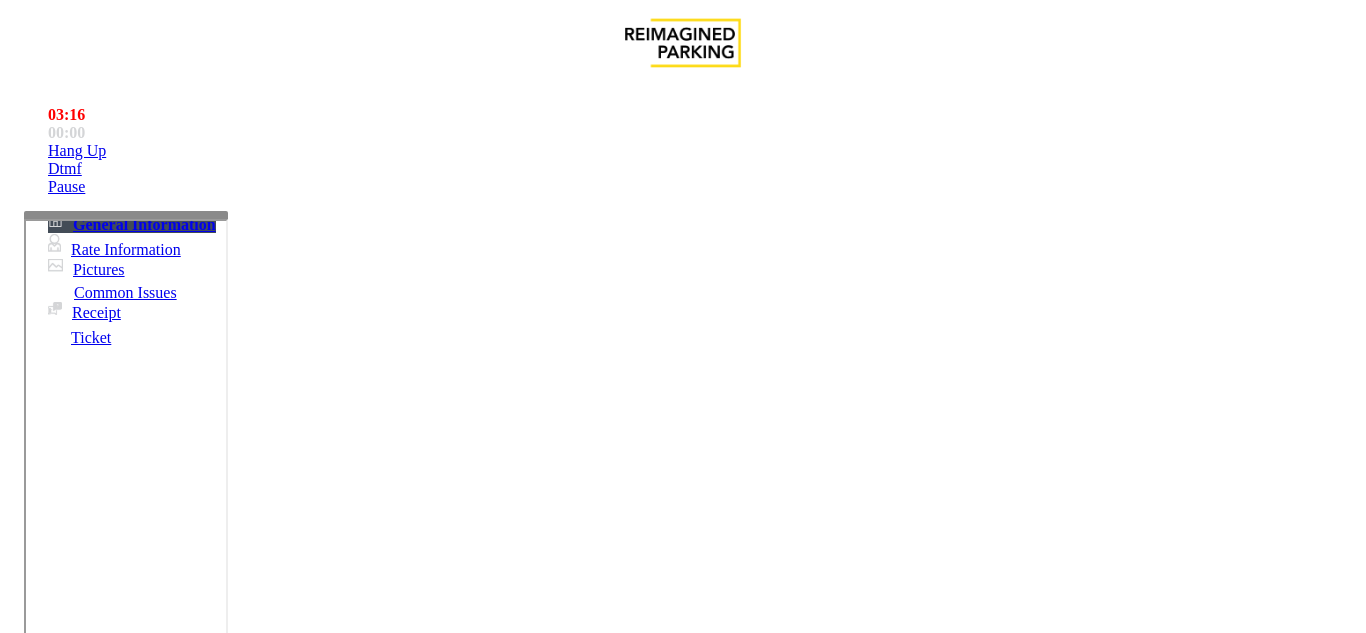 click on "IMP[NUMBER]-[CODE] Use [SOFTWARE_NAME] as confirmed by [MODIFIER]" at bounding box center [228, 5477] 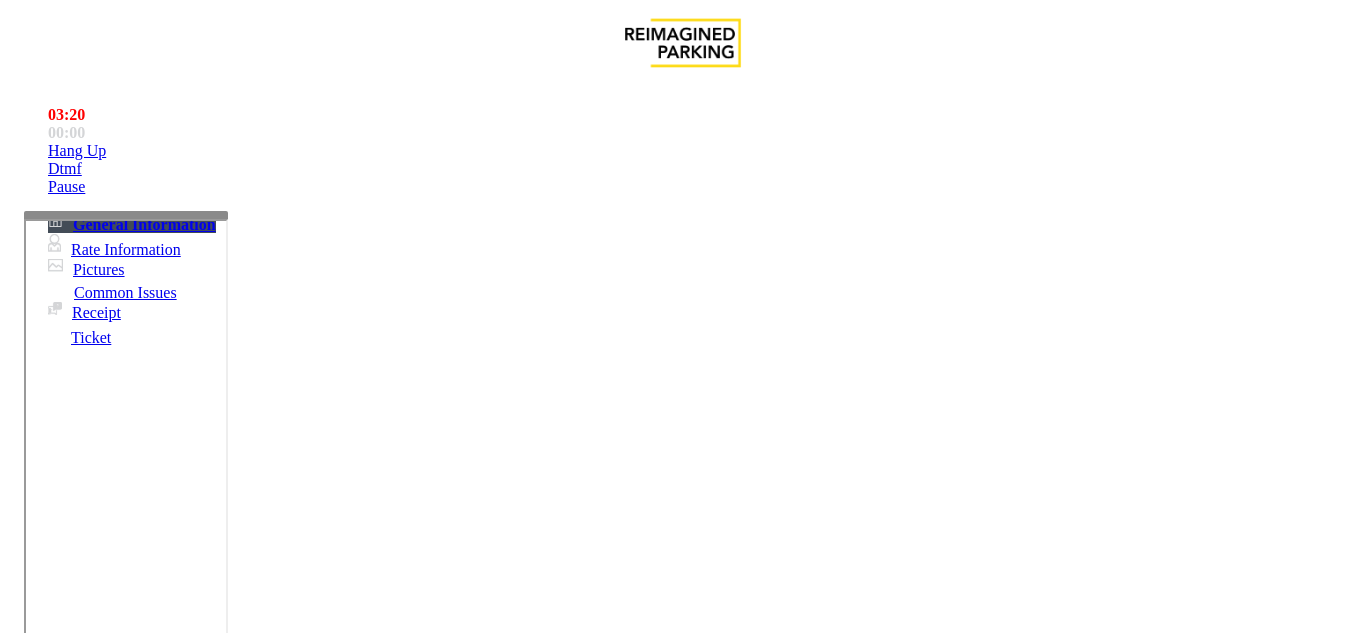 scroll, scrollTop: 100, scrollLeft: 0, axis: vertical 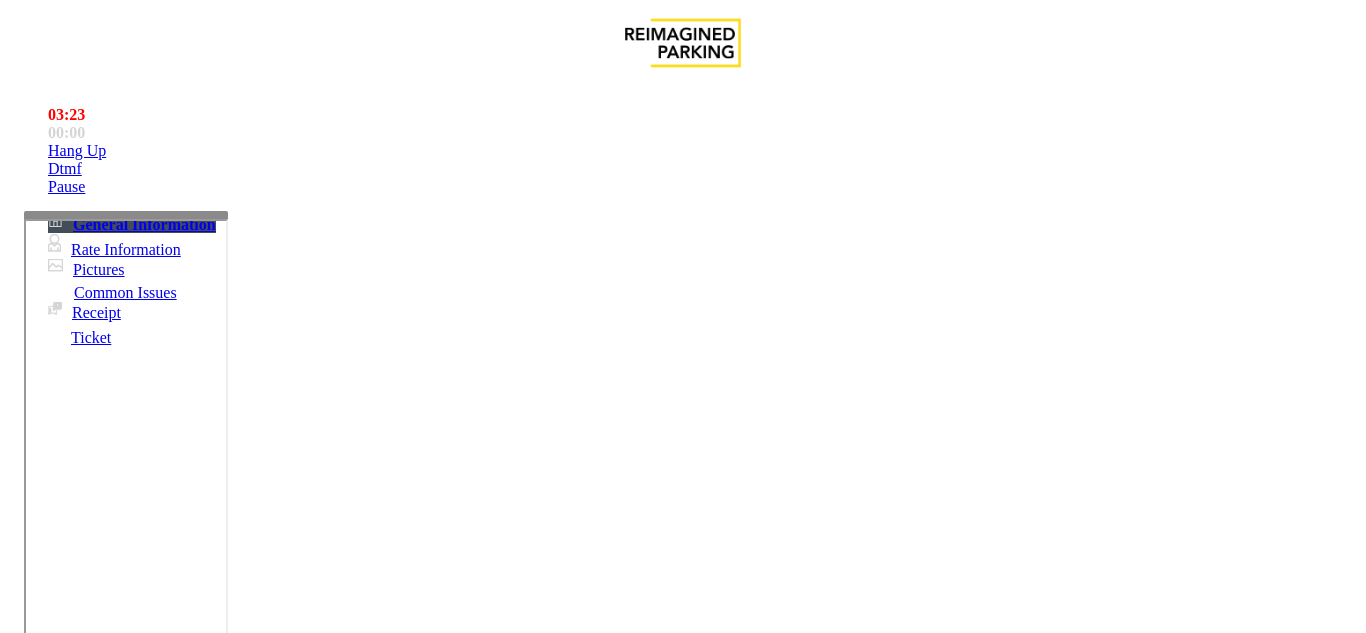 drag, startPoint x: 275, startPoint y: 82, endPoint x: 426, endPoint y: 80, distance: 151.01324 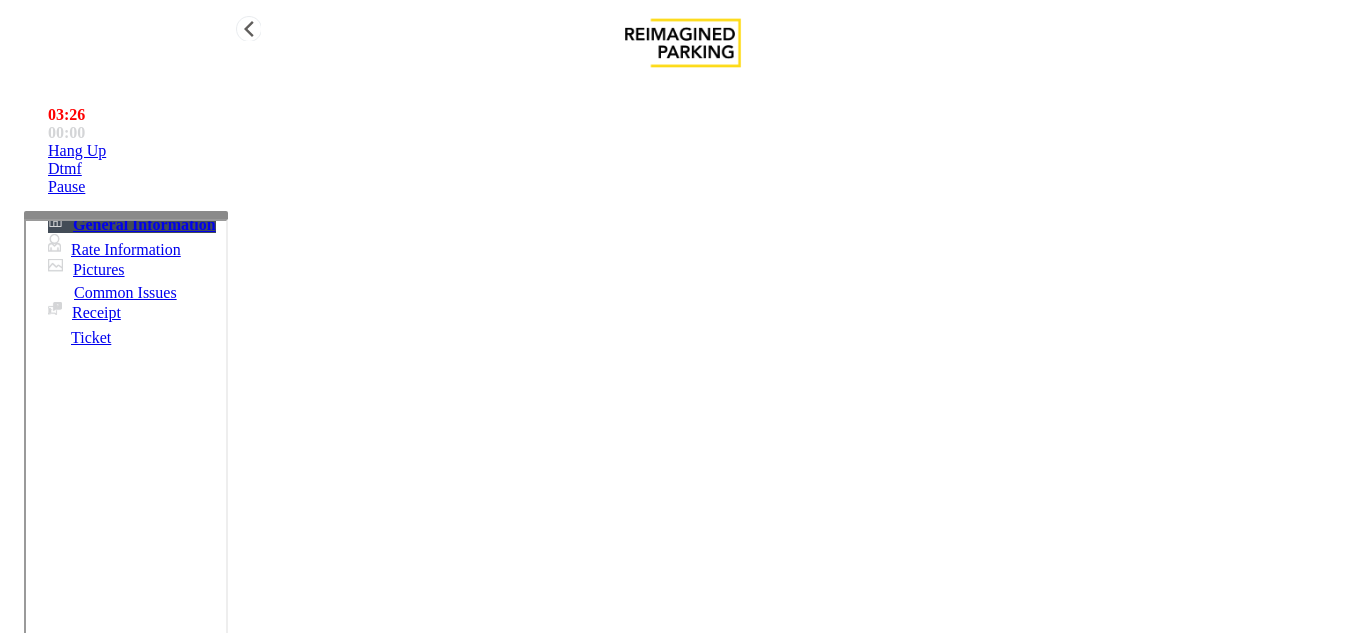 click on "Hang Up" at bounding box center [703, 151] 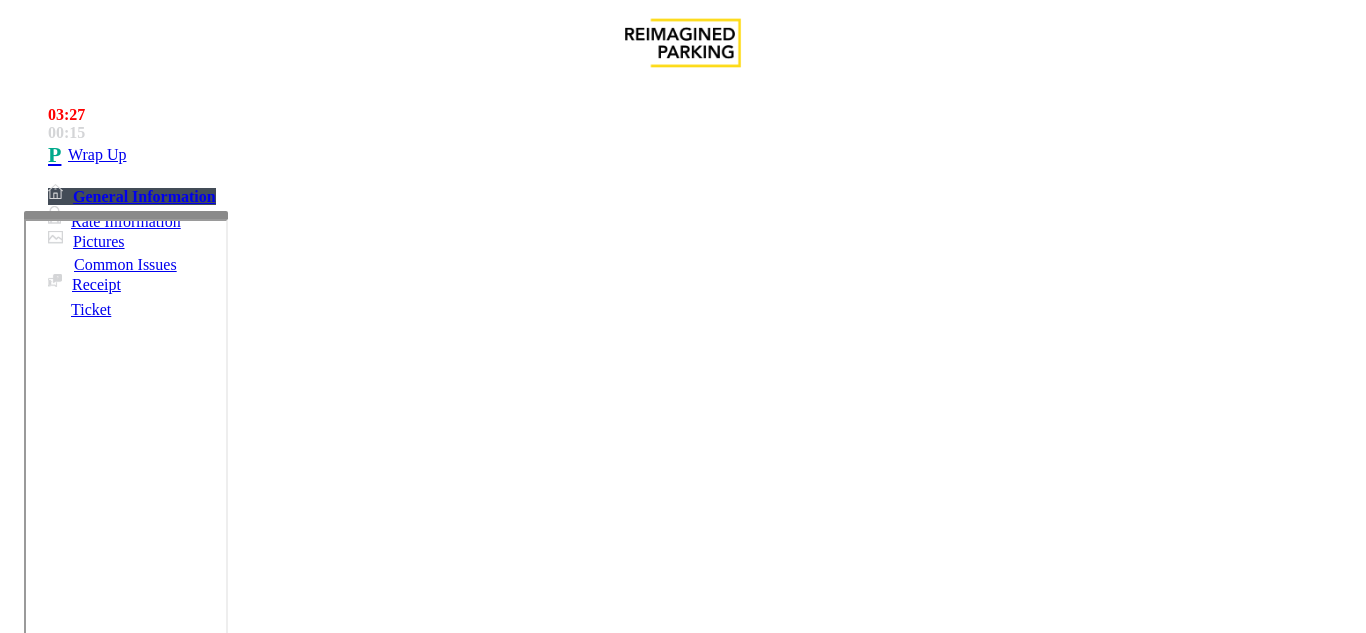 click at bounding box center (221, 1626) 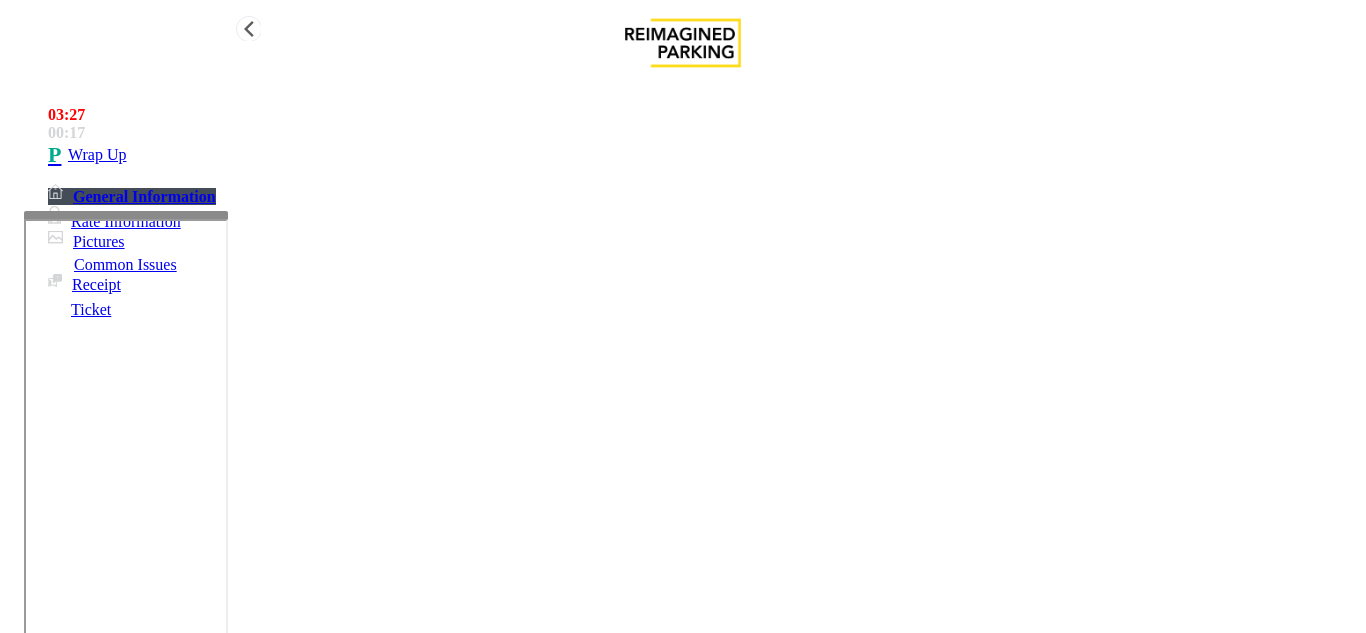 type on "**********" 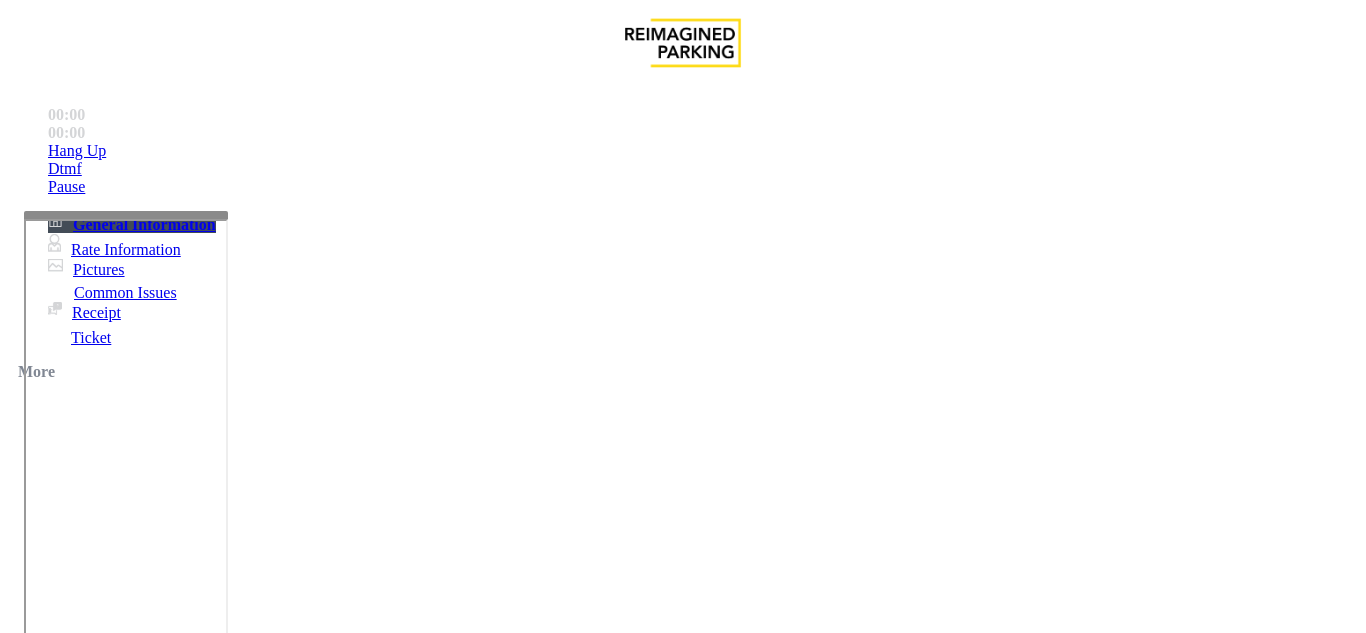 scroll, scrollTop: 600, scrollLeft: 0, axis: vertical 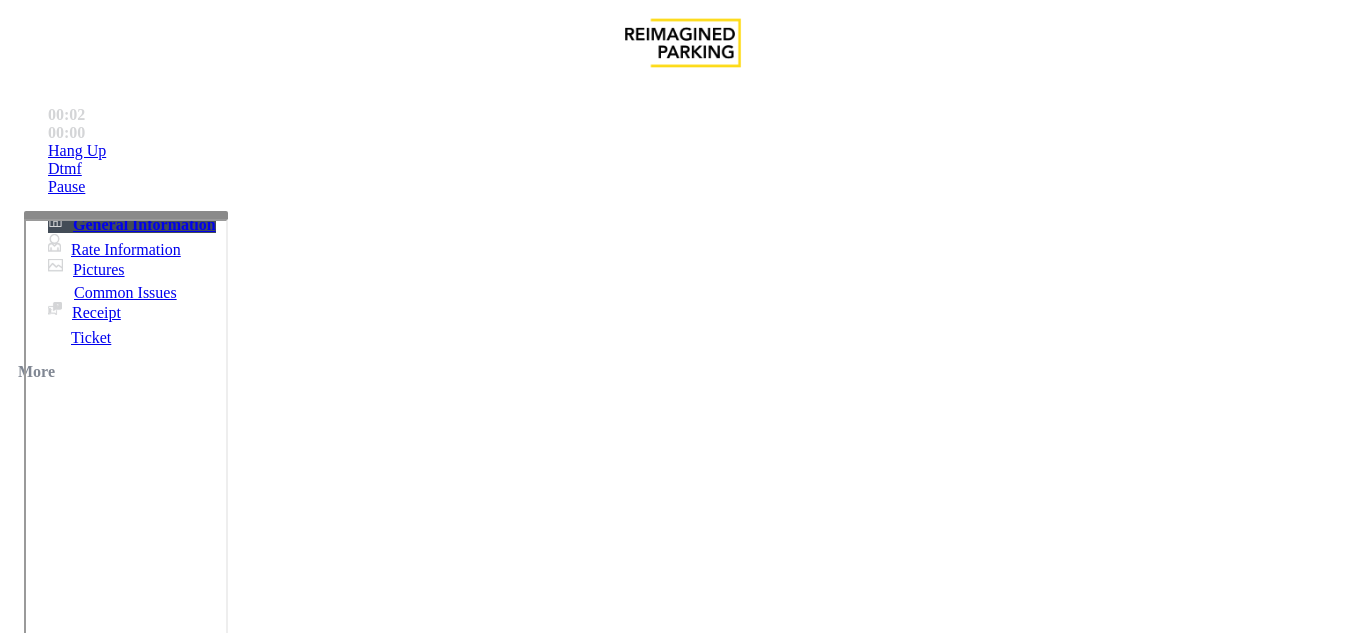 click on "lanierconnect" at bounding box center [408, 2419] 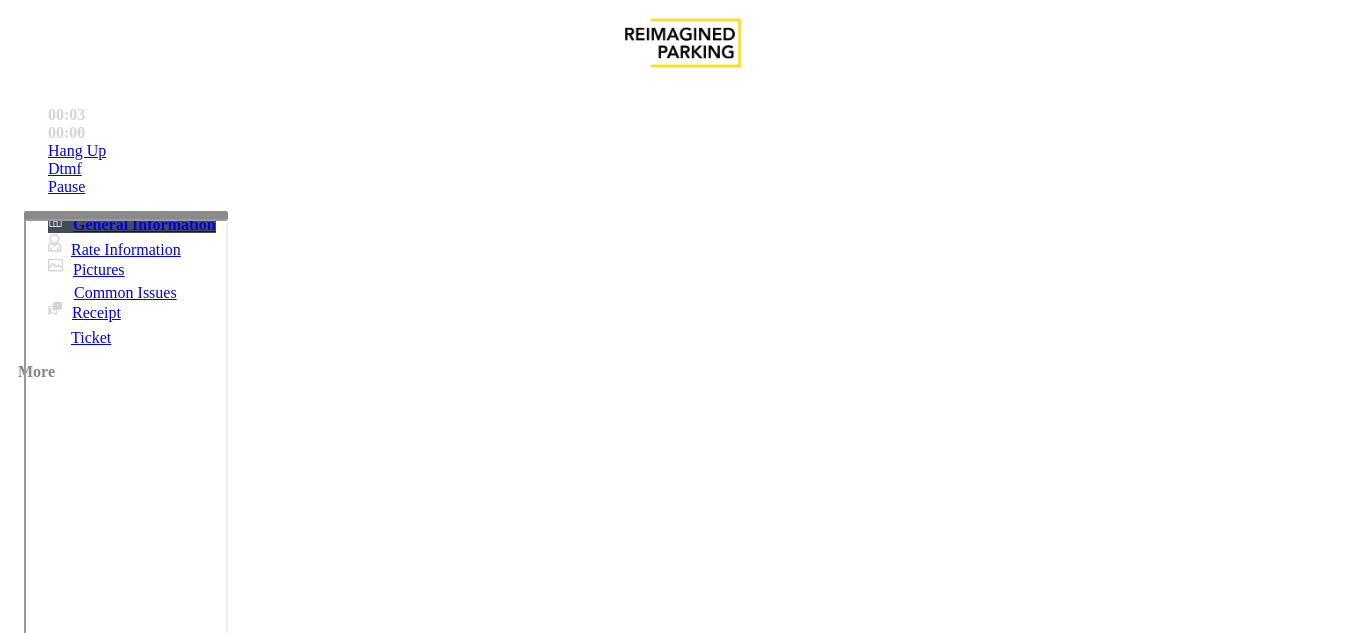 click on "lanierconnect" at bounding box center (408, 2419) 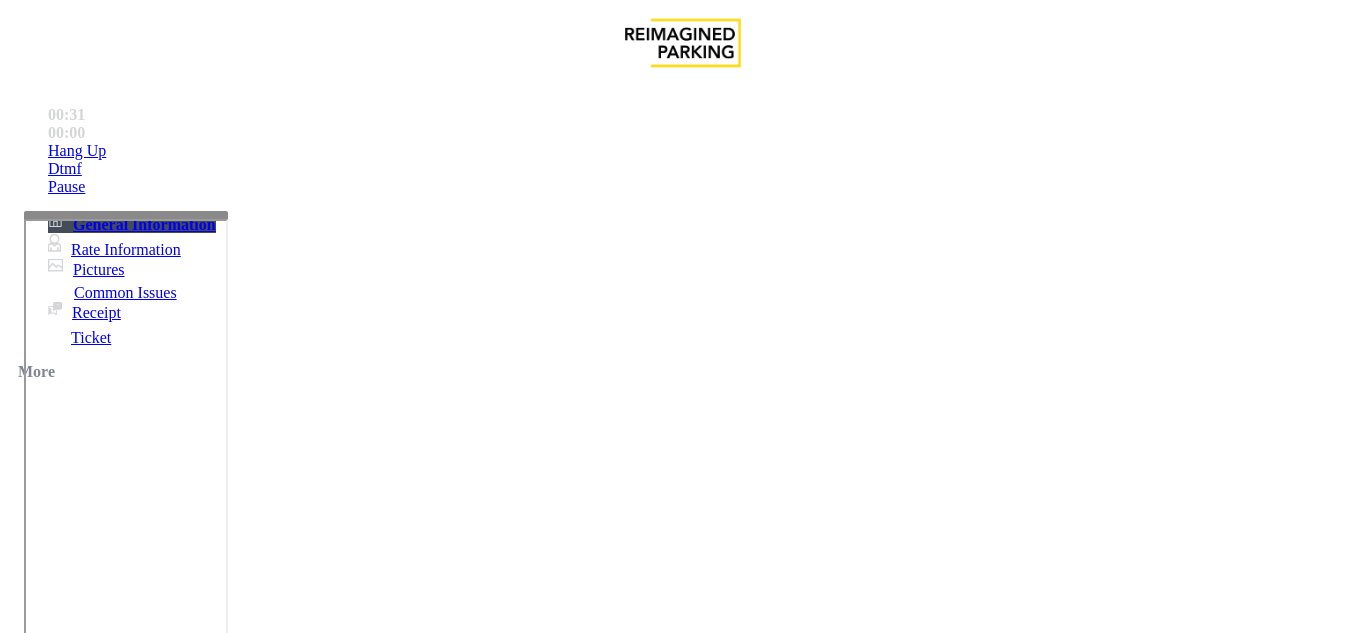 click on "lanierconnect" at bounding box center [230, 2418] 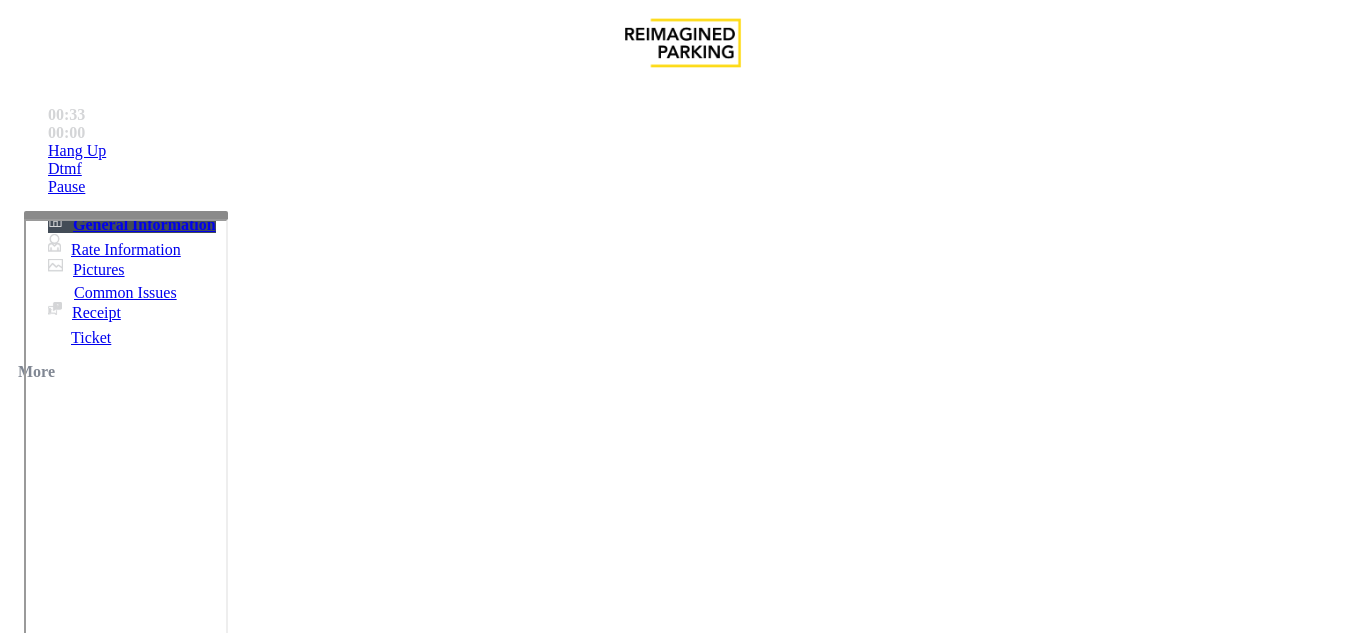 scroll, scrollTop: 599, scrollLeft: 360, axis: both 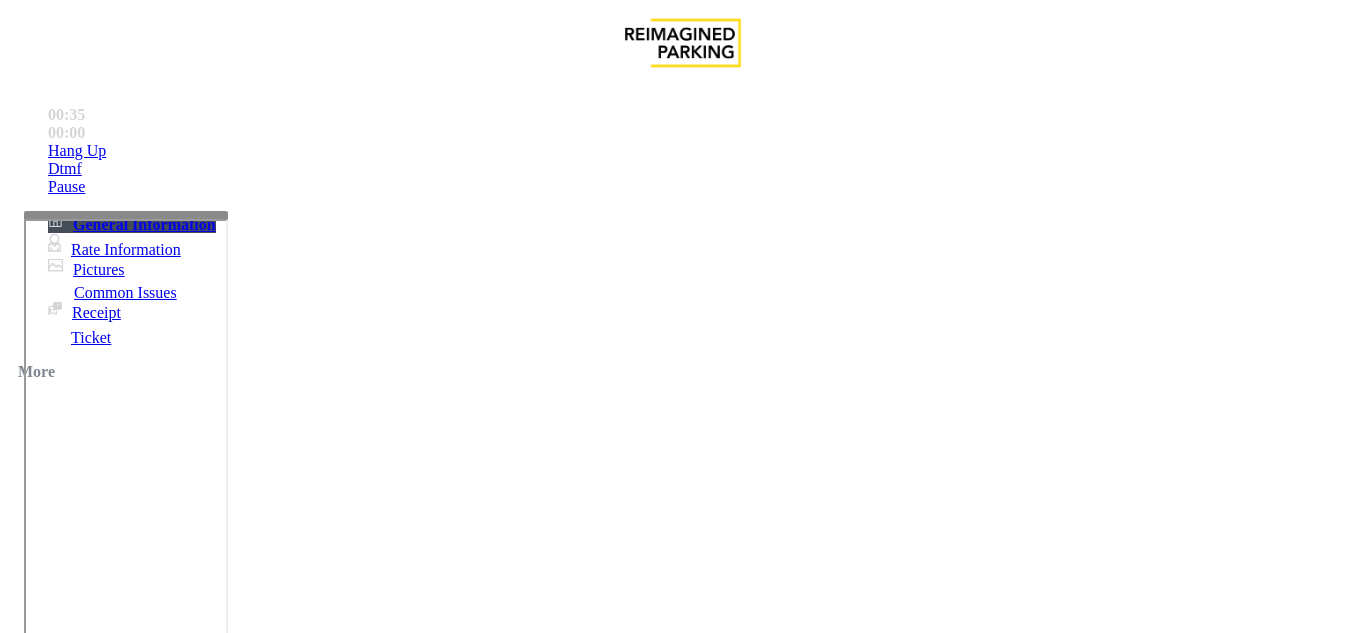 drag, startPoint x: 466, startPoint y: 226, endPoint x: 466, endPoint y: 241, distance: 15 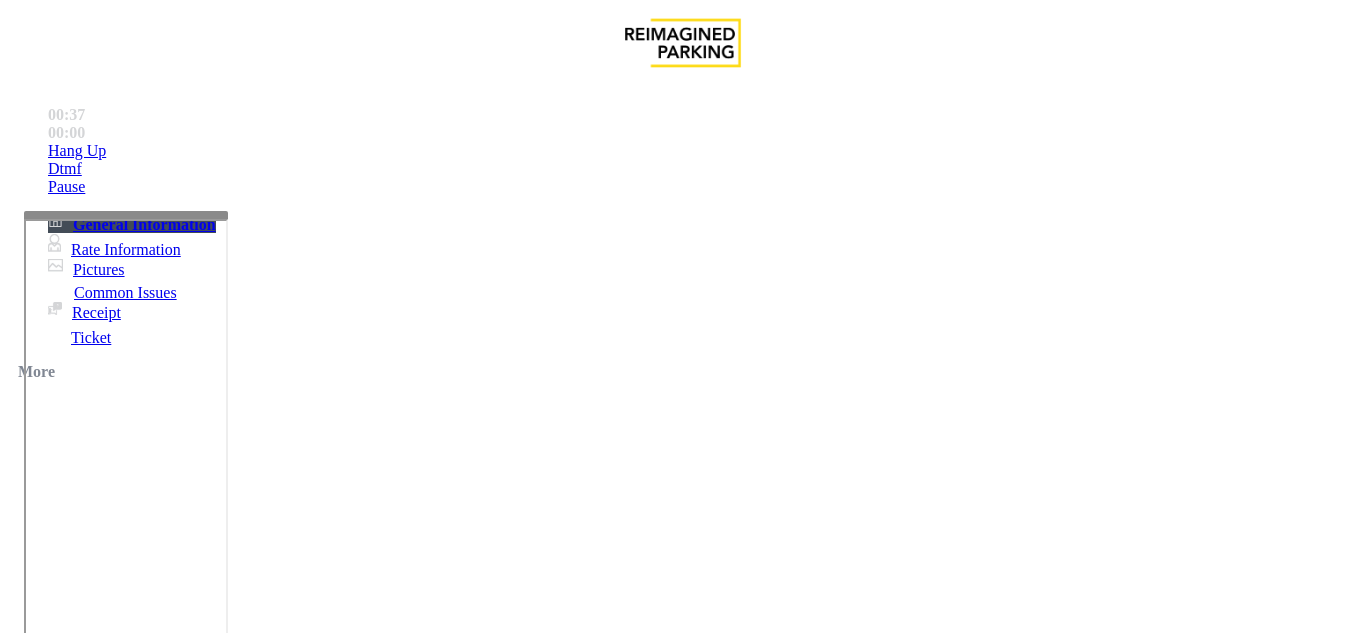 click on "Credit Card Only Machine" at bounding box center [1156, 1286] 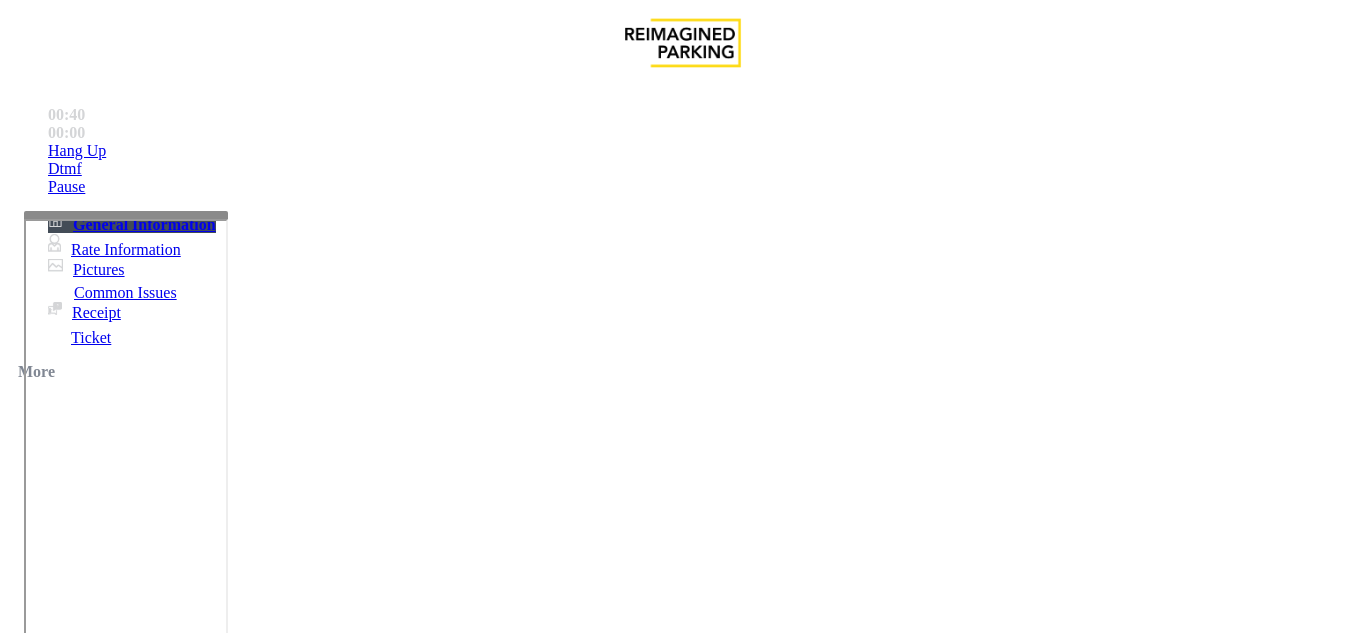 paste on "**********" 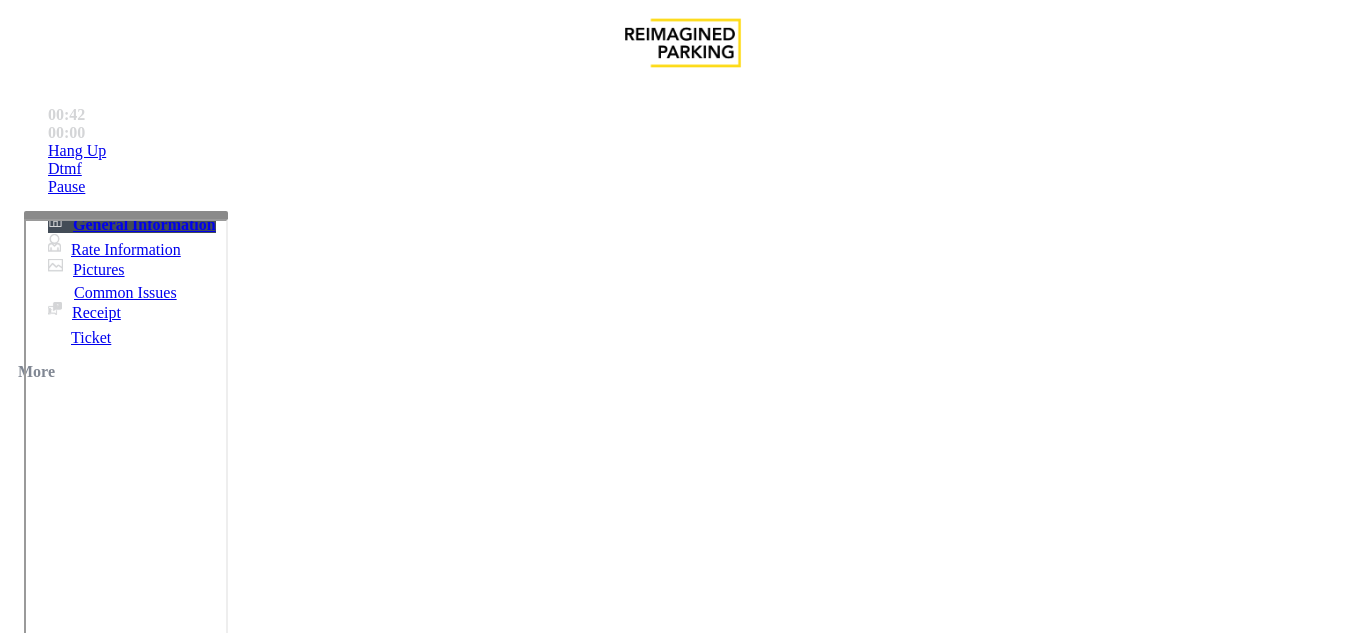 drag, startPoint x: 267, startPoint y: 179, endPoint x: 506, endPoint y: 182, distance: 239.01883 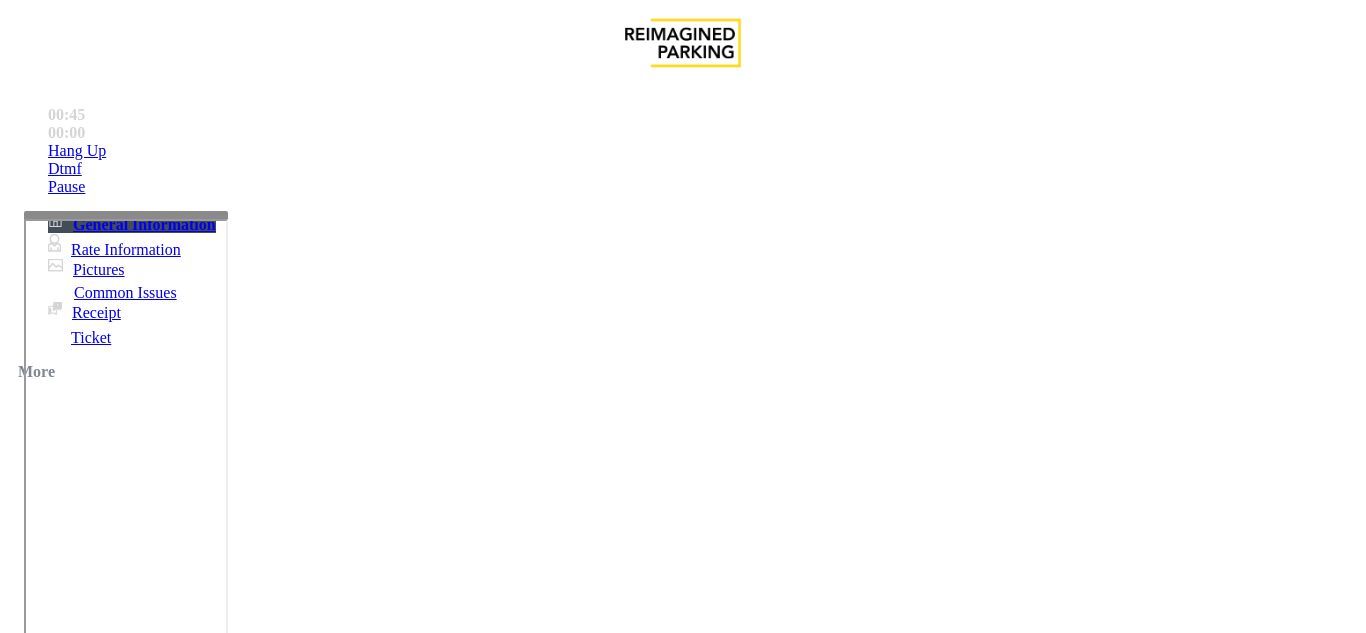 click at bounding box center [221, 1607] 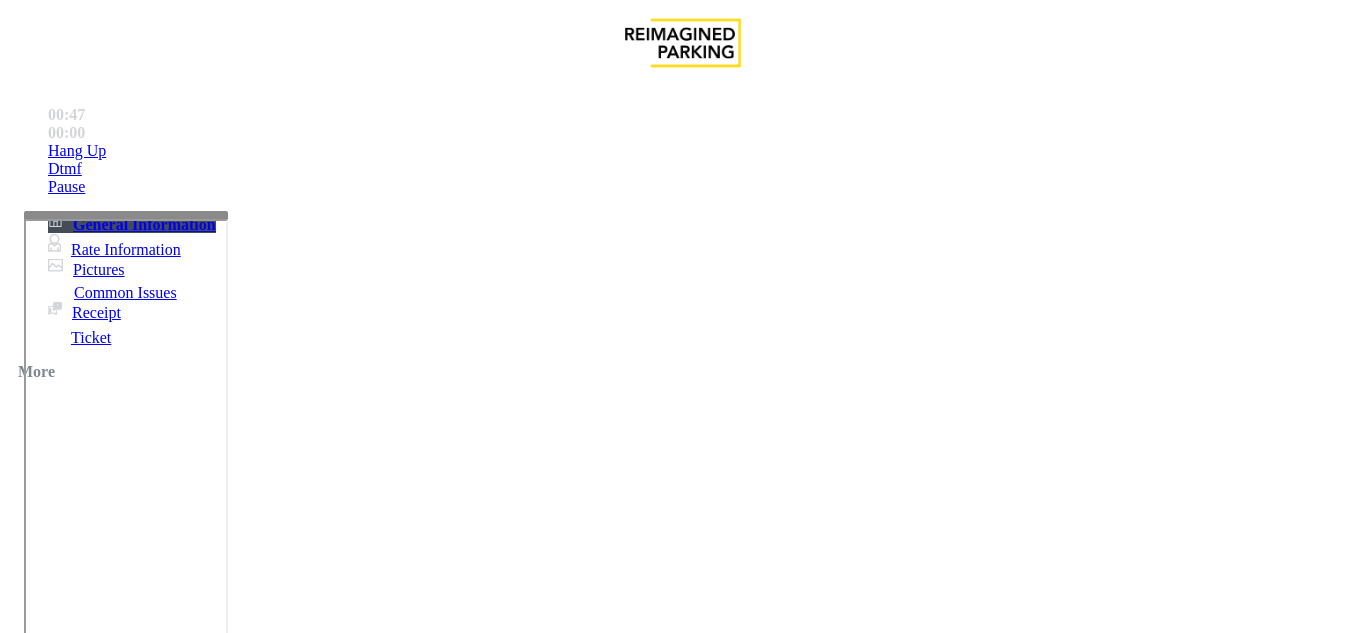type on "**********" 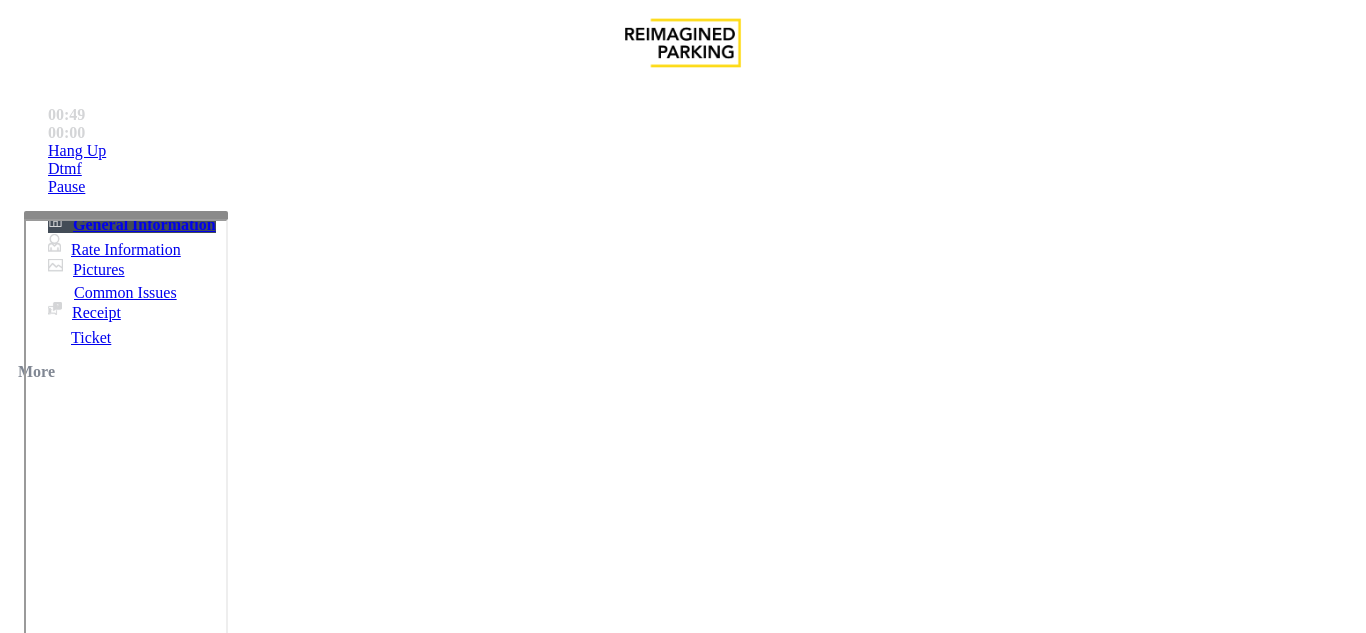 drag, startPoint x: 843, startPoint y: 368, endPoint x: 816, endPoint y: 375, distance: 27.89265 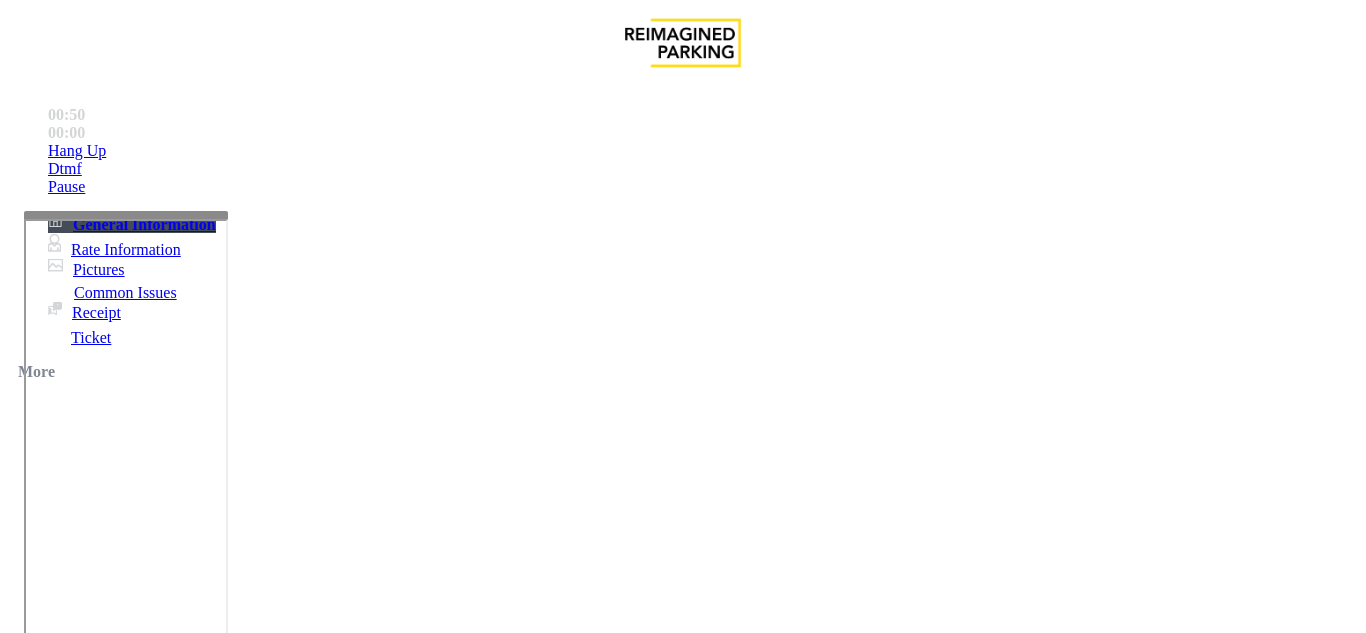 click on "Tickets are scanned here" at bounding box center [76, 3003] 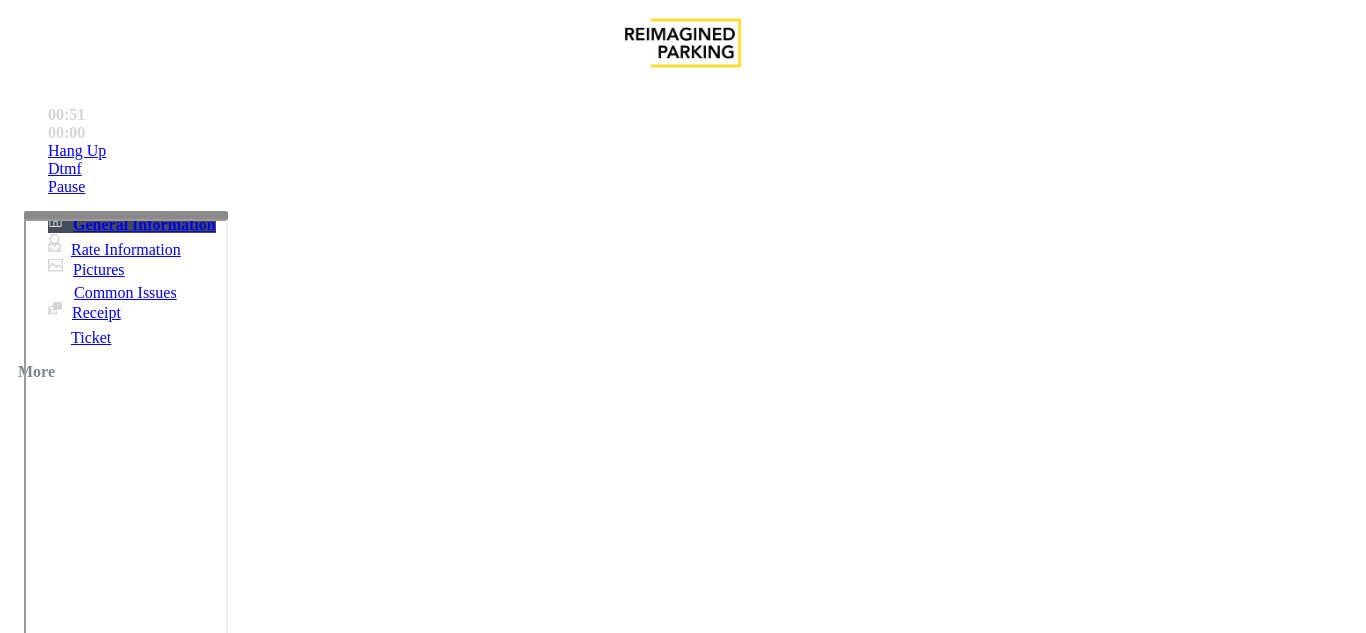 click on "Tickets are scanned here" at bounding box center [76, 3003] 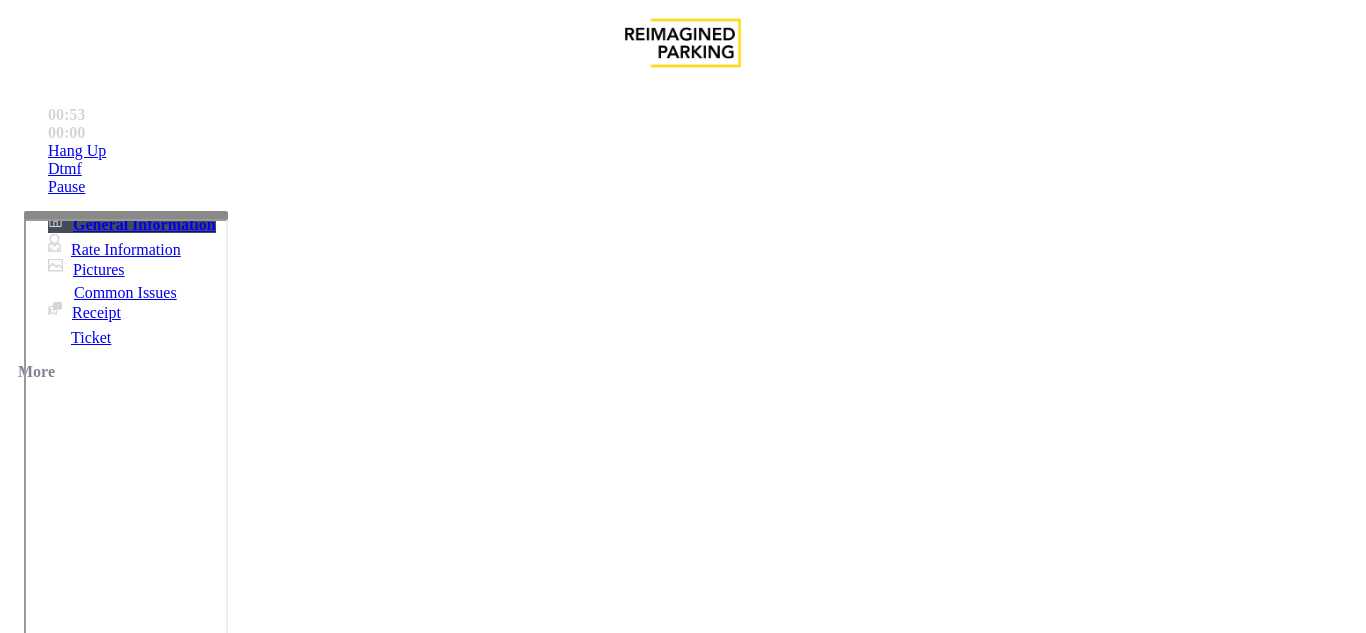 scroll, scrollTop: 599, scrollLeft: 0, axis: vertical 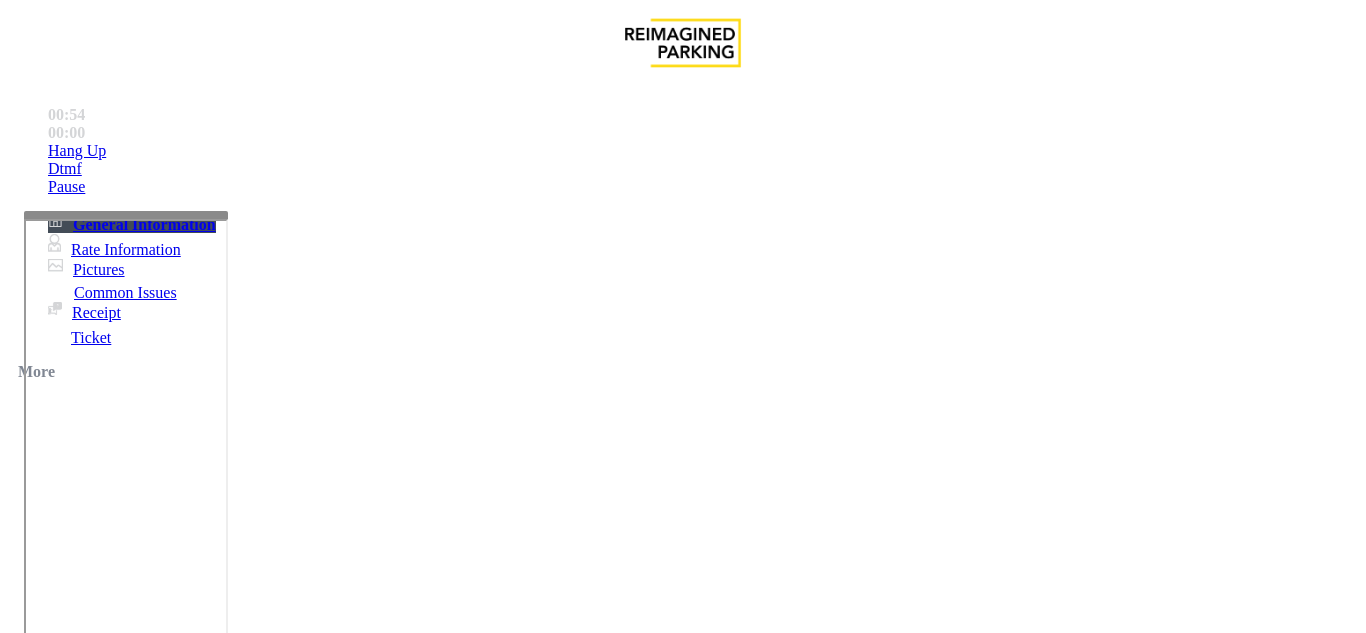 click on "Issue" at bounding box center [42, 1253] 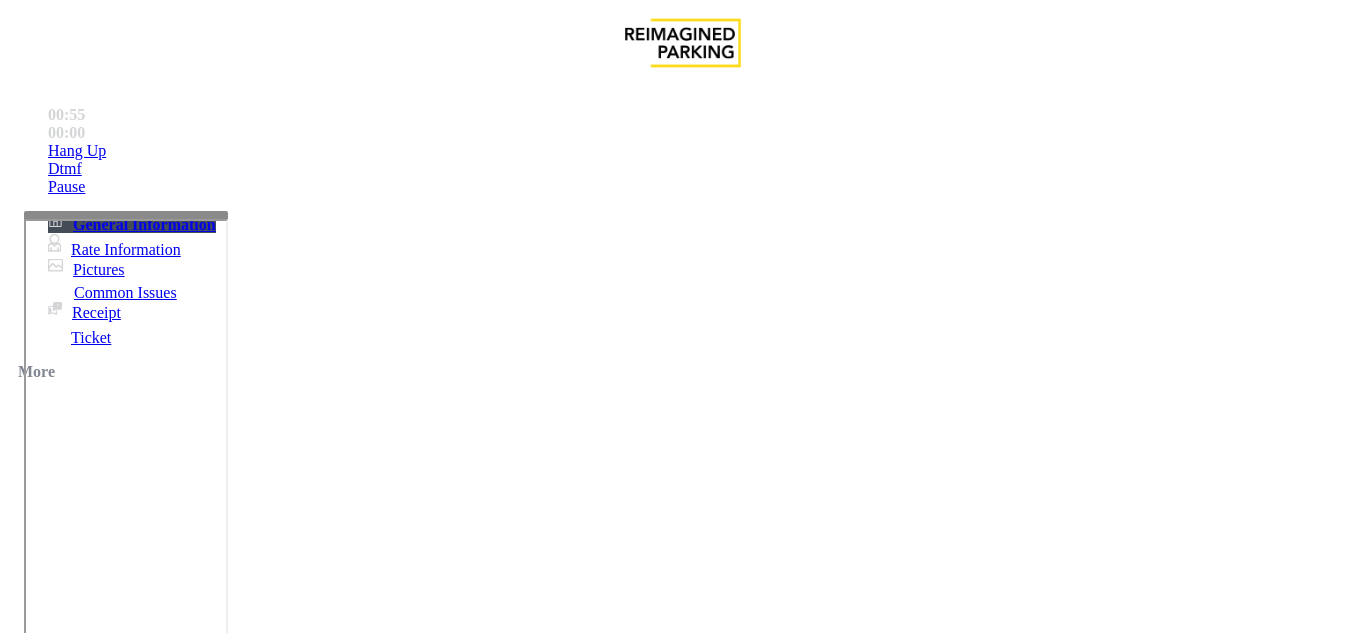 click on "Monthly Issue" at bounding box center (268, 1286) 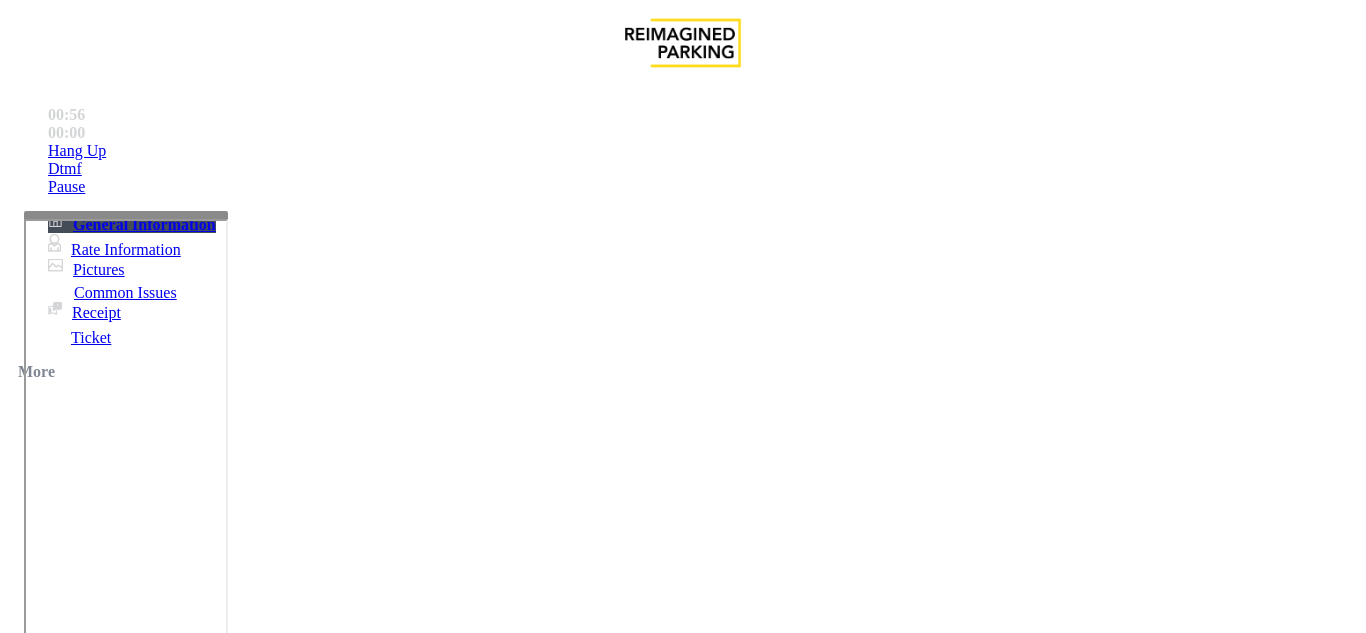 click on "Disabled Card" at bounding box center (682, 1271) 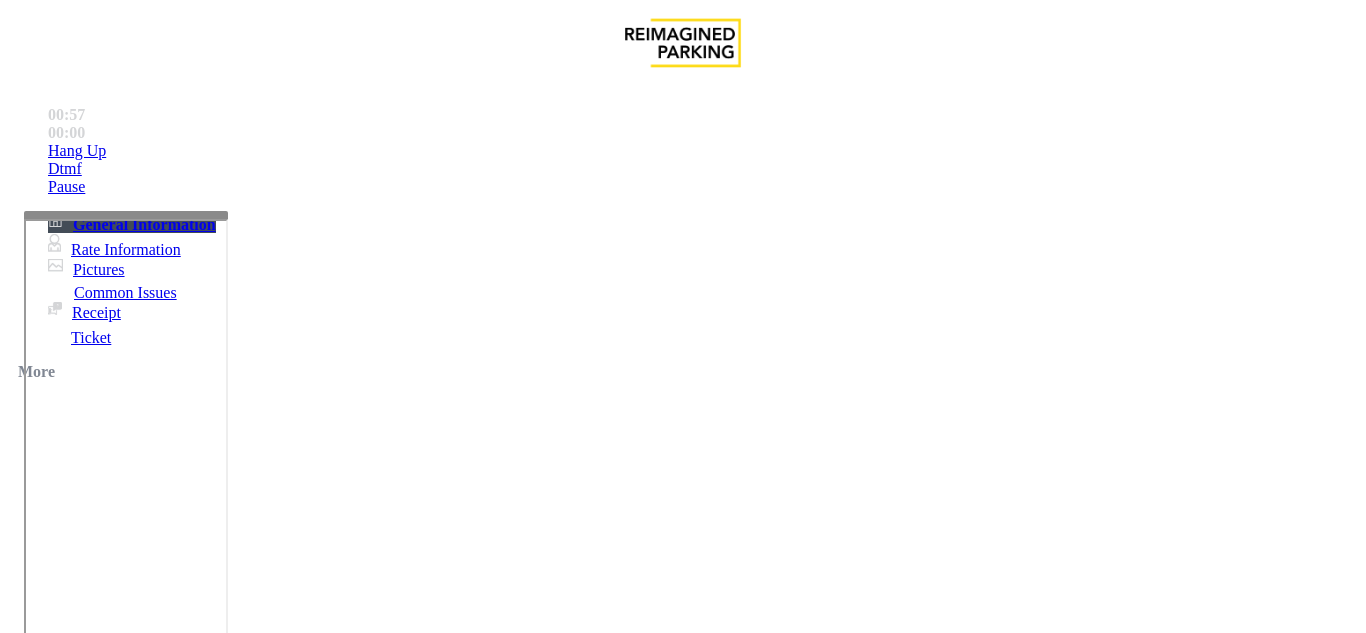 drag, startPoint x: 321, startPoint y: 569, endPoint x: 631, endPoint y: 577, distance: 310.1032 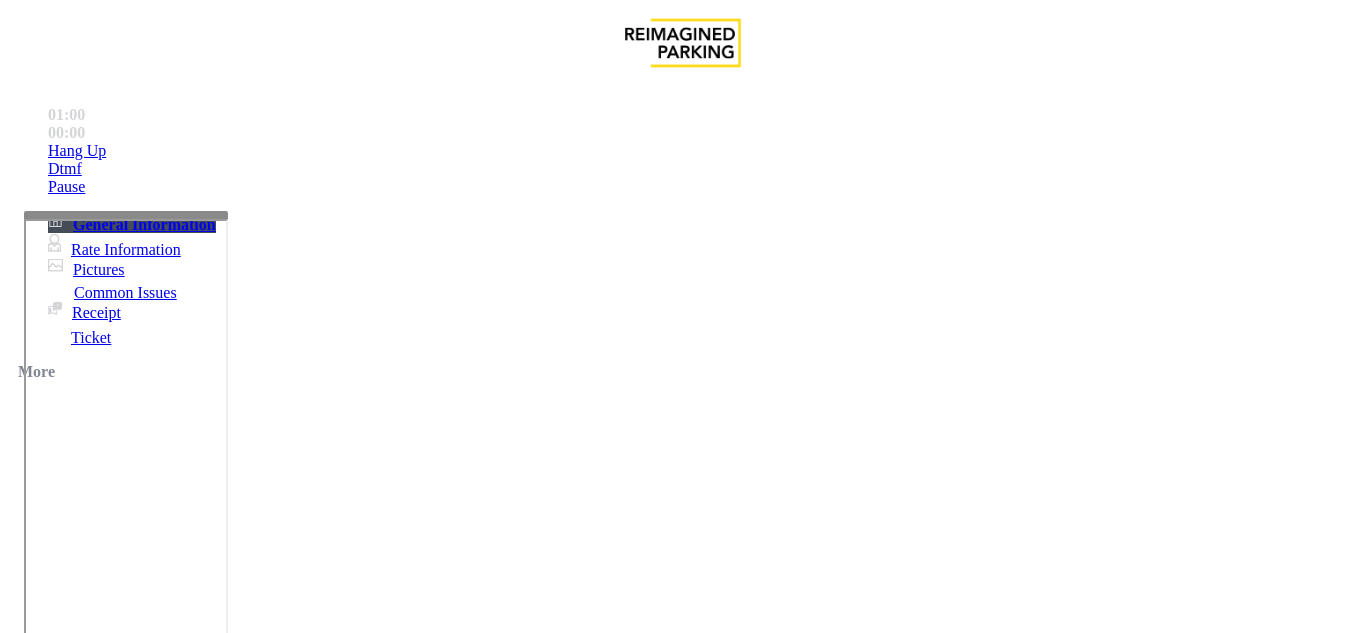 drag, startPoint x: 274, startPoint y: 174, endPoint x: 386, endPoint y: 178, distance: 112.0714 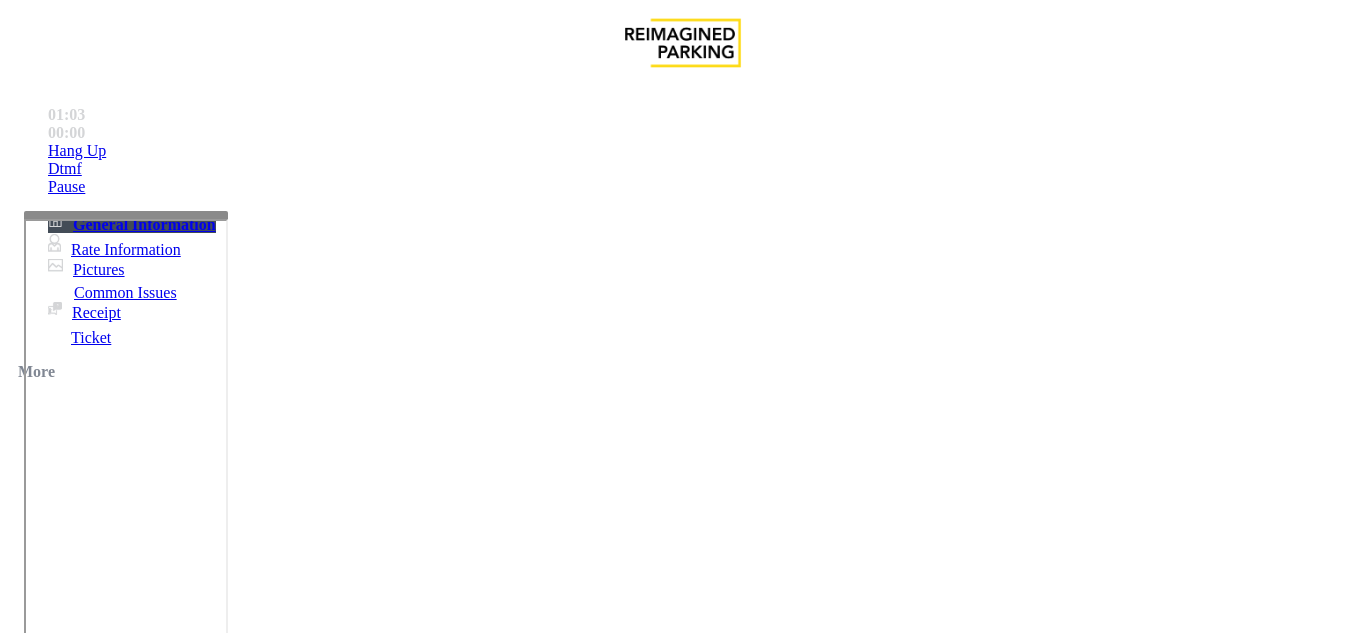 type on "**********" 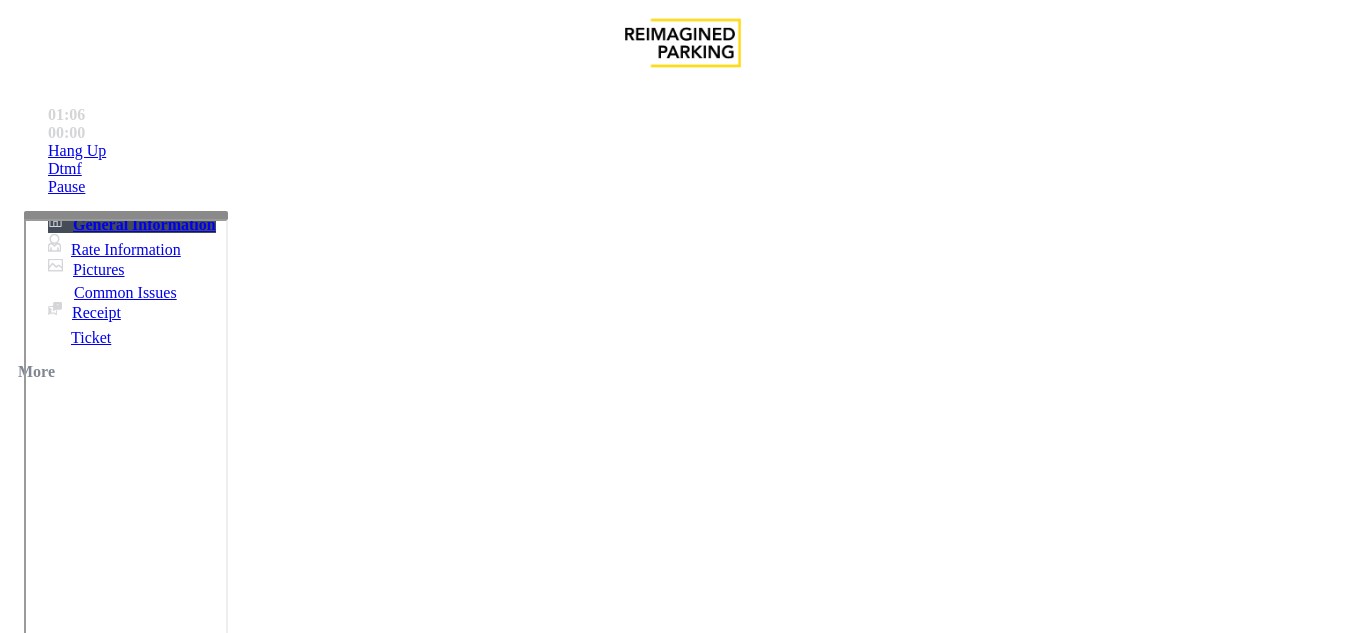 click at bounding box center [221, 1588] 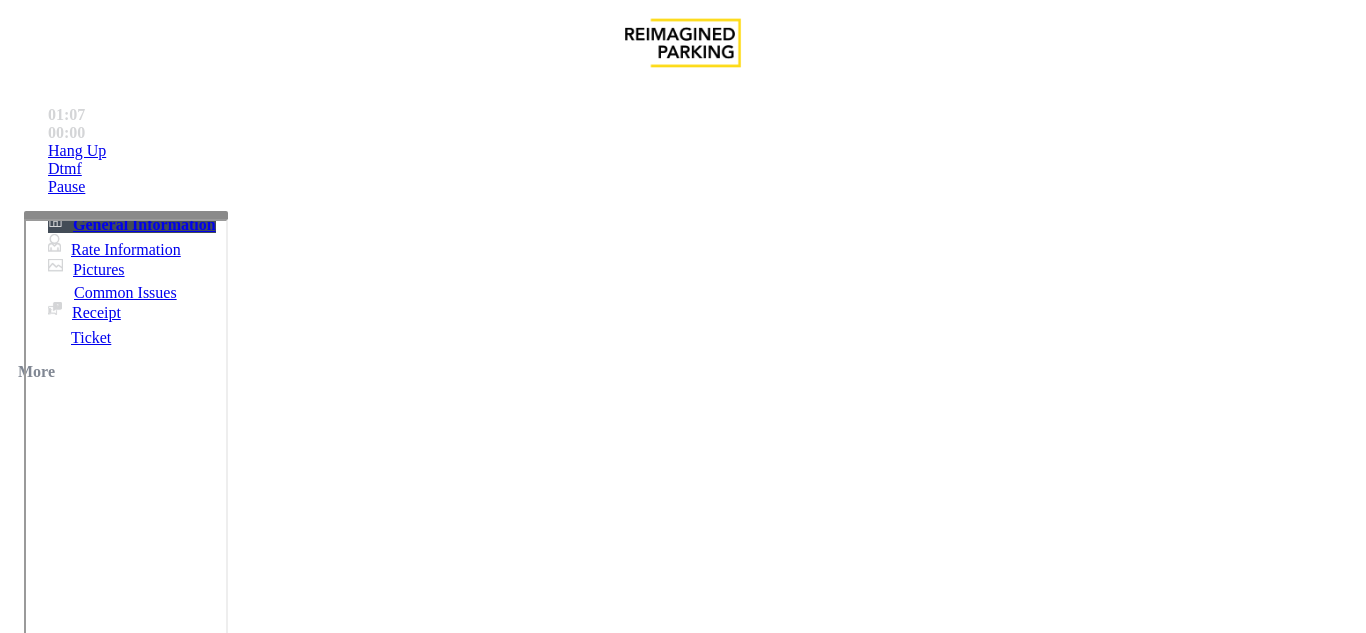 click at bounding box center [96, 1308] 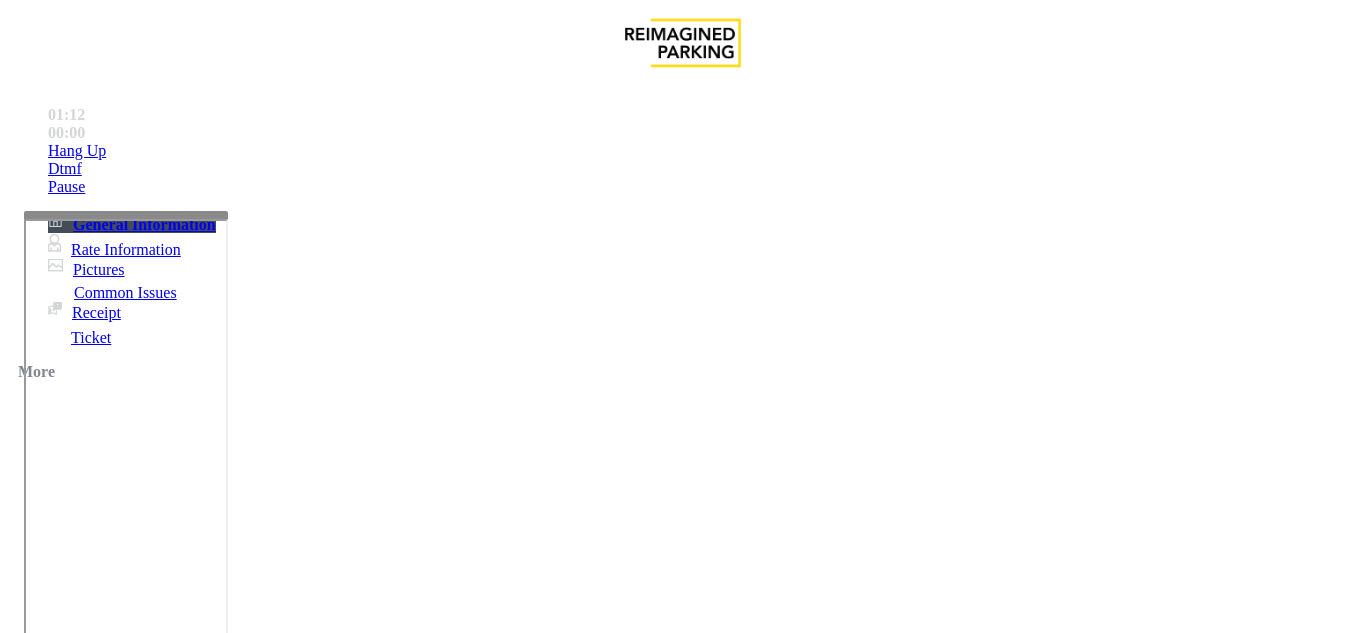 scroll, scrollTop: 699, scrollLeft: 0, axis: vertical 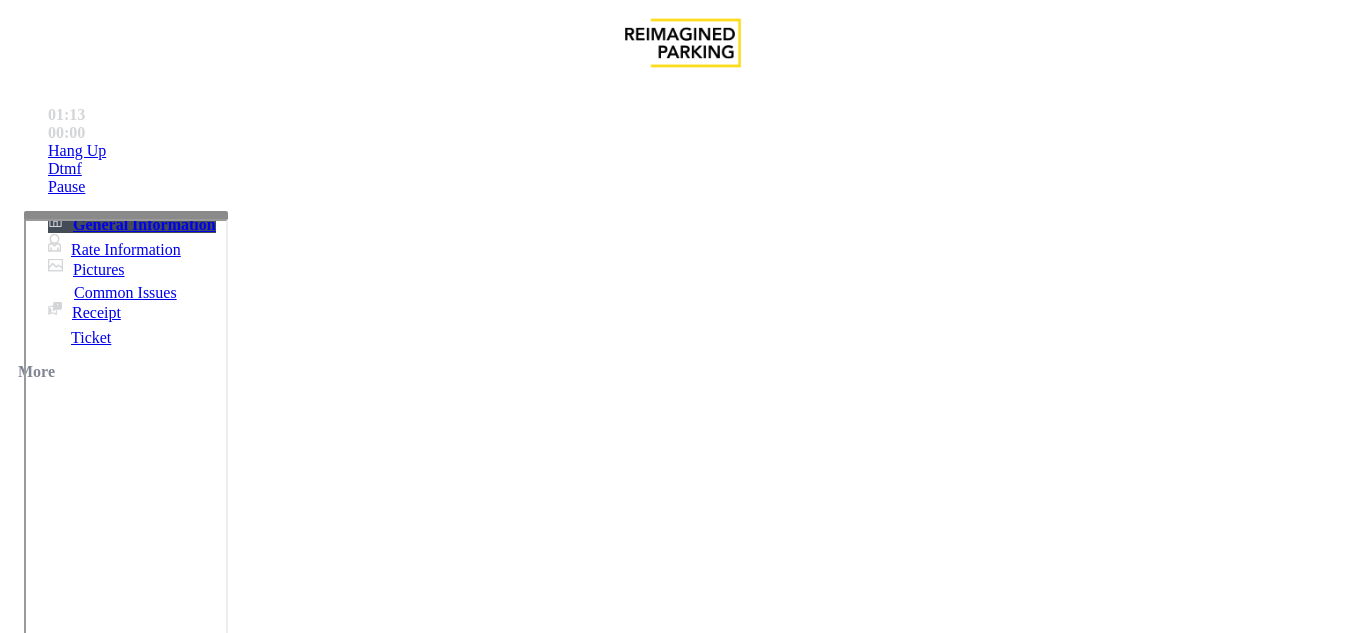 type on "*********" 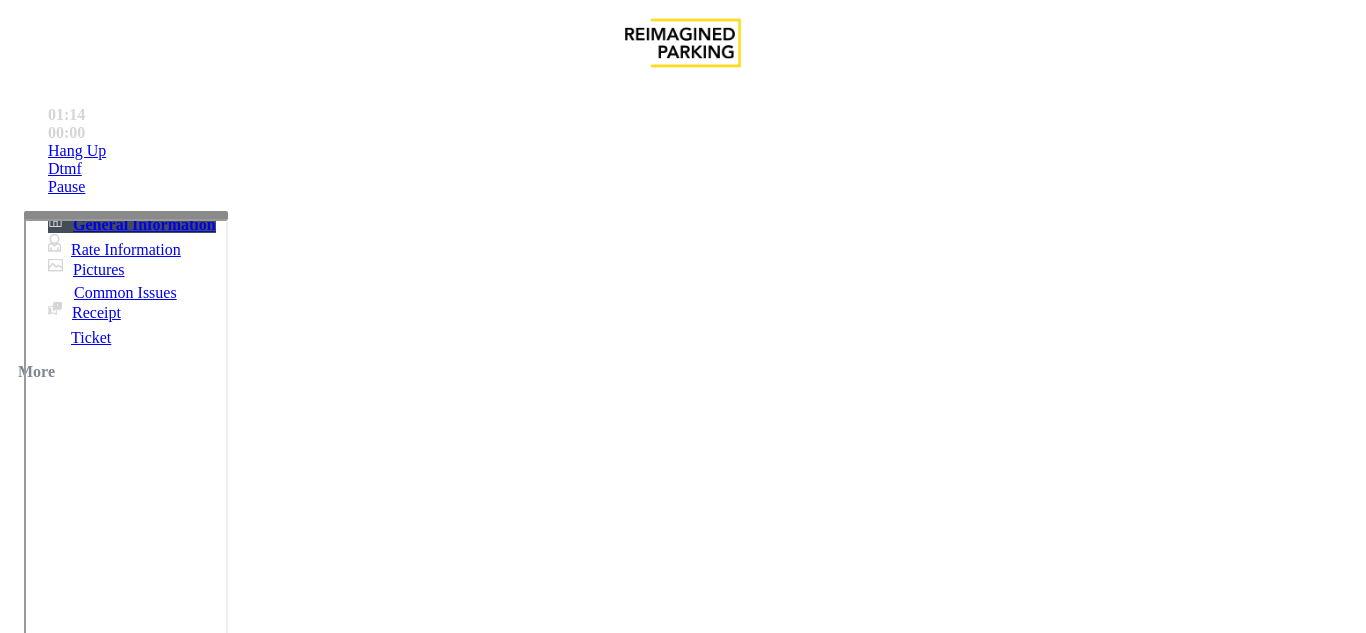 scroll, scrollTop: 36, scrollLeft: 0, axis: vertical 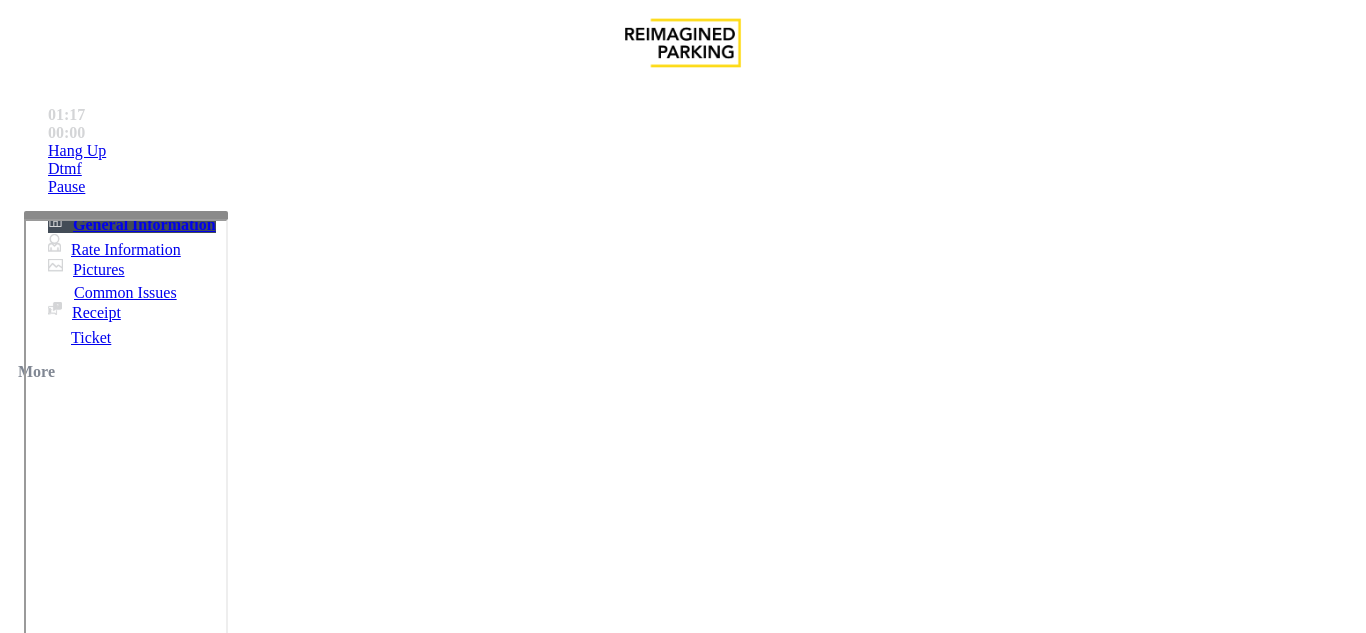 click at bounding box center [96, 1308] 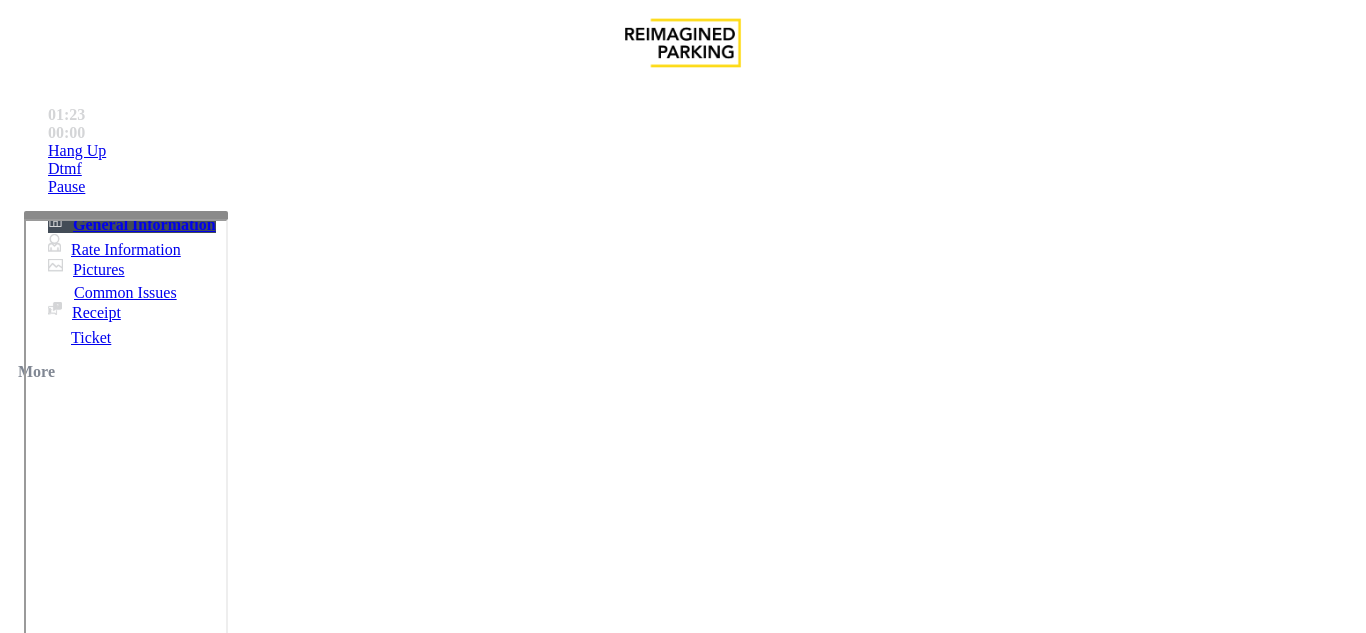scroll, scrollTop: 399, scrollLeft: 0, axis: vertical 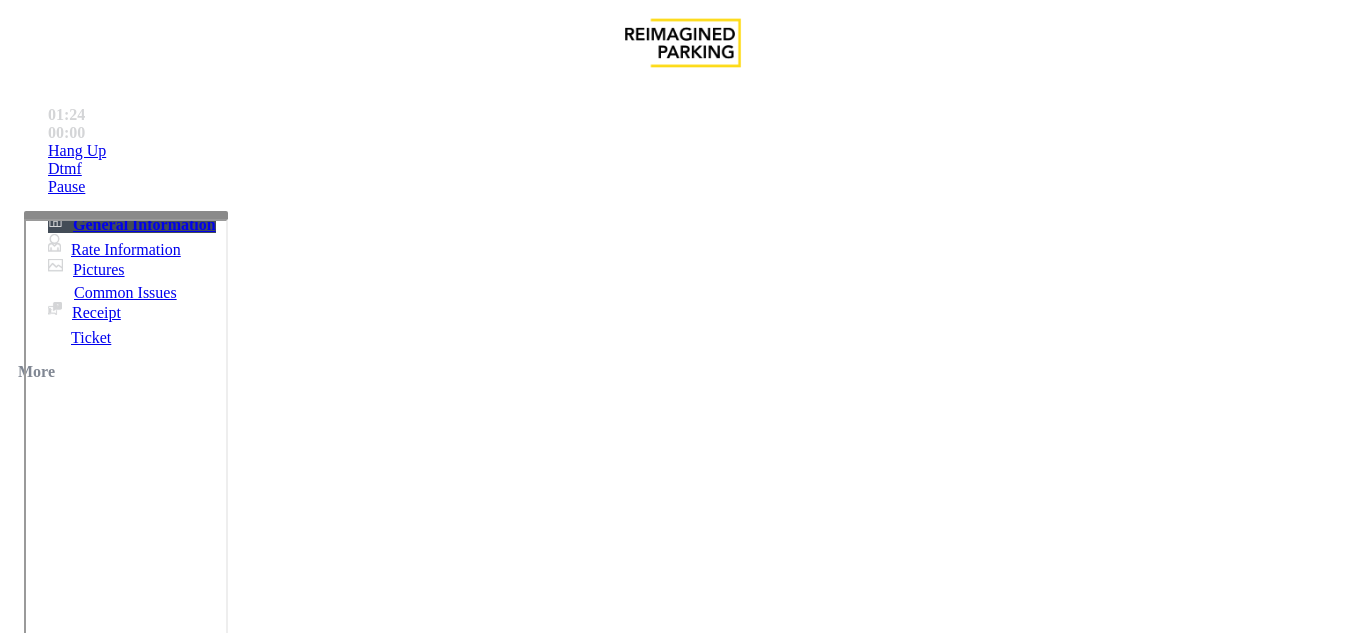 click at bounding box center [96, 1308] 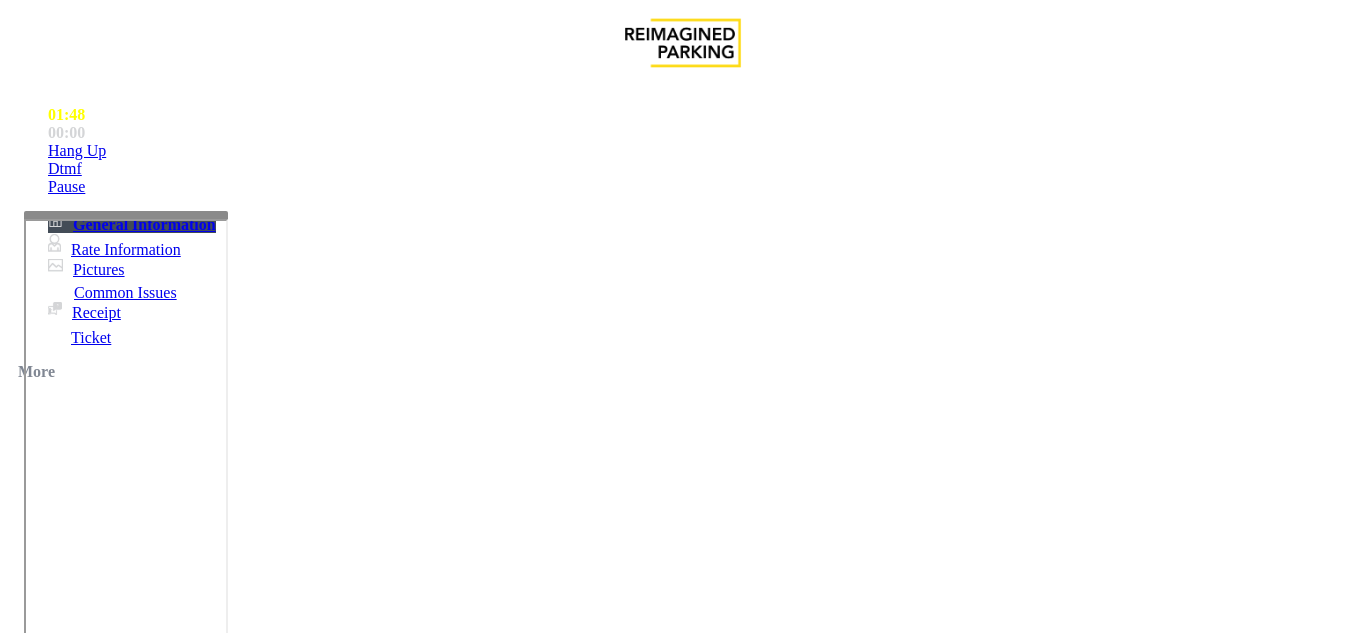 scroll, scrollTop: 300, scrollLeft: 0, axis: vertical 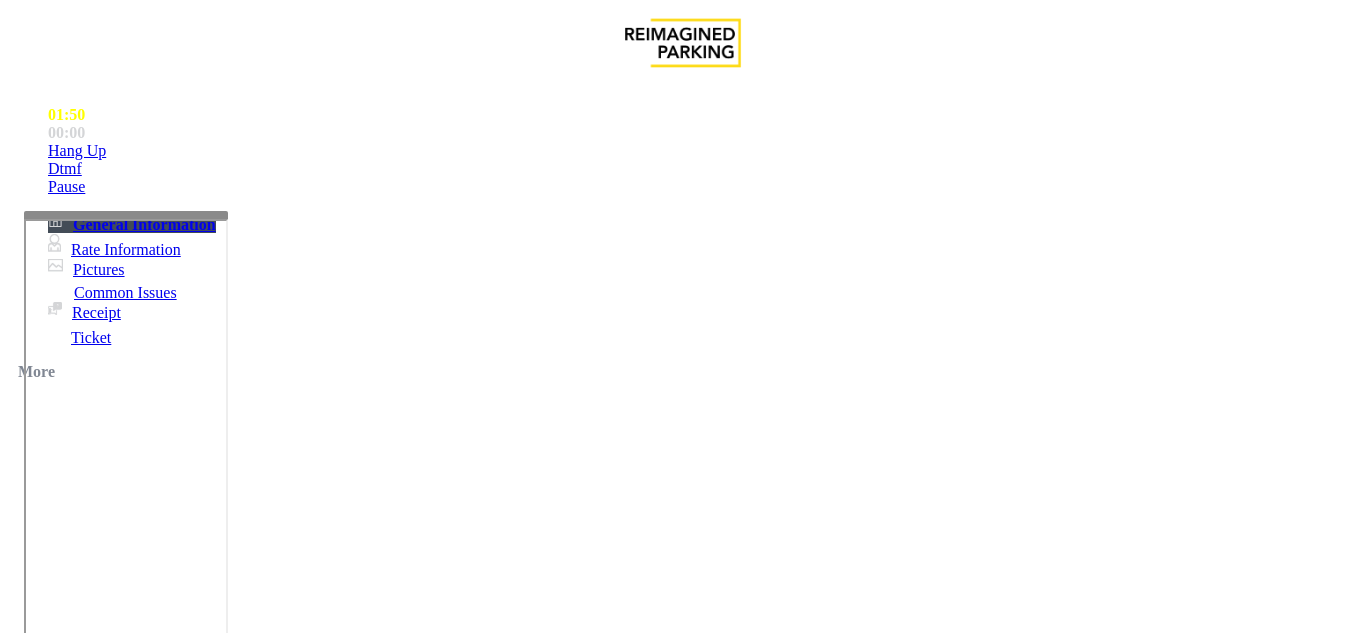 type on "*******" 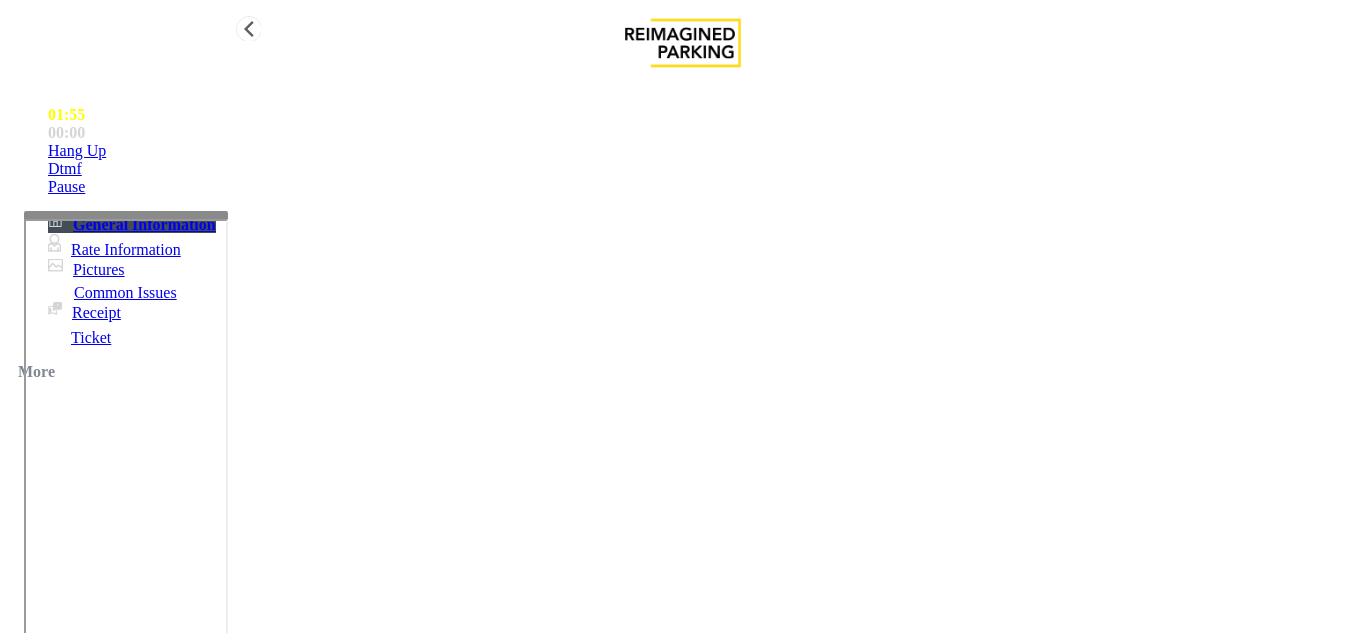 click on "Hang Up" at bounding box center [703, 151] 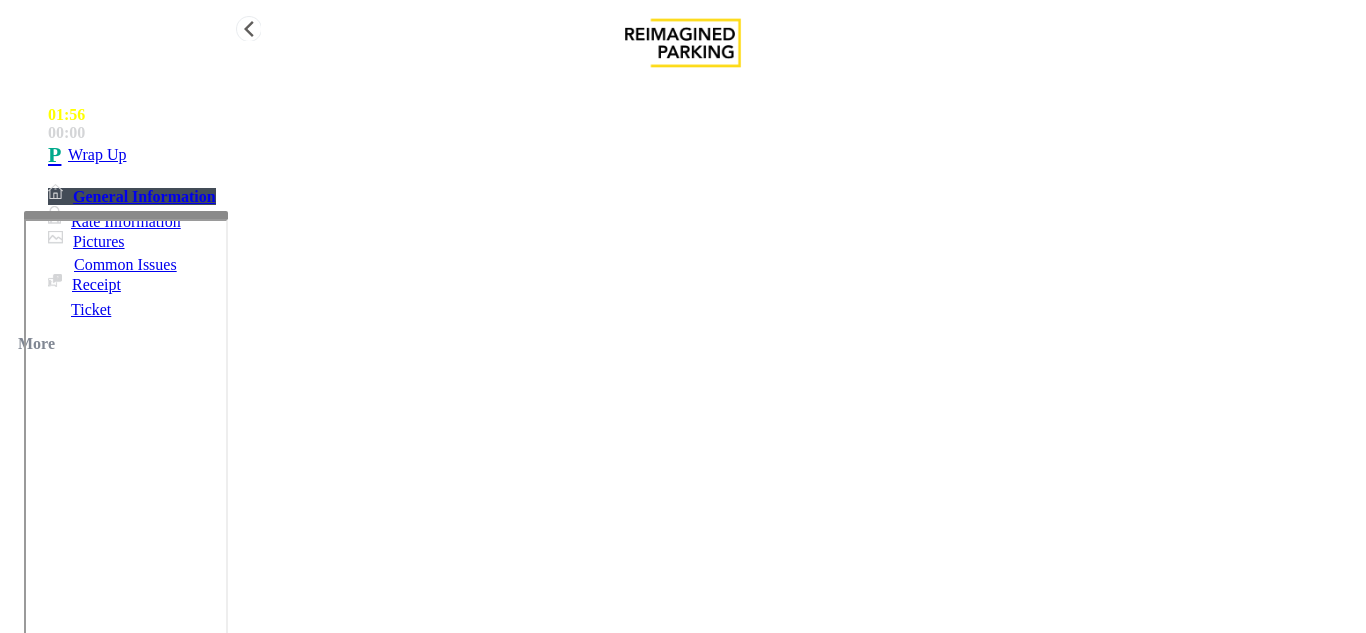 click on "Wrap Up" at bounding box center (703, 155) 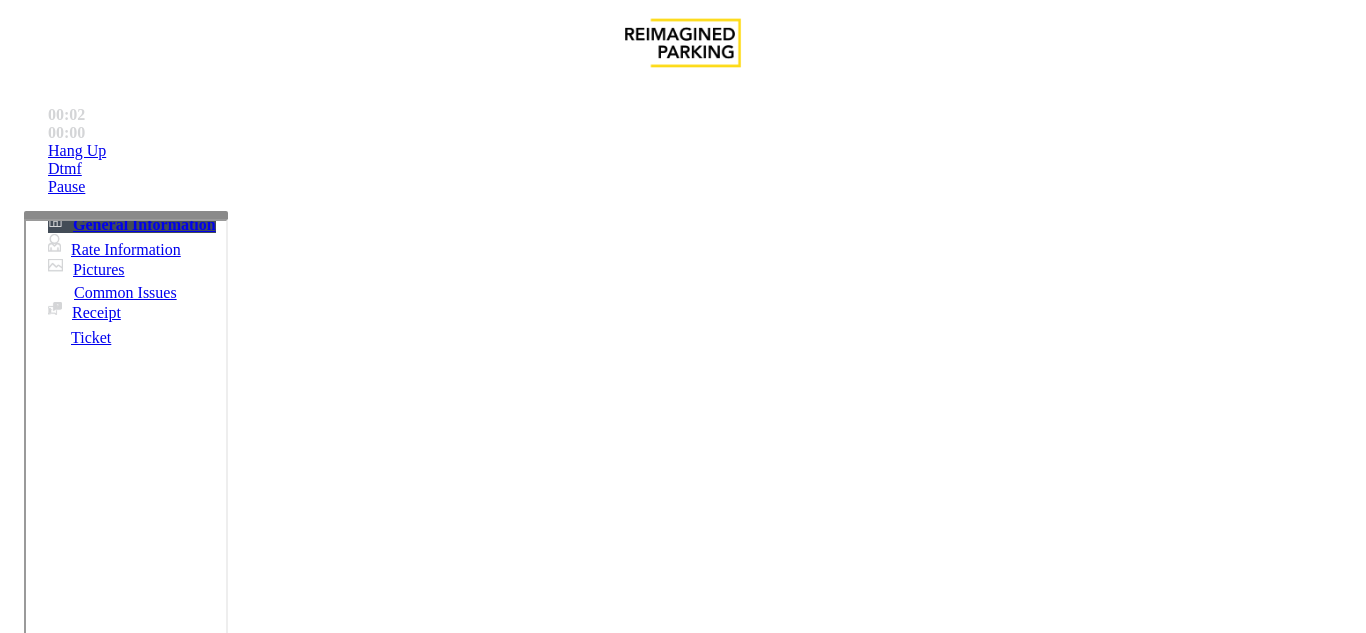 scroll, scrollTop: 800, scrollLeft: 0, axis: vertical 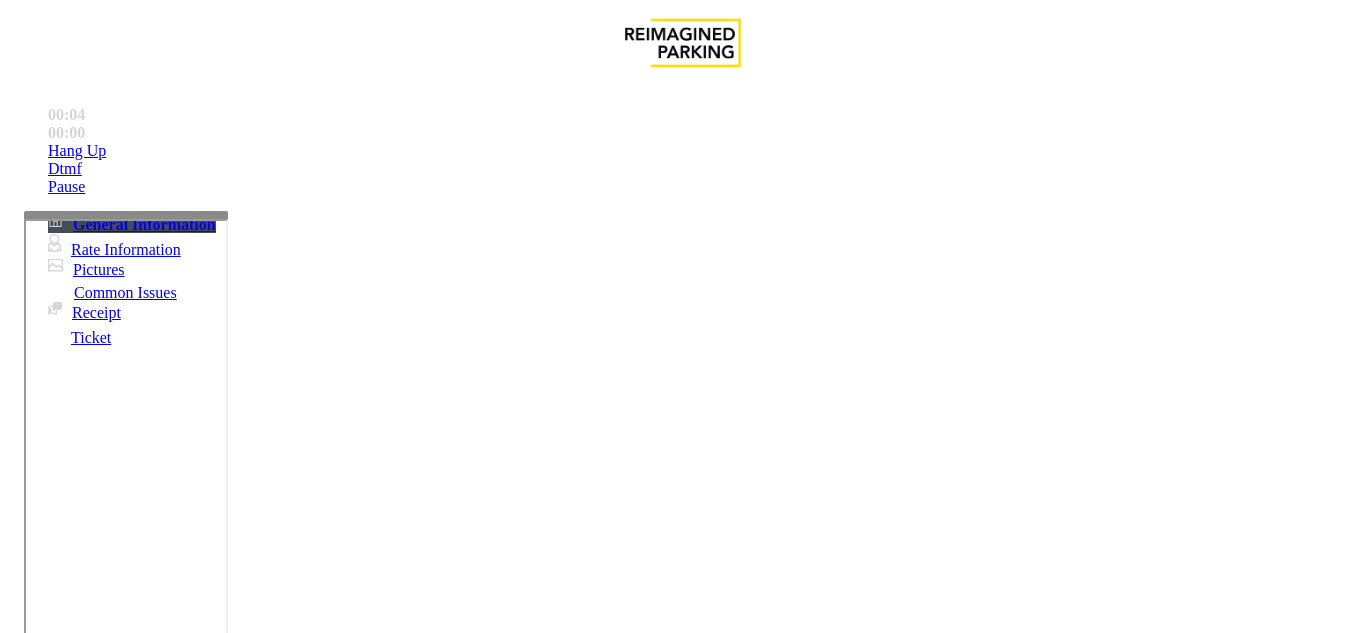 click on "Services" at bounding box center [687, 1286] 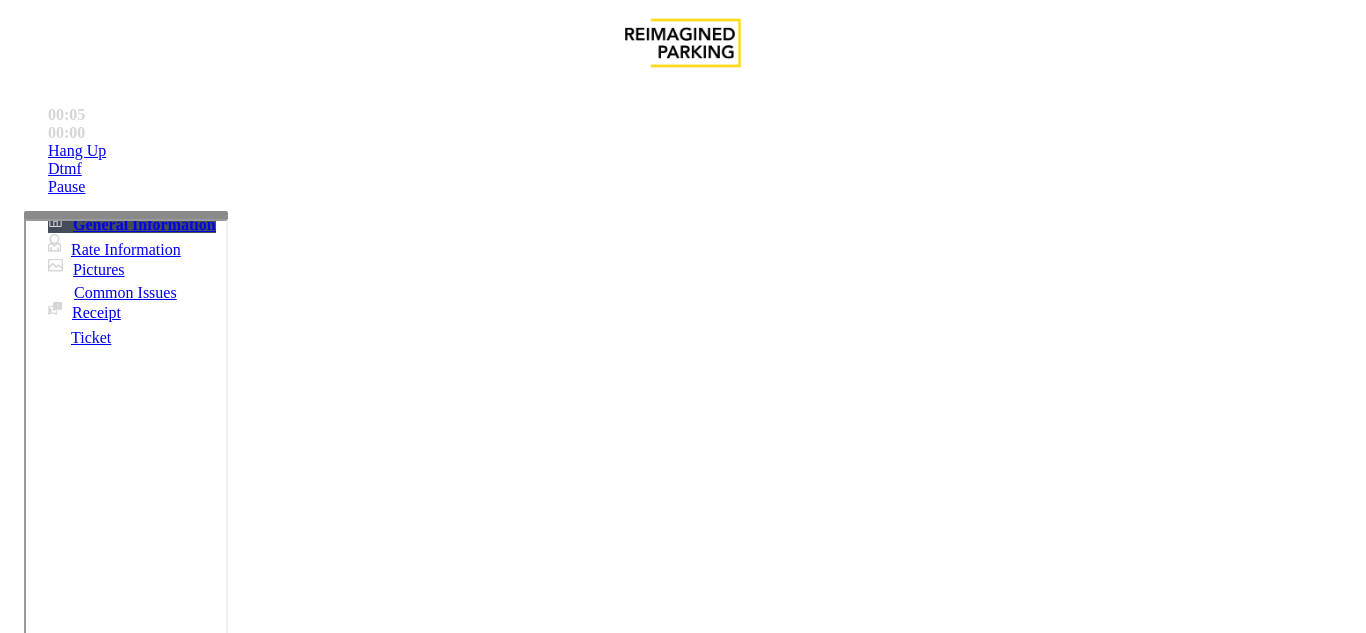 click on "Online Reservations" at bounding box center (528, 1286) 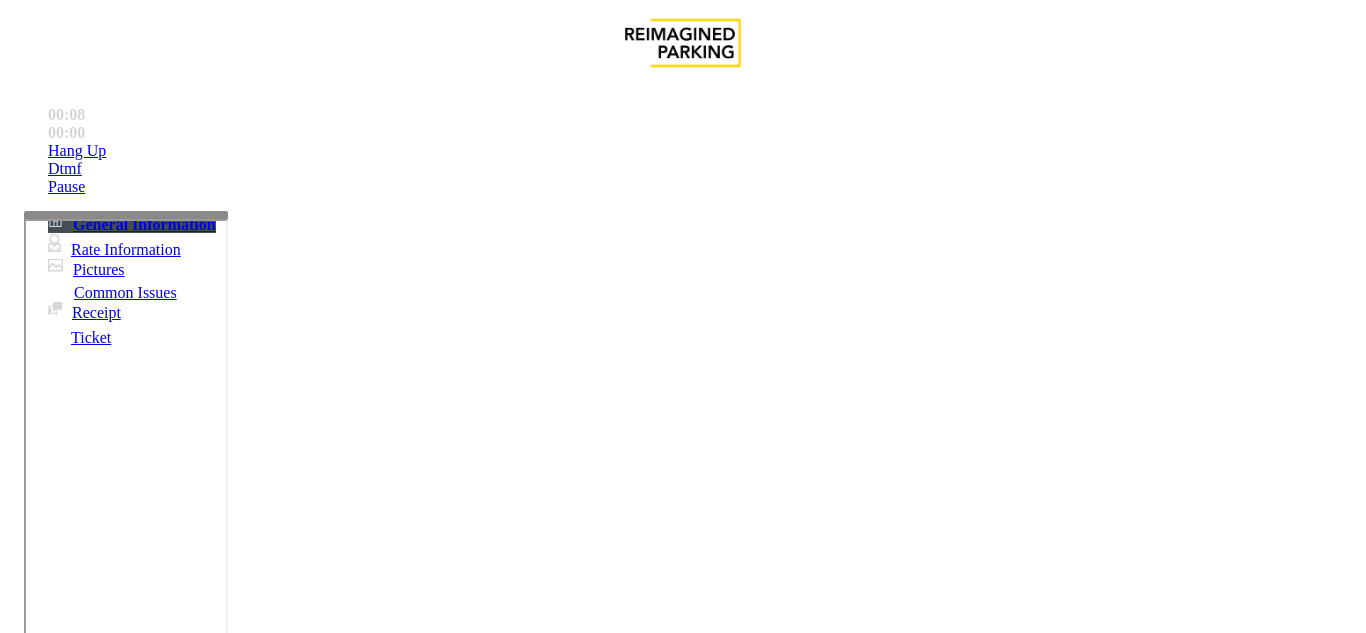 scroll, scrollTop: 400, scrollLeft: 0, axis: vertical 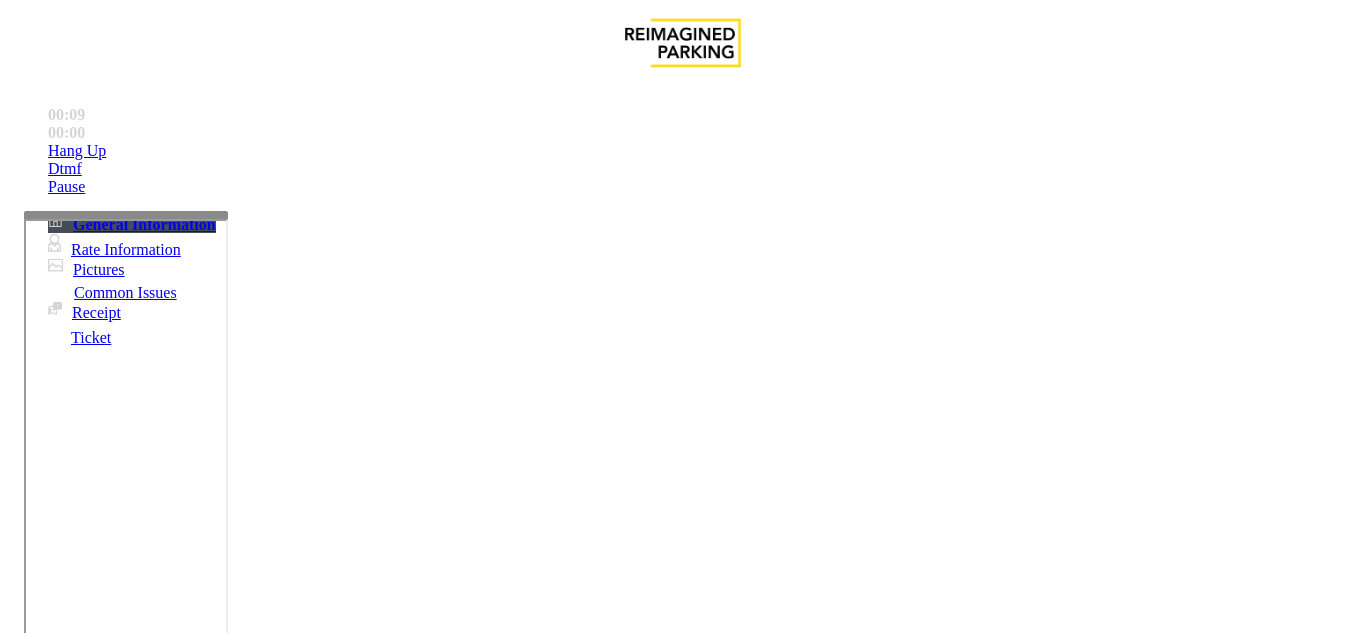 drag, startPoint x: 422, startPoint y: 257, endPoint x: 421, endPoint y: 268, distance: 11.045361 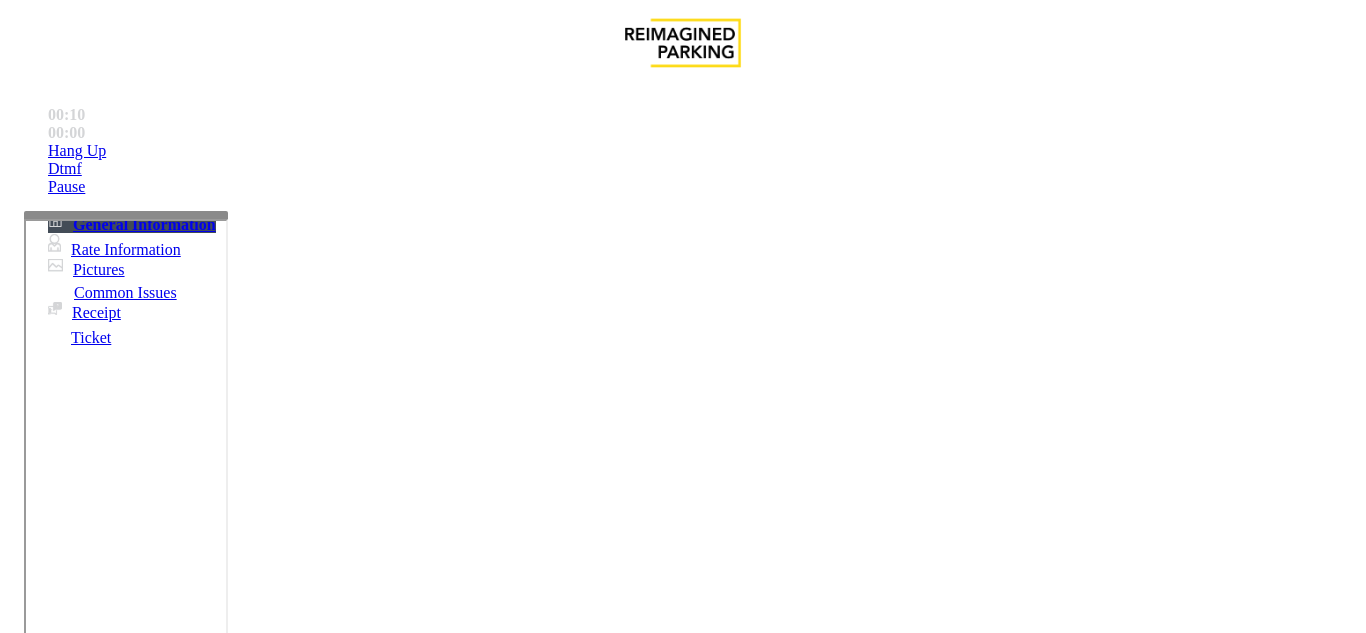 scroll, scrollTop: 0, scrollLeft: 0, axis: both 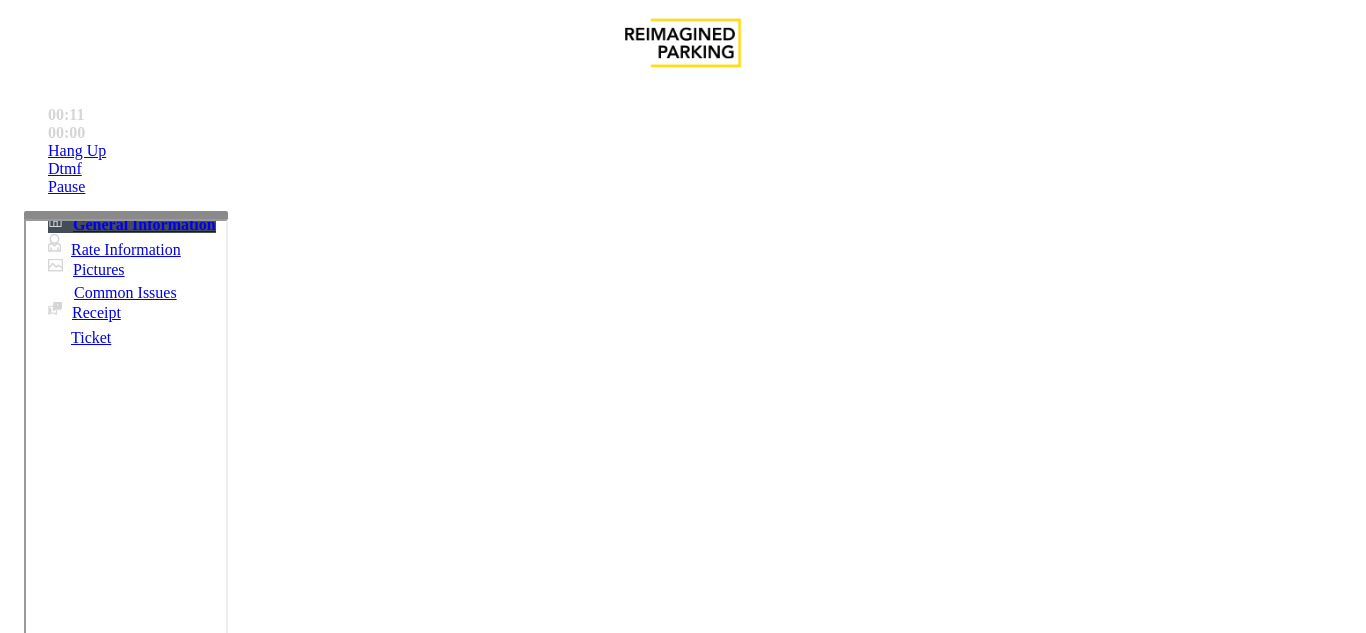 drag, startPoint x: 273, startPoint y: 178, endPoint x: 444, endPoint y: 174, distance: 171.04678 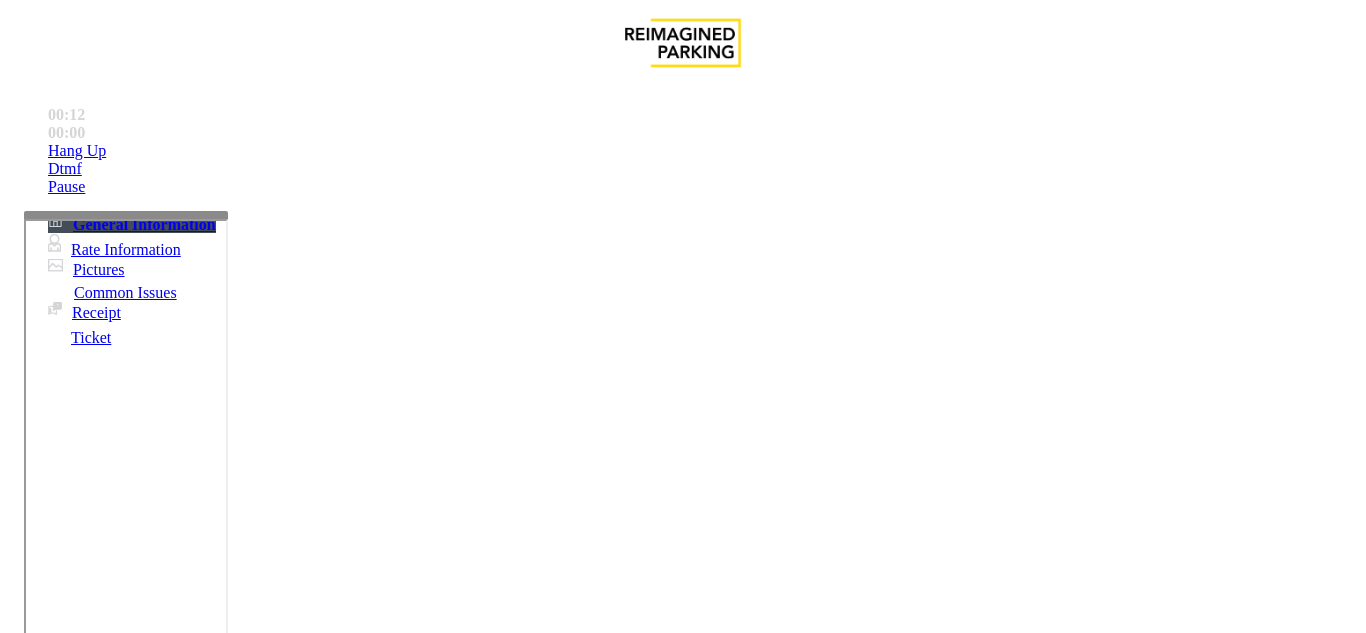 scroll, scrollTop: 85, scrollLeft: 0, axis: vertical 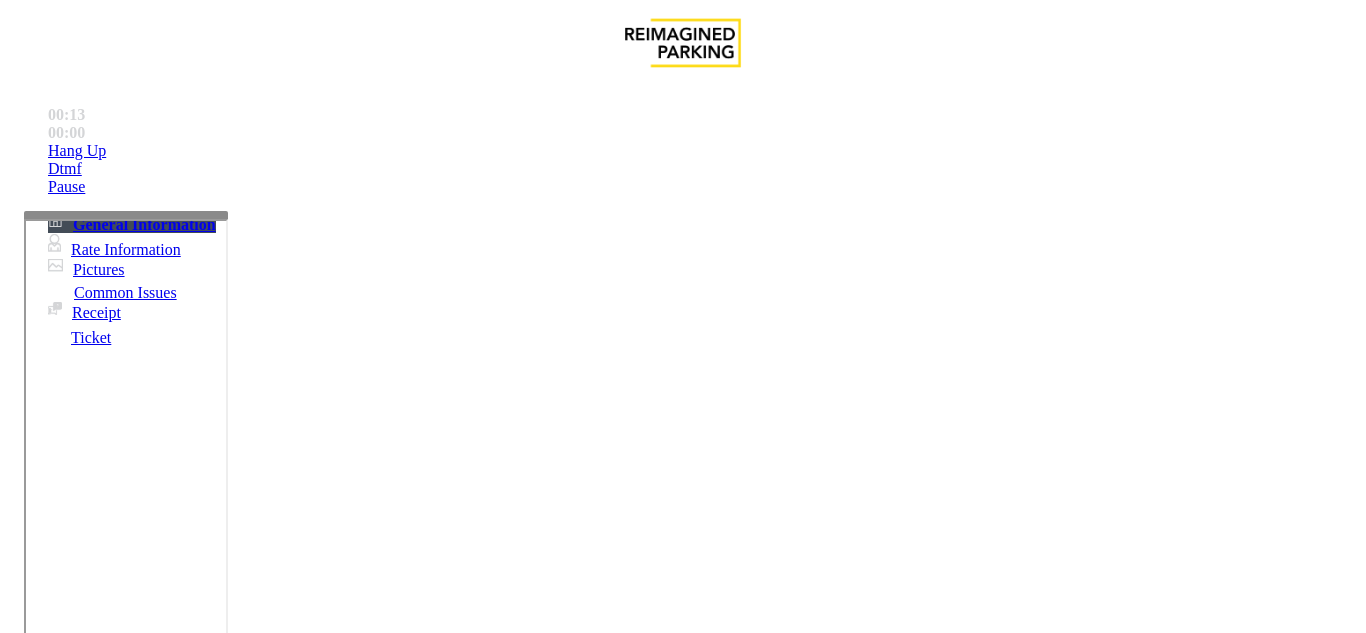 click at bounding box center [221, 1680] 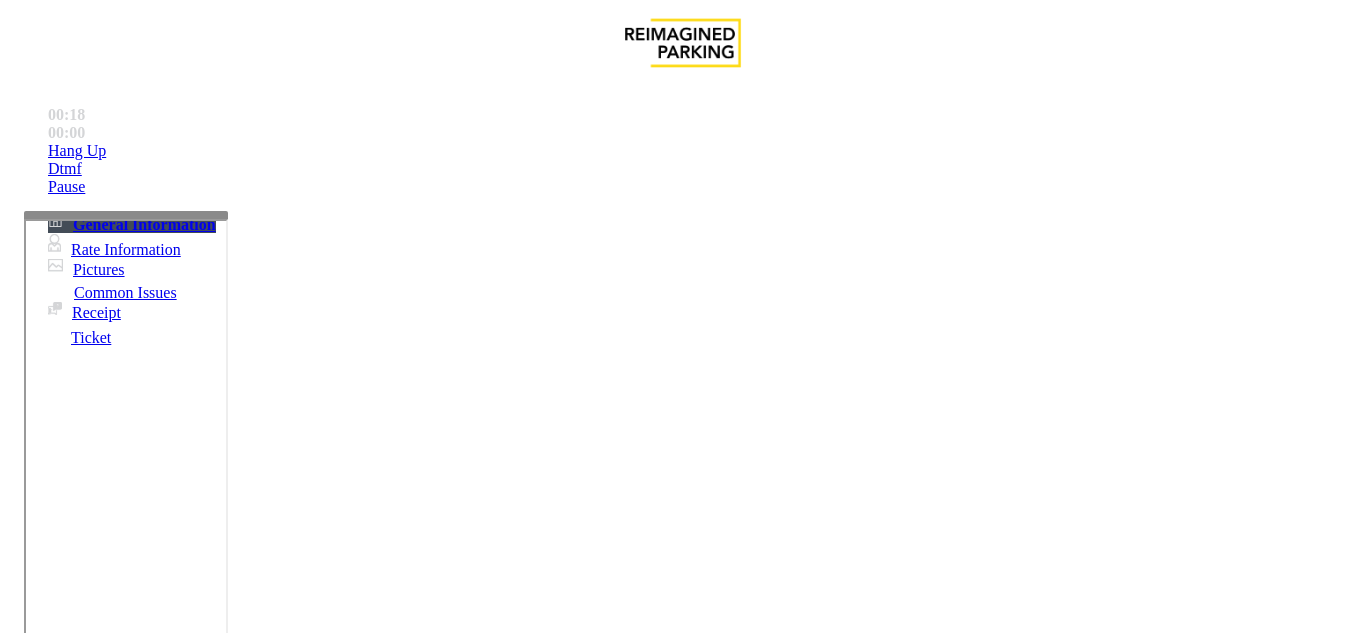 scroll, scrollTop: 385, scrollLeft: 0, axis: vertical 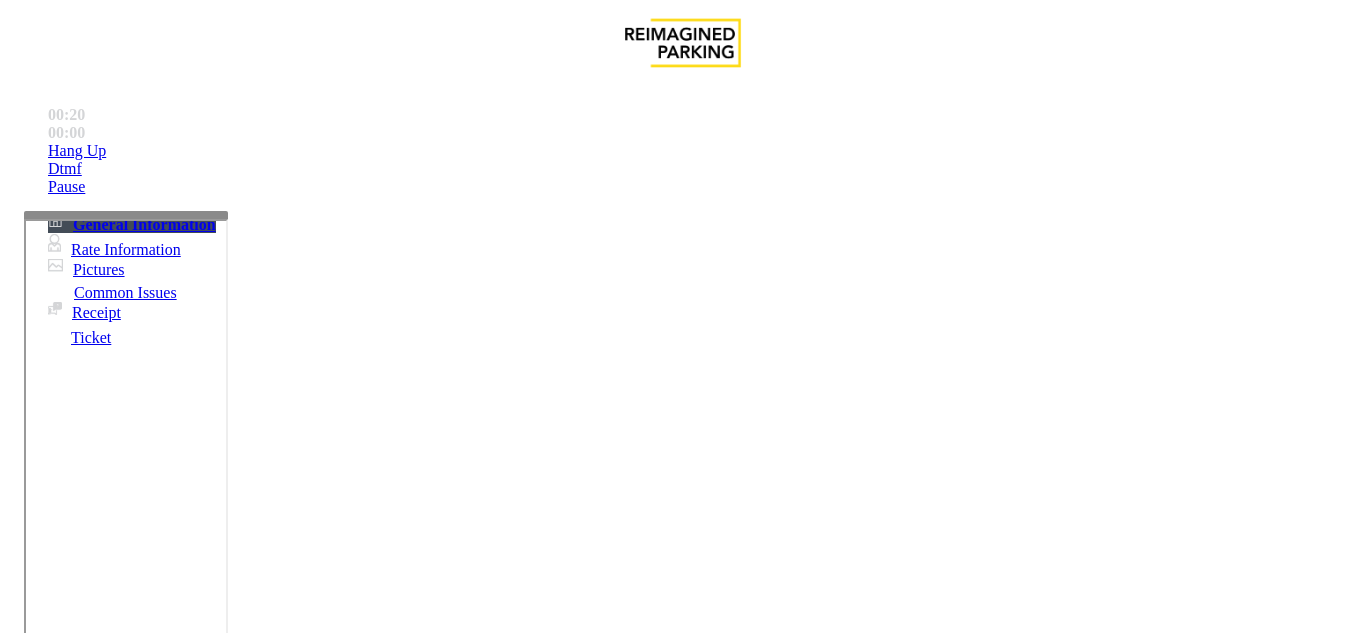 paste on "**********" 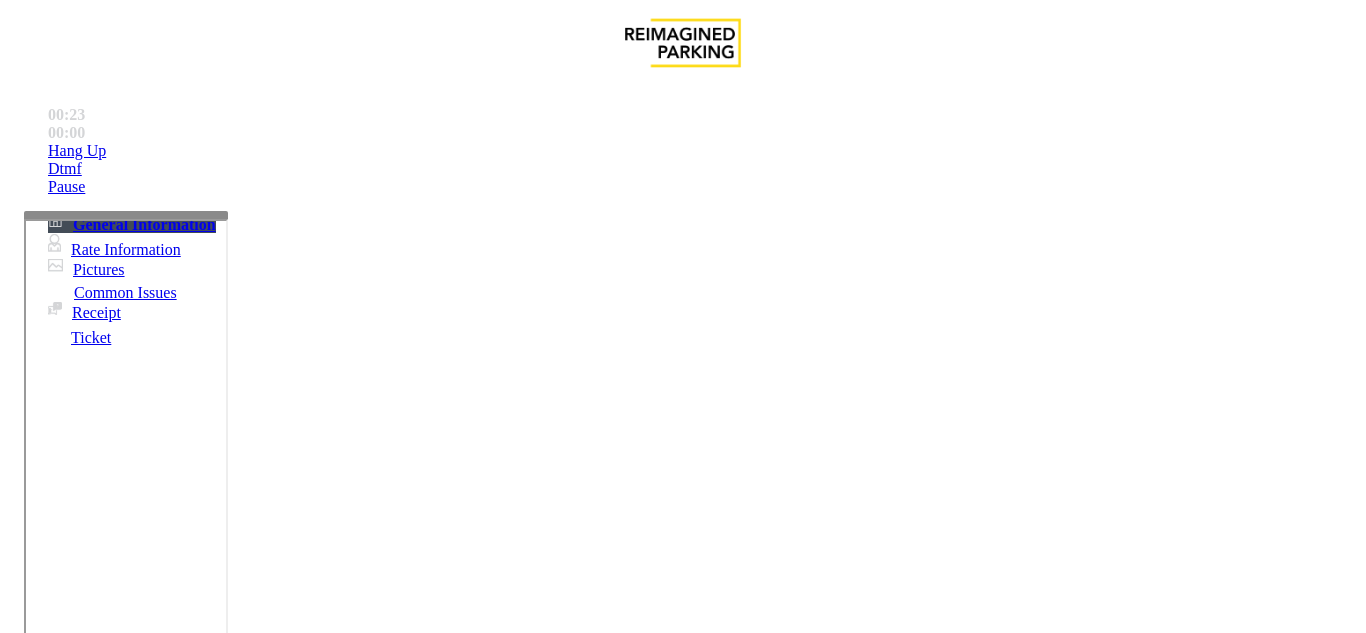 scroll, scrollTop: 300, scrollLeft: 0, axis: vertical 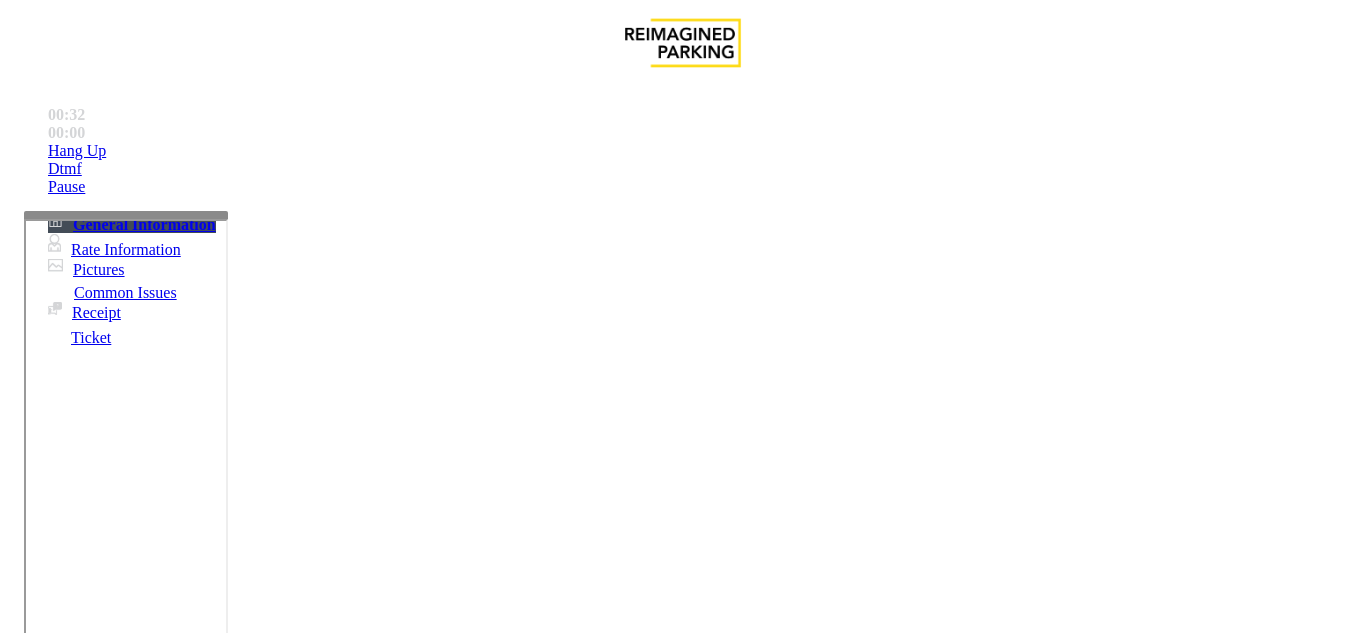 drag, startPoint x: 361, startPoint y: 342, endPoint x: 500, endPoint y: 401, distance: 151.00331 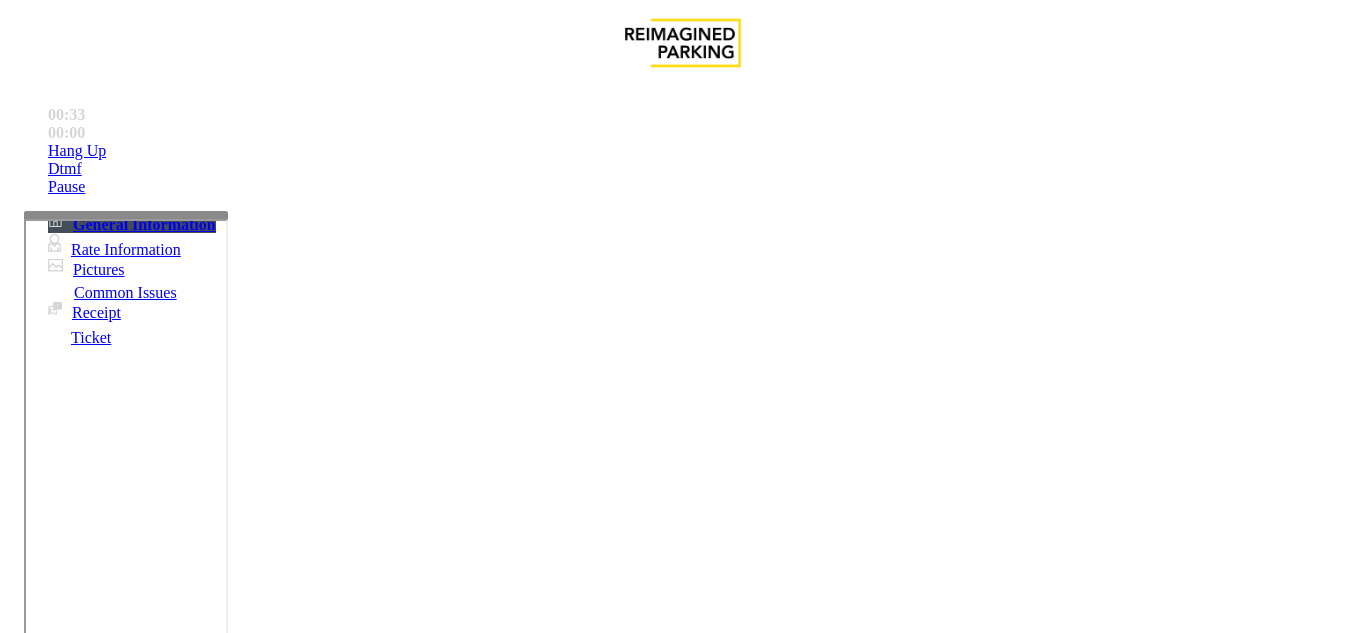 scroll, scrollTop: 0, scrollLeft: 0, axis: both 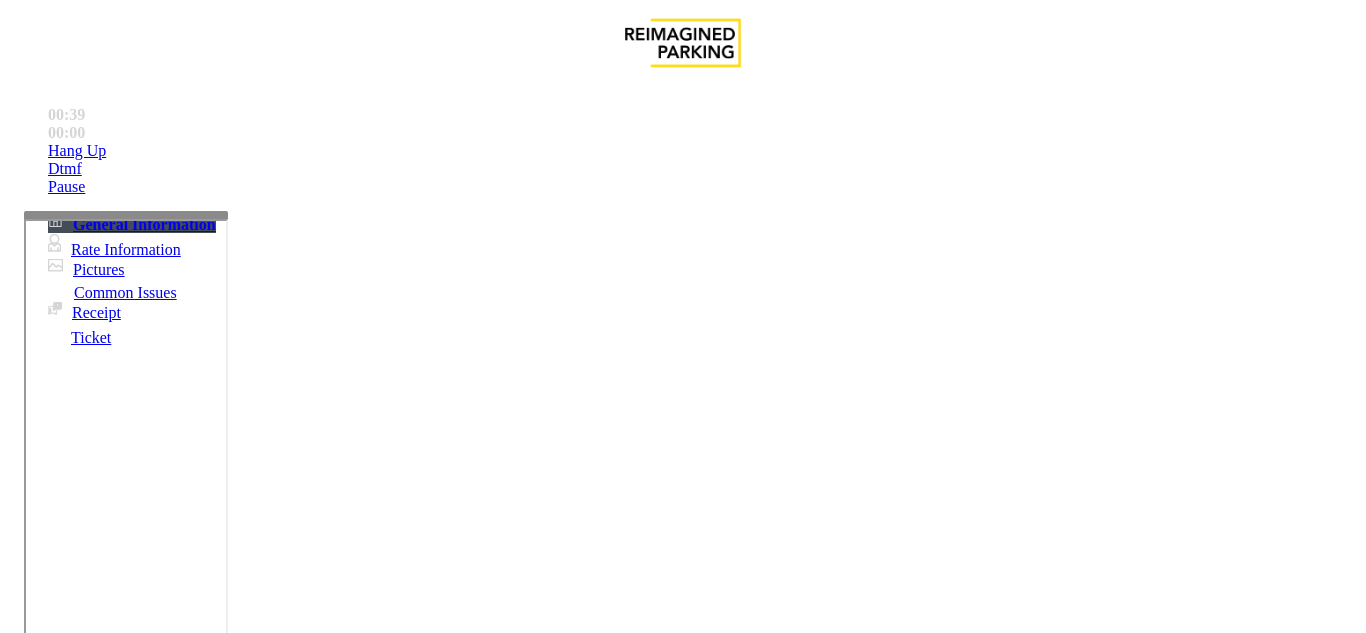 paste on "**********" 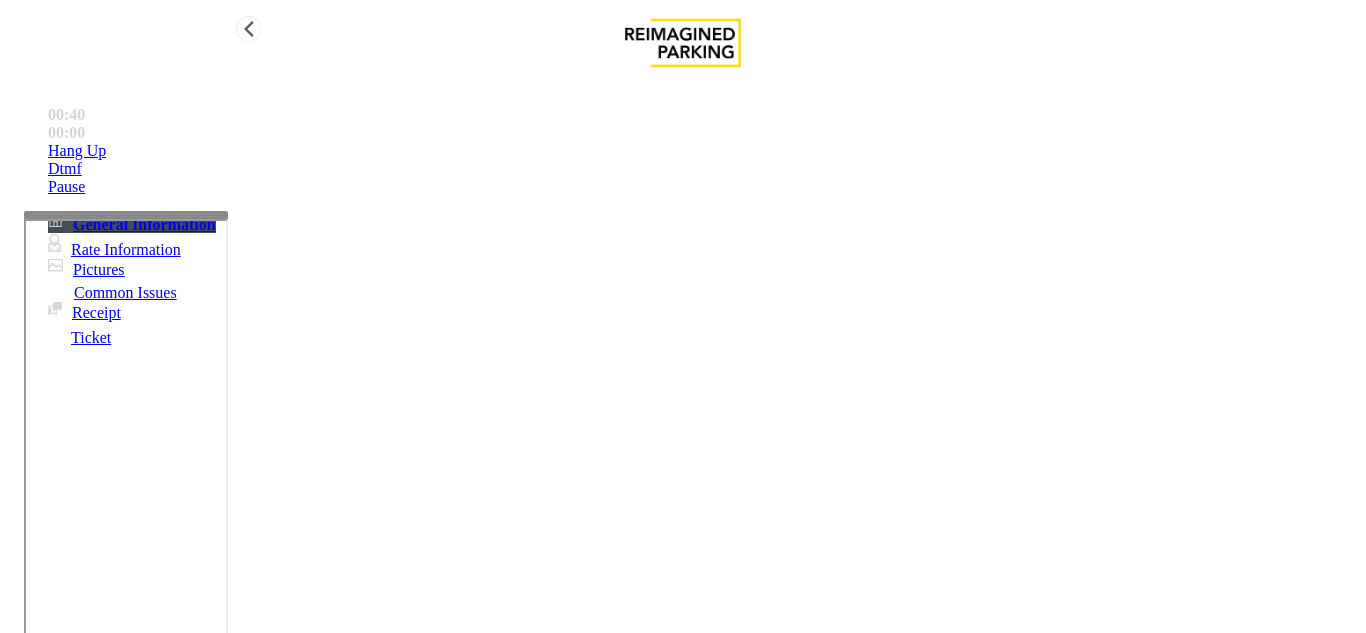 scroll, scrollTop: 0, scrollLeft: 0, axis: both 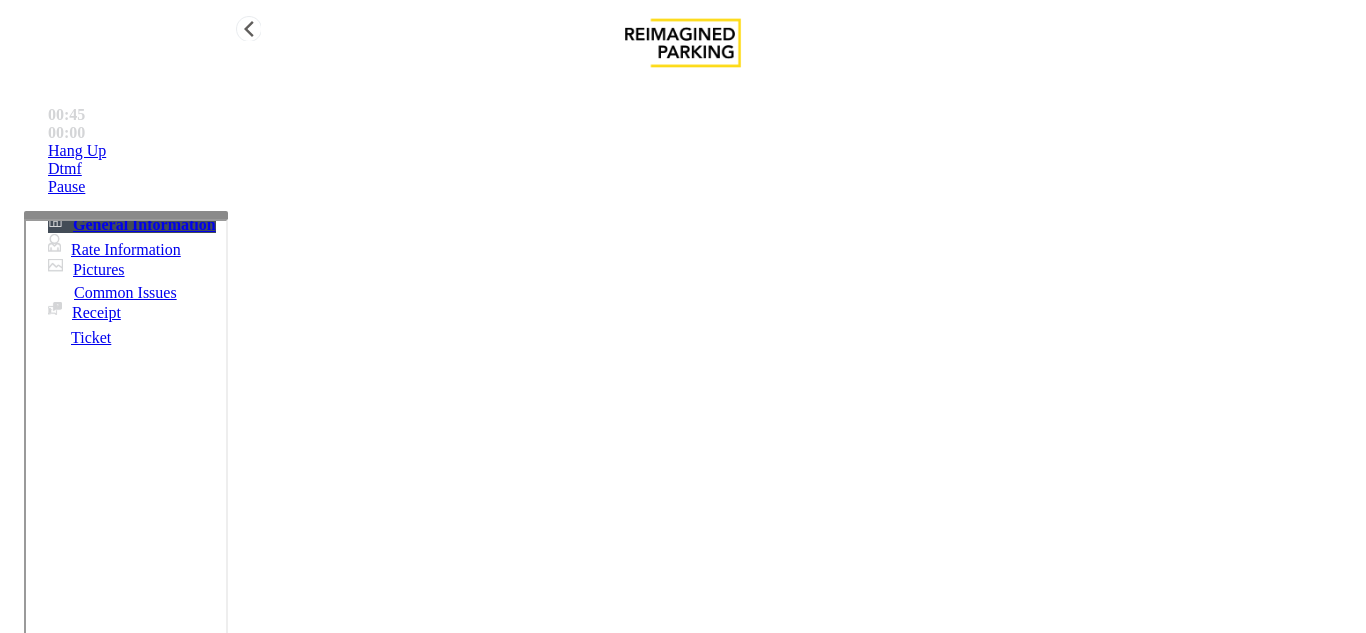 type on "**********" 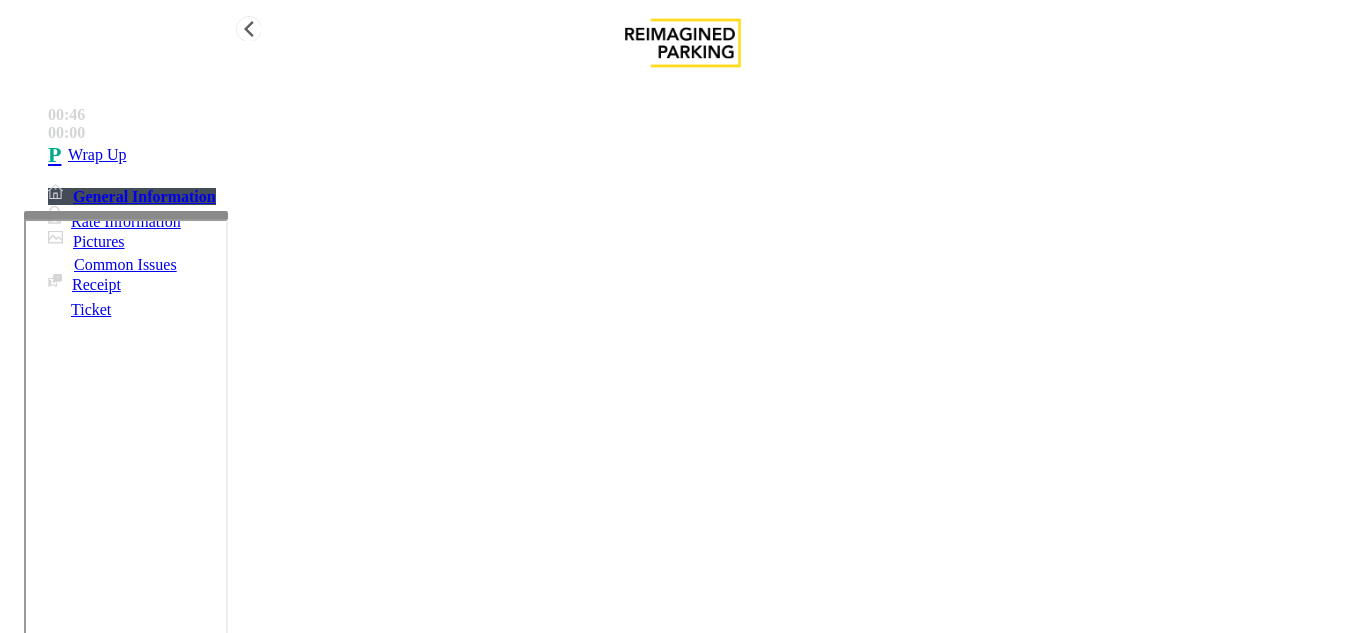 click on "Wrap Up" at bounding box center [703, 155] 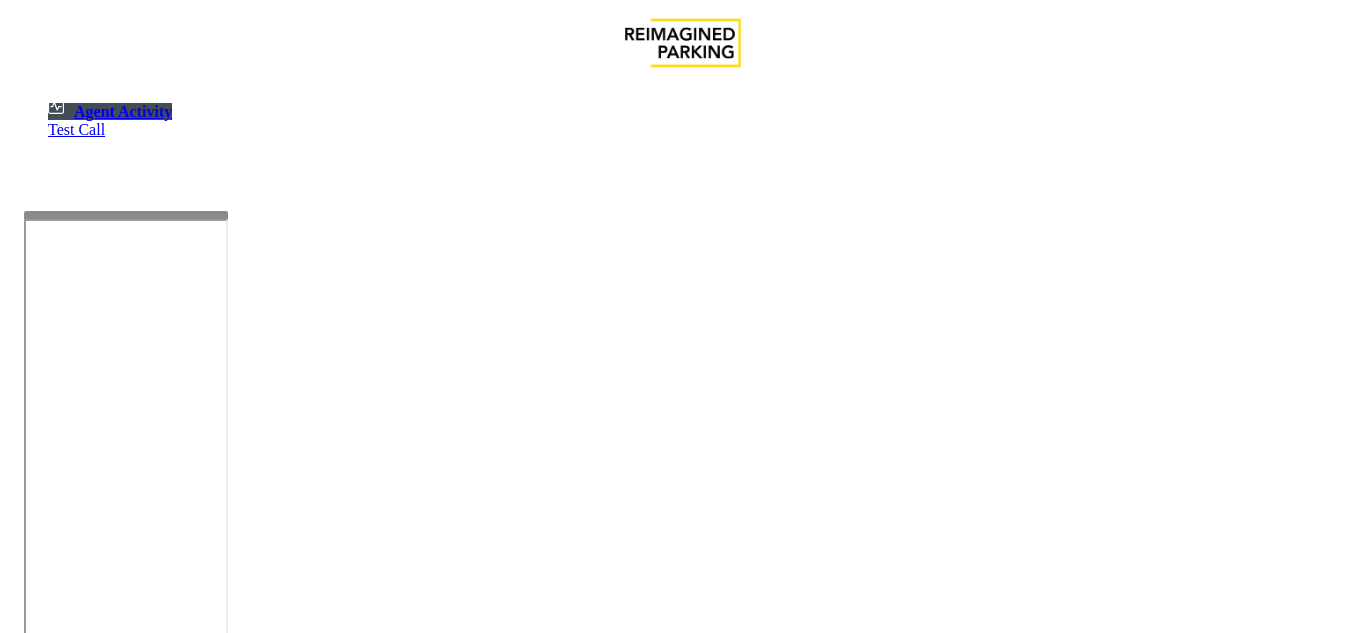 click on "Cancel" at bounding box center [1216, 4351] 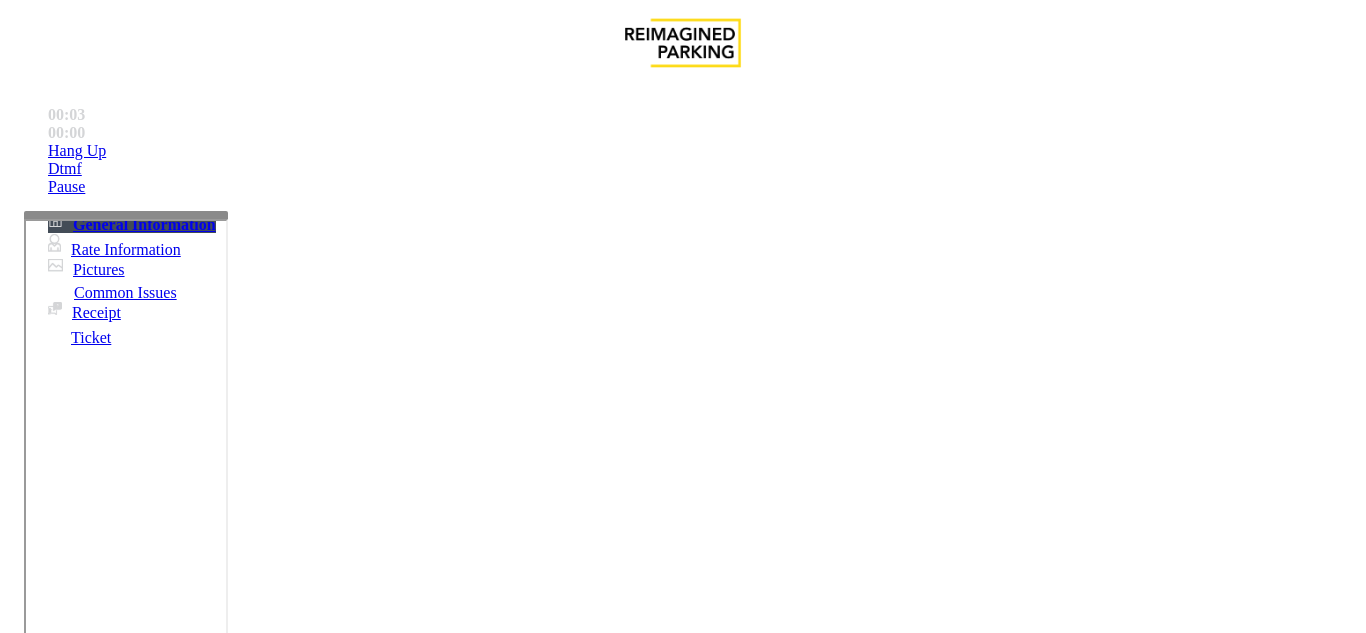 scroll, scrollTop: 400, scrollLeft: 0, axis: vertical 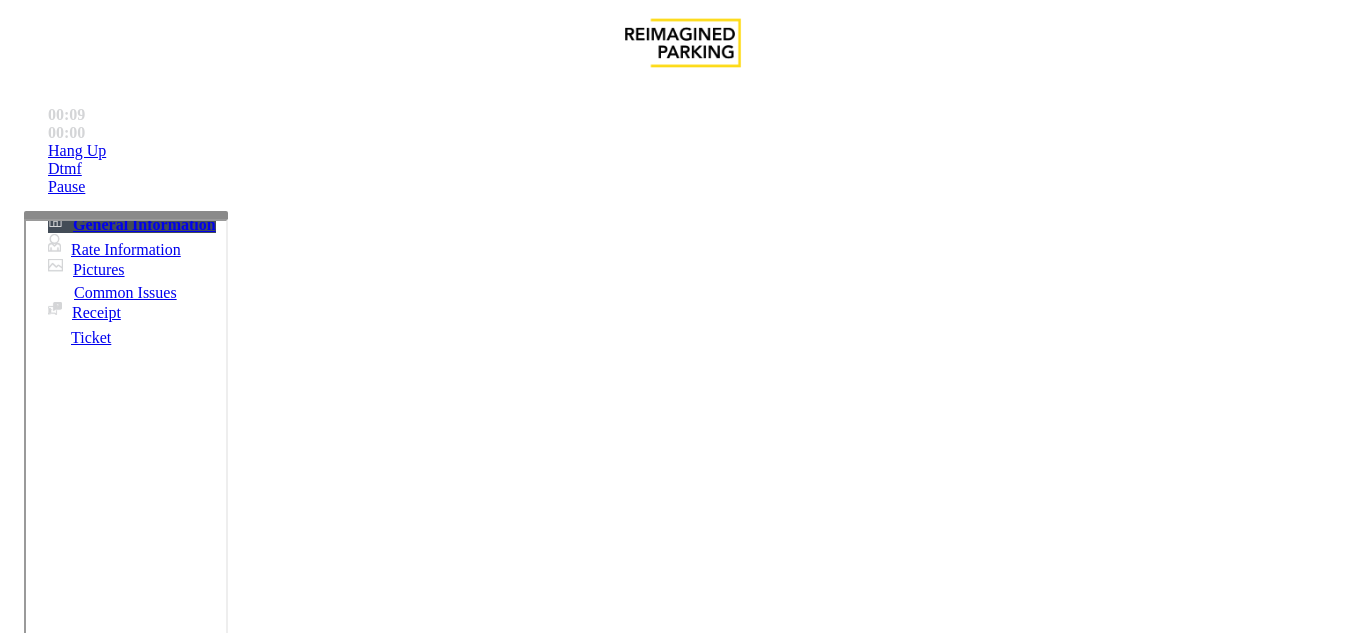 click on "Equipment Issue" at bounding box center (483, 1286) 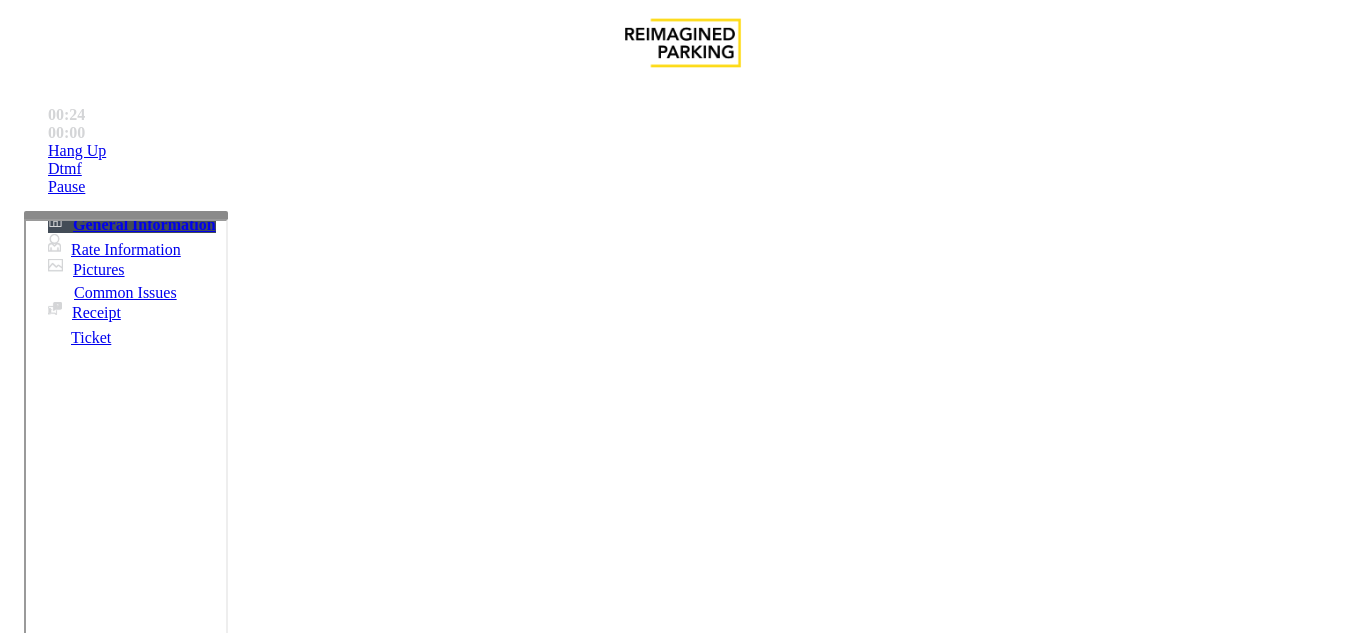 click on "Gate / Door Won't Open" at bounding box center (575, 1286) 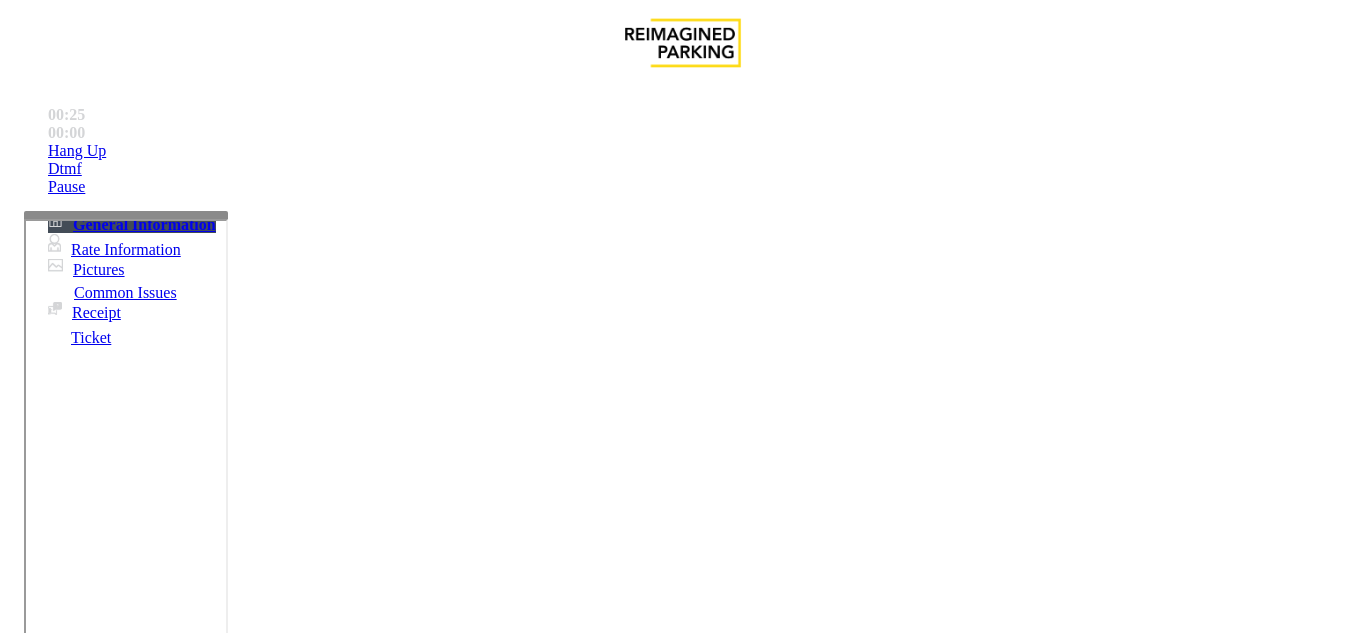 scroll, scrollTop: 400, scrollLeft: 0, axis: vertical 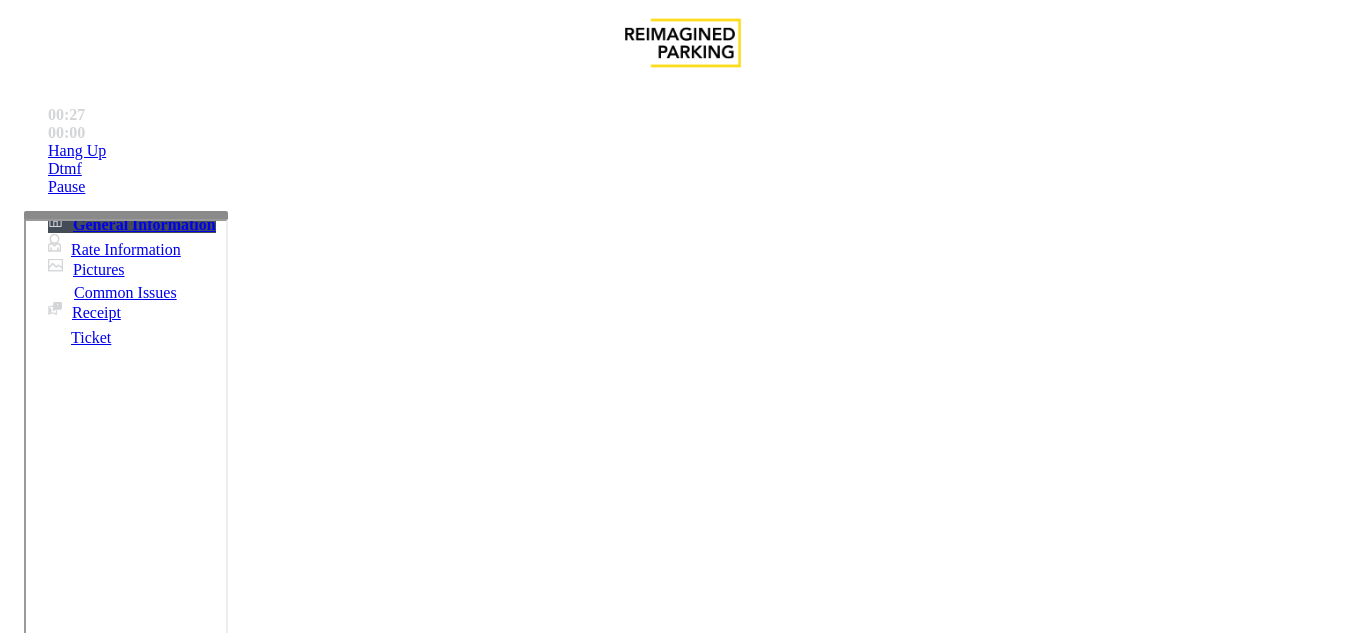 click on "Vend Gate" at bounding box center (69, 1735) 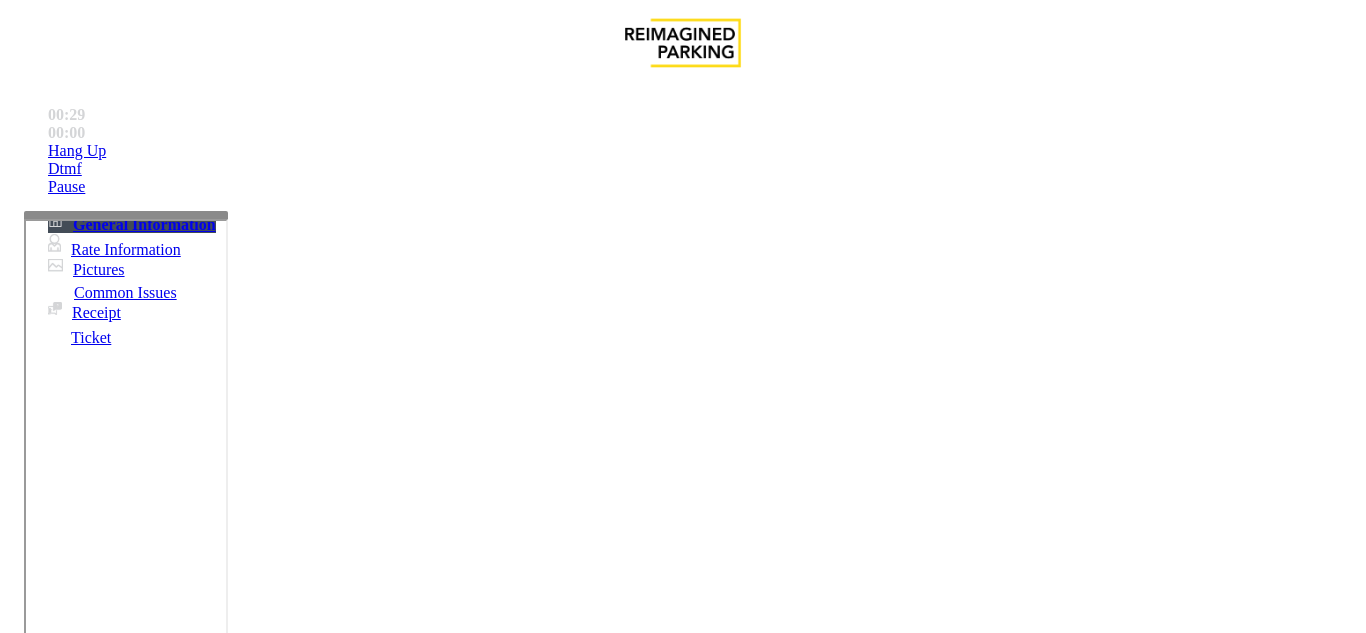 click at bounding box center (221, 1642) 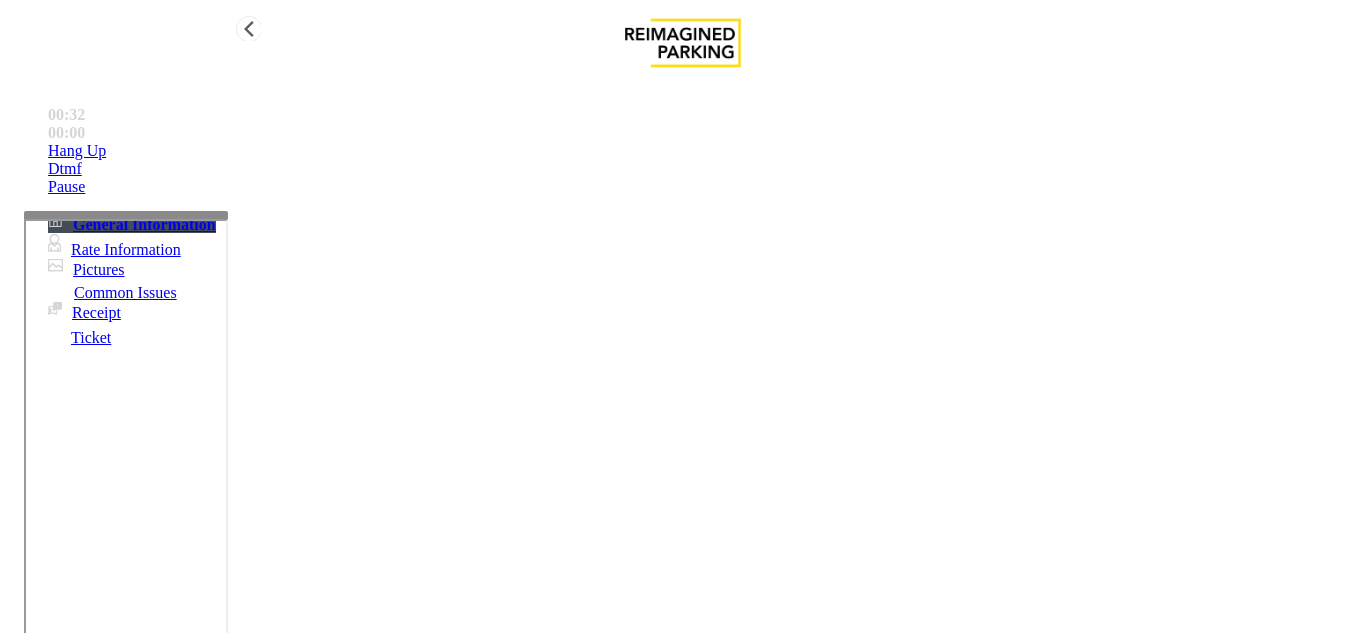 click on "Hang Up" at bounding box center [703, 151] 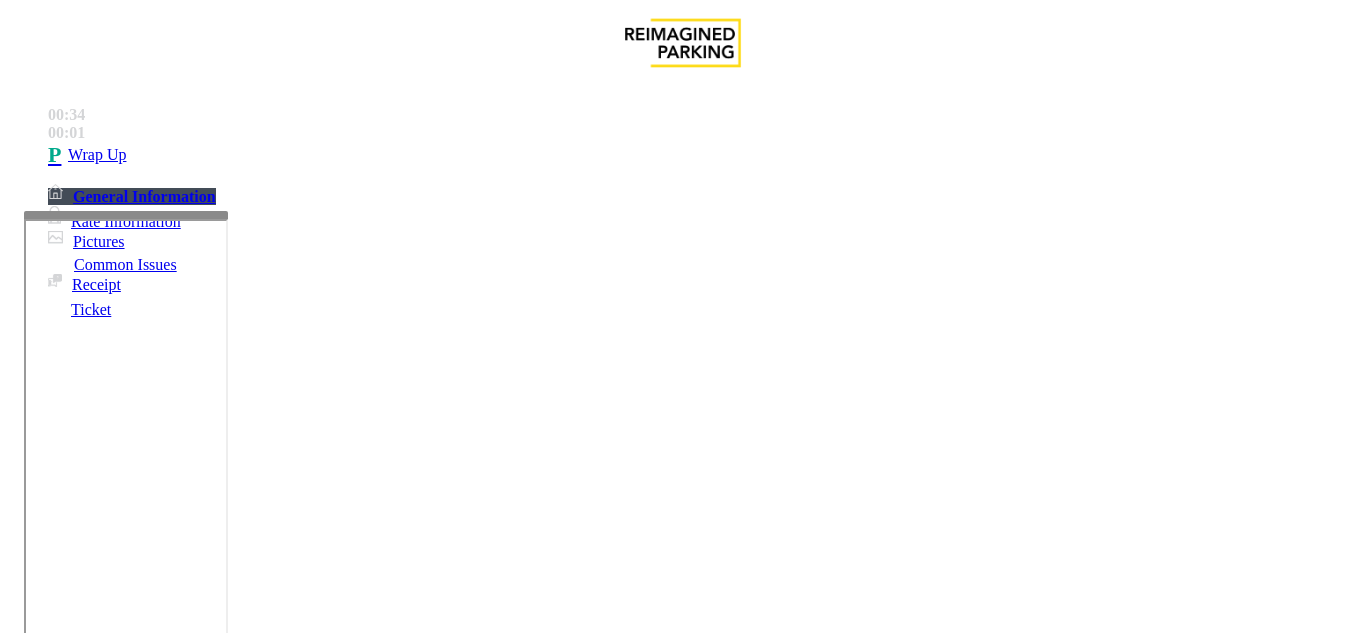 click at bounding box center (221, 1642) 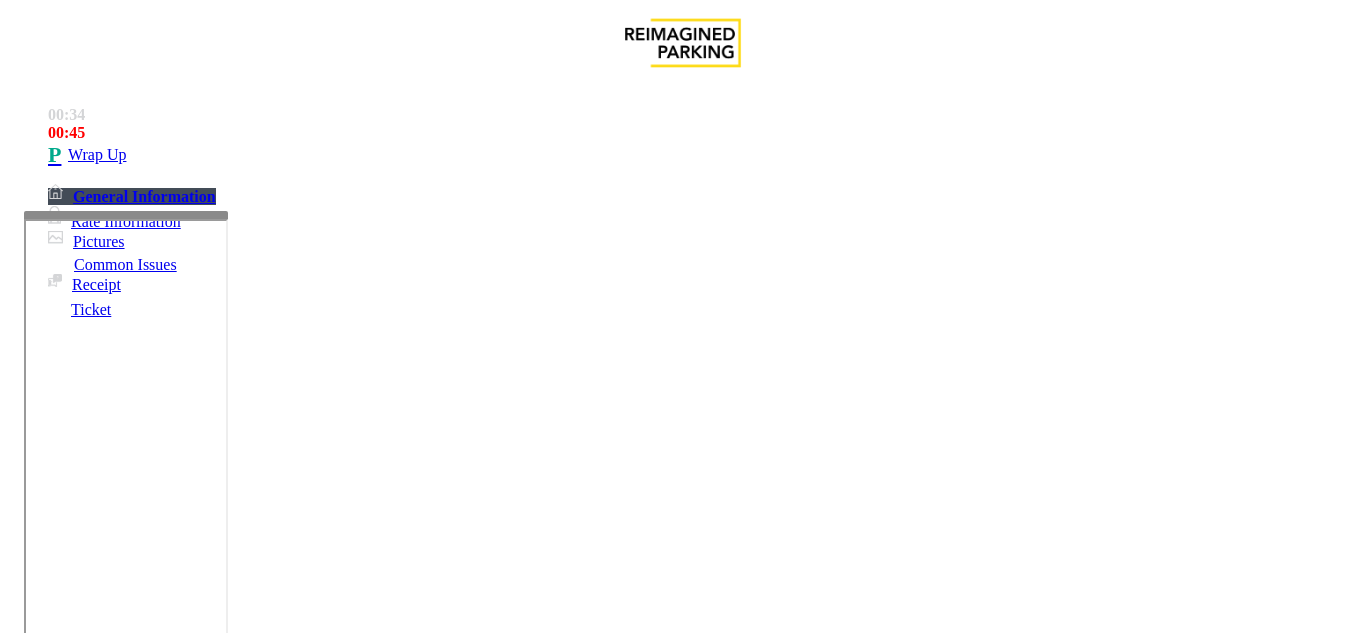 click at bounding box center [221, 1642] 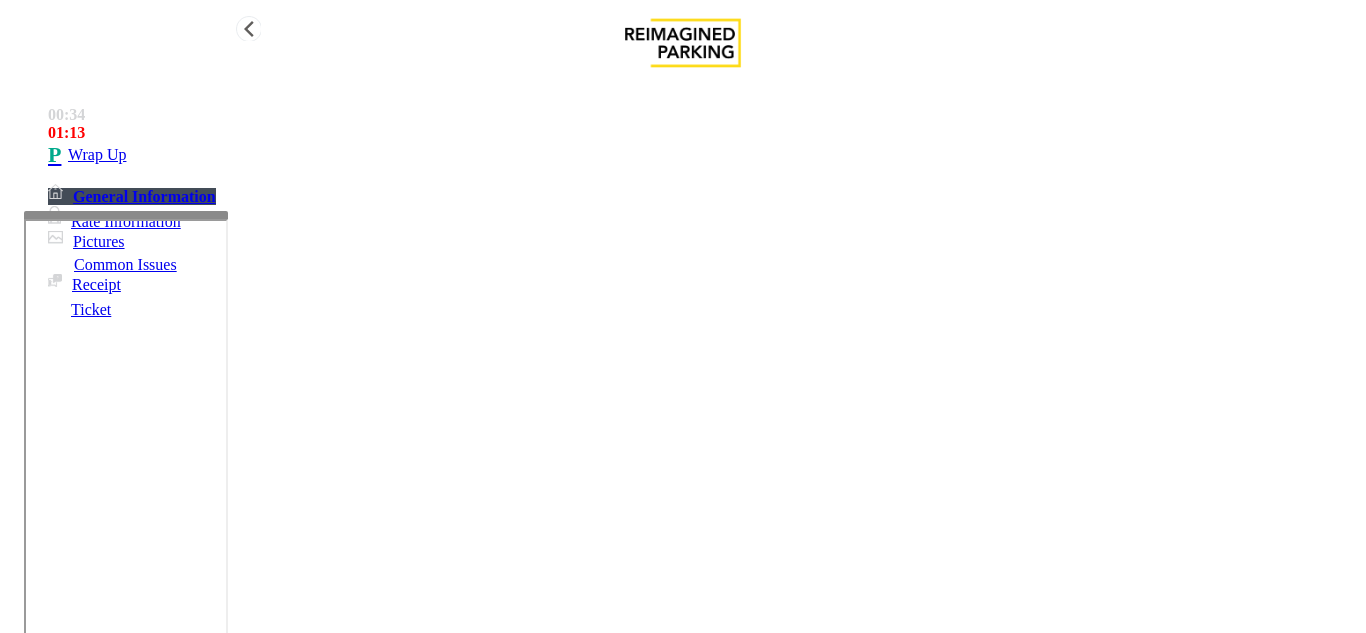 type on "**********" 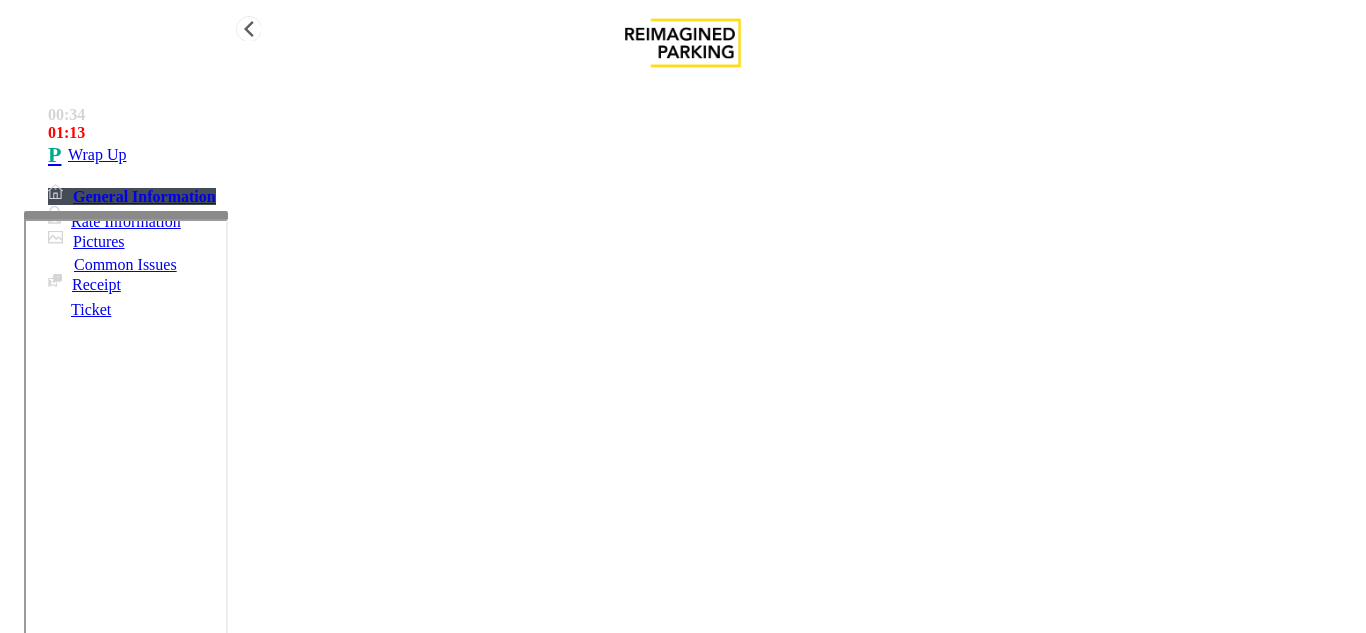 click on "Wrap Up" at bounding box center (703, 155) 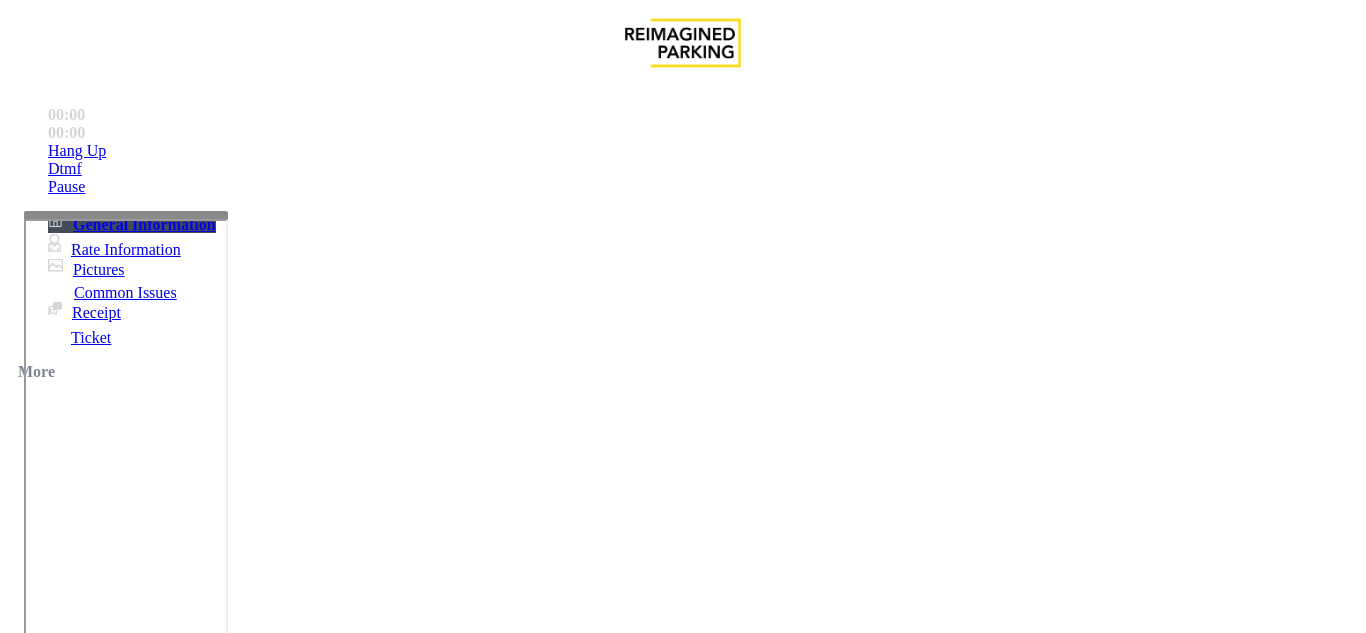 scroll, scrollTop: 400, scrollLeft: 0, axis: vertical 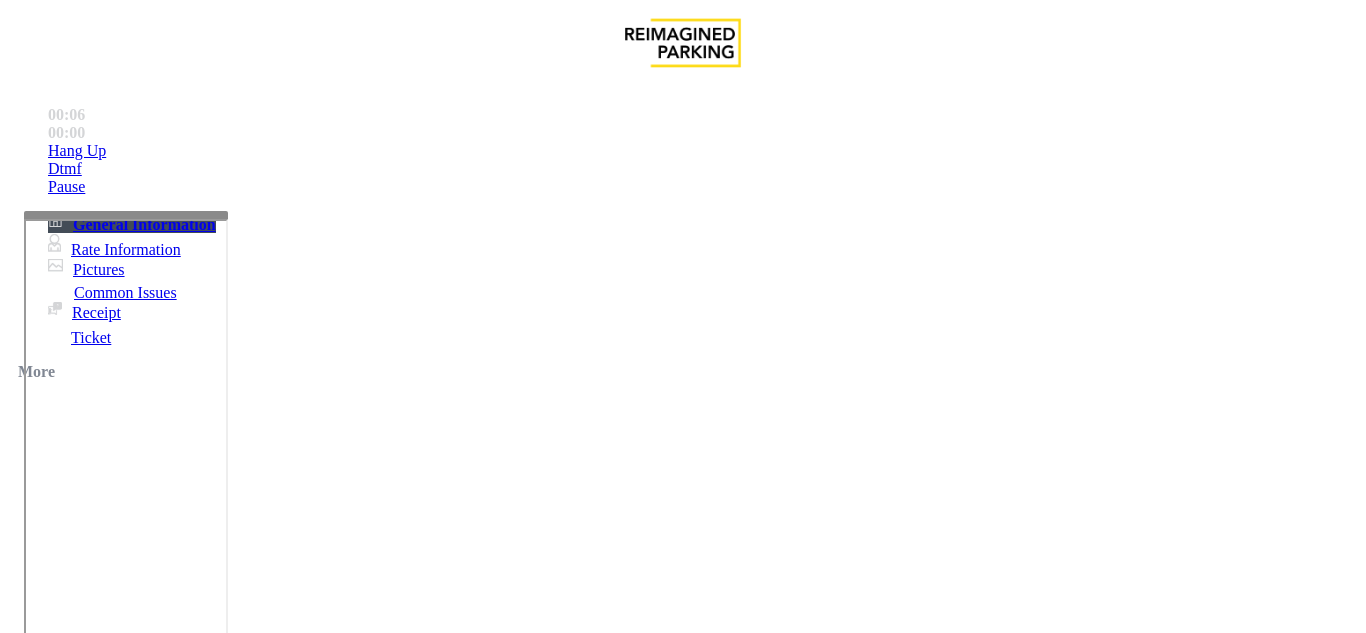 click on "Validation Issue" at bounding box center [371, 1286] 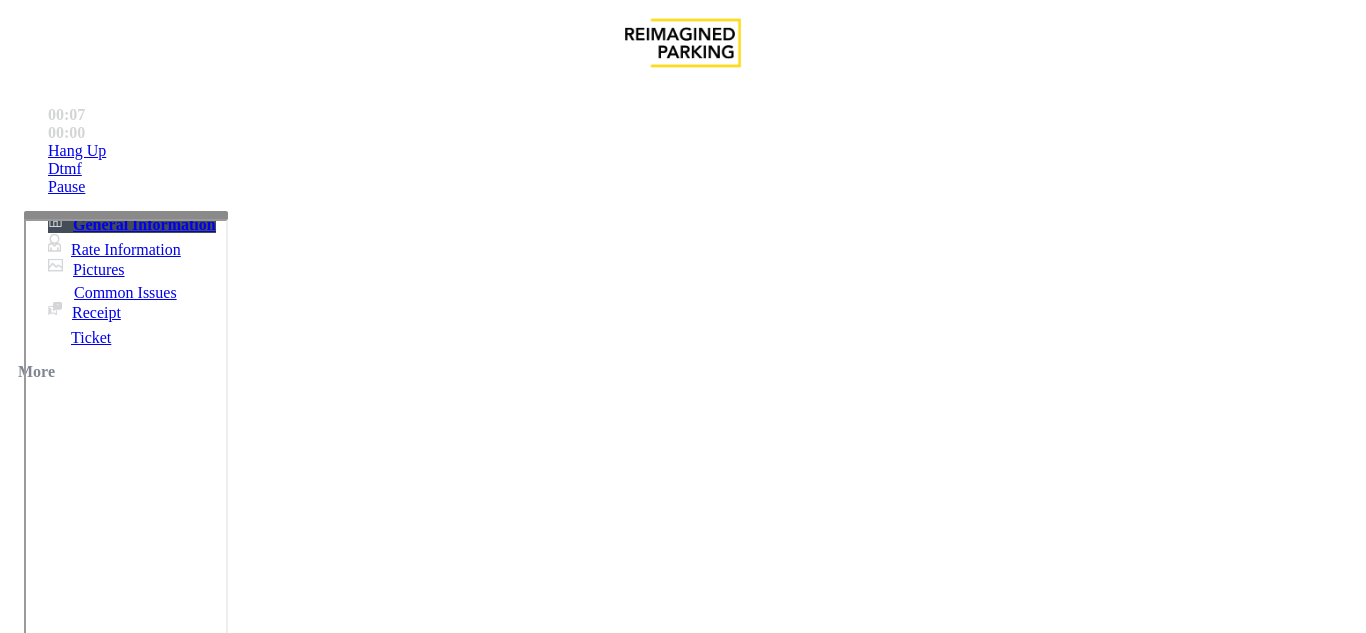 paste on "**********" 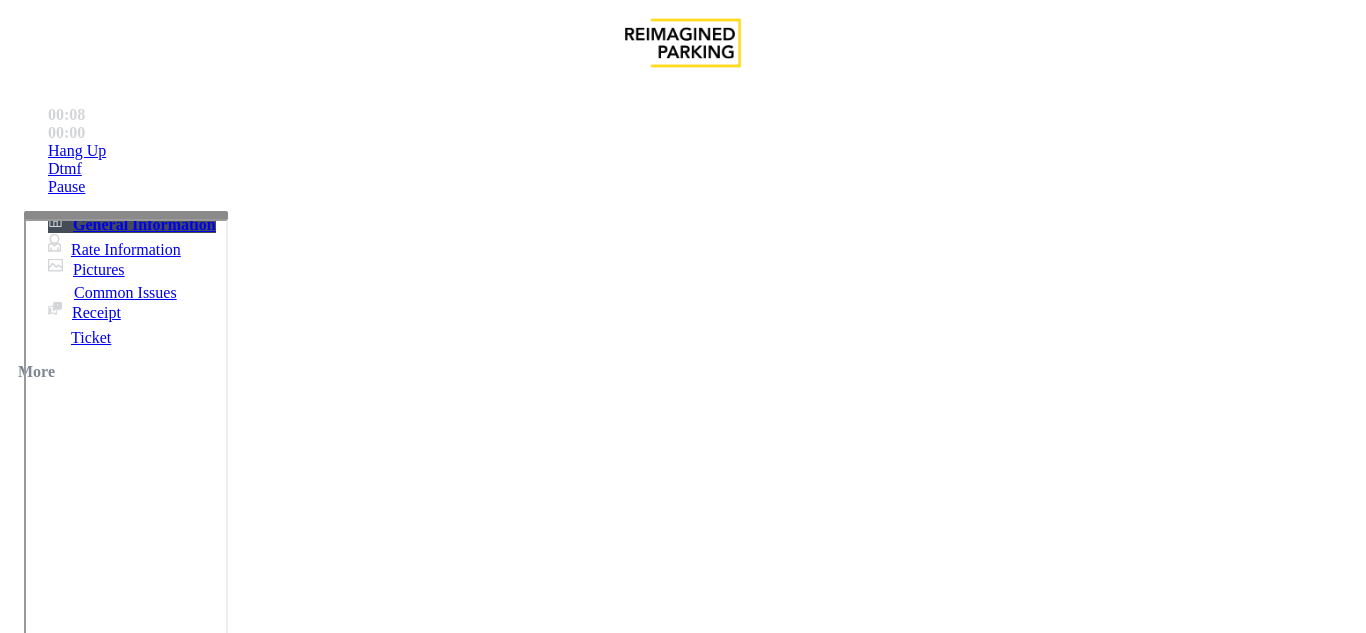 scroll, scrollTop: 11, scrollLeft: 0, axis: vertical 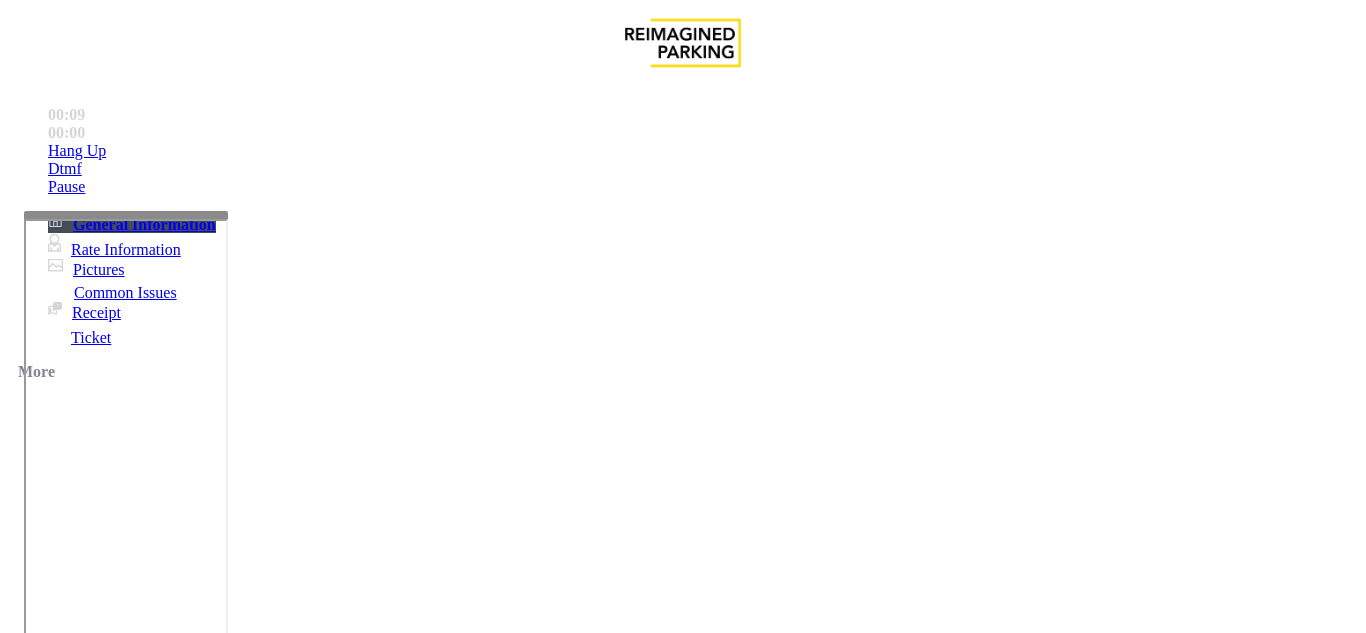 drag, startPoint x: 275, startPoint y: 179, endPoint x: 444, endPoint y: 183, distance: 169.04733 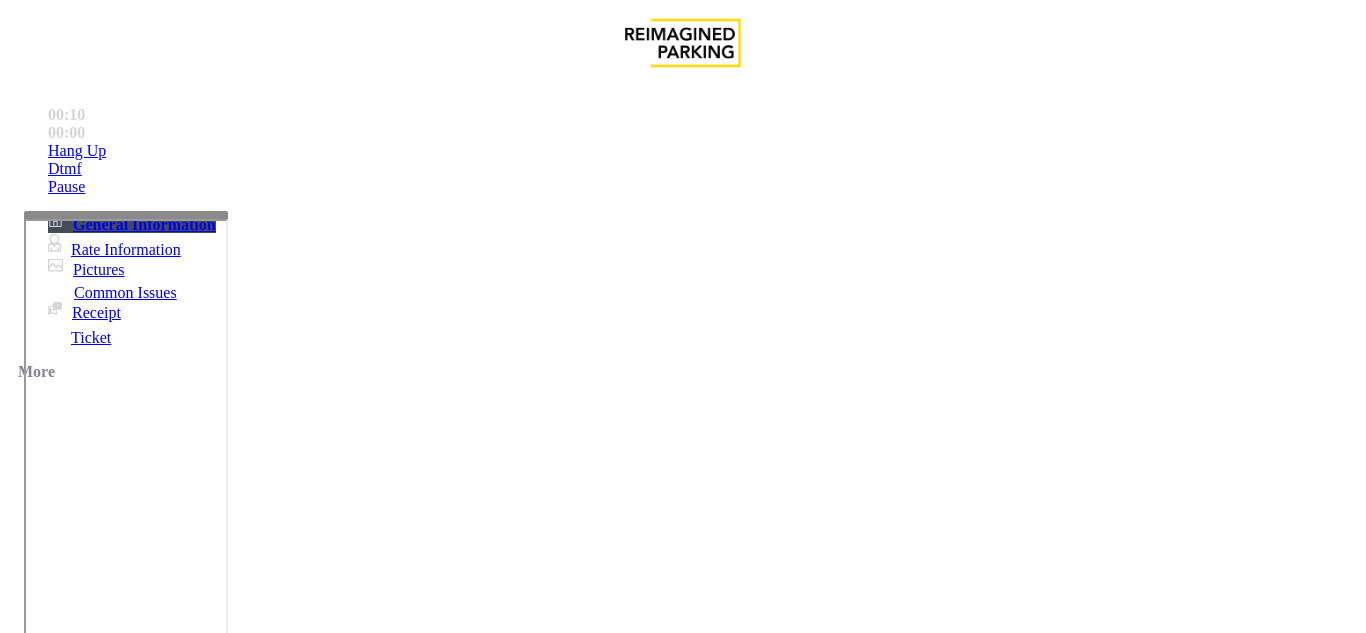 drag, startPoint x: 273, startPoint y: 166, endPoint x: 422, endPoint y: 170, distance: 149.05368 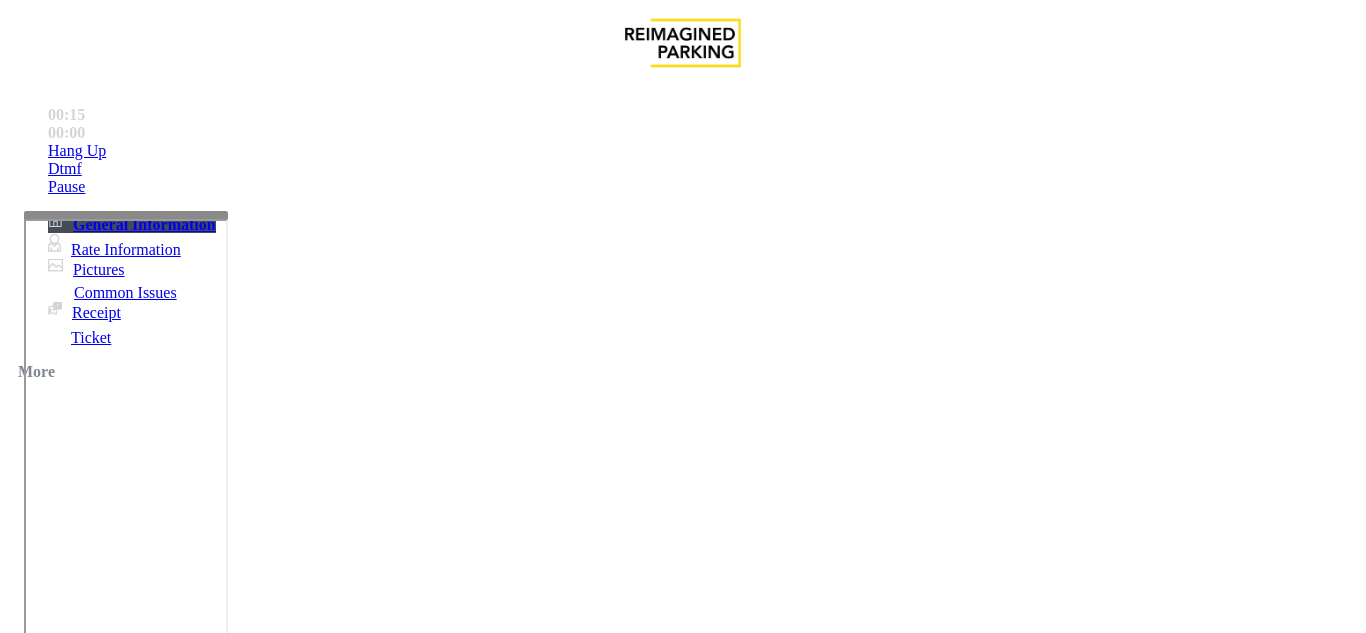 scroll, scrollTop: 700, scrollLeft: 0, axis: vertical 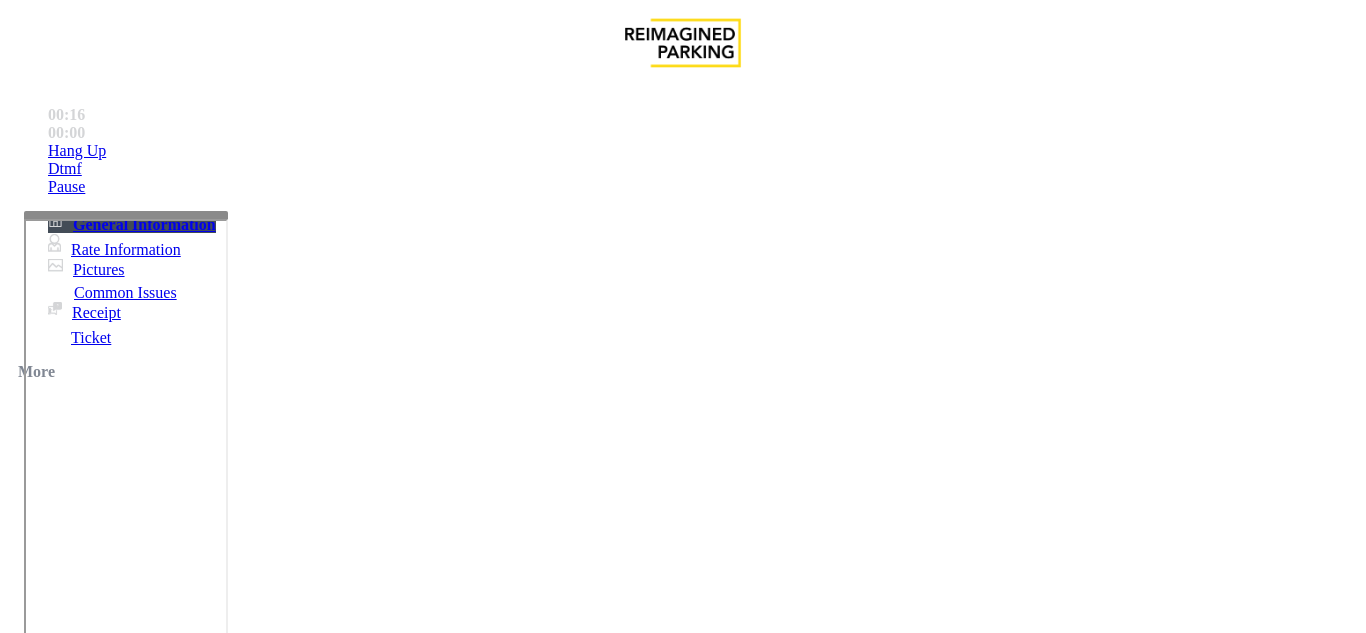 paste on "**********" 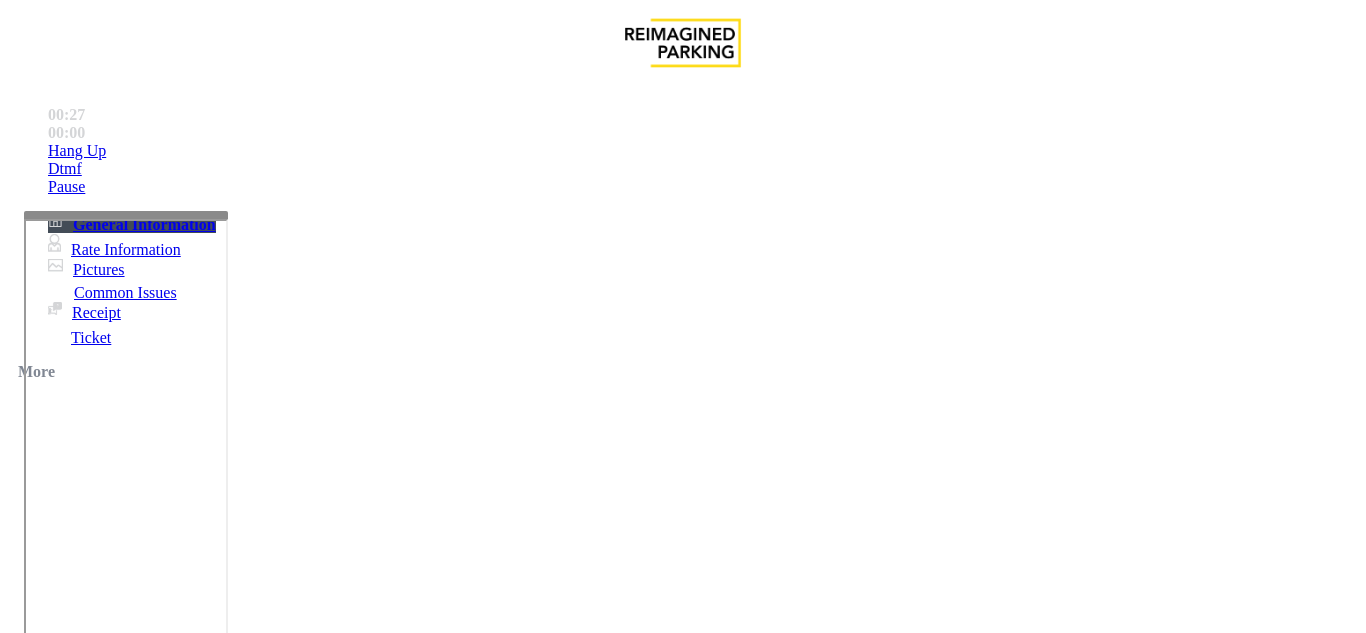 scroll, scrollTop: 211, scrollLeft: 0, axis: vertical 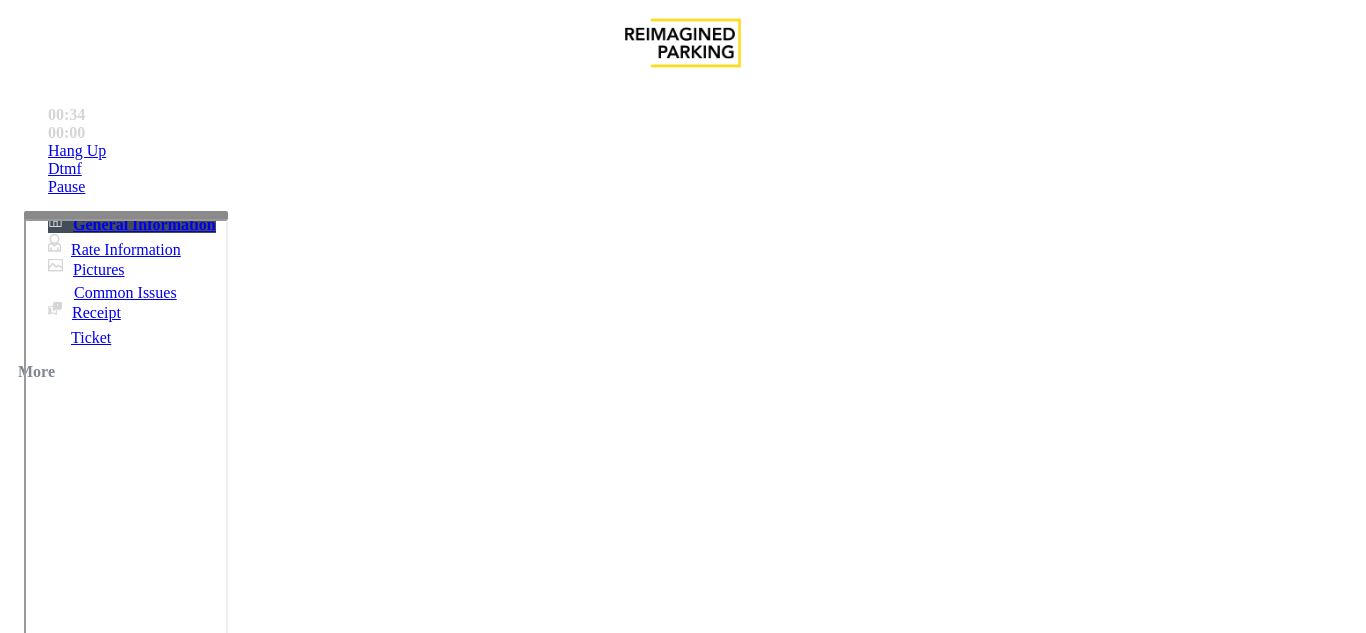 type on "**********" 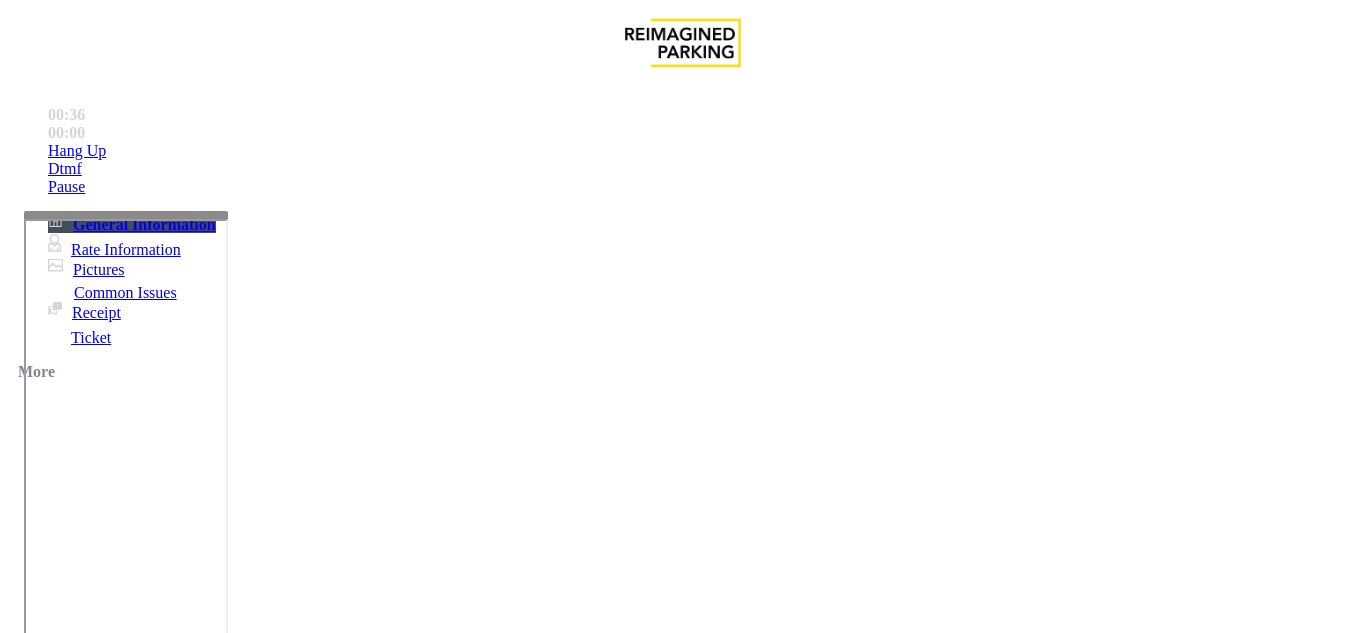 drag, startPoint x: 947, startPoint y: 354, endPoint x: 1033, endPoint y: 361, distance: 86.28442 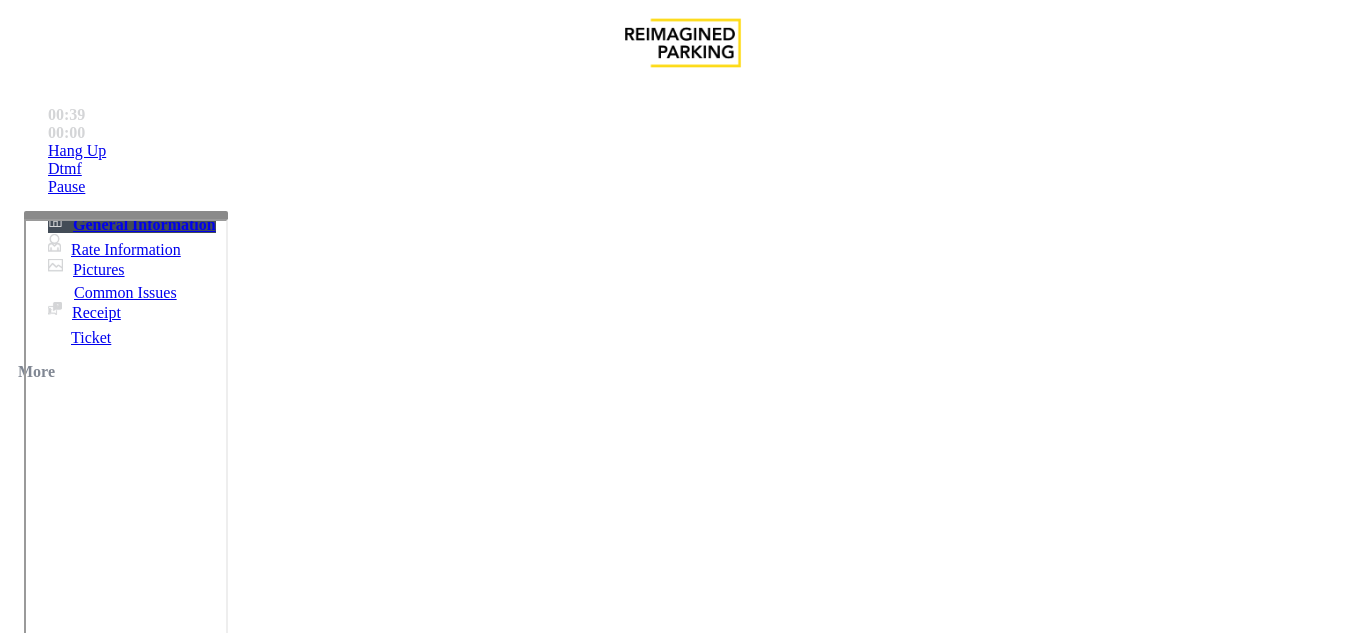 scroll, scrollTop: 500, scrollLeft: 0, axis: vertical 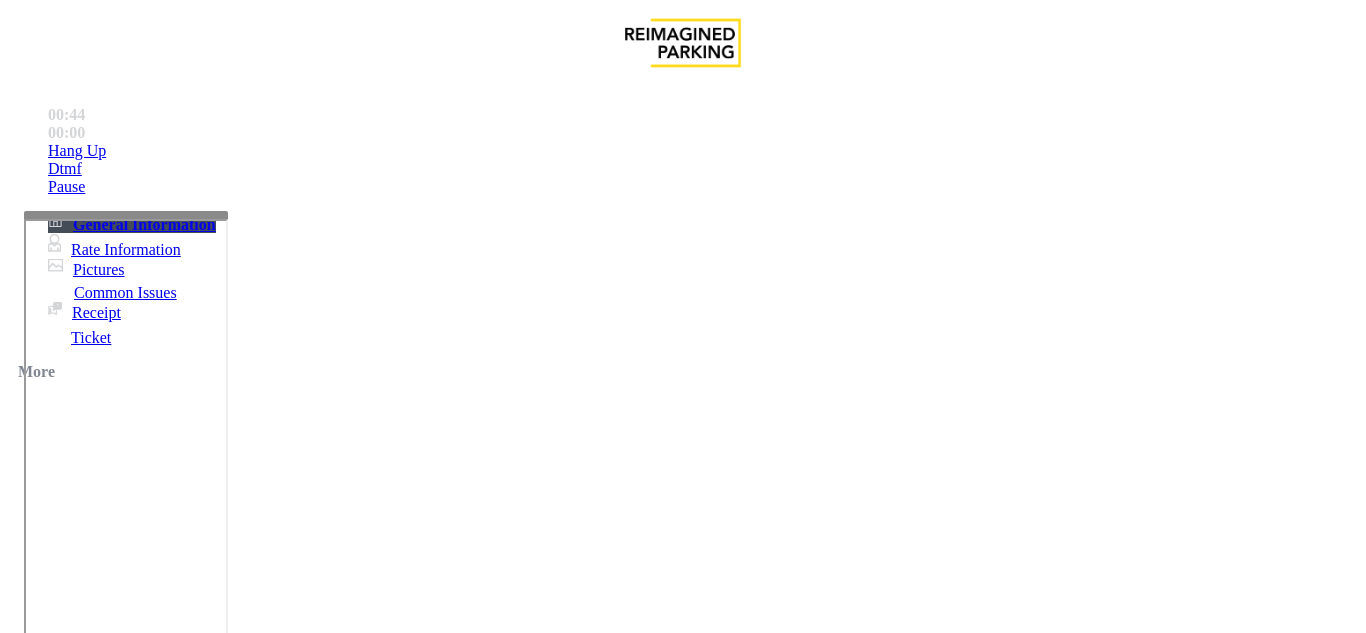 type on "**********" 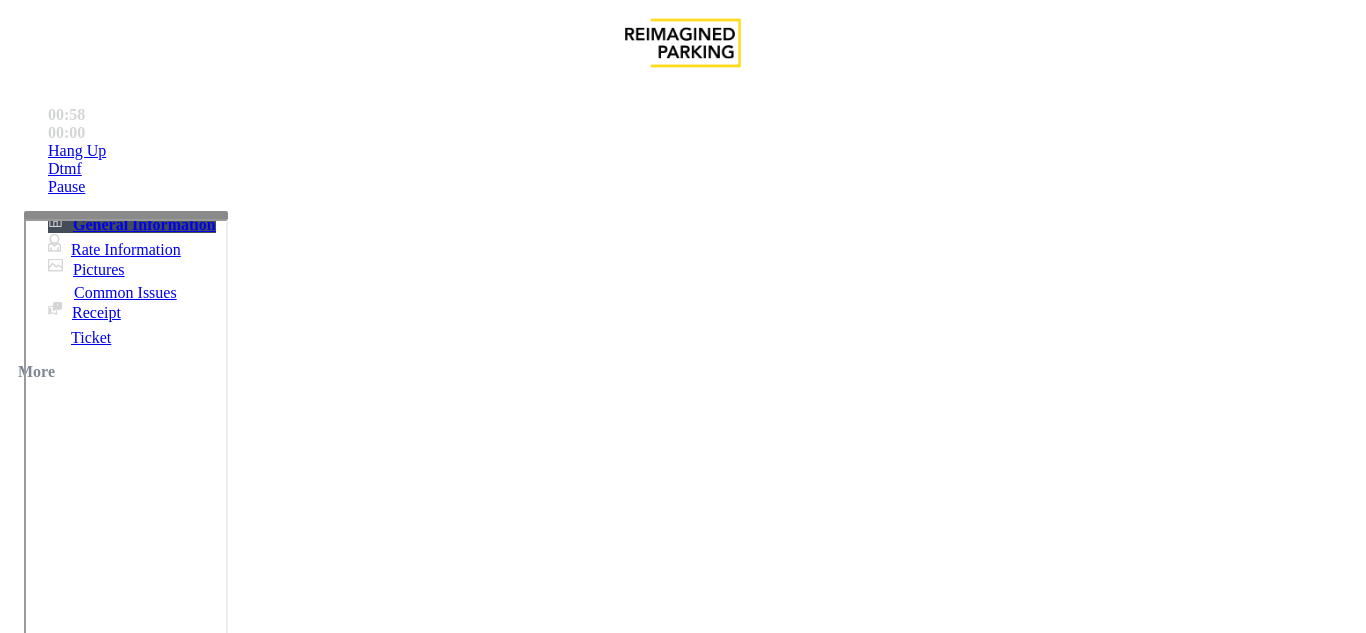 type on "******" 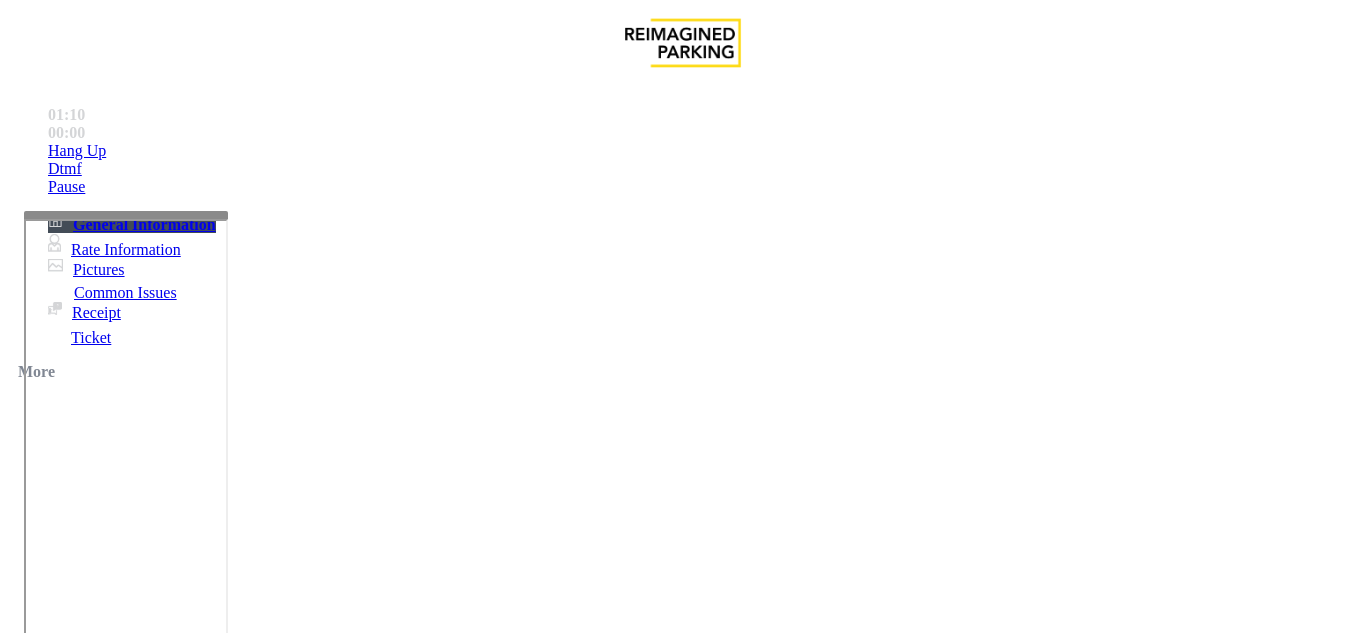 scroll, scrollTop: 411, scrollLeft: 0, axis: vertical 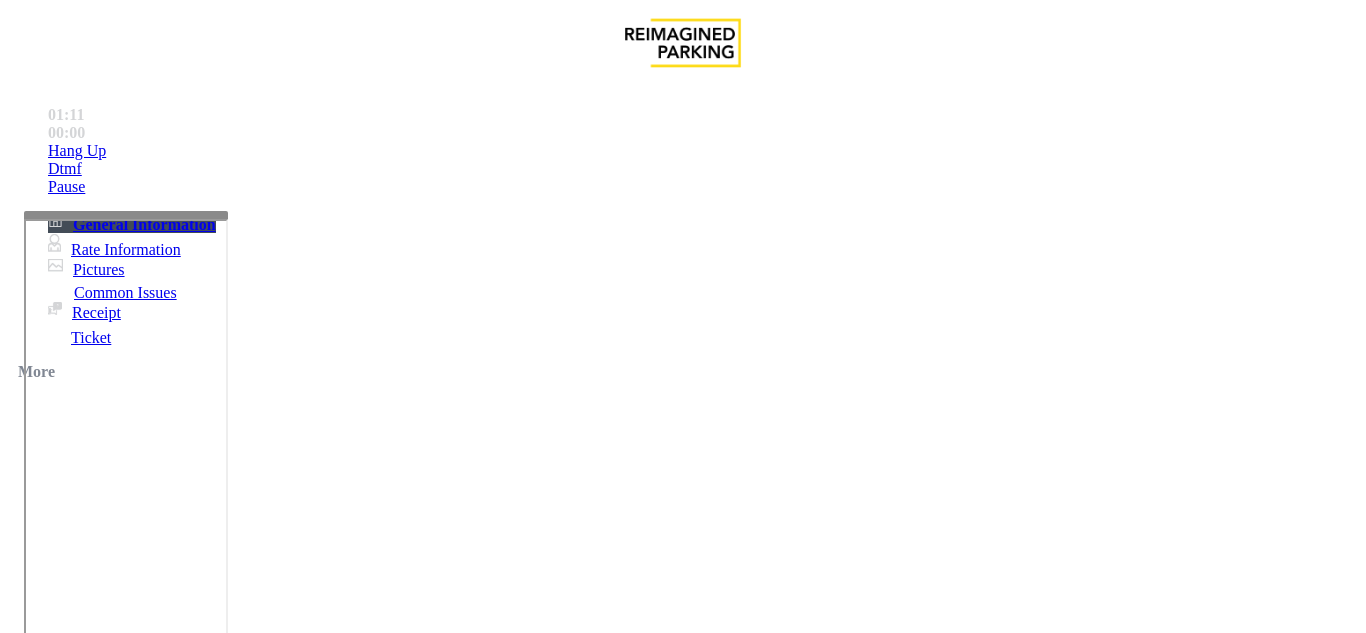 type on "**********" 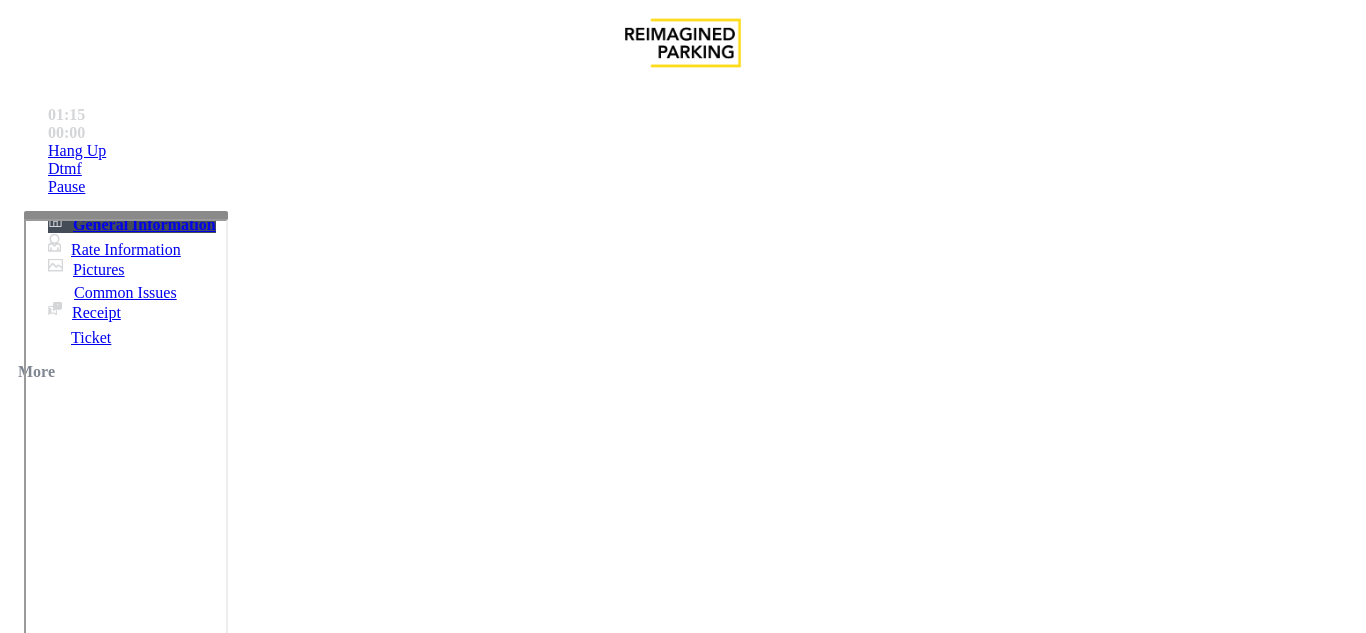 scroll, scrollTop: 11, scrollLeft: 0, axis: vertical 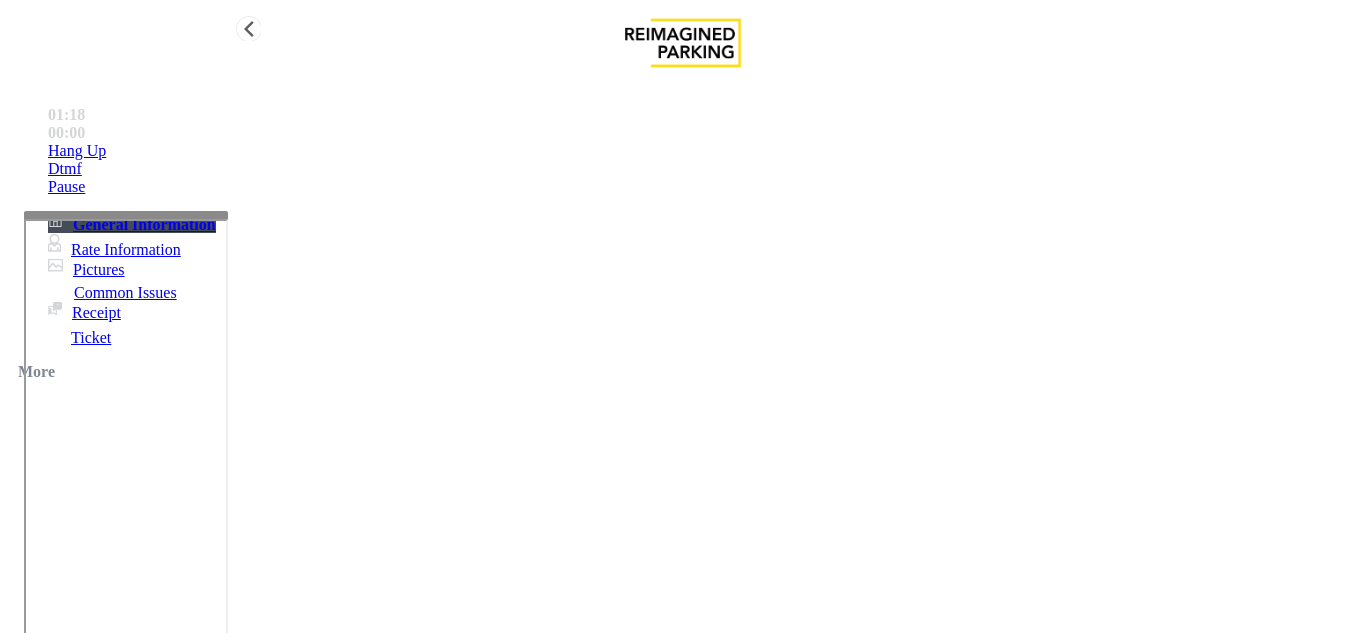 click on "Hang Up" at bounding box center [703, 151] 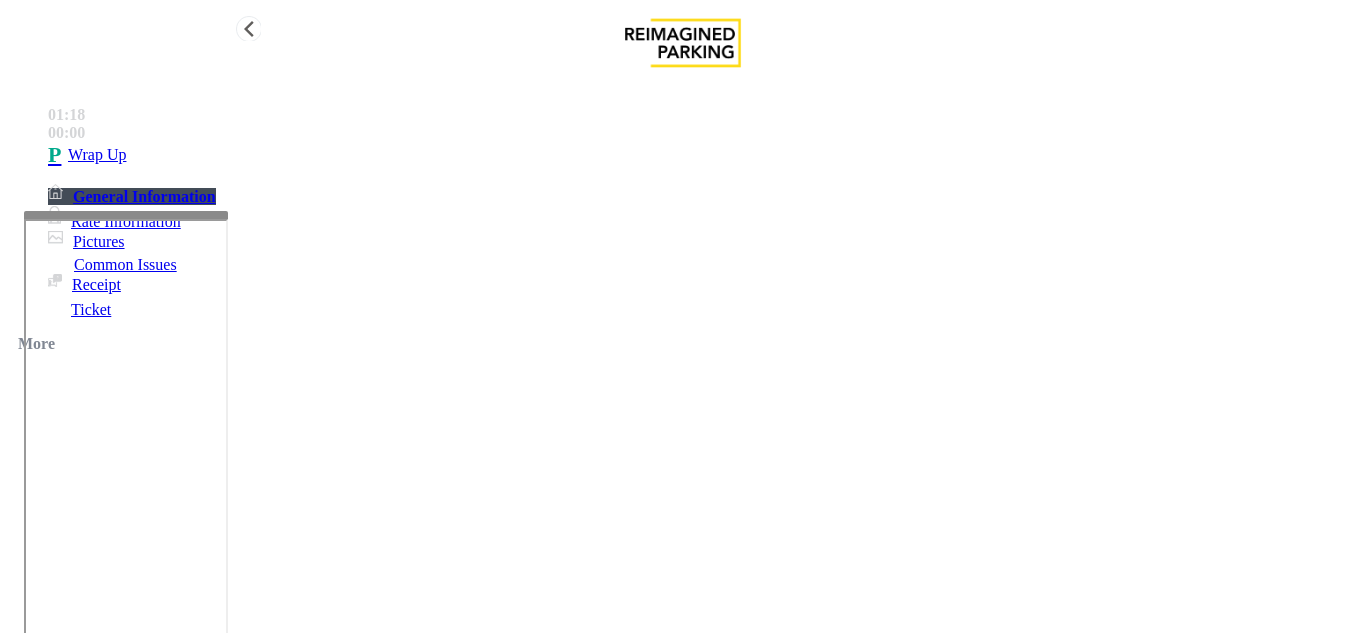 drag, startPoint x: 187, startPoint y: 142, endPoint x: 201, endPoint y: 132, distance: 17.20465 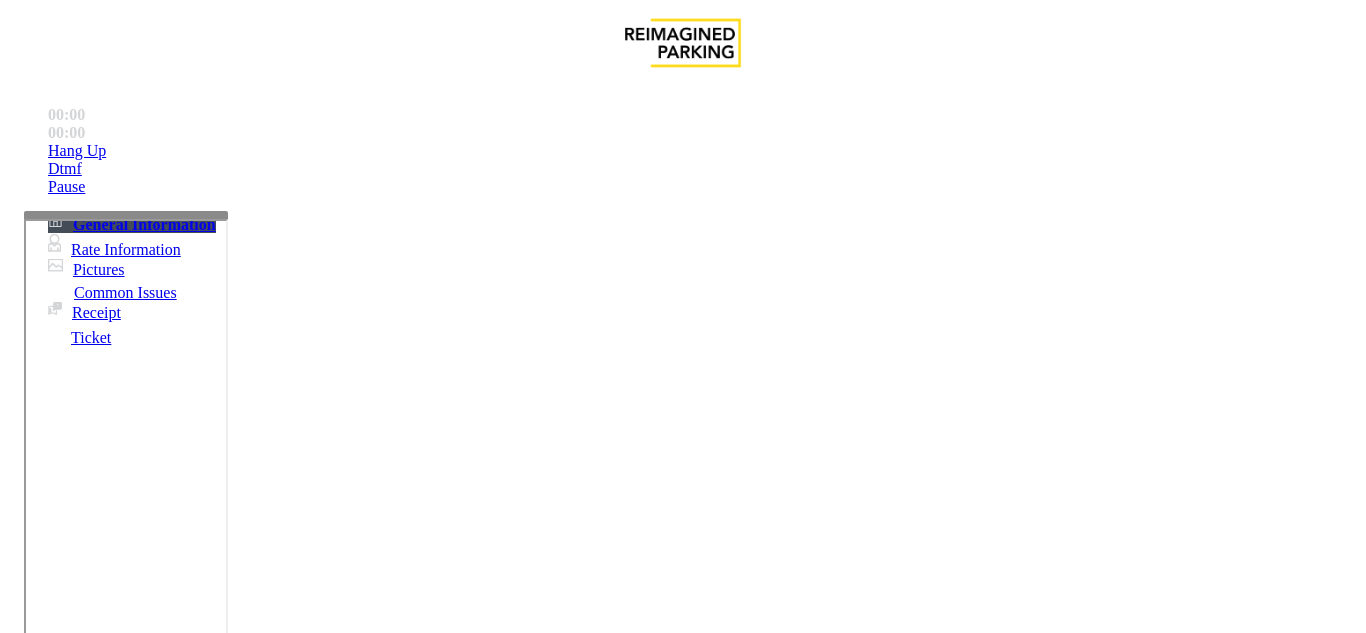 scroll, scrollTop: 500, scrollLeft: 0, axis: vertical 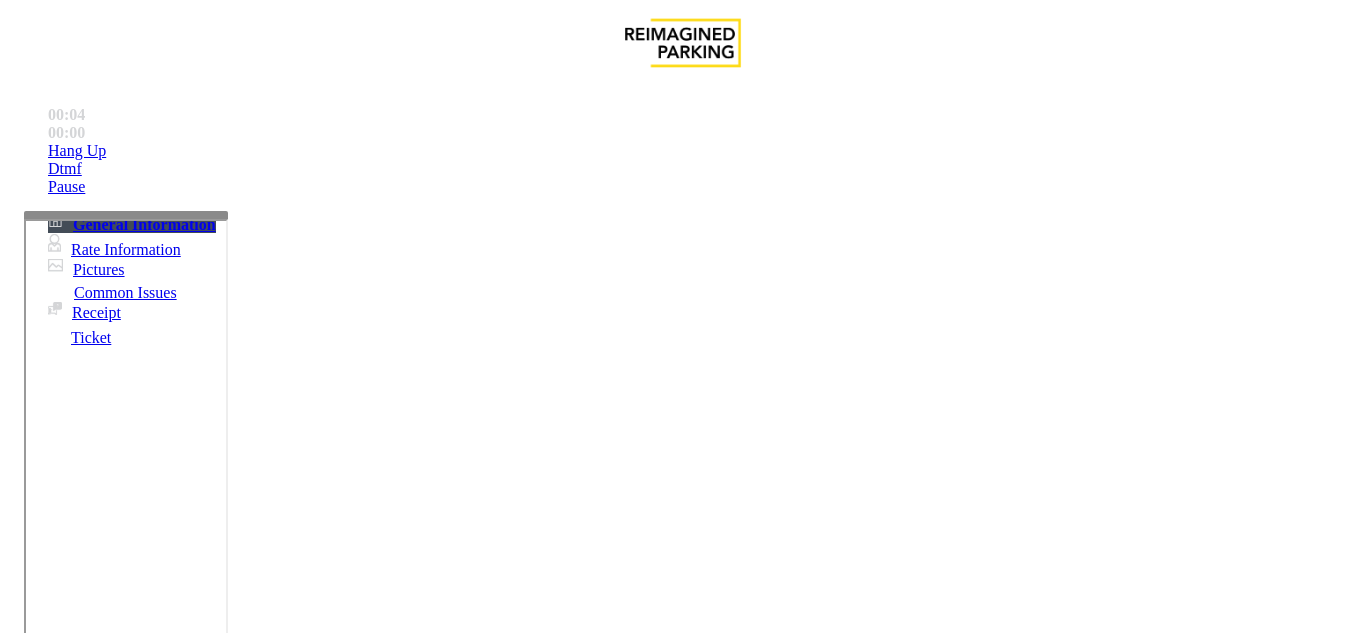 click on "Use "[SOFTWARE_NAME]" or [CODE]" at bounding box center (682, 2052) 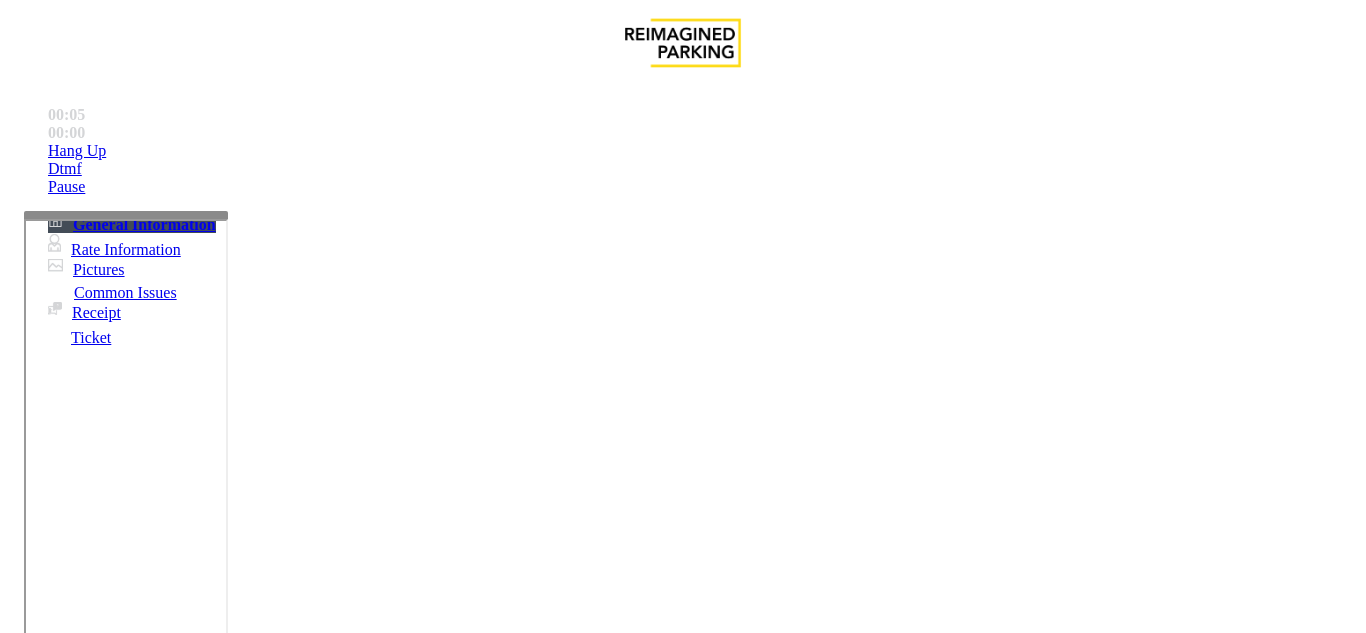 drag, startPoint x: 1113, startPoint y: 239, endPoint x: 1222, endPoint y: 229, distance: 109.457756 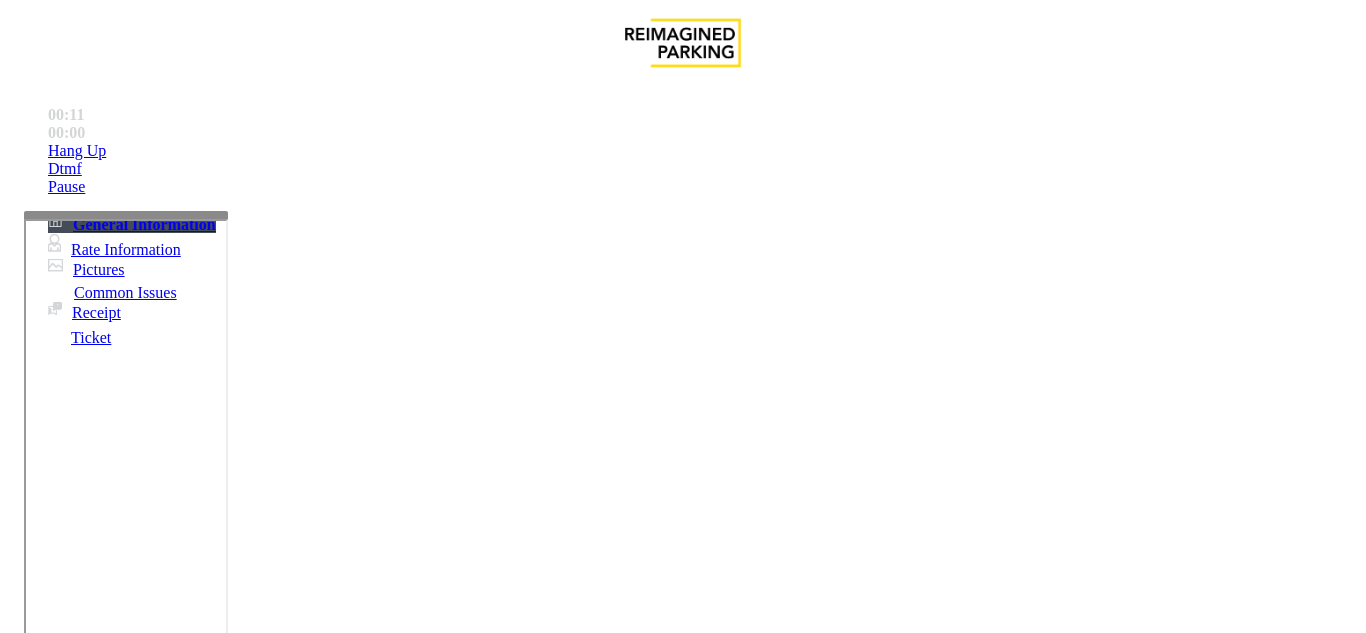 drag, startPoint x: 438, startPoint y: 582, endPoint x: 439, endPoint y: 557, distance: 25.019993 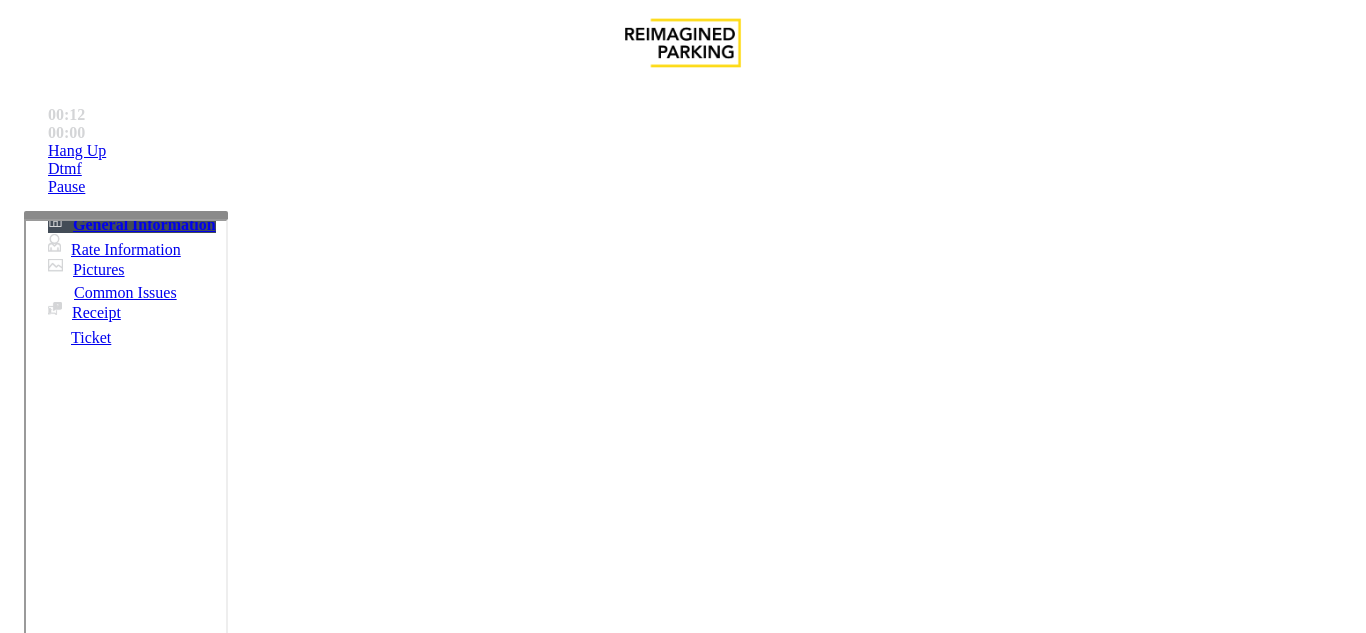 click on "Intercom Issue/No Response" at bounding box center [929, 1286] 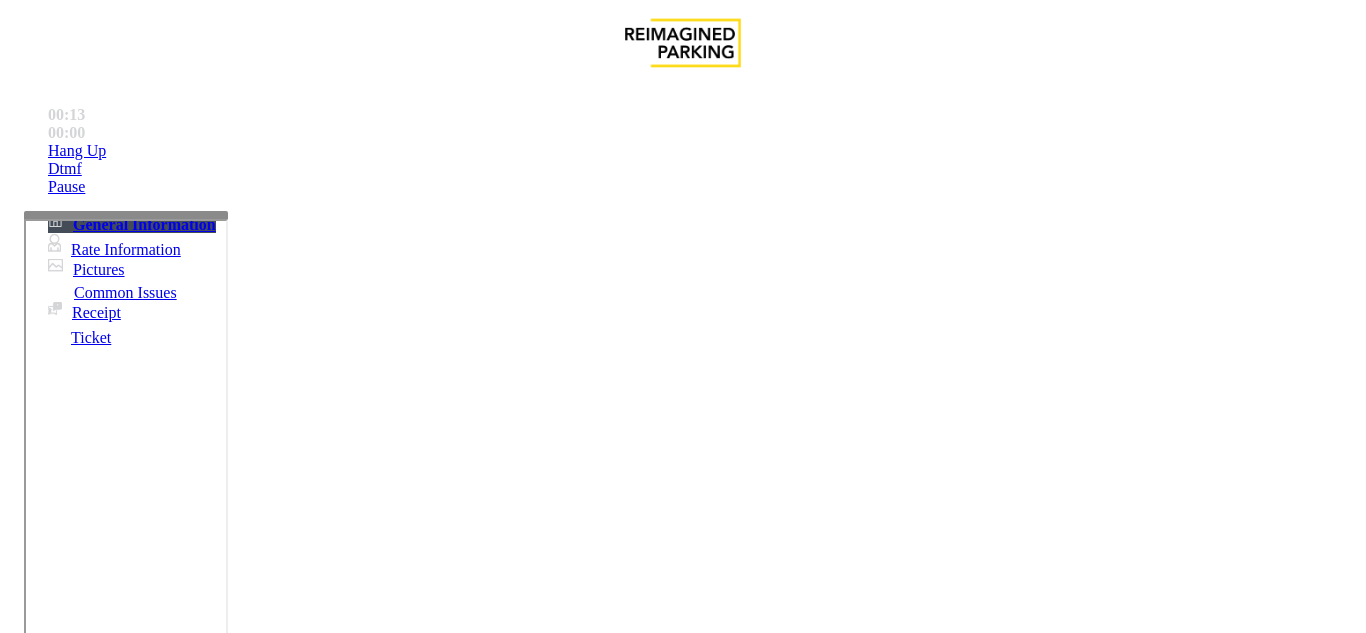 click on "No Response/Unable to hear parker" at bounding box center (682, 1271) 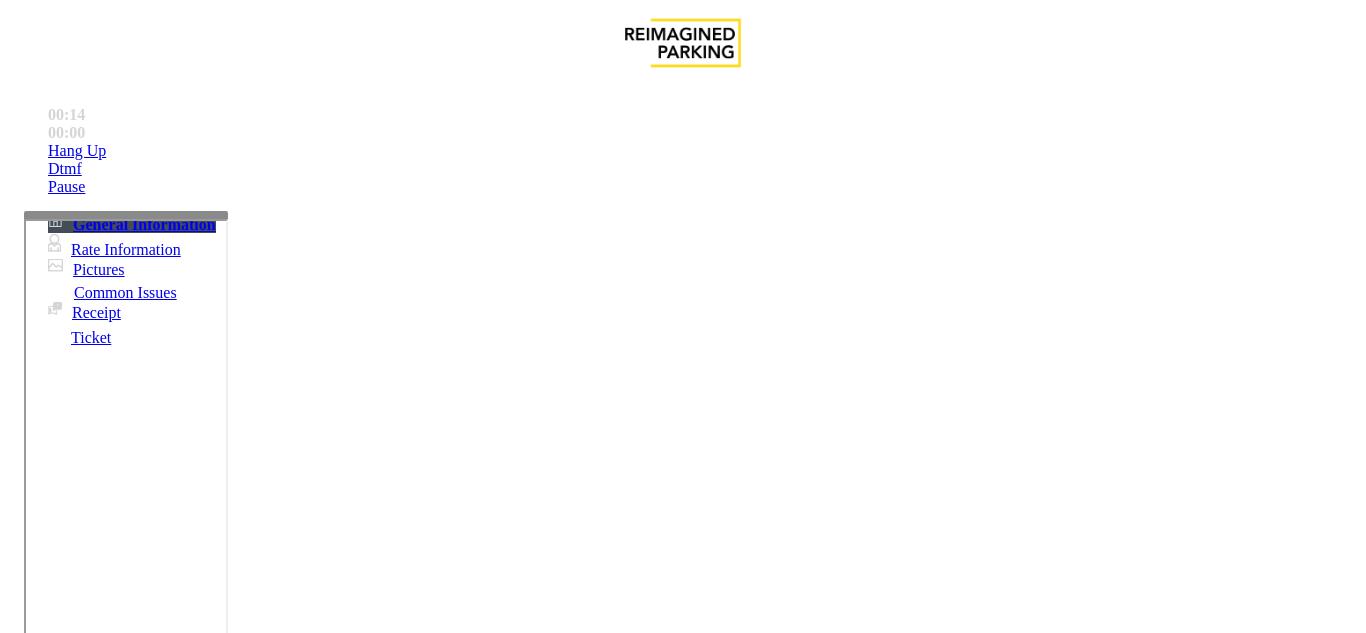 click at bounding box center [229, 1334] 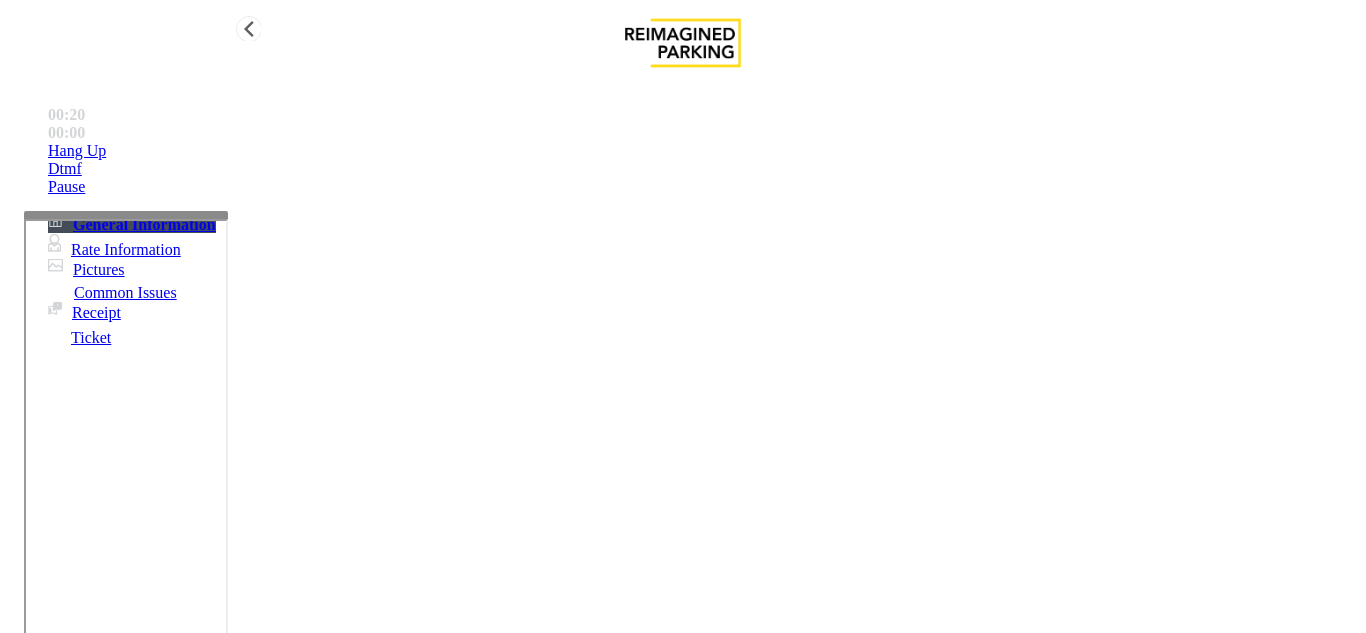 type on "**********" 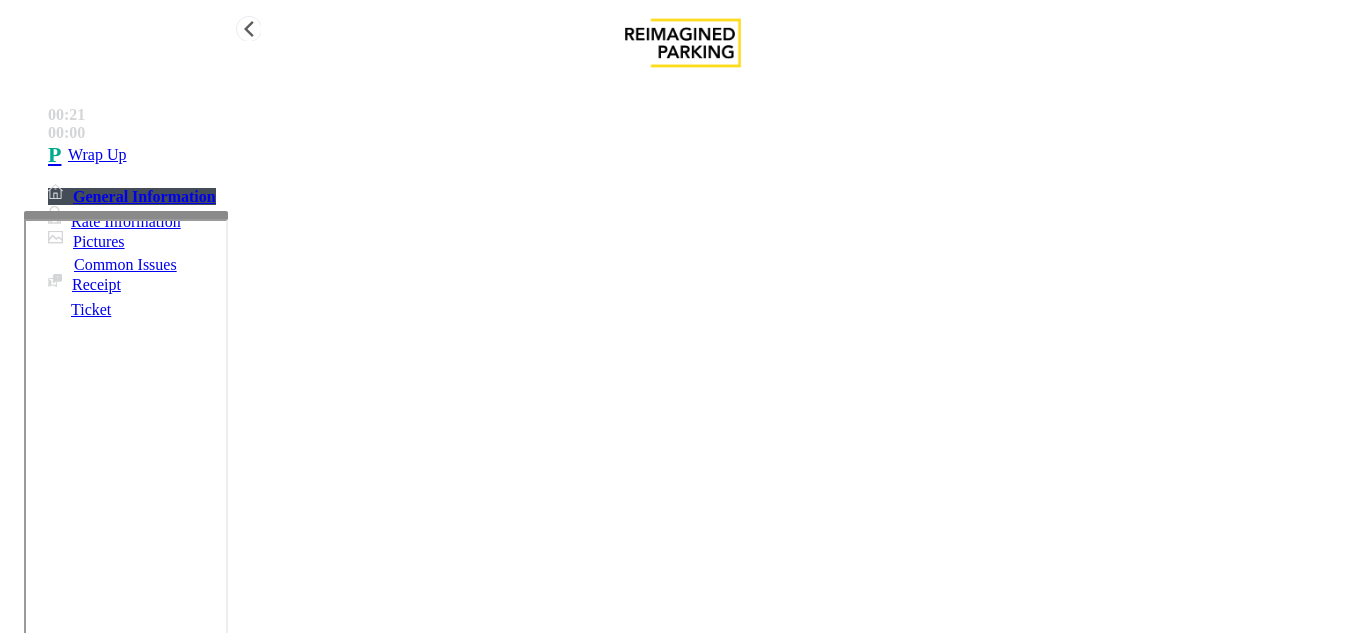 click on "Wrap Up" at bounding box center (703, 155) 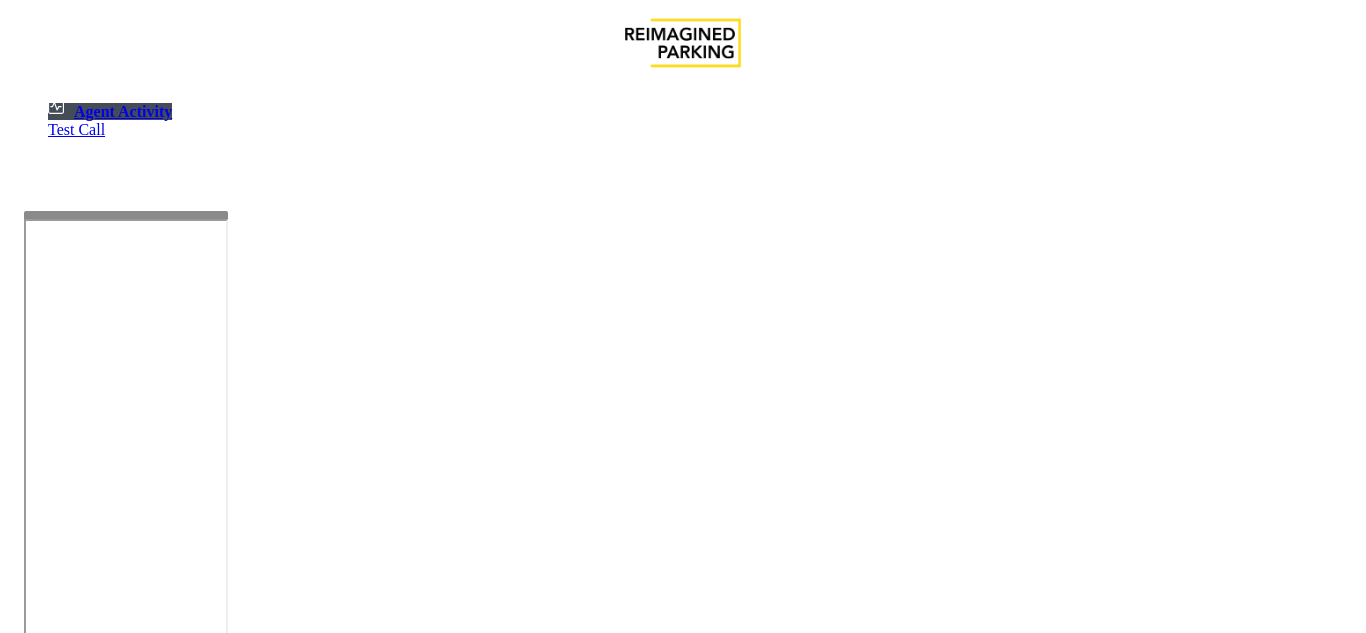 click at bounding box center (79, 1335) 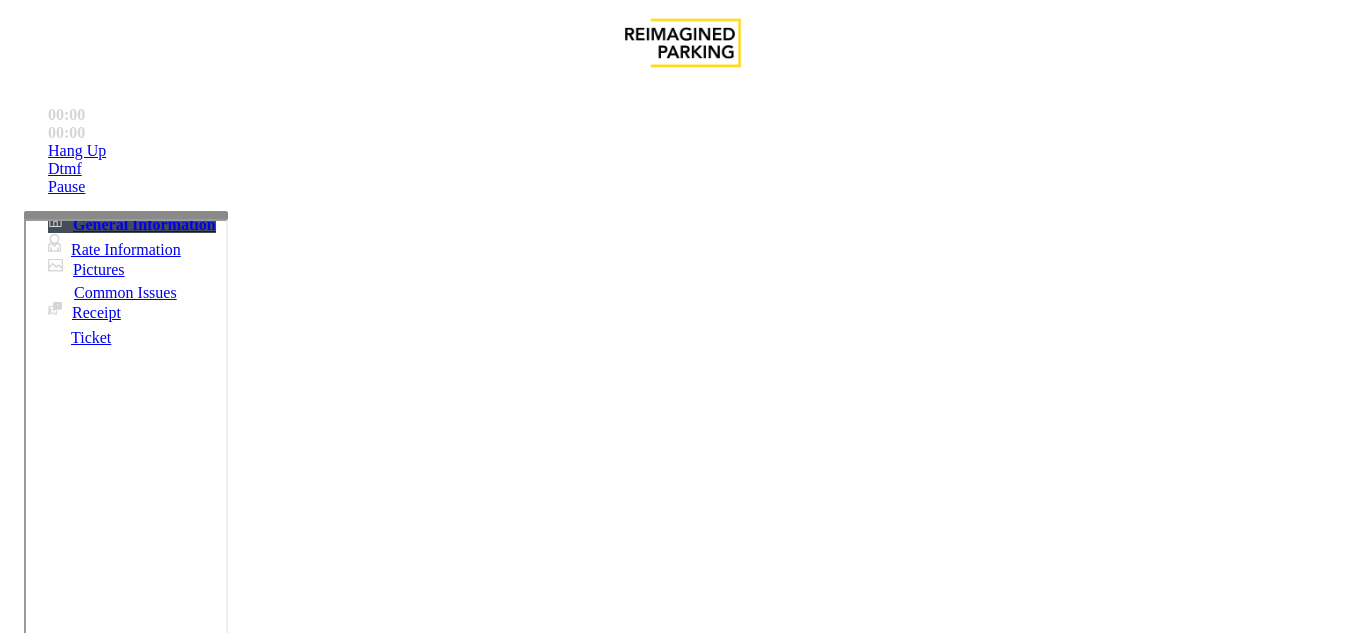 click on "Validation Issue" at bounding box center (371, 1286) 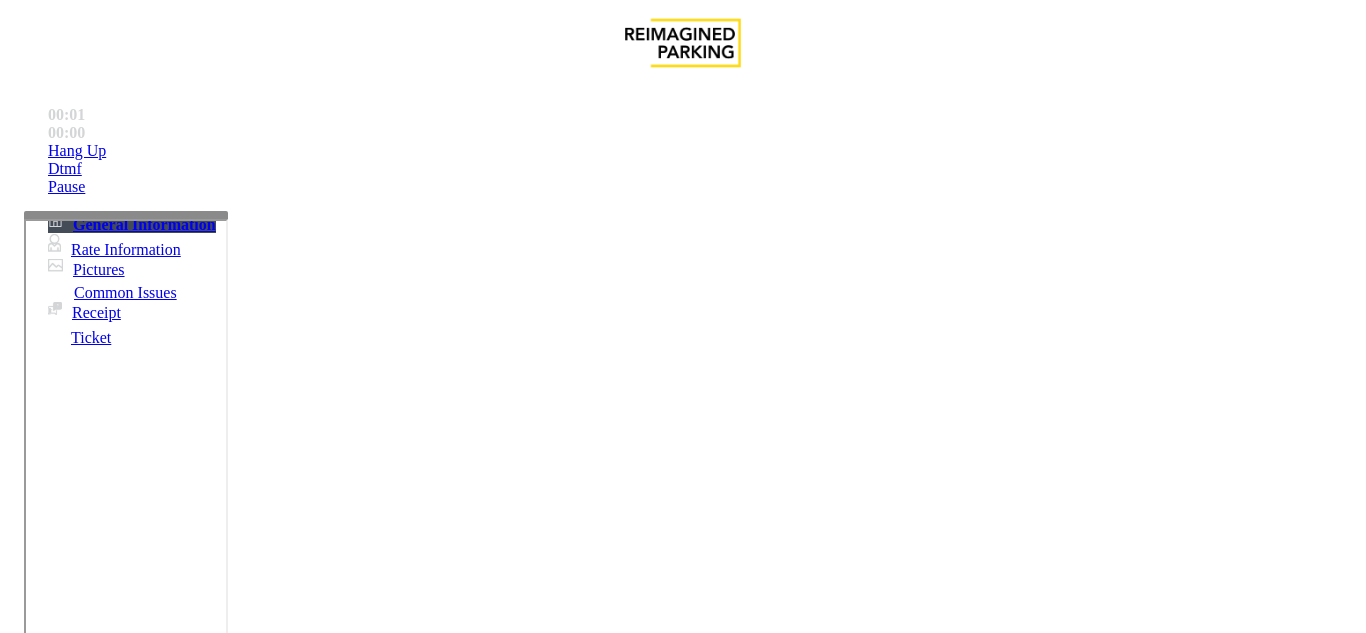 click on "Validation Issue" at bounding box center [106, 1253] 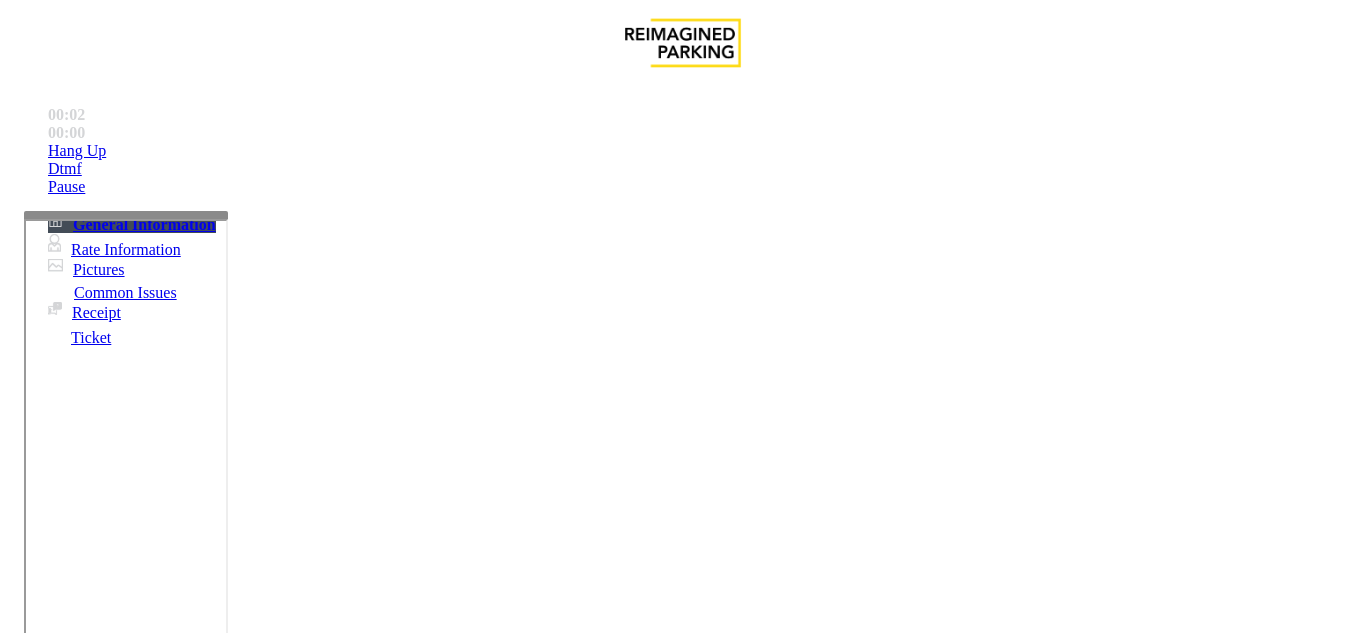 click on "Validation Error" at bounding box center (81, 1286) 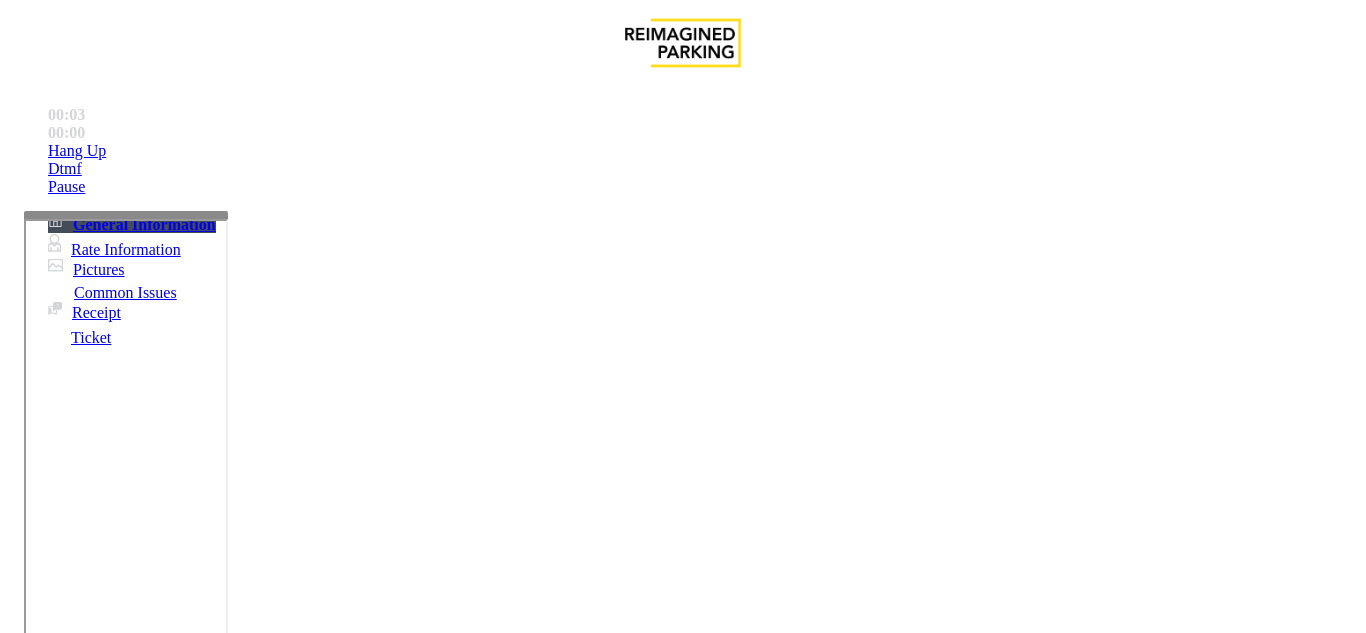 scroll, scrollTop: 400, scrollLeft: 0, axis: vertical 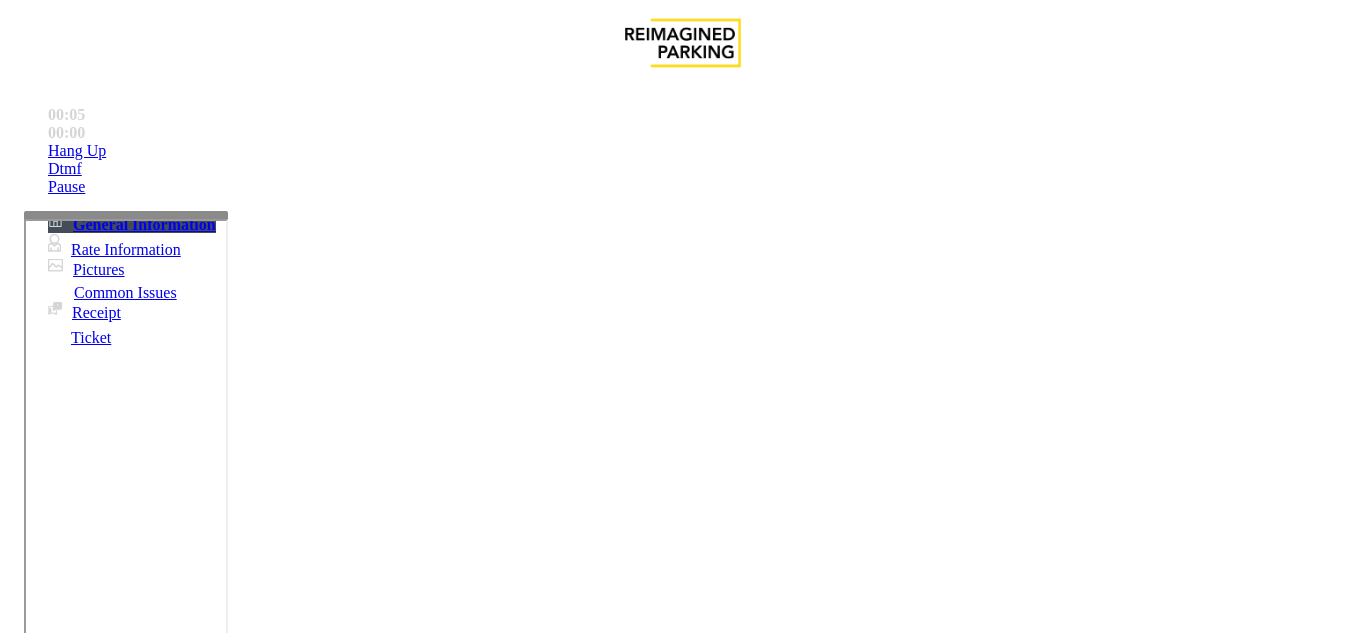 paste on "**********" 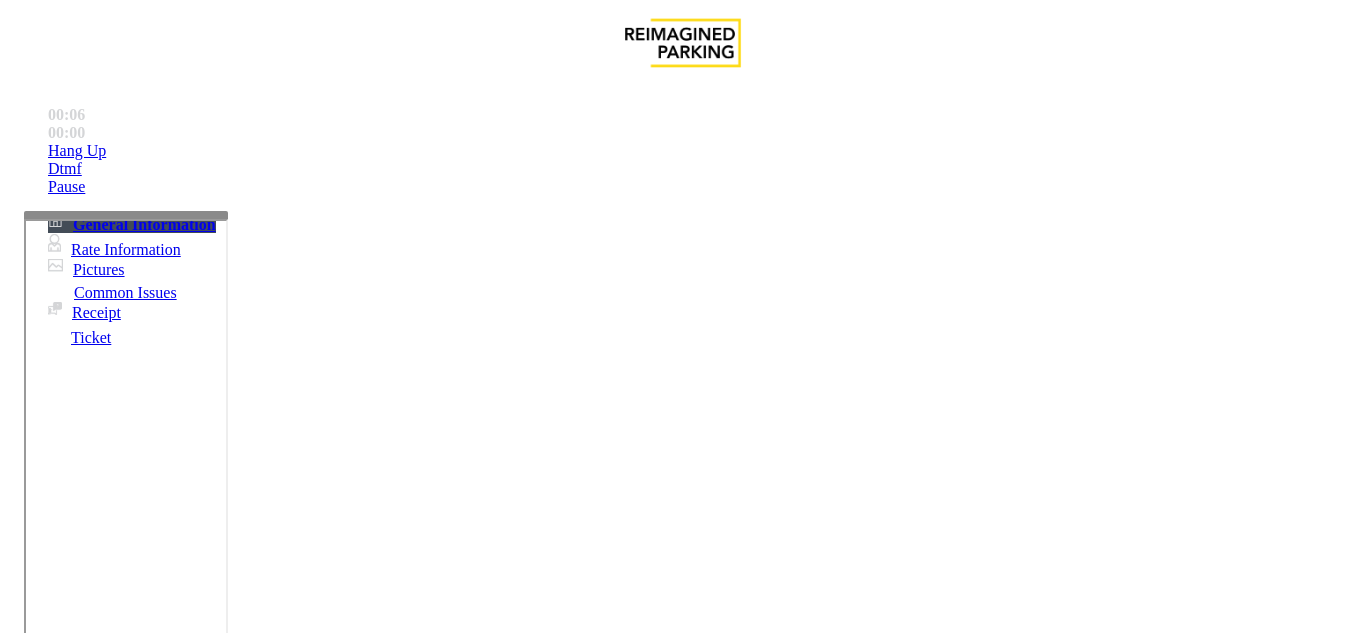 scroll, scrollTop: 0, scrollLeft: 0, axis: both 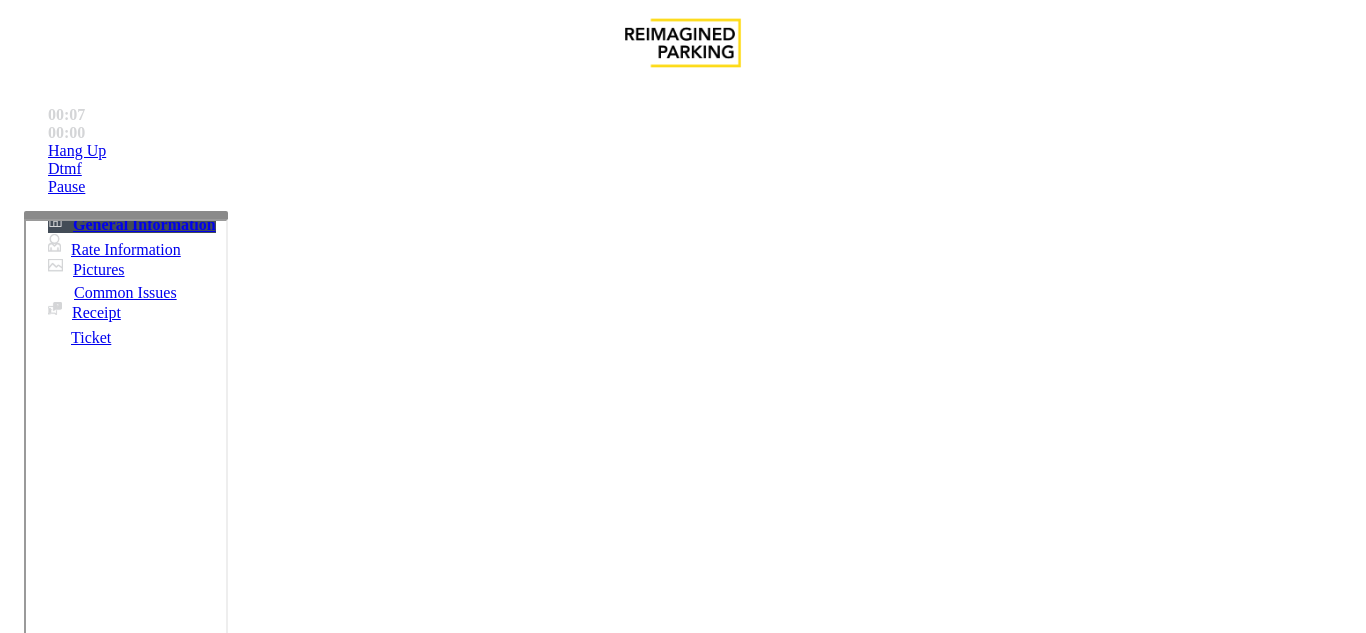 drag, startPoint x: 346, startPoint y: 176, endPoint x: 362, endPoint y: 179, distance: 16.27882 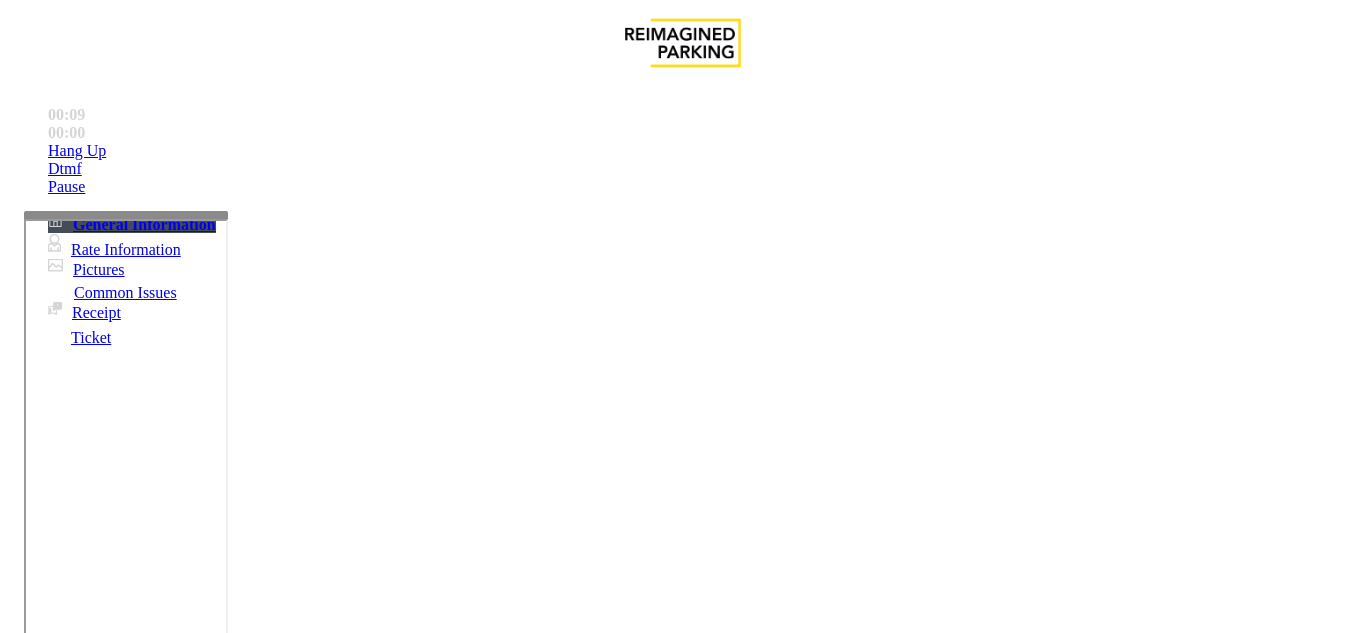 scroll, scrollTop: 100, scrollLeft: 0, axis: vertical 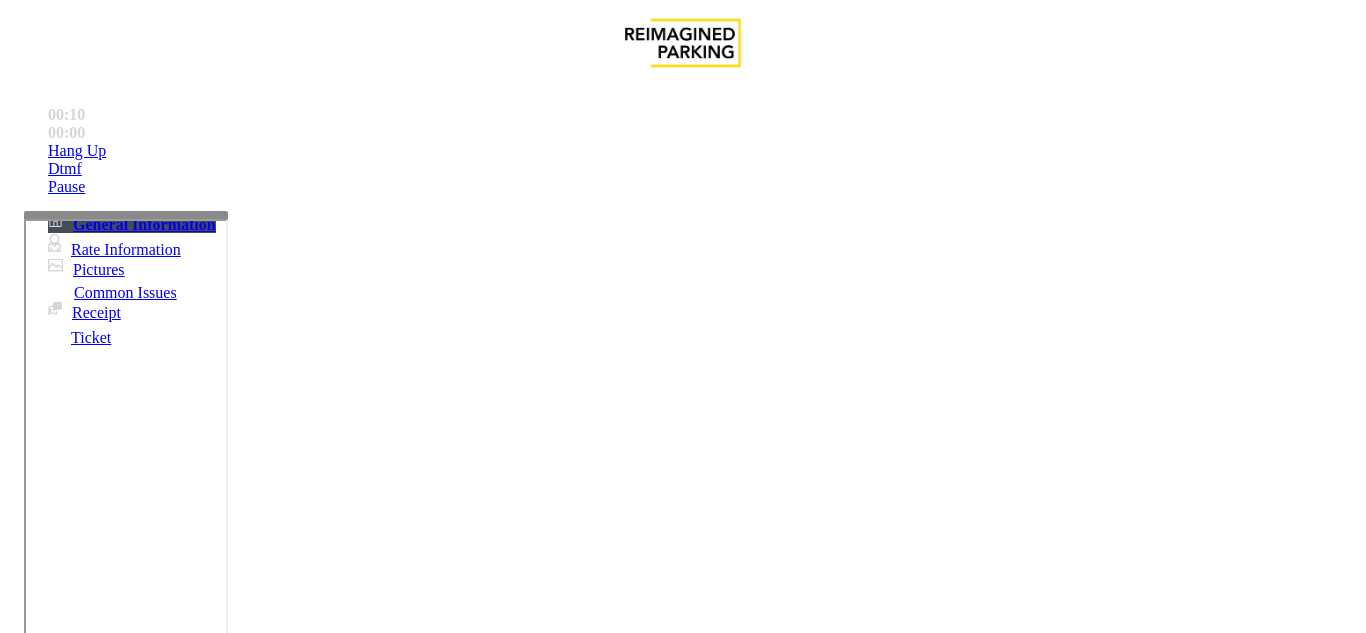 click at bounding box center (221, 1634) 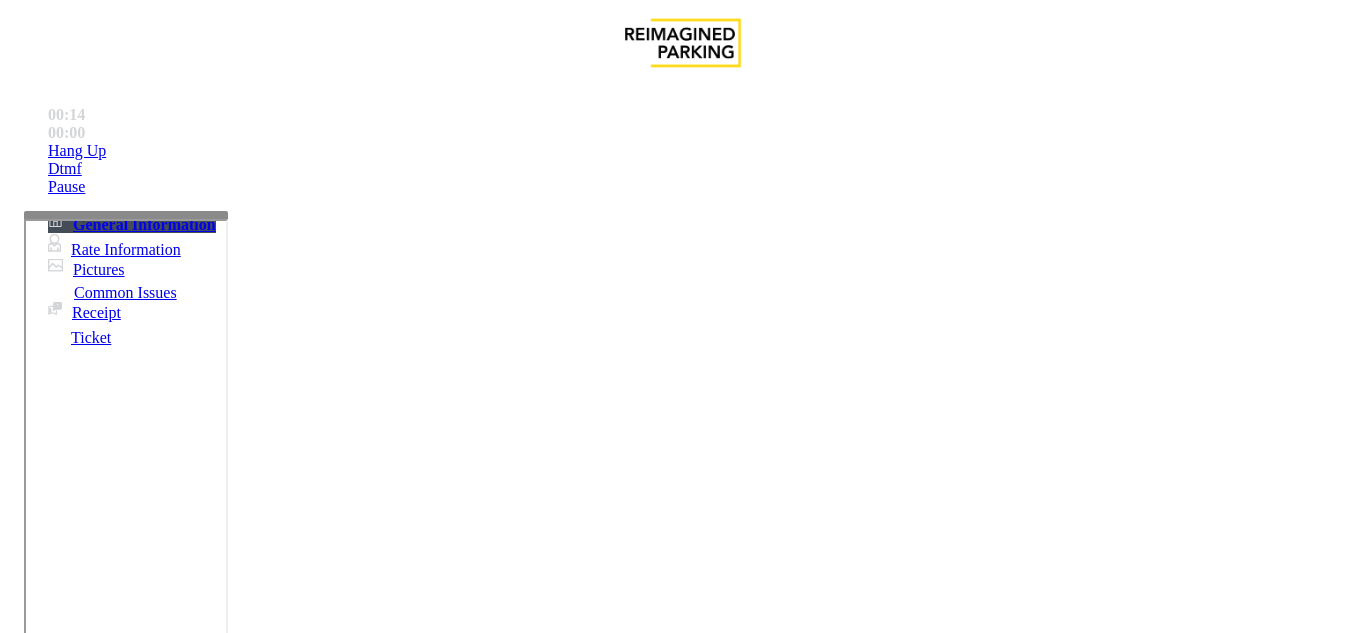 paste on "**********" 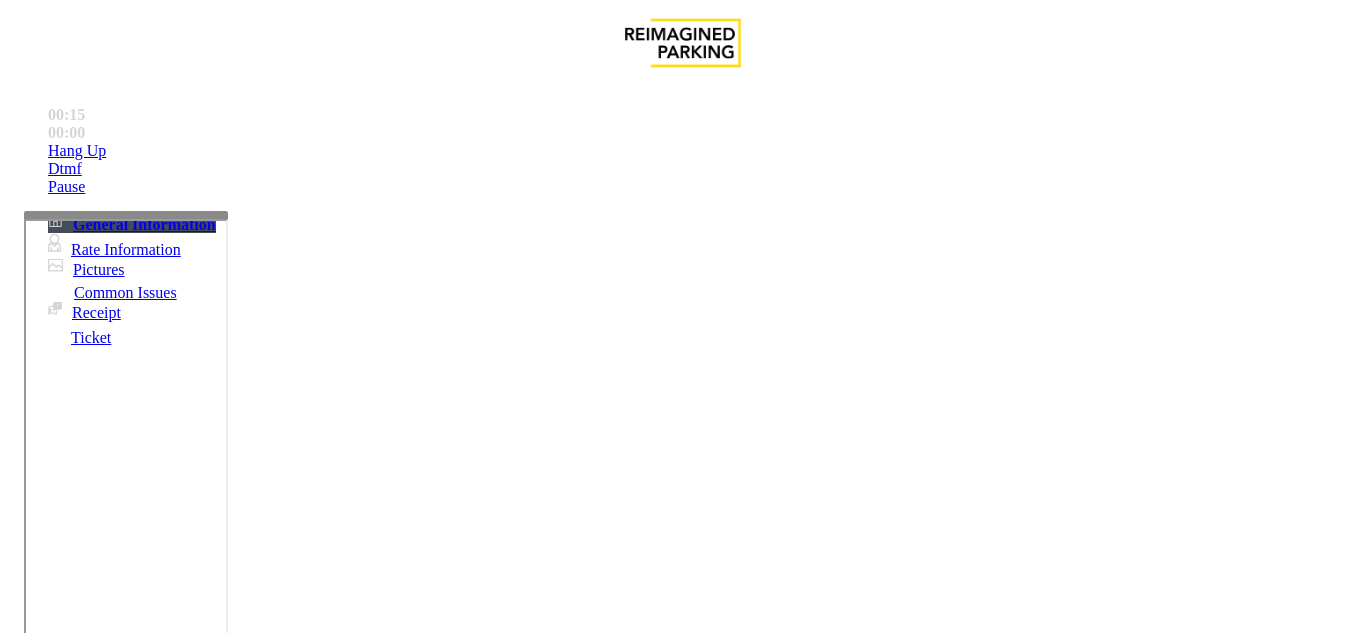 scroll, scrollTop: 0, scrollLeft: 0, axis: both 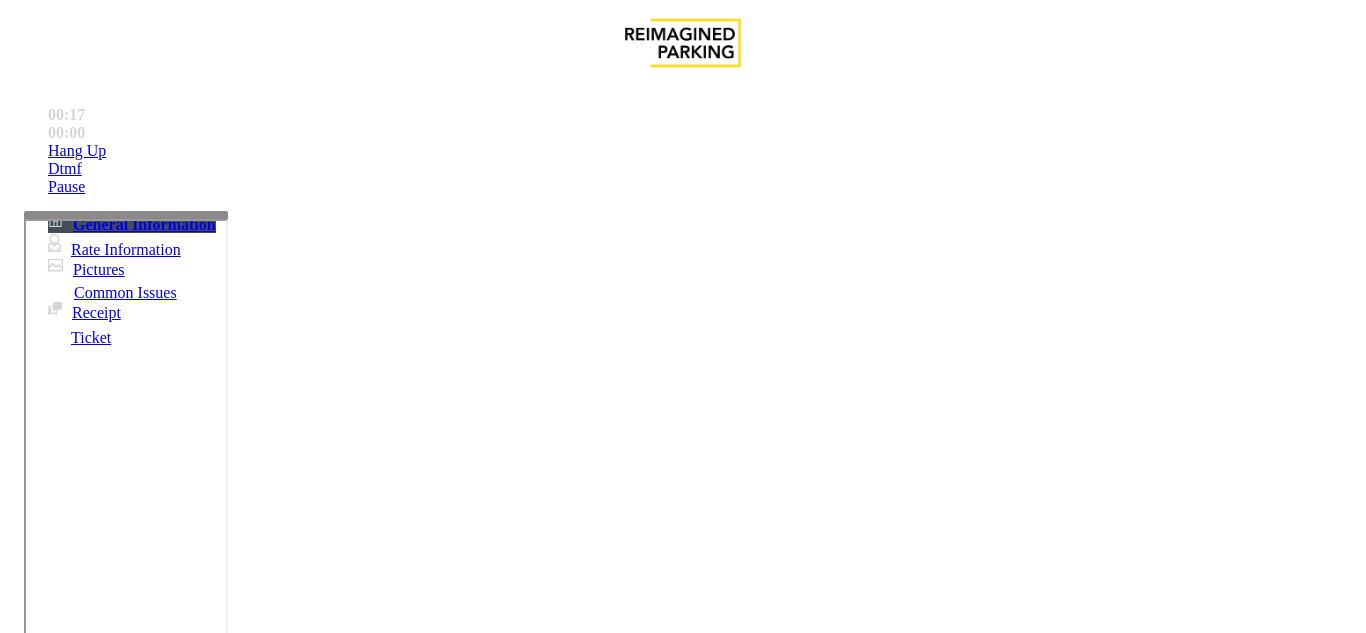 type on "**********" 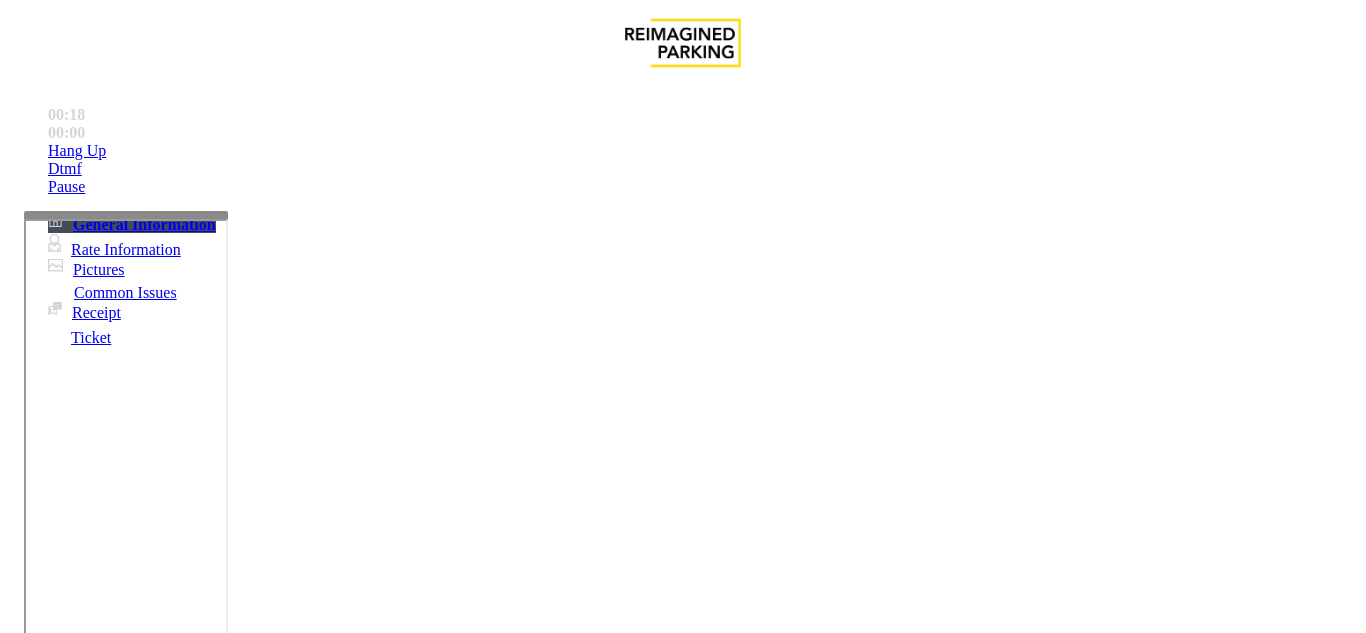 drag, startPoint x: 435, startPoint y: 274, endPoint x: 435, endPoint y: 222, distance: 52 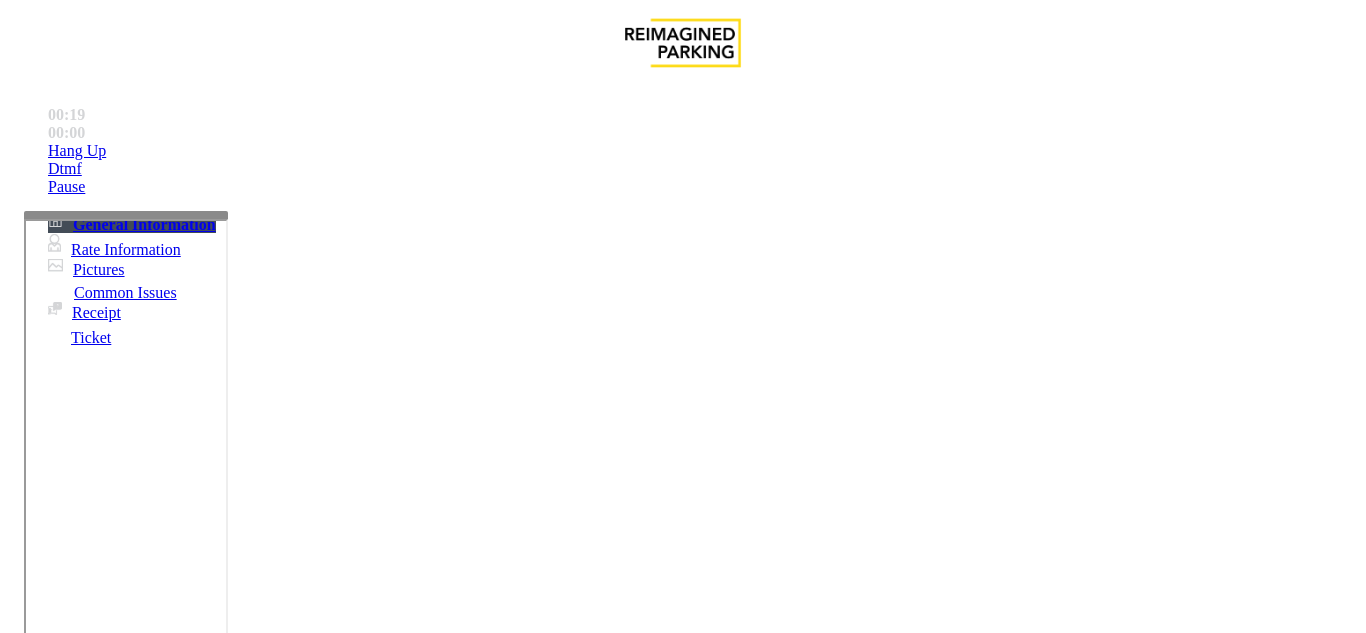 click on "Do not send parkers to the parking office" at bounding box center (804, 3018) 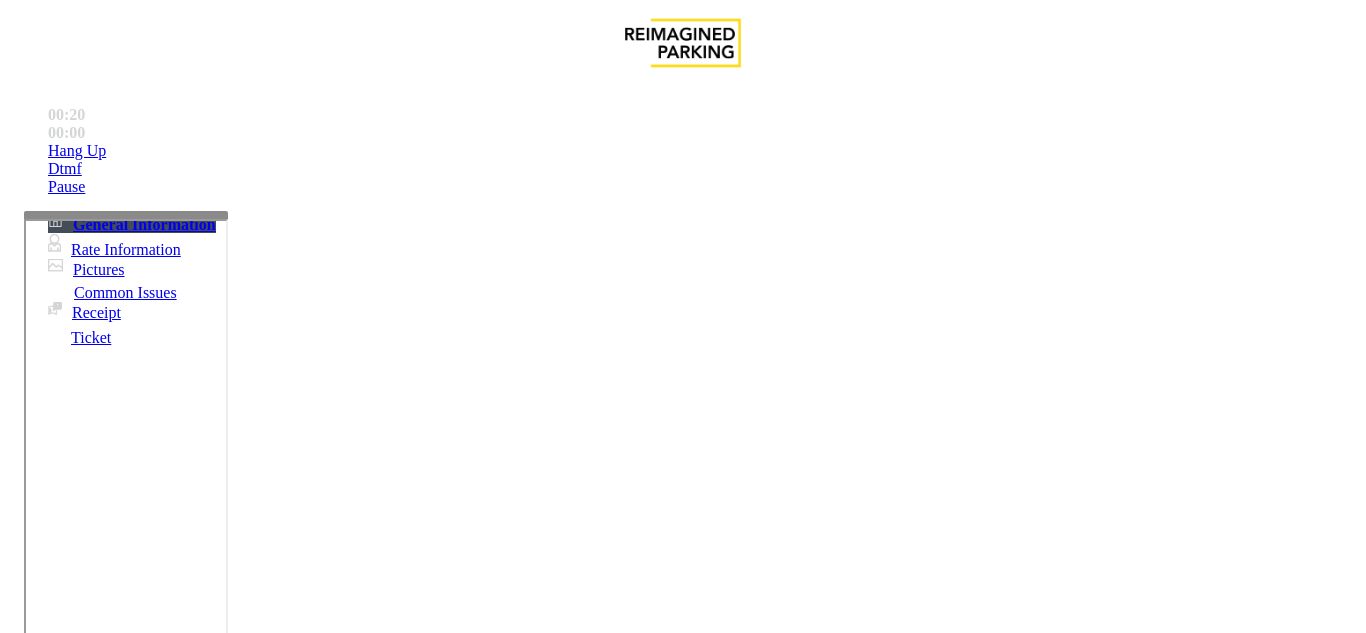 click on "Do not send parkers to the parking office" at bounding box center [804, 3018] 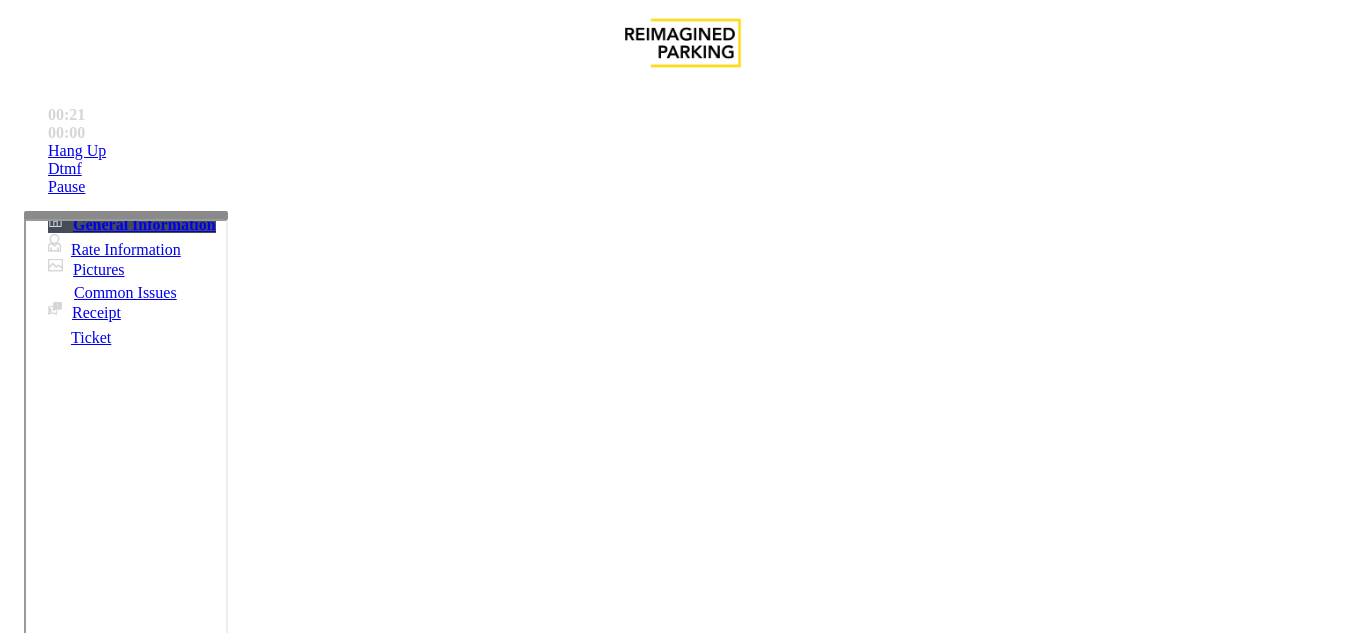click on "This property is also referred to as DSMCUT or DSMC HOSPITAL" at bounding box center [448, 3018] 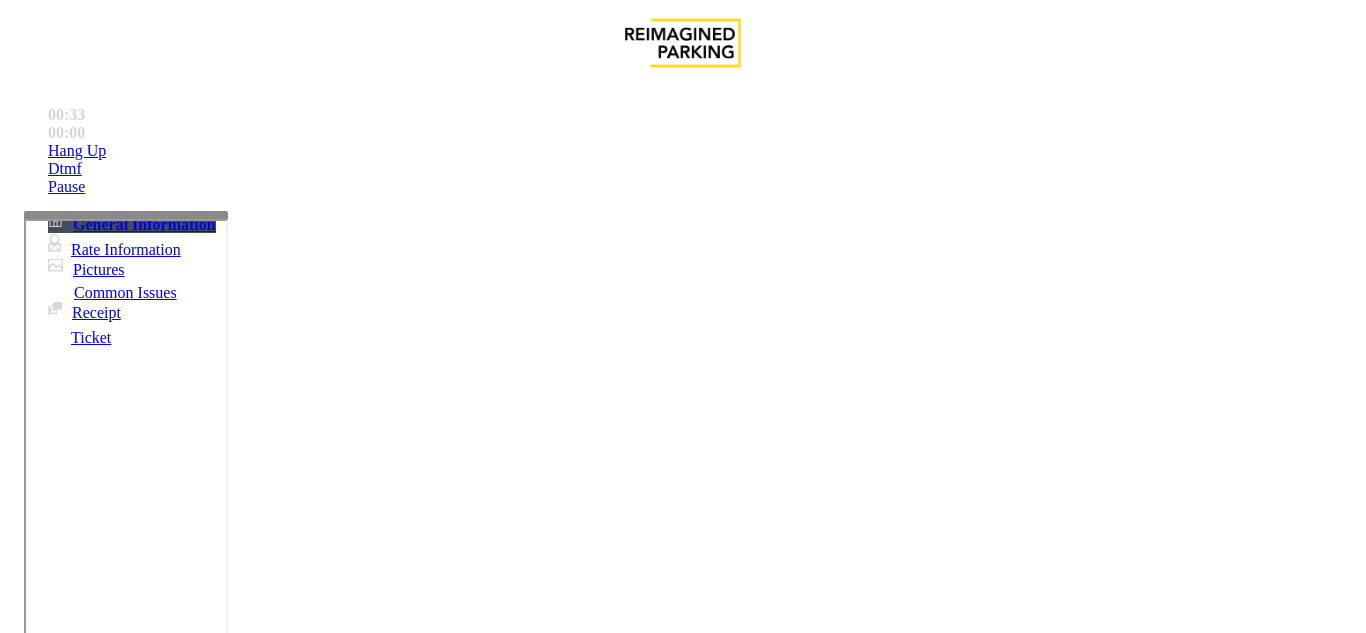 click at bounding box center (96, 1308) 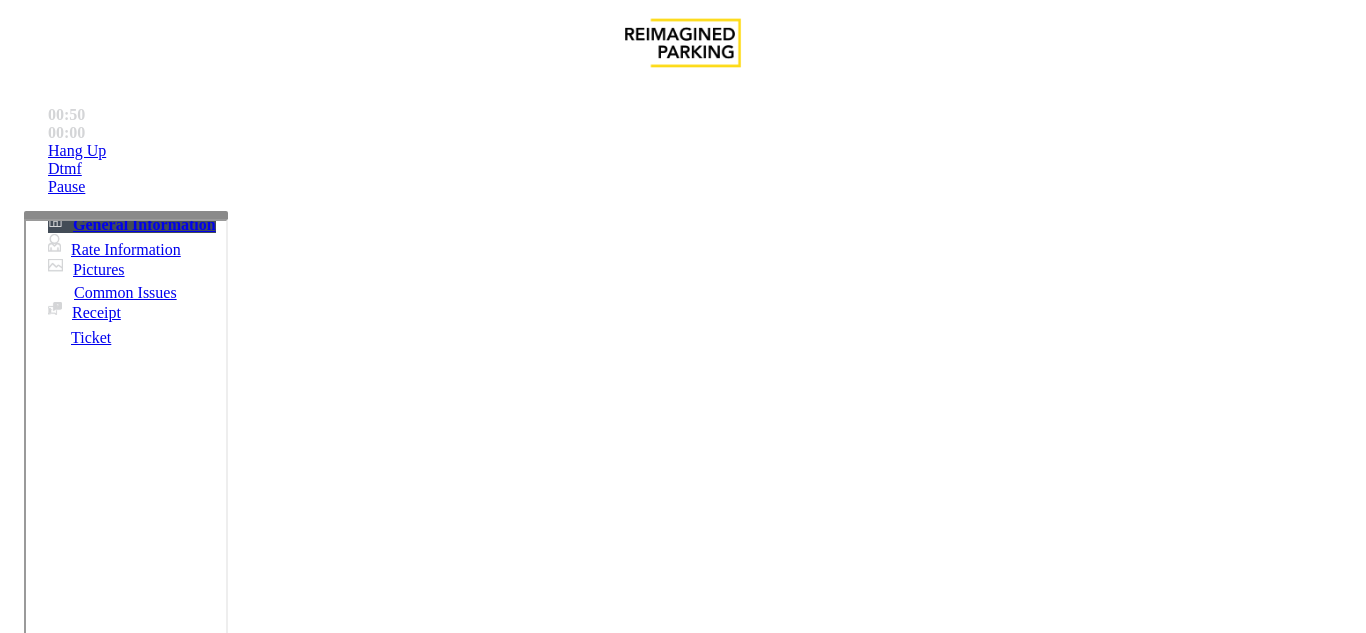 scroll, scrollTop: 300, scrollLeft: 0, axis: vertical 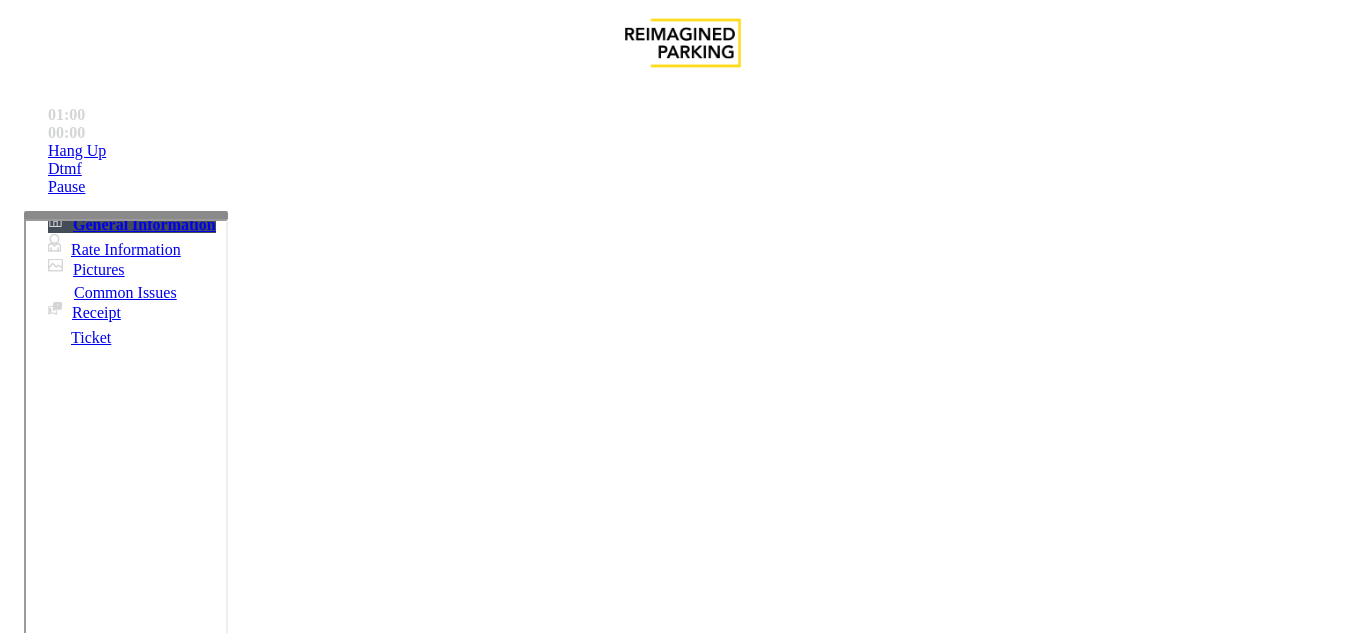 drag, startPoint x: 294, startPoint y: 158, endPoint x: 378, endPoint y: 179, distance: 86.58522 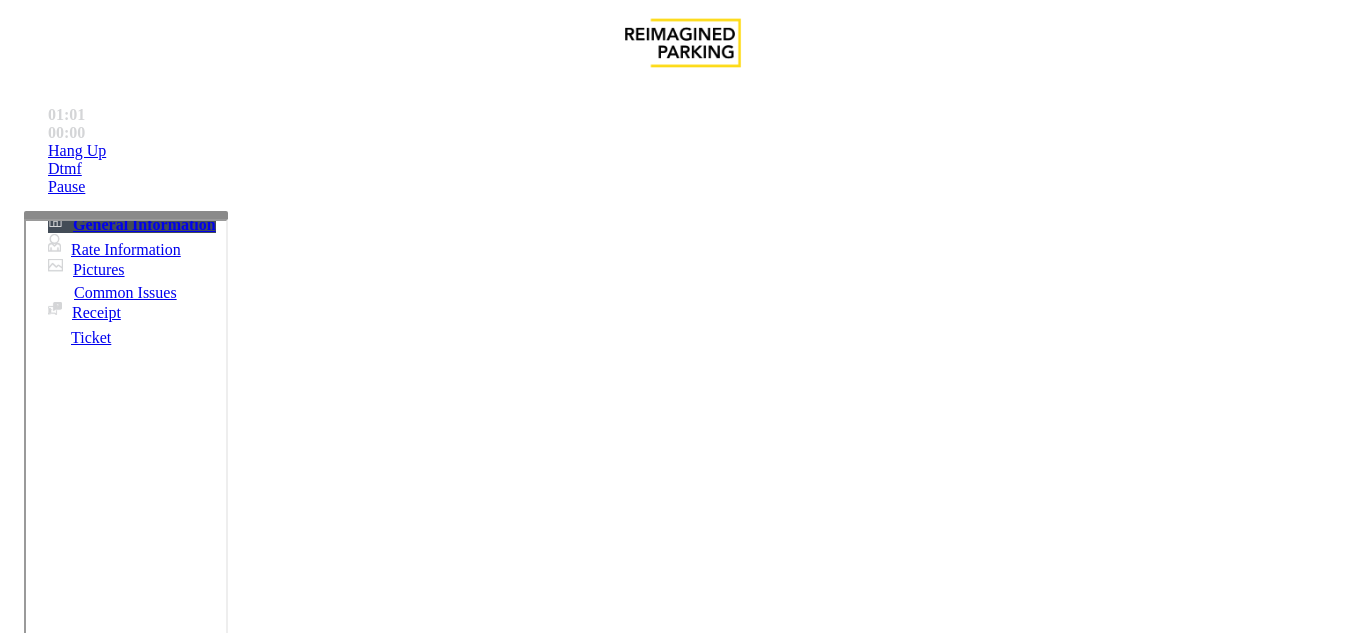 click on "Ticket Issue" at bounding box center (71, 1286) 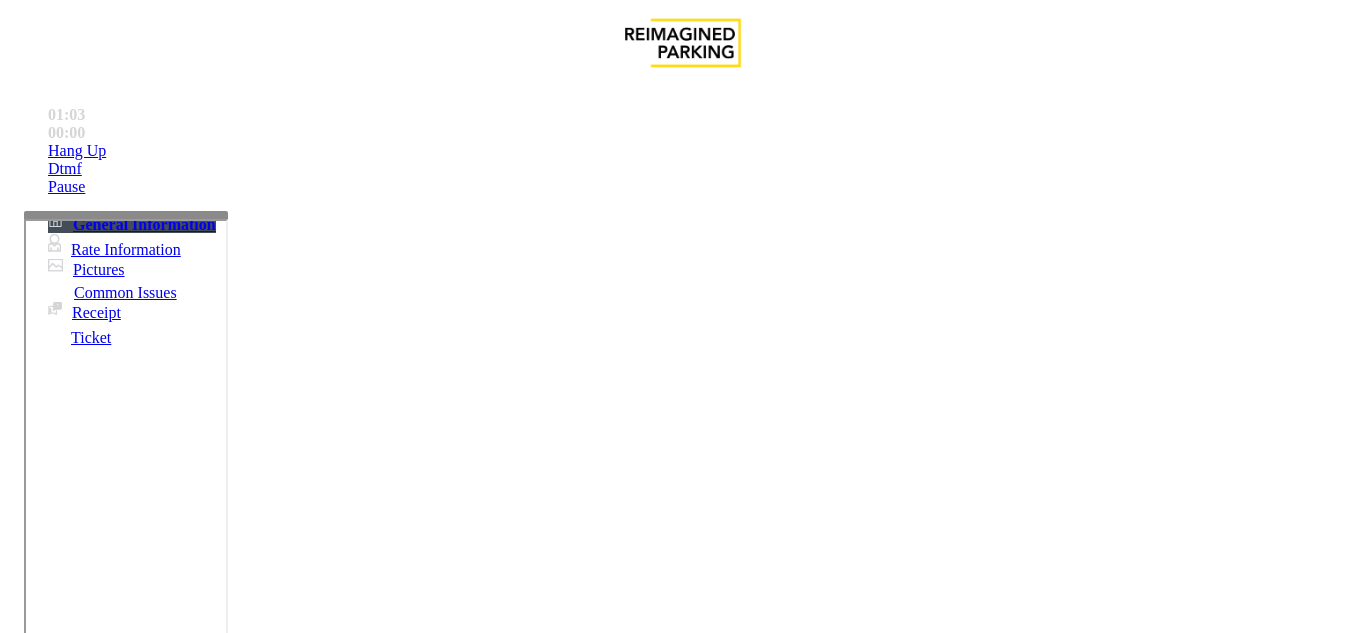 click on "Lost Ticket" at bounding box center (682, 1271) 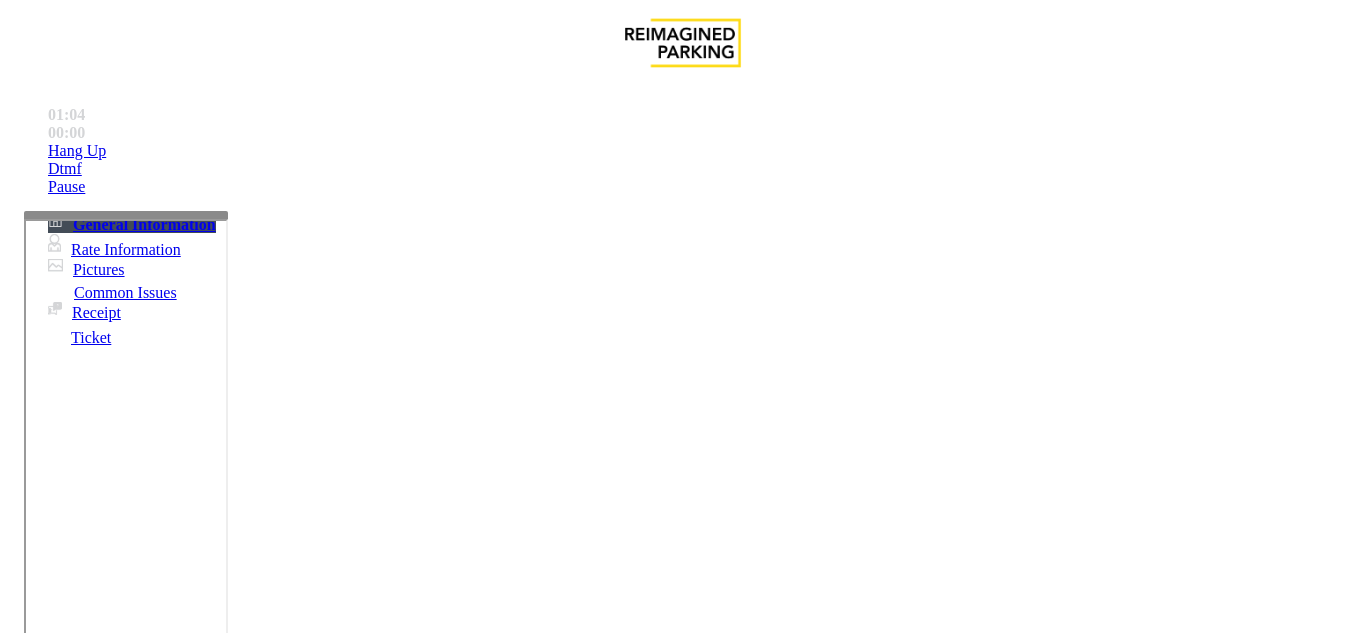 drag, startPoint x: 324, startPoint y: 454, endPoint x: 488, endPoint y: 456, distance: 164.01219 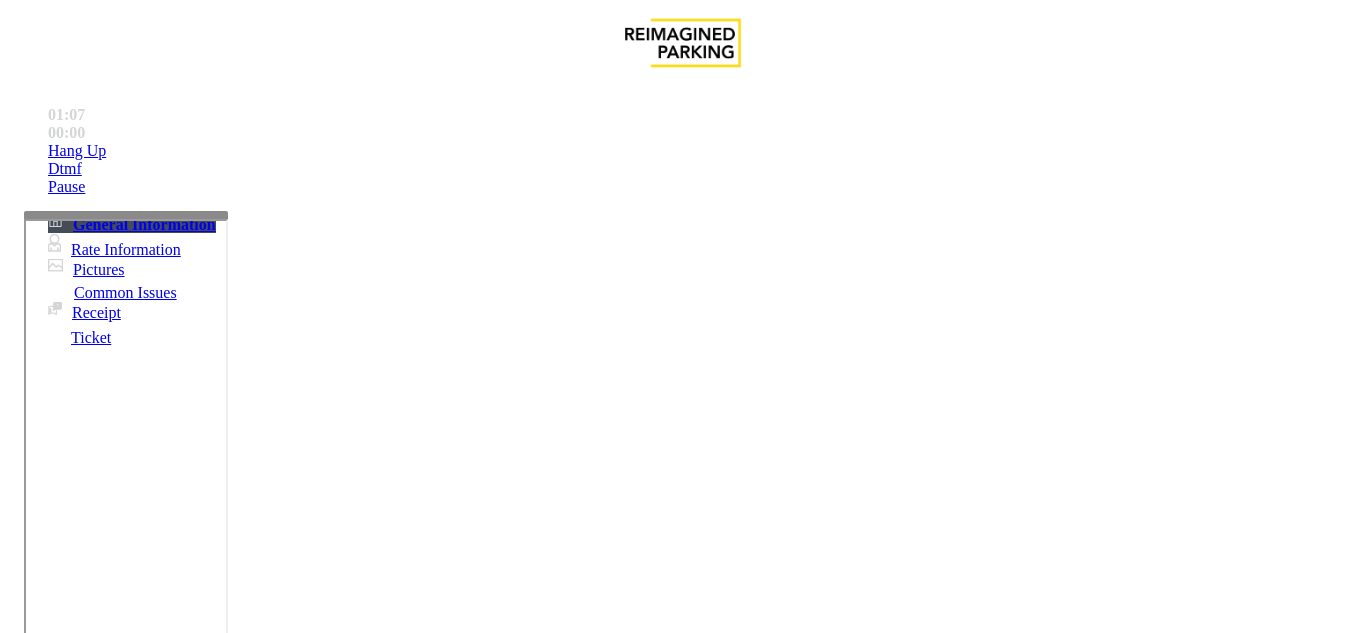 drag, startPoint x: 276, startPoint y: 189, endPoint x: 423, endPoint y: 191, distance: 147.01361 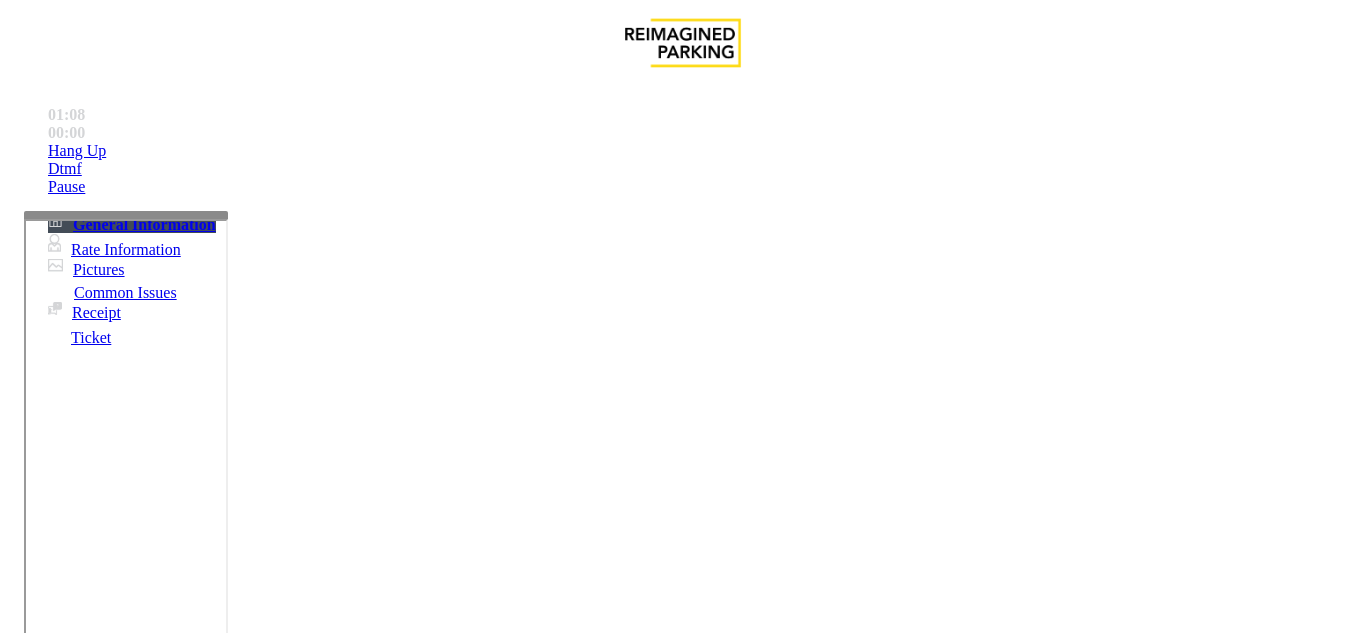 copy on "Lost Ticket" 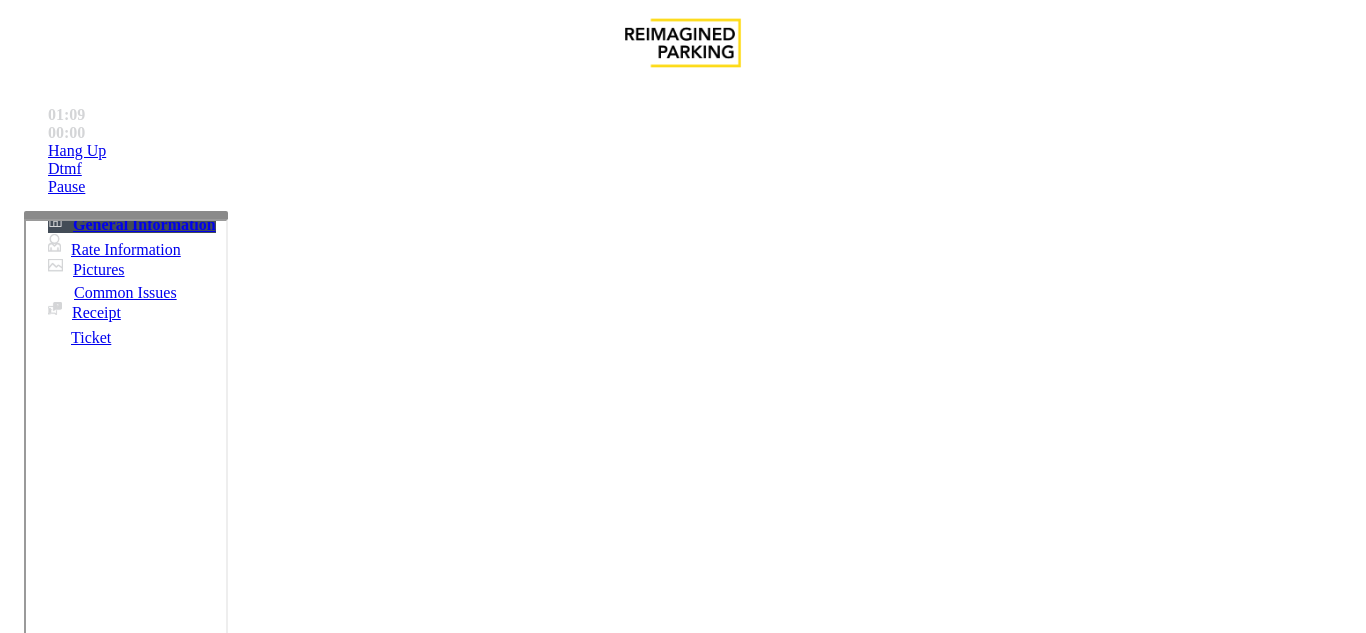click at bounding box center [221, 1526] 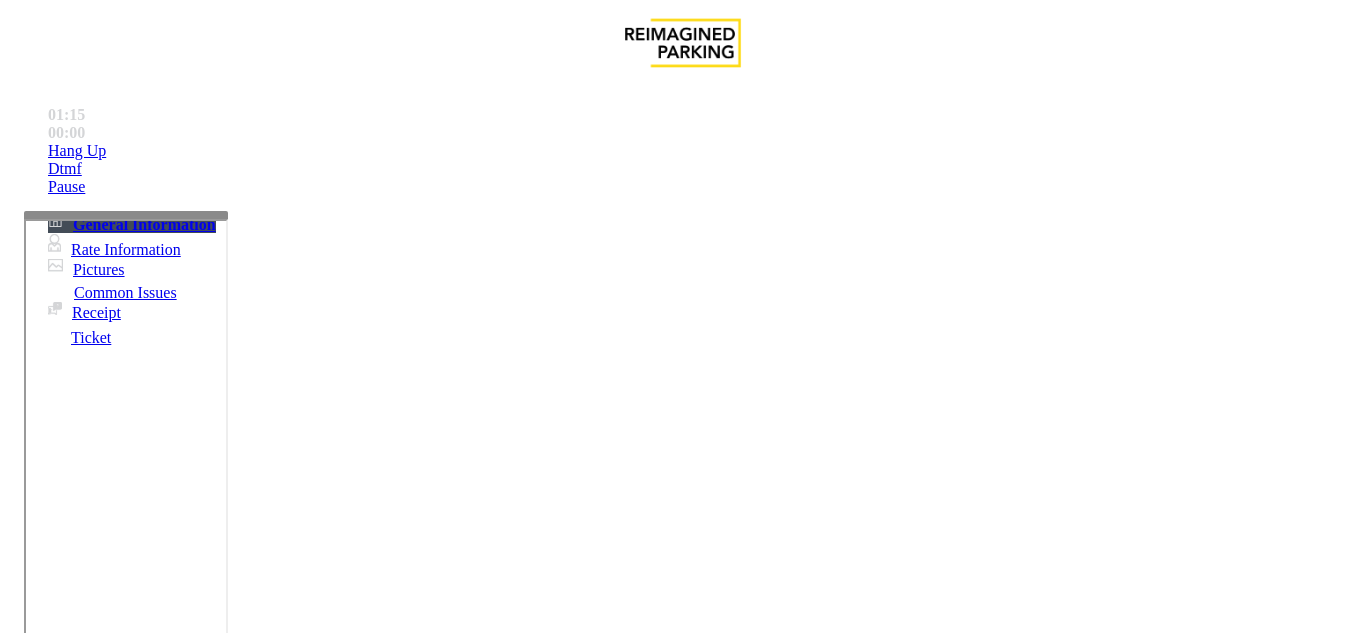 scroll, scrollTop: 42, scrollLeft: 0, axis: vertical 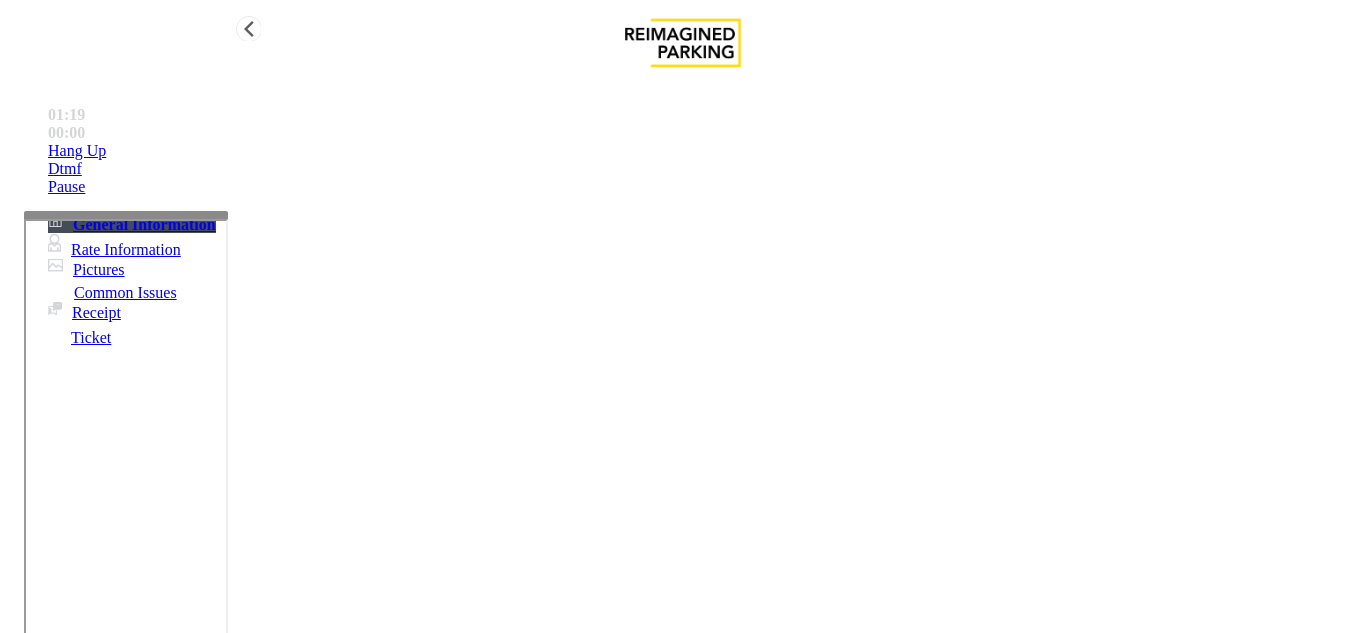 click on "Hang Up" at bounding box center (703, 151) 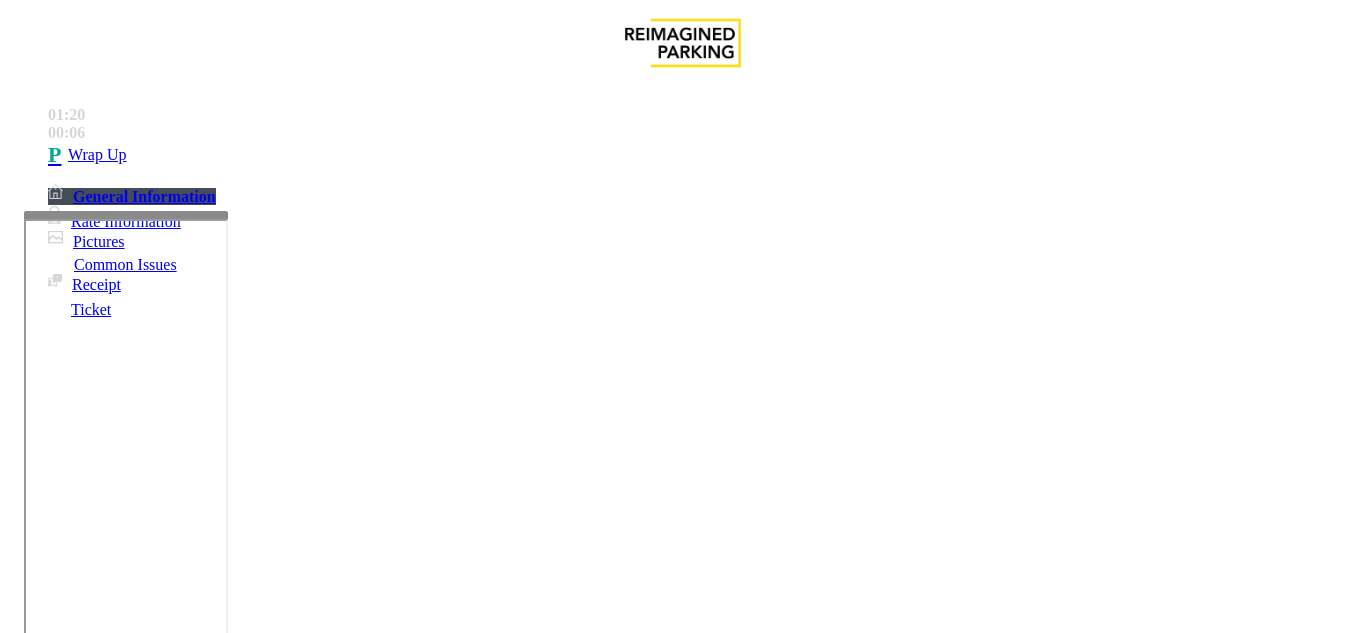 click at bounding box center [221, 1526] 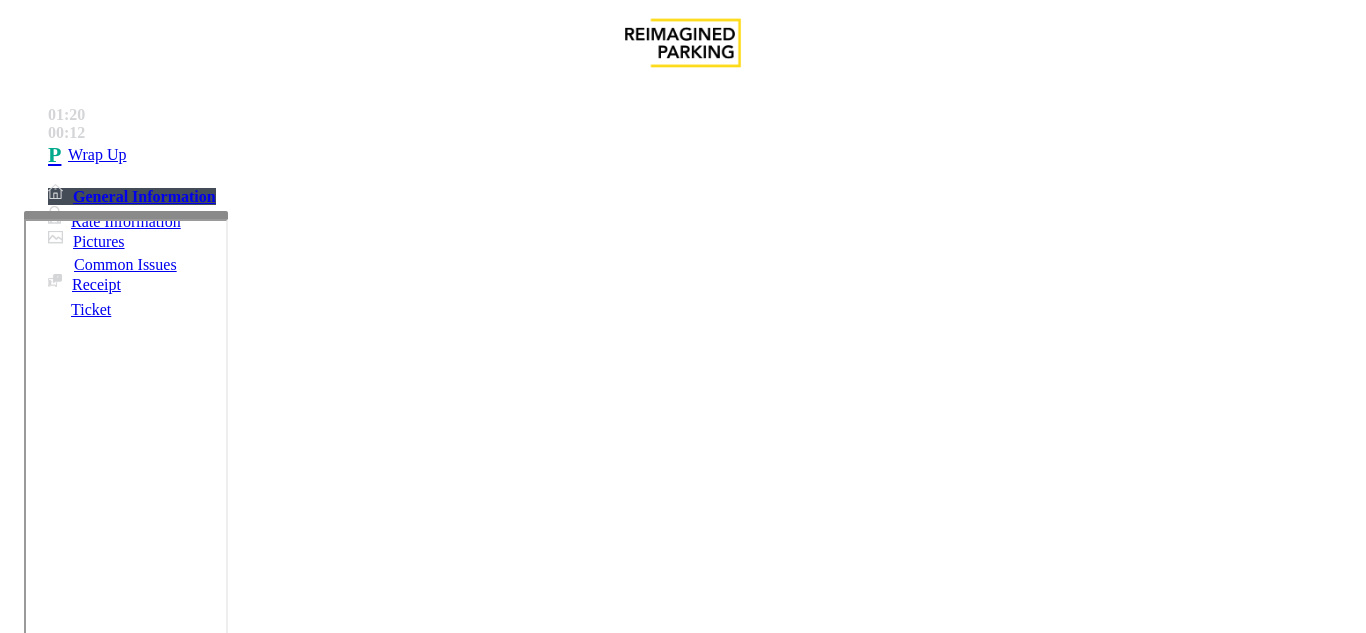 type on "**********" 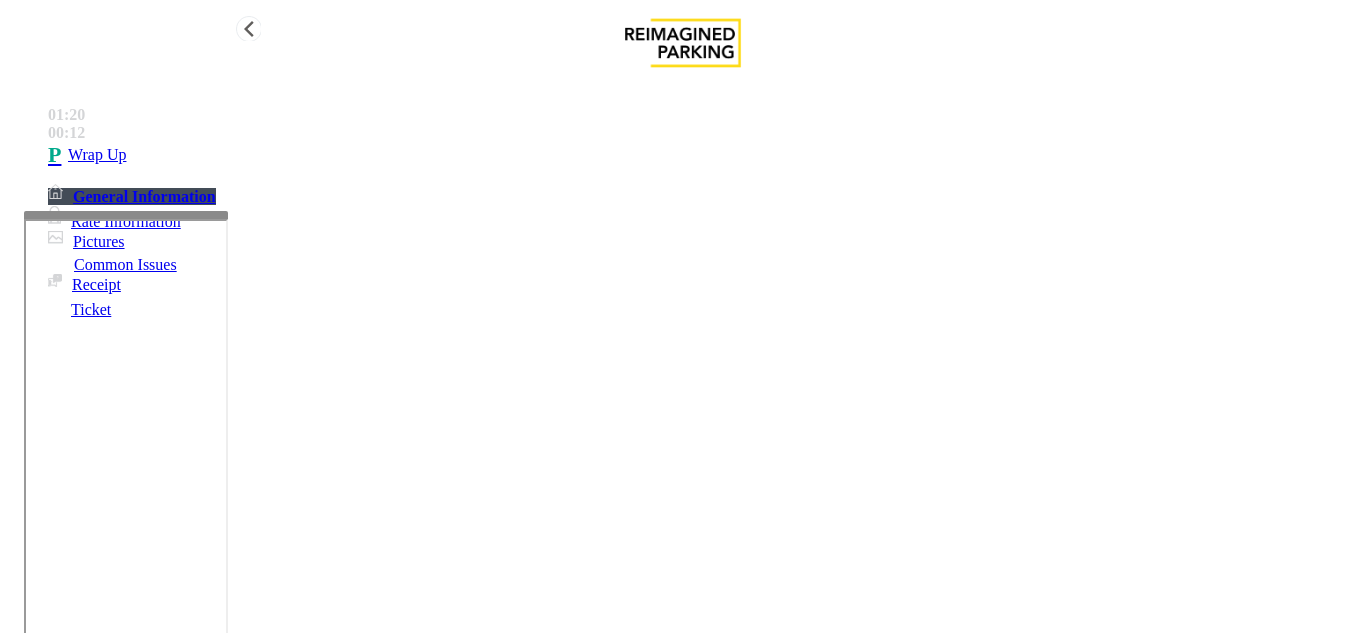 click on "01:20   00:12  Wrap Up" at bounding box center [683, 133] 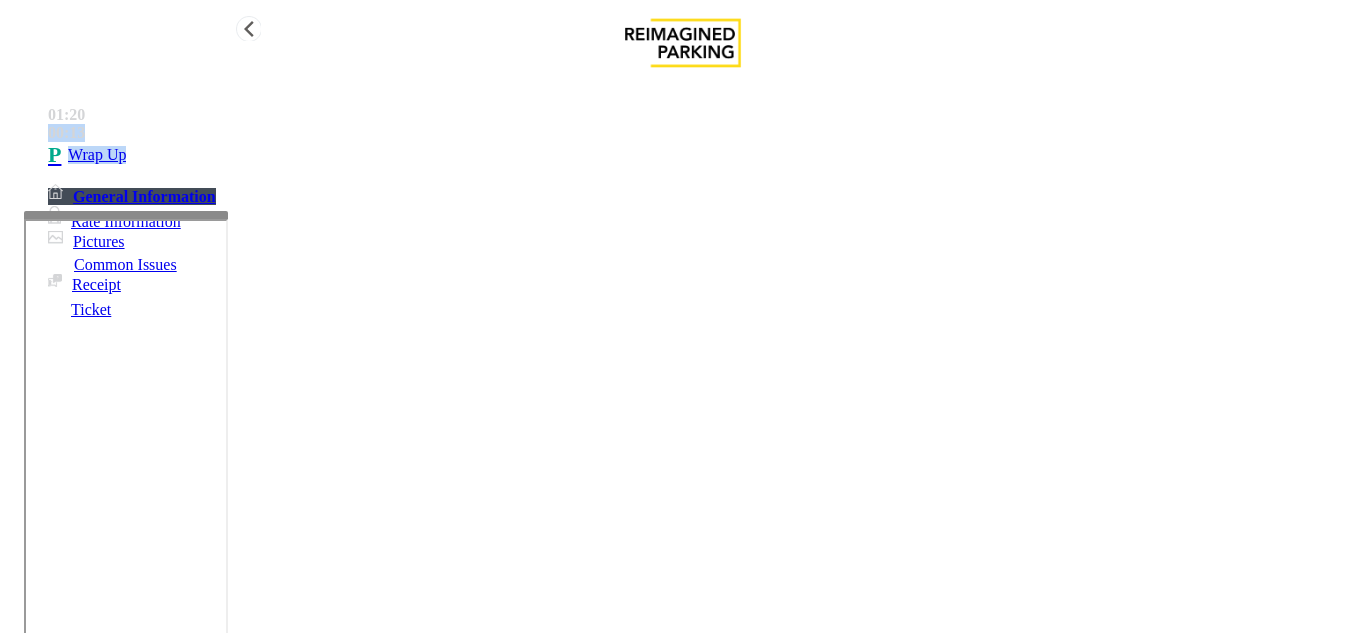 click on "Wrap Up" at bounding box center [703, 155] 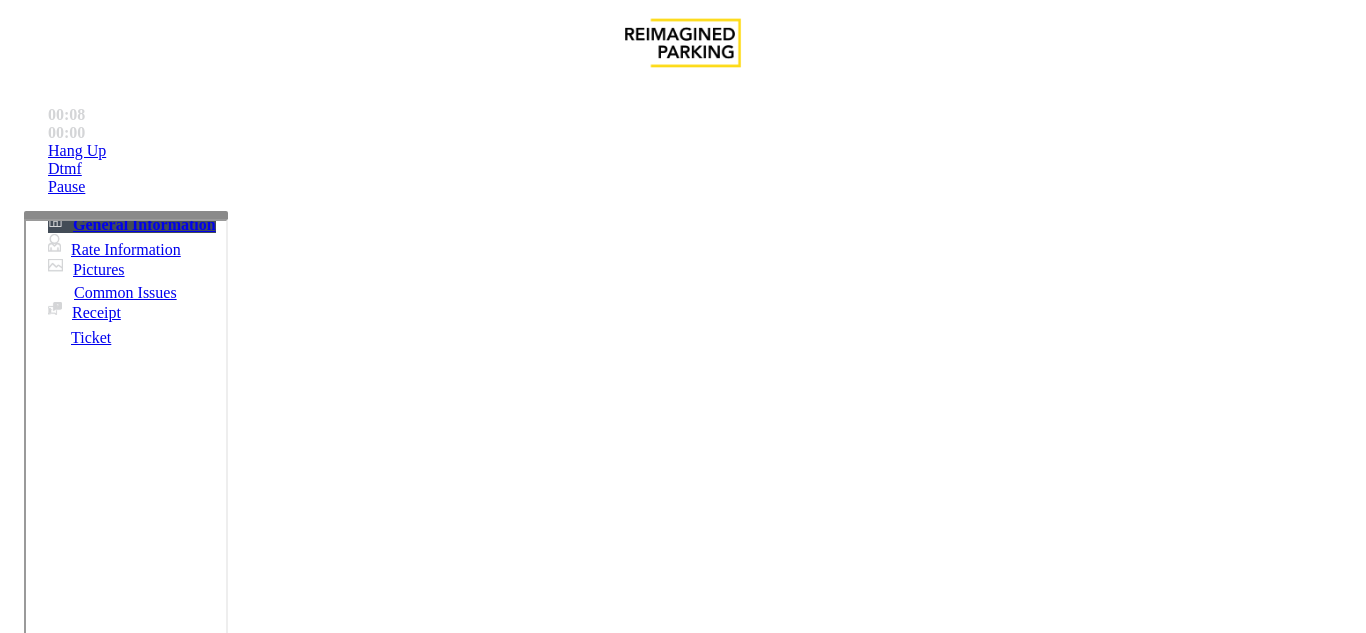 drag, startPoint x: 443, startPoint y: 560, endPoint x: 411, endPoint y: 310, distance: 252.03967 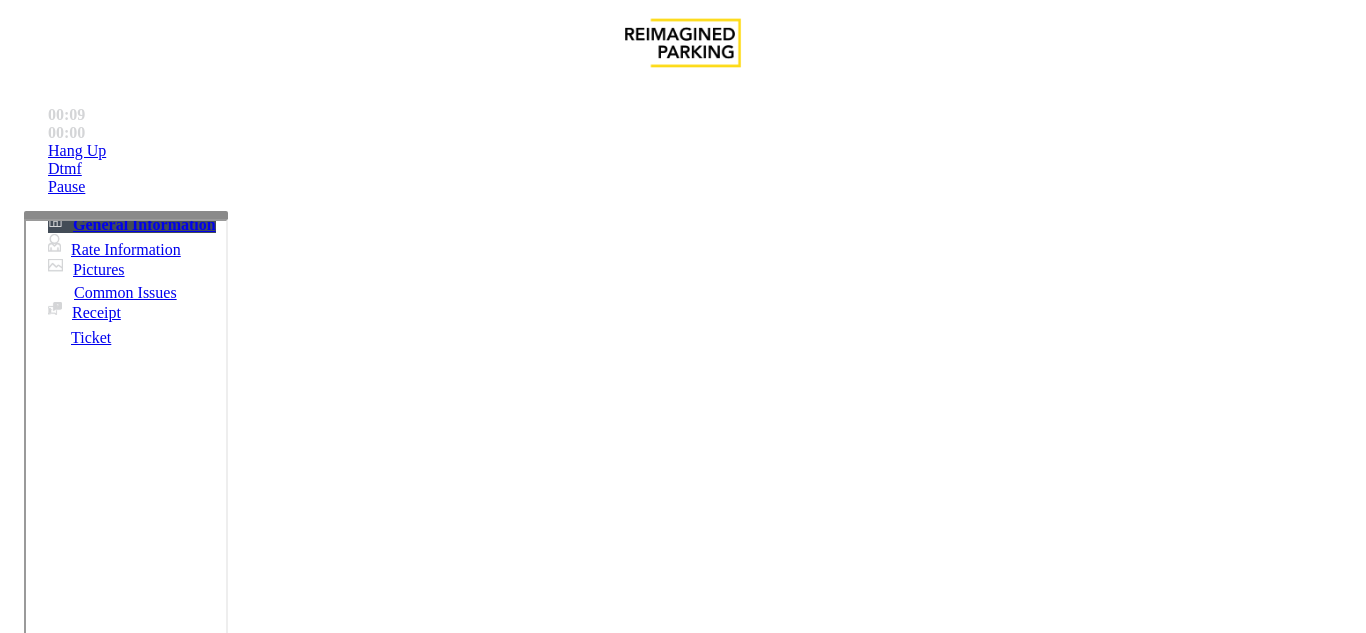 click on "Issue" at bounding box center (682, 1253) 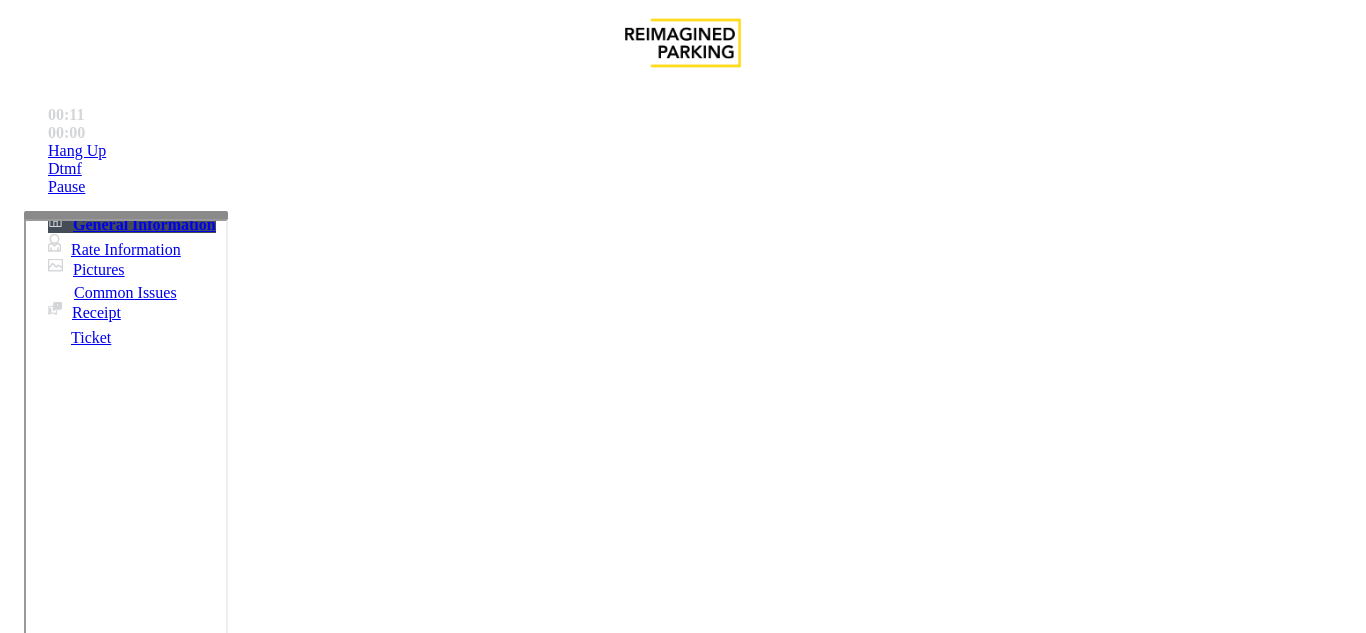 click at bounding box center (229, 1334) 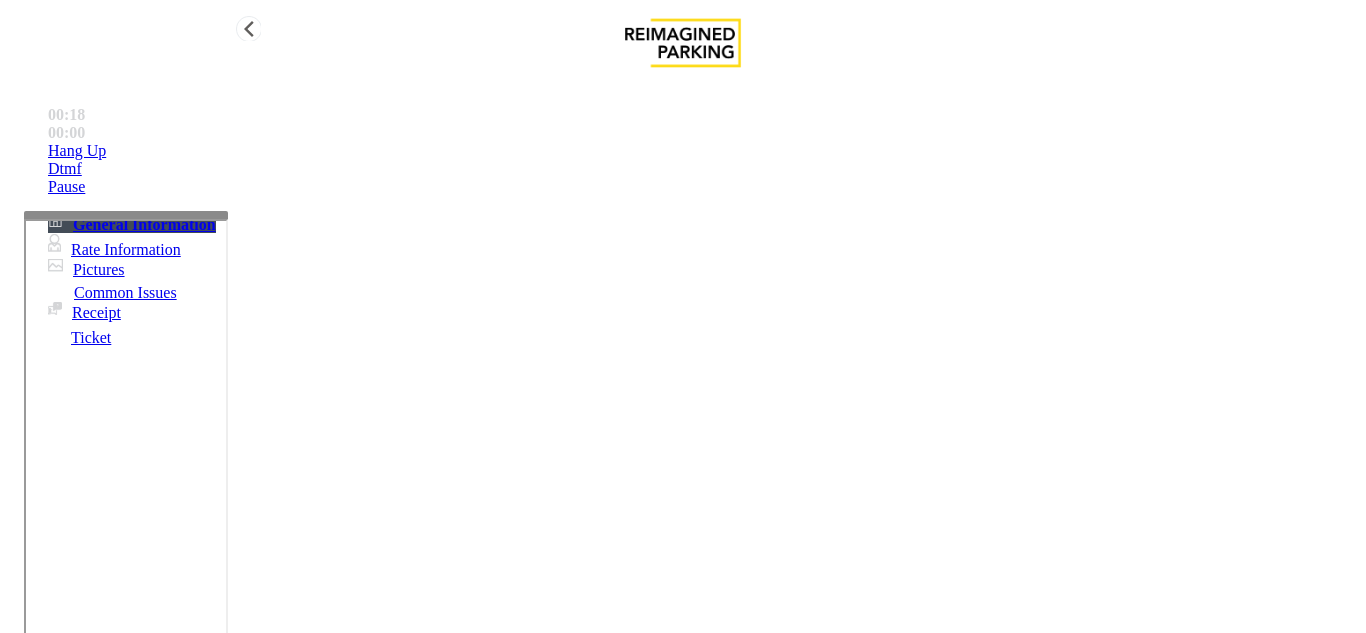 type on "**********" 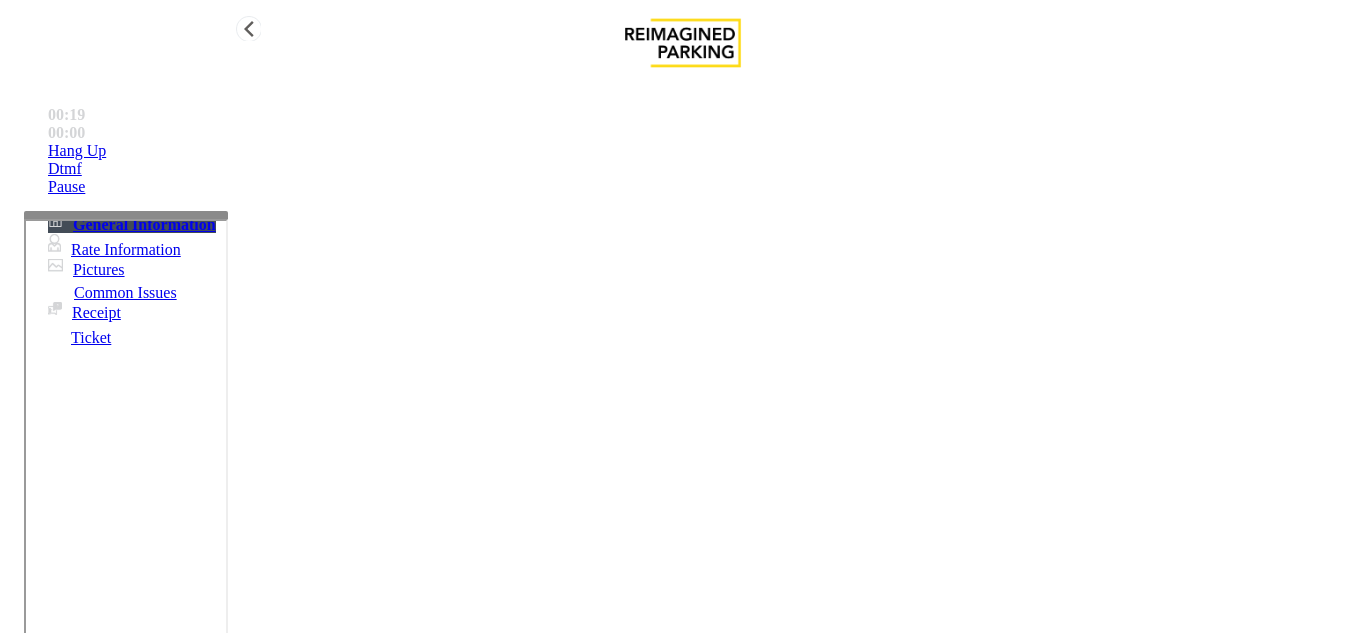 click on "Hang Up" at bounding box center [703, 151] 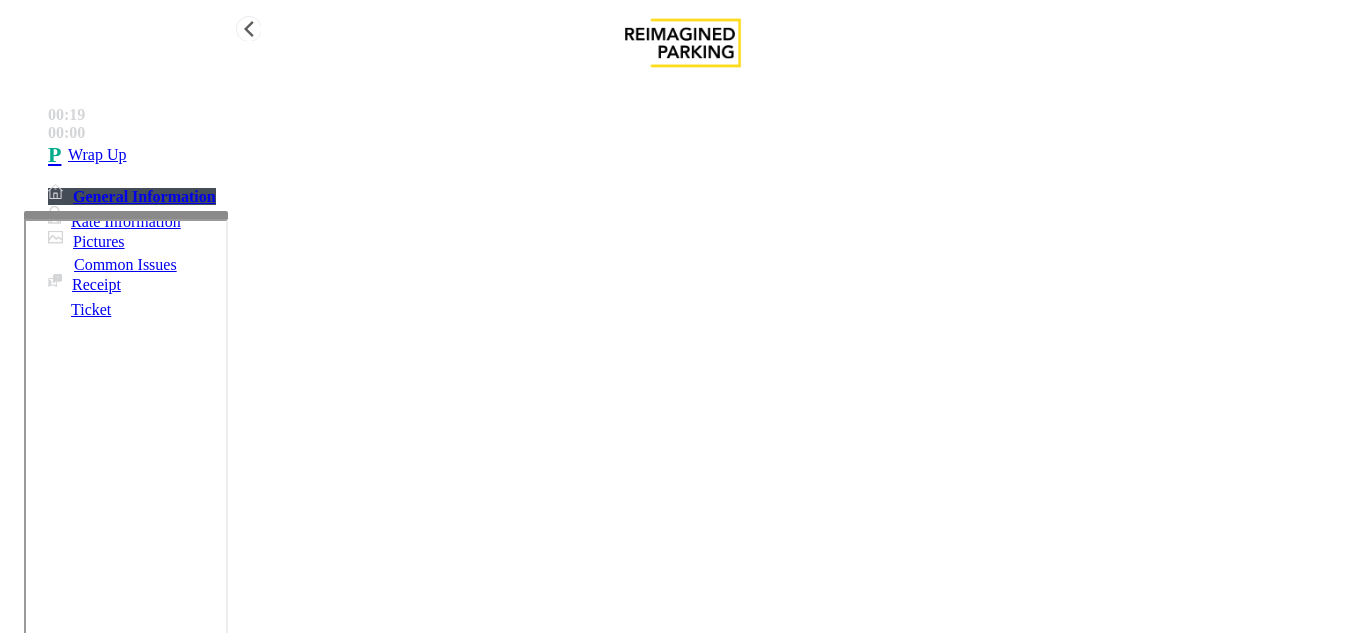 click on "Wrap Up" at bounding box center (703, 155) 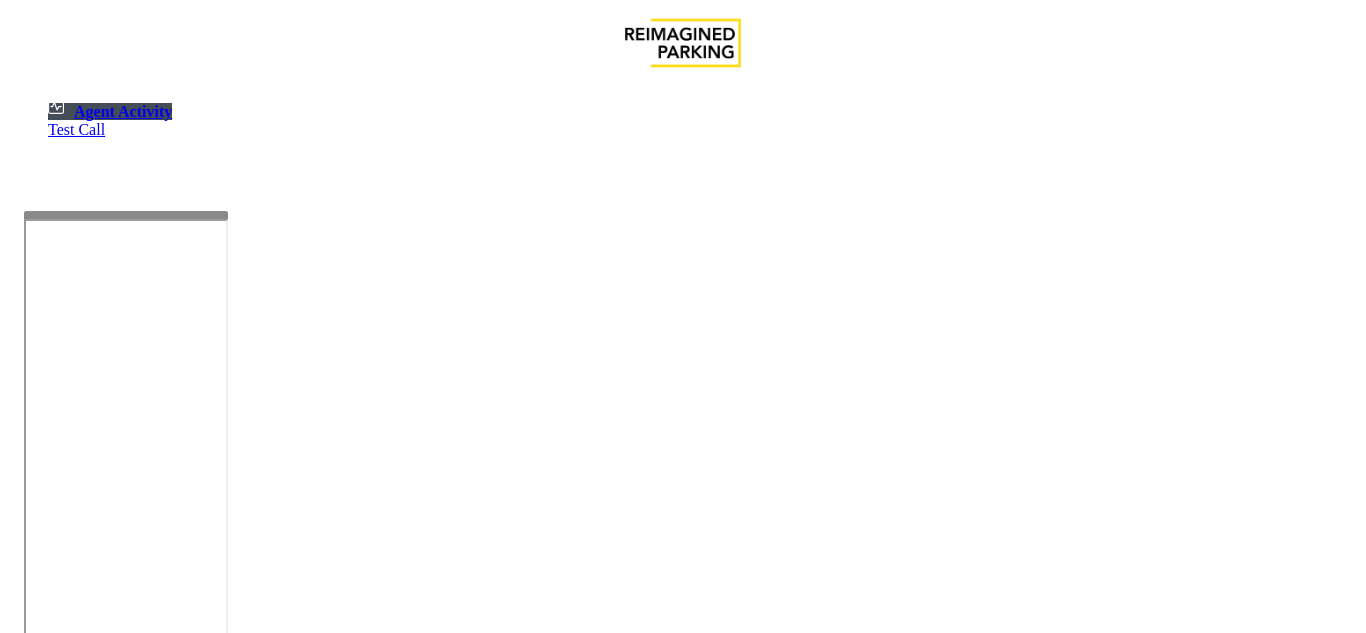click at bounding box center [79, 1335] 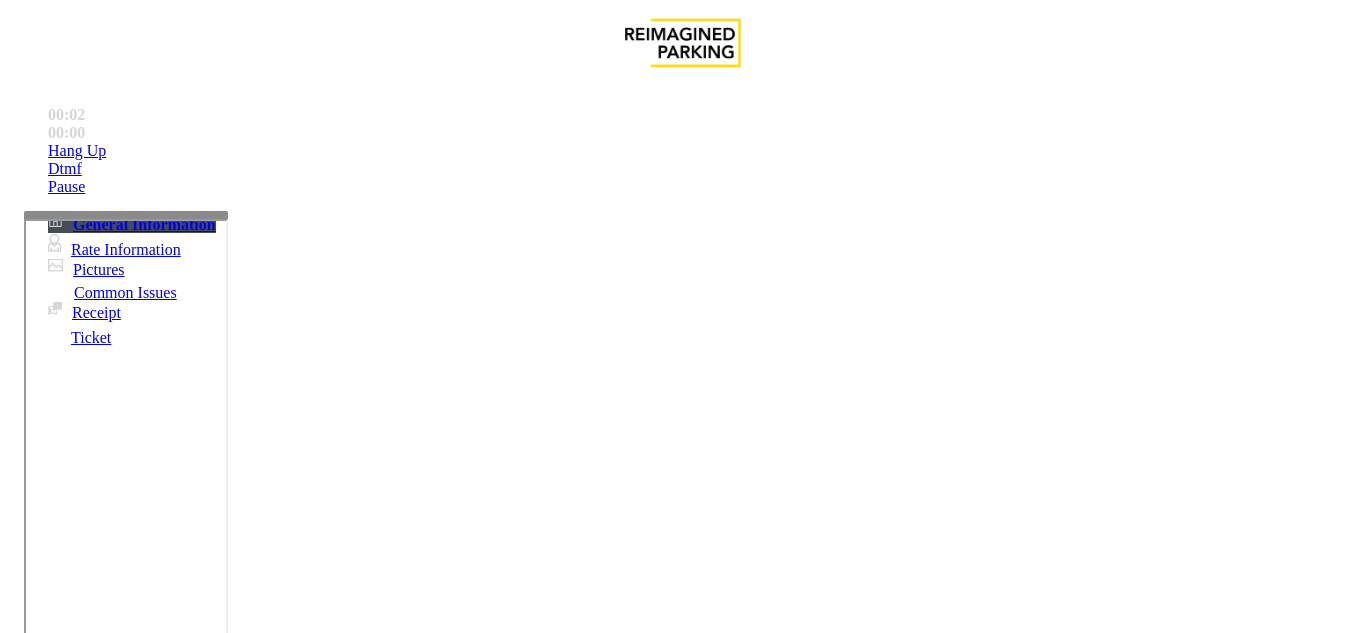 scroll, scrollTop: 1300, scrollLeft: 0, axis: vertical 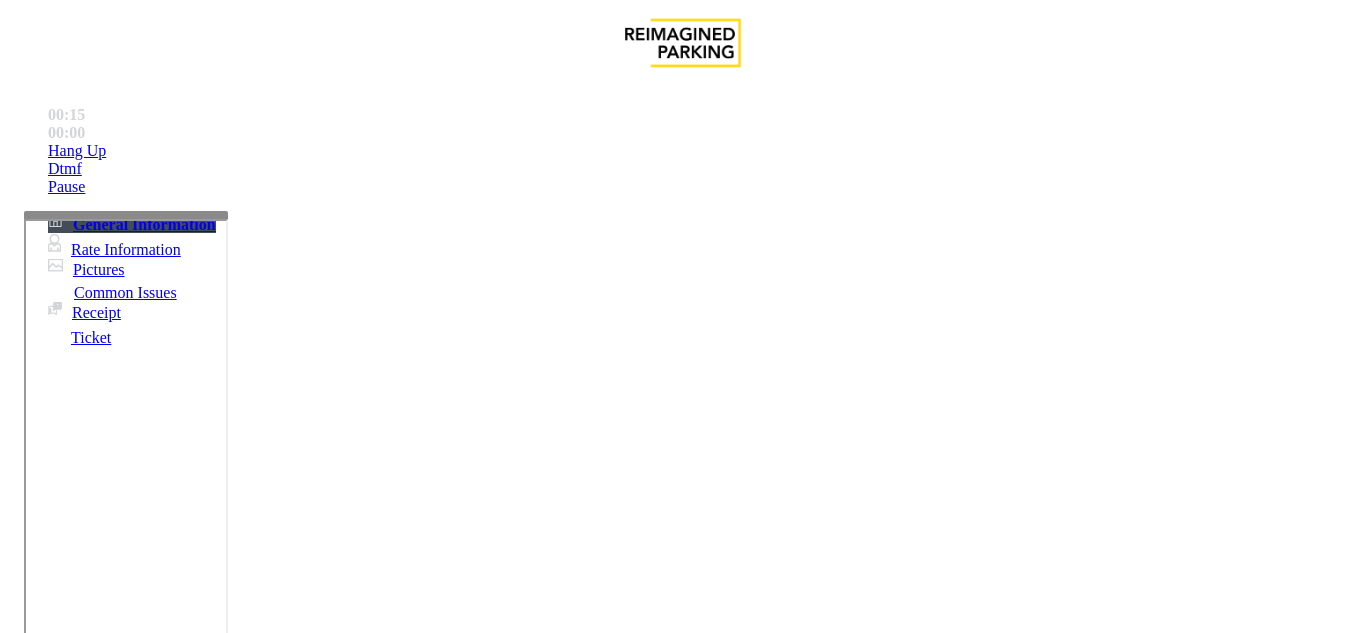 click on "Monthly Issue" at bounding box center [268, 1286] 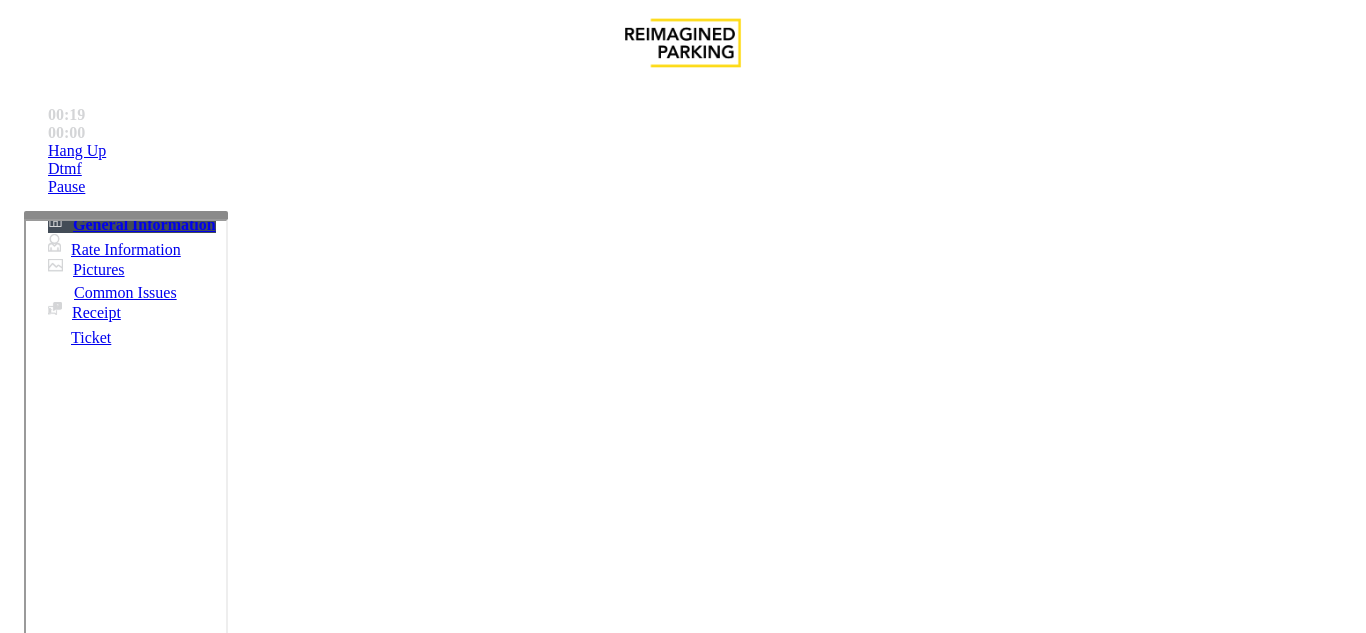 paste on "**********" 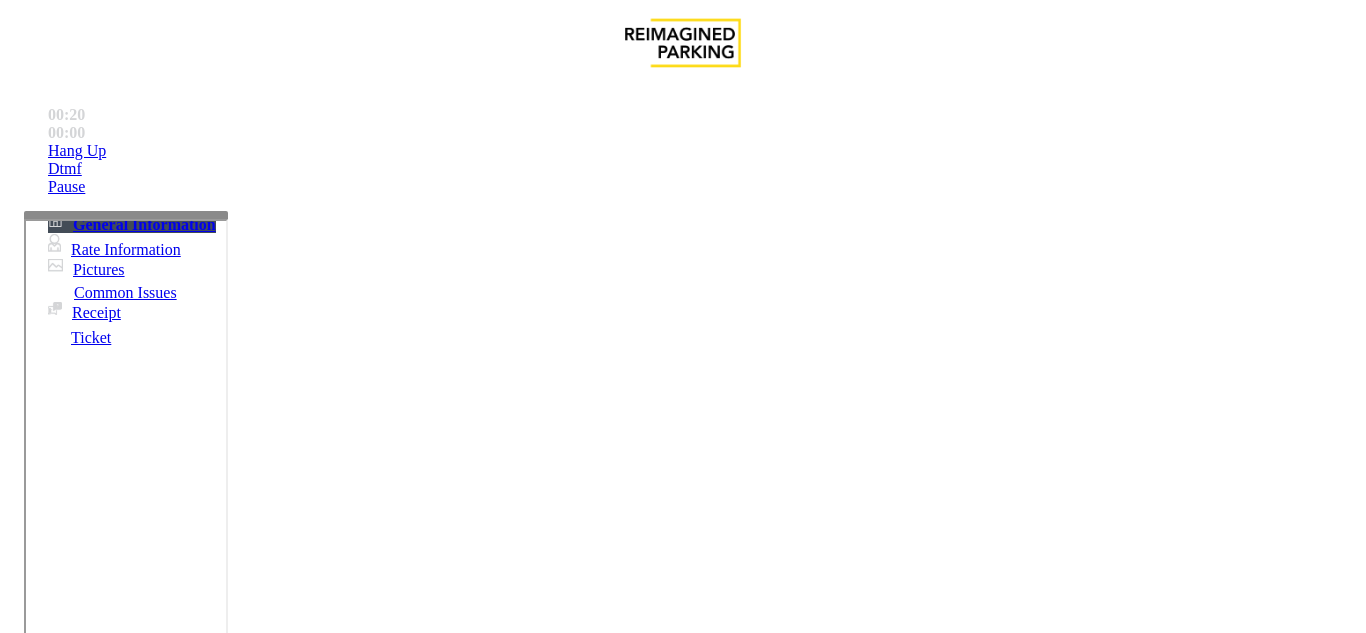 click on "Passback" at bounding box center [682, 1271] 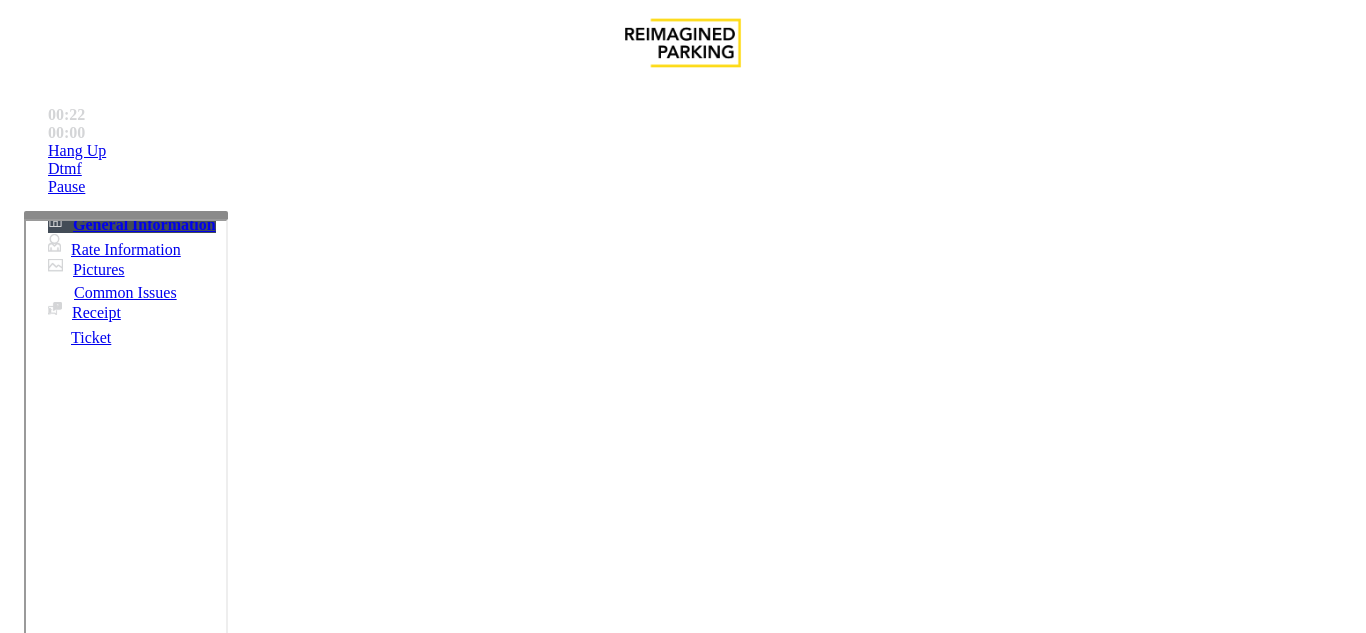 click at bounding box center (221, 1615) 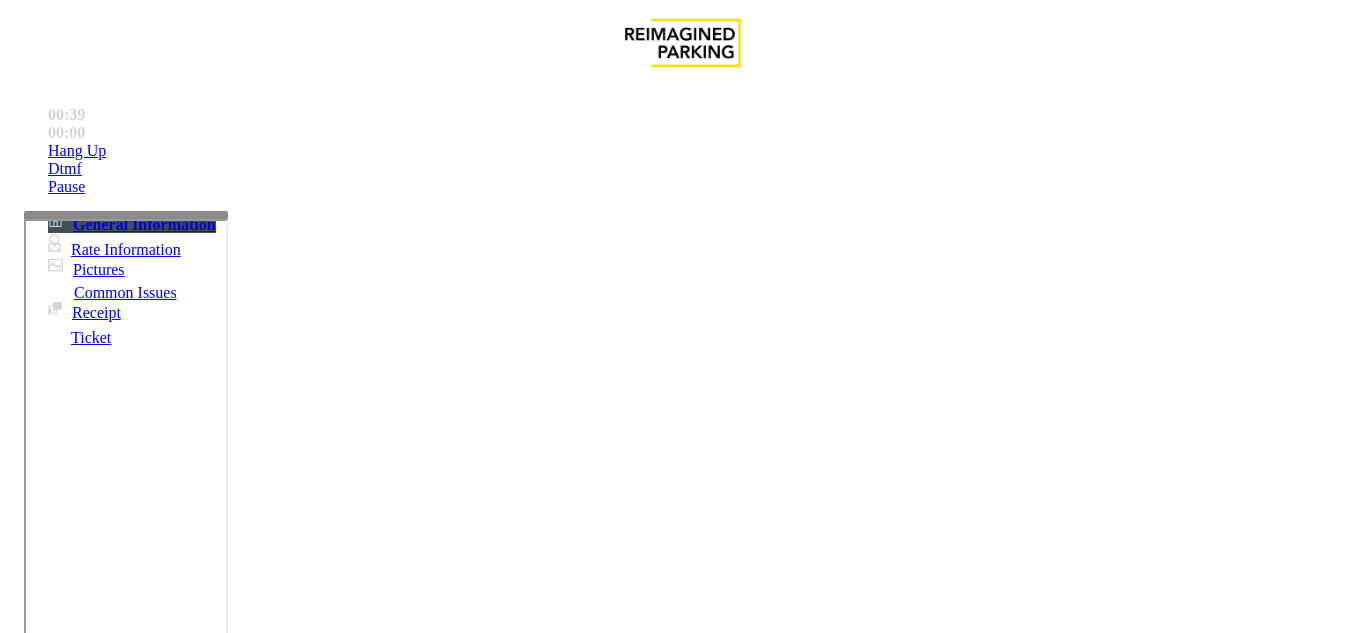 click at bounding box center (221, 1615) 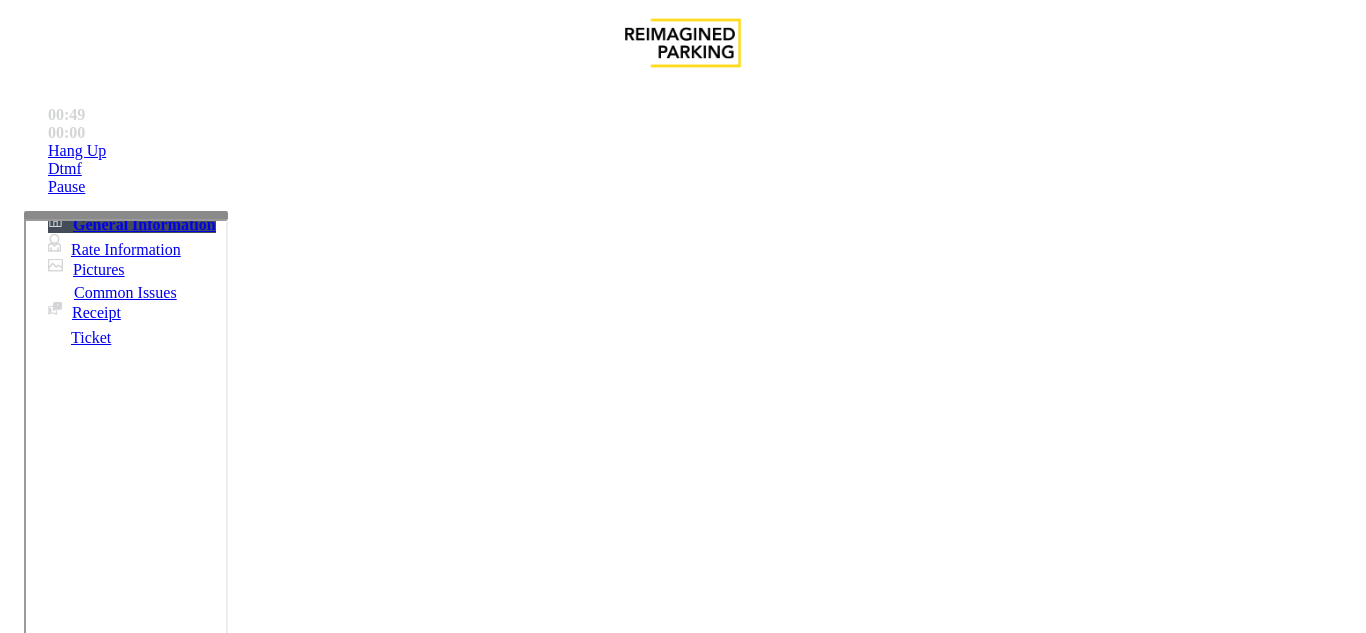 scroll, scrollTop: 11, scrollLeft: 0, axis: vertical 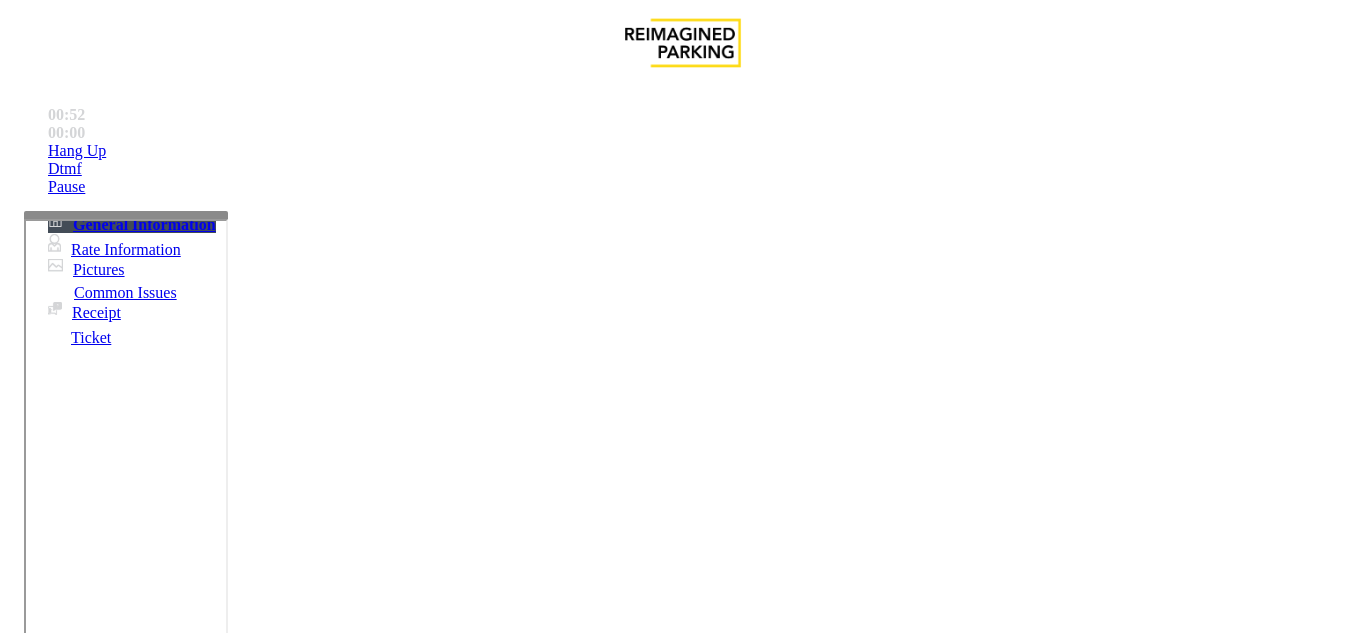 type on "**********" 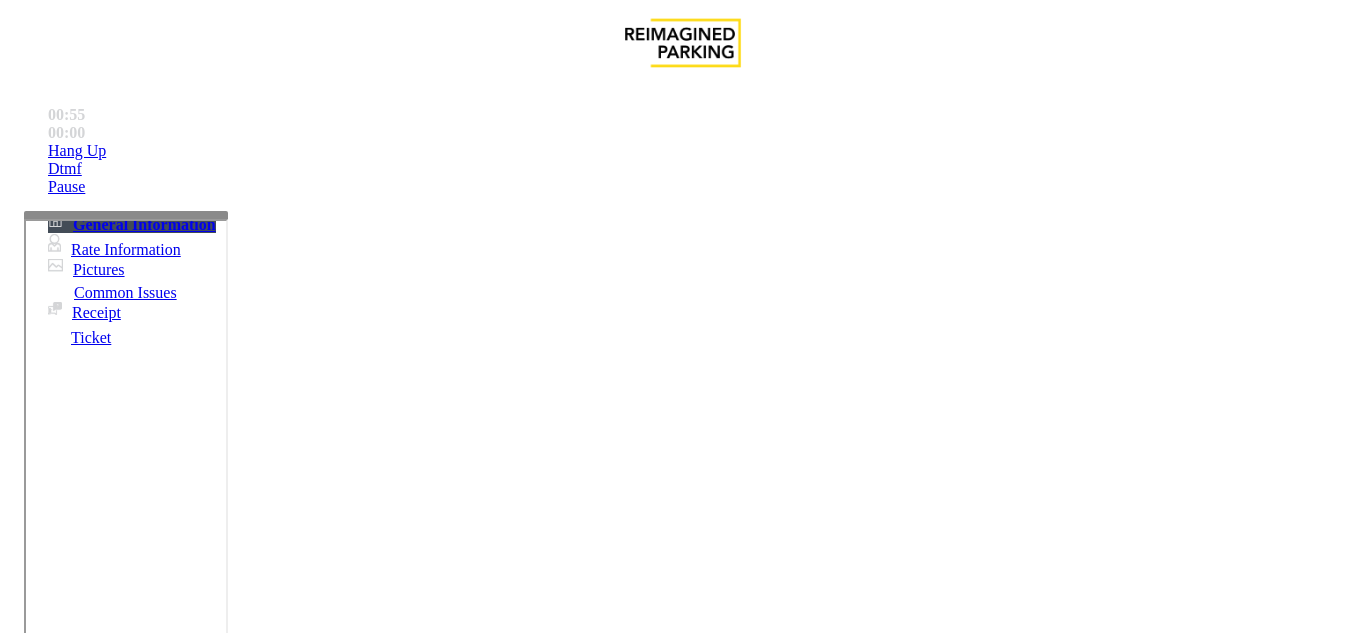 type on "****" 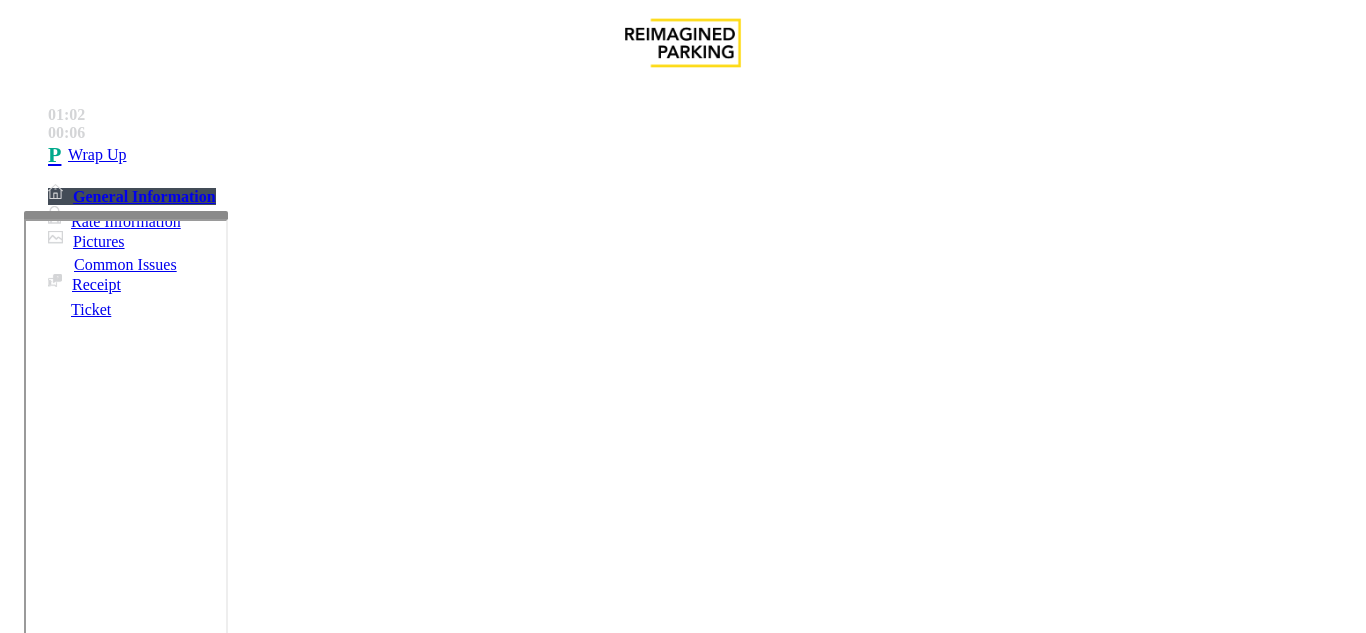 type on "*****" 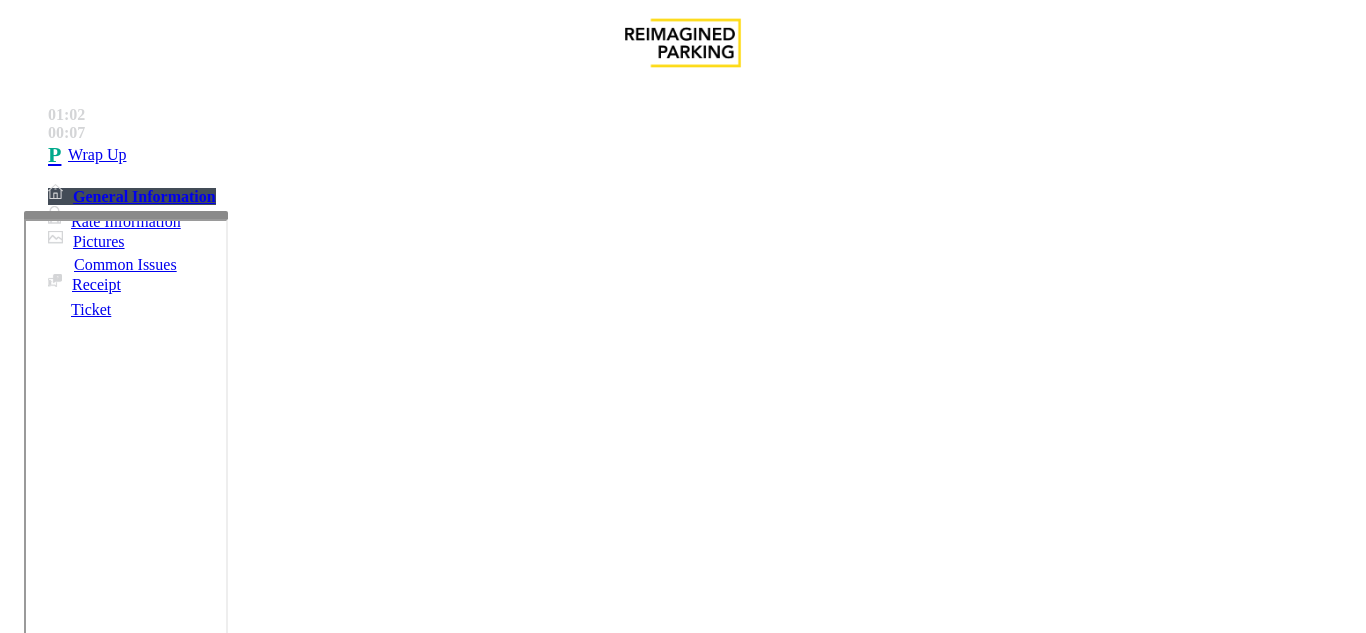 scroll, scrollTop: 211, scrollLeft: 0, axis: vertical 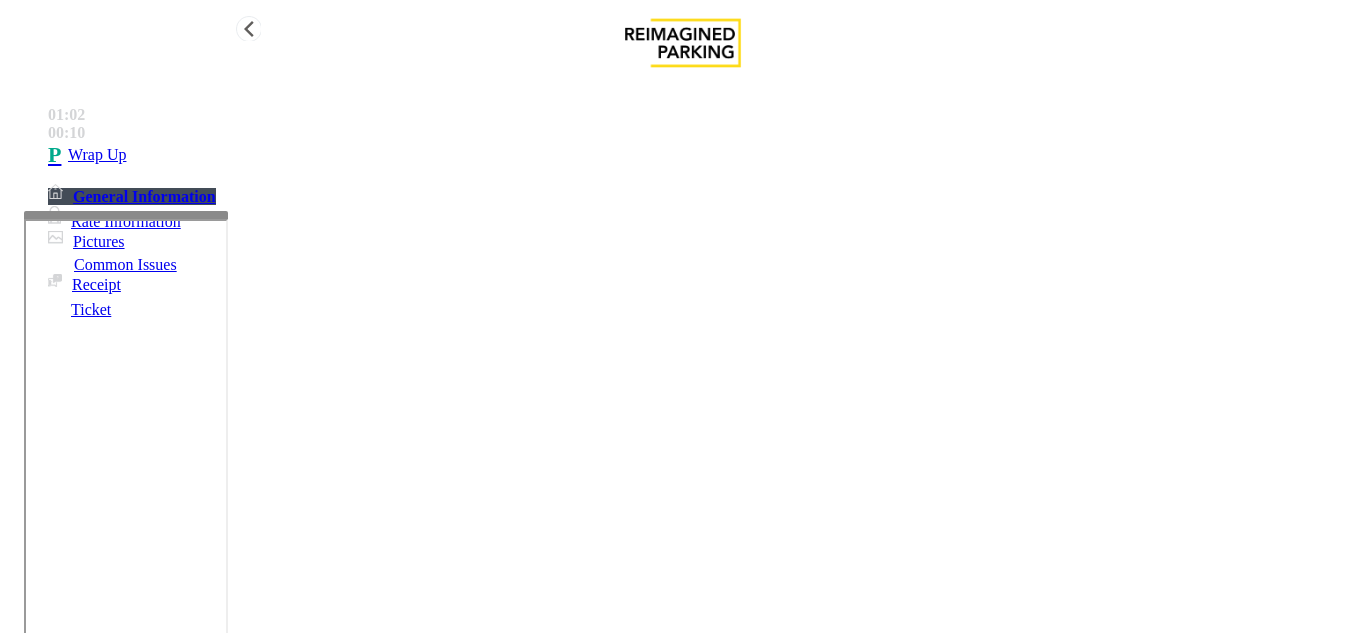 type on "**" 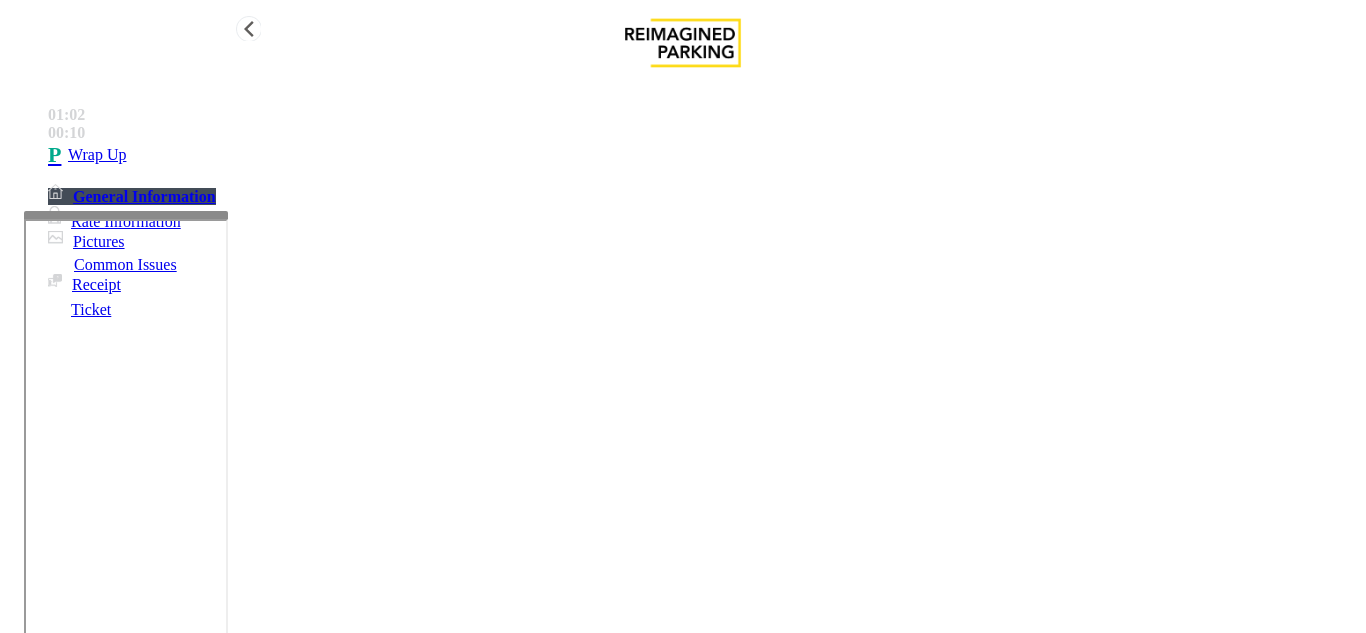 click on "Wrap Up" at bounding box center [703, 155] 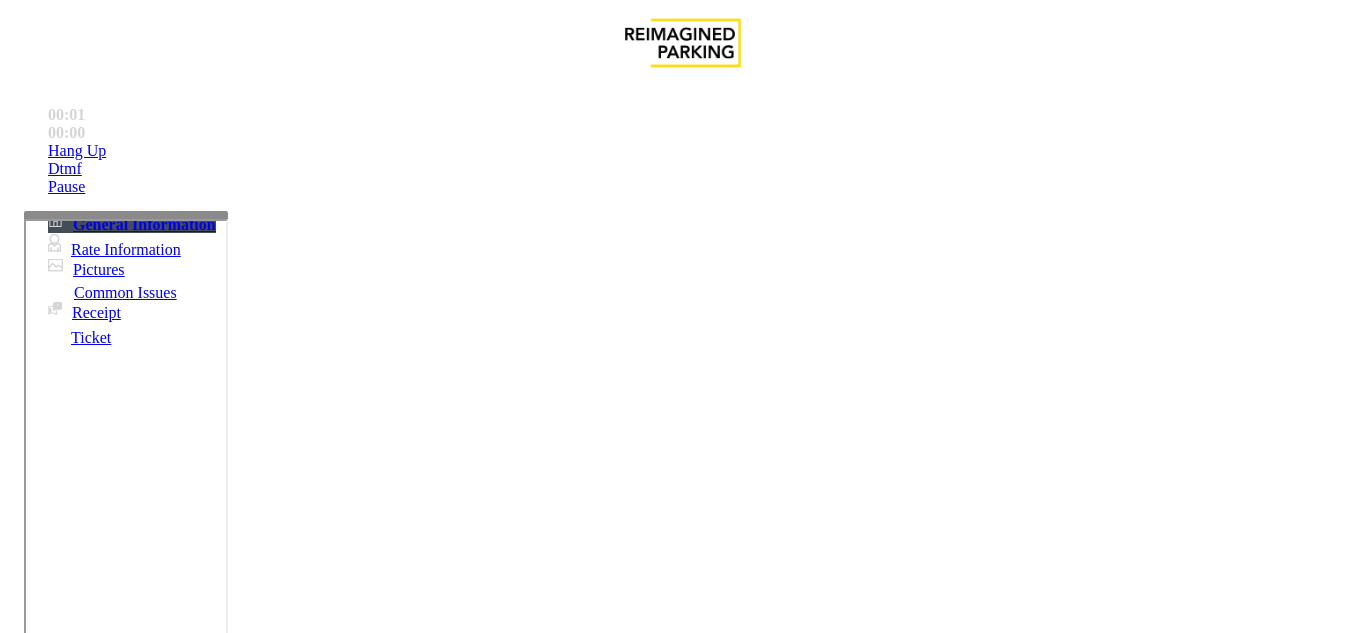 click on "[CITY], [STATE] Exit Issue Ticket Issue Payment Issue Monthly Issue Validation Issue Equipment Issue General Other Services Paystation Issue Intercom Issue/No Response No Assistance Needed Main Revenue Control Manufacturer: Amano McGann ← Move left → Move right ↑ Move up ↓ Move down + Zoom in - Zoom out Home Jump left by 75% End Jump right by 75% Page Up Jump up by 75% Page Down Jump down by 75% To navigate, press the arrow keys. Map Terrain Satellite Labels Keyboard shortcuts Map Data Map data ©2025 Google Map data ©2025 Google 20 km Click to toggle between metric and imperial units Terms Report a map error Video is not available for this lane. Previous Next Map CAM I37-309 - RIU Plaza Fisherman Wharf (I) (CP) Rui Plaza ADDRESS Updated by [NAME] - [DATE] Click here for full list of Monthly Parker Click here for full list of Employees If you are getting any monthly parker whose name was not mentioned on the above list. ." at bounding box center [682, 2534] 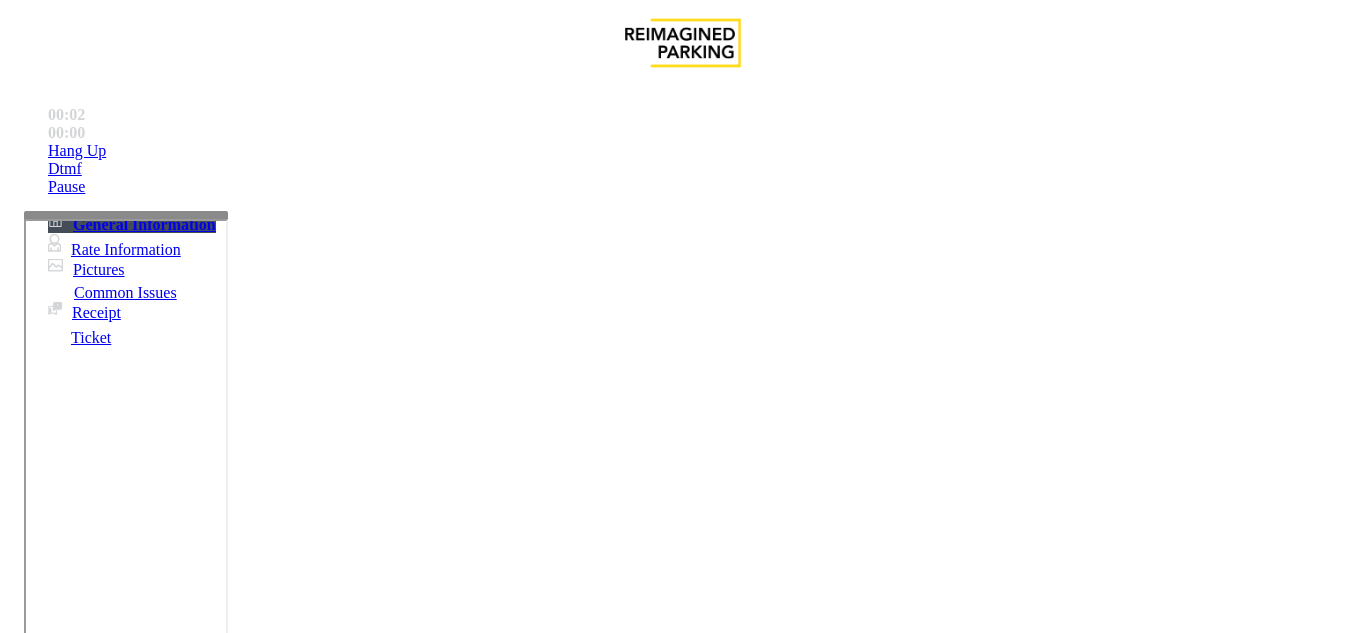 scroll, scrollTop: 500, scrollLeft: 0, axis: vertical 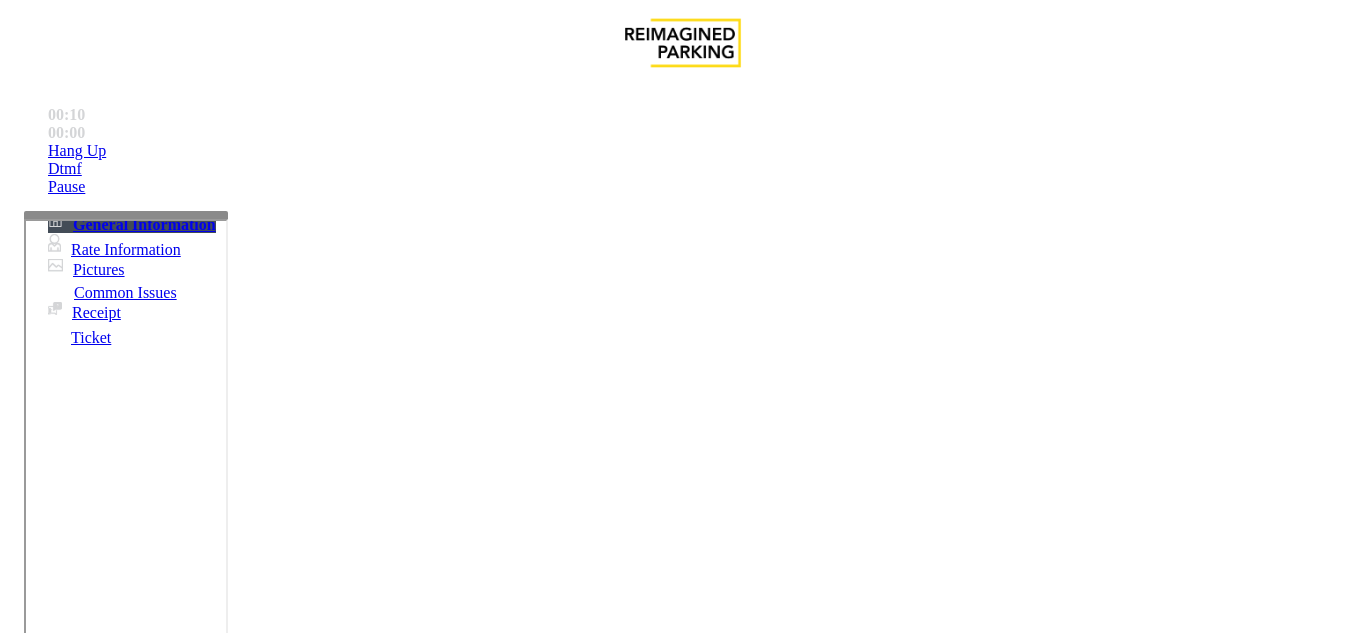 drag, startPoint x: 711, startPoint y: 390, endPoint x: 689, endPoint y: 402, distance: 25.059929 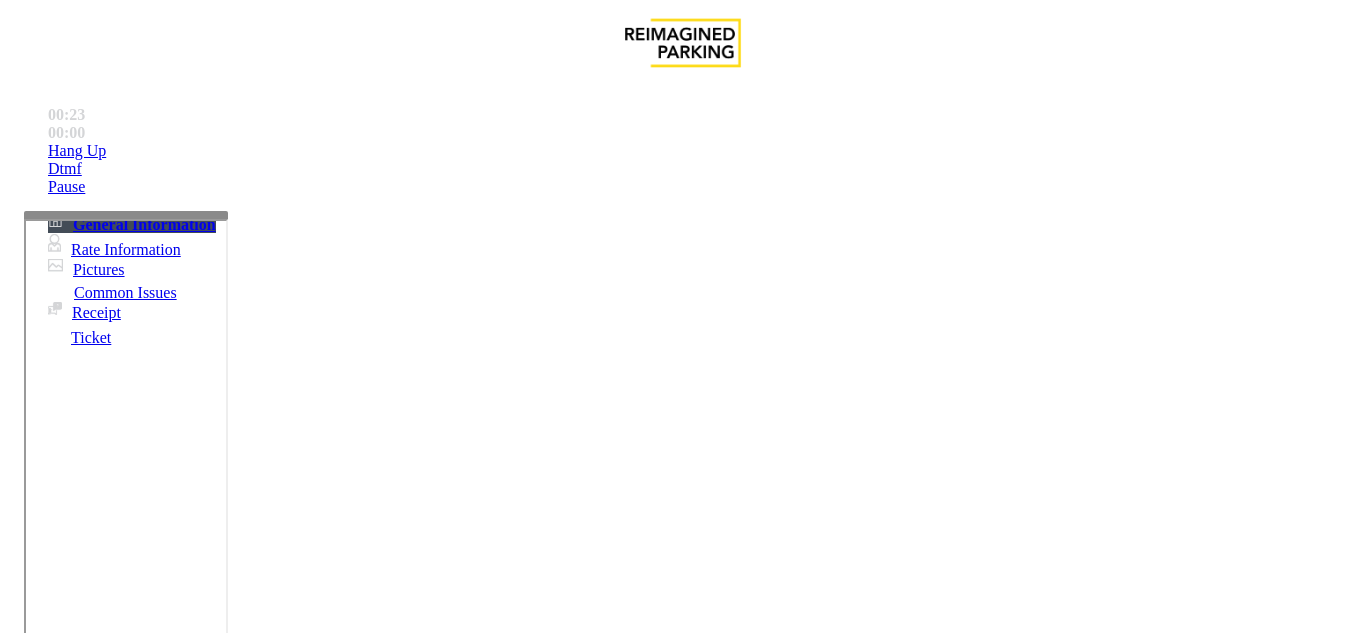 click on "Services" at bounding box center (687, 1286) 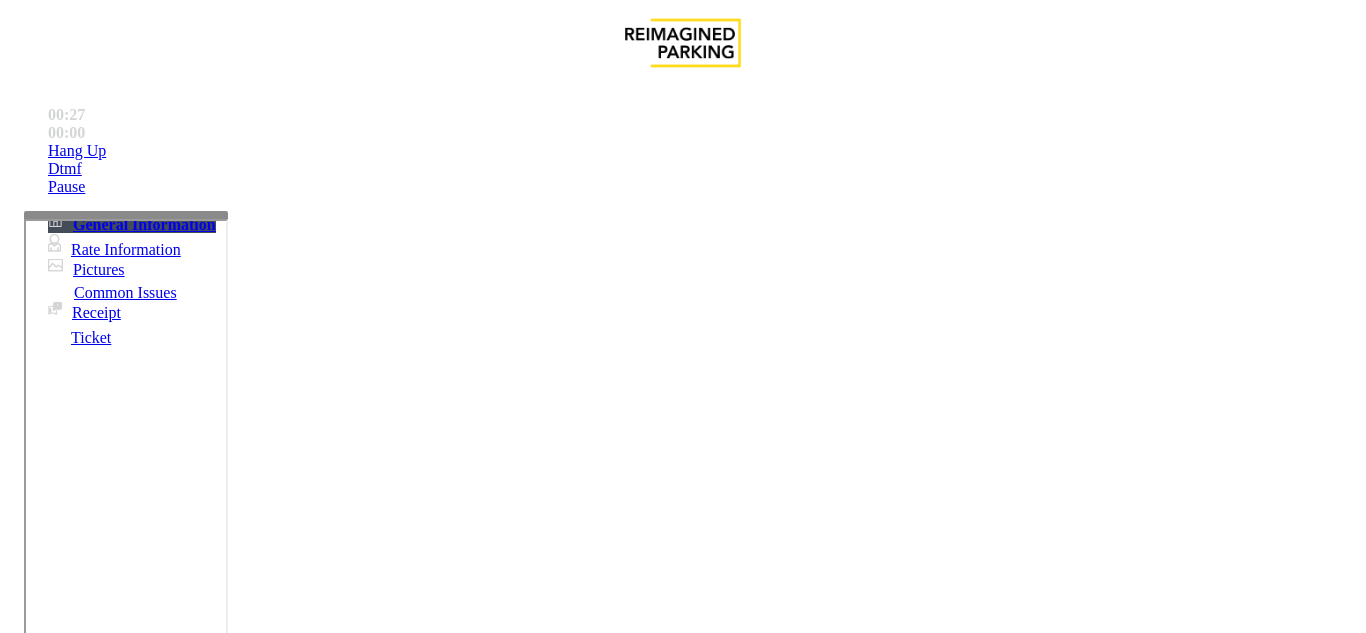 scroll, scrollTop: 300, scrollLeft: 0, axis: vertical 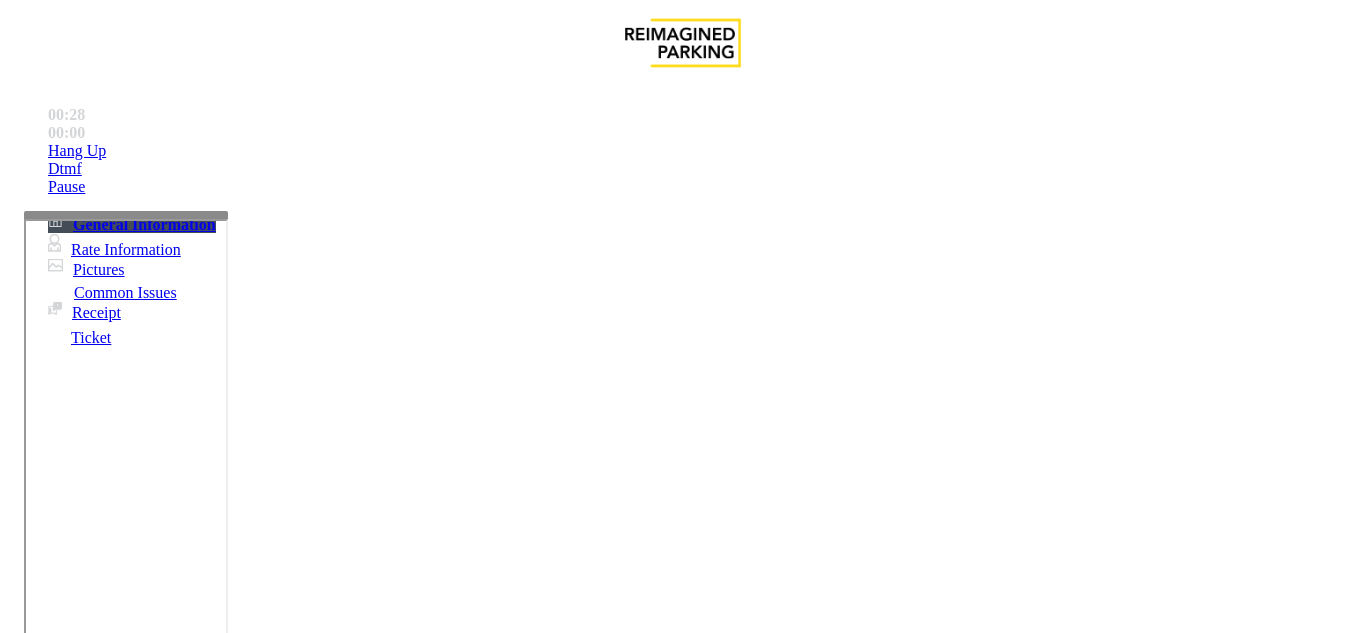 paste on "**********" 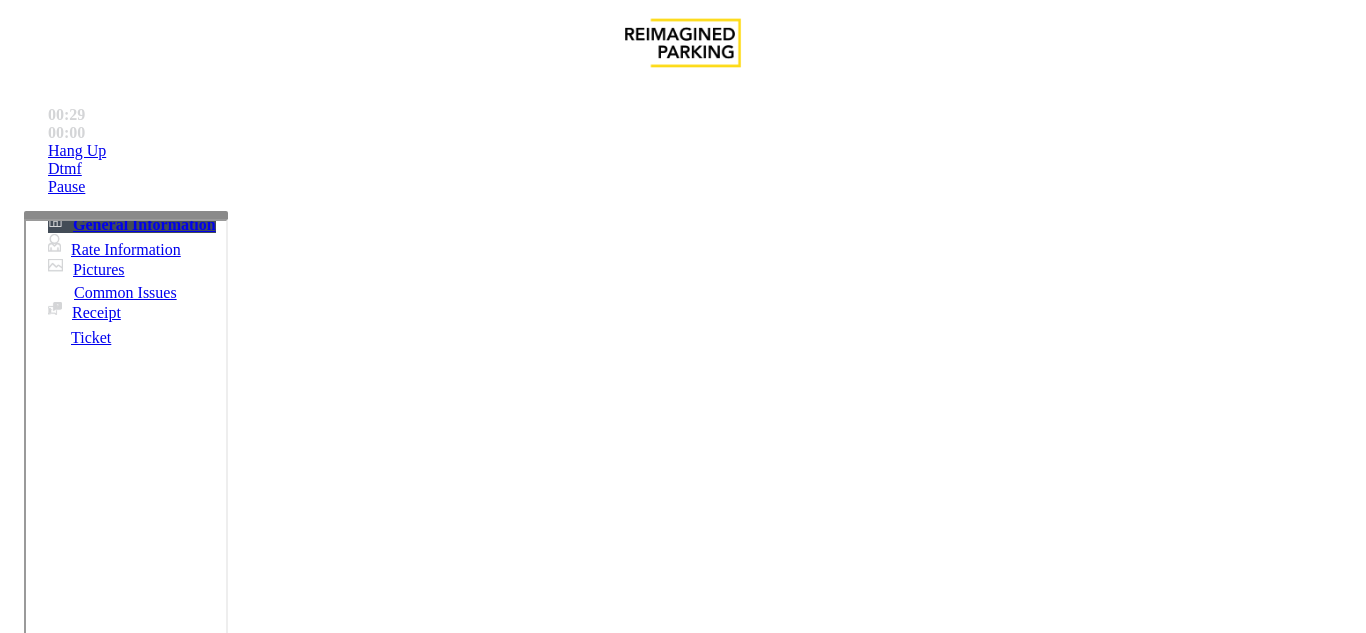 scroll, scrollTop: 0, scrollLeft: 0, axis: both 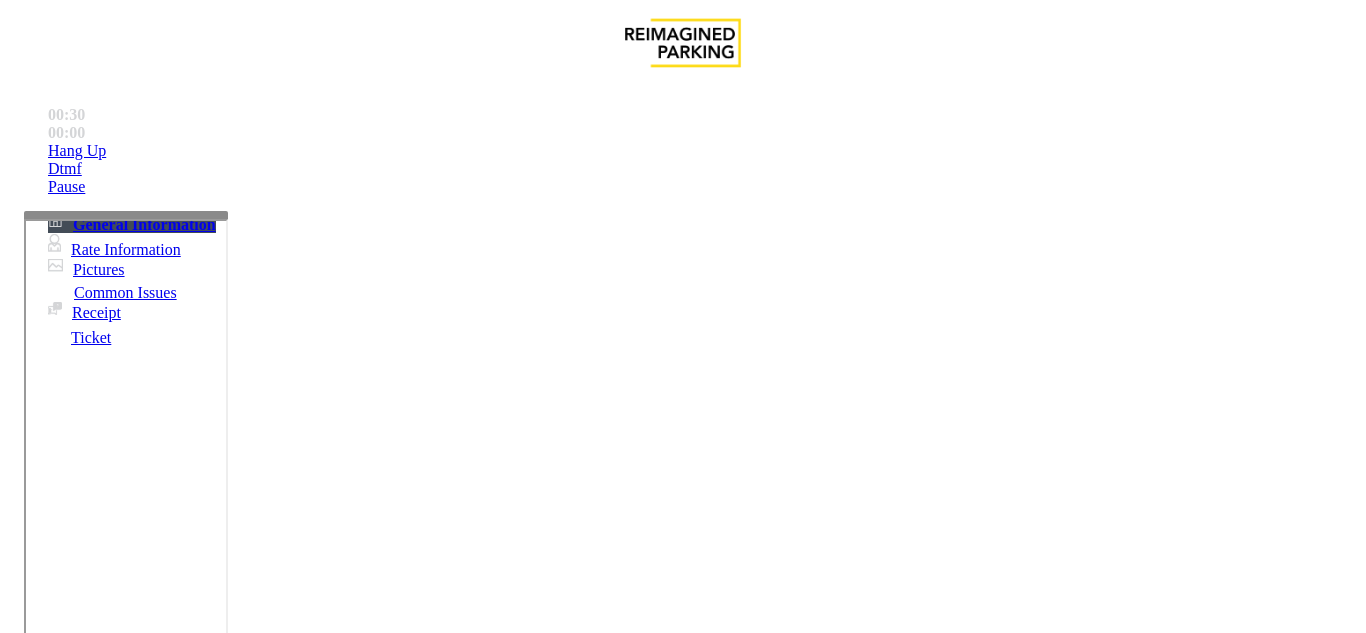 drag, startPoint x: 389, startPoint y: 186, endPoint x: 458, endPoint y: 183, distance: 69.065186 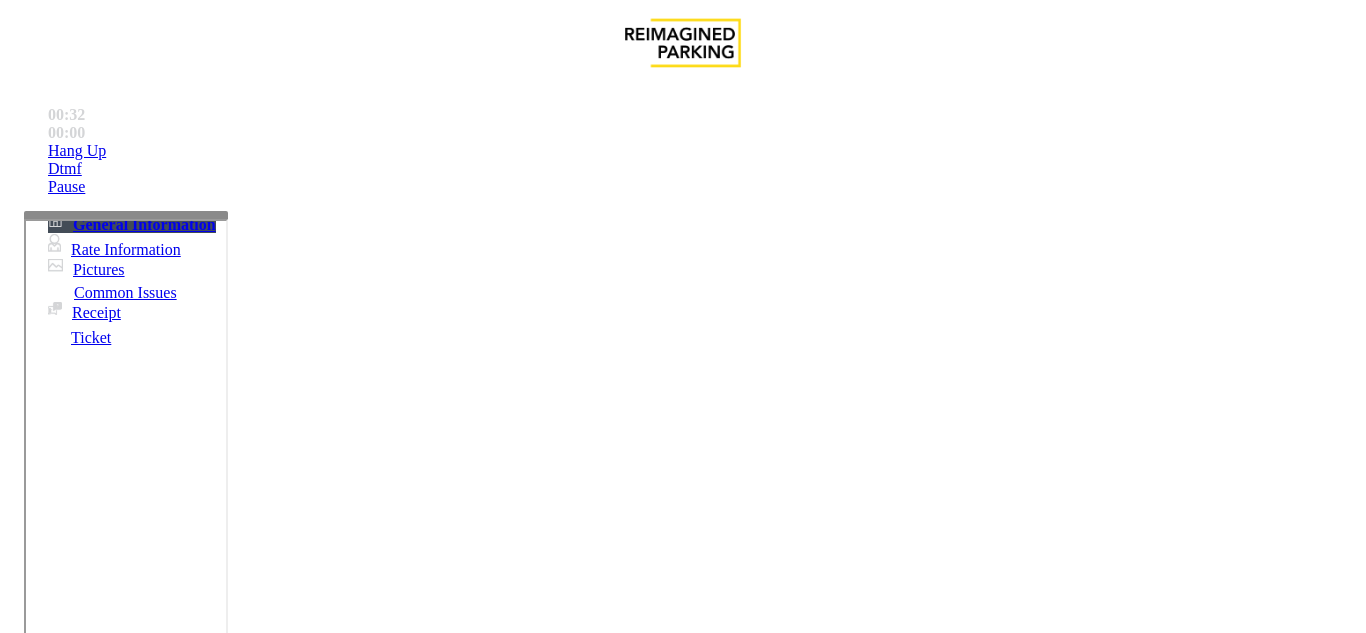 drag, startPoint x: 356, startPoint y: 166, endPoint x: 277, endPoint y: 184, distance: 81.02469 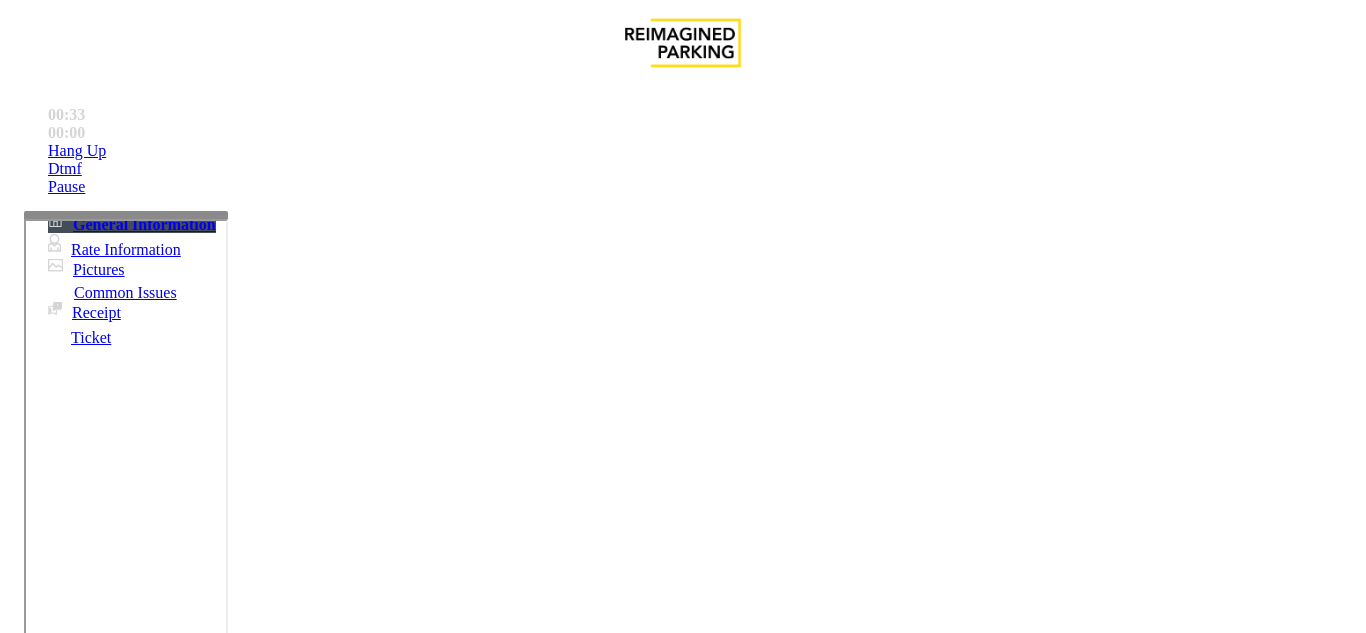 scroll, scrollTop: 100, scrollLeft: 0, axis: vertical 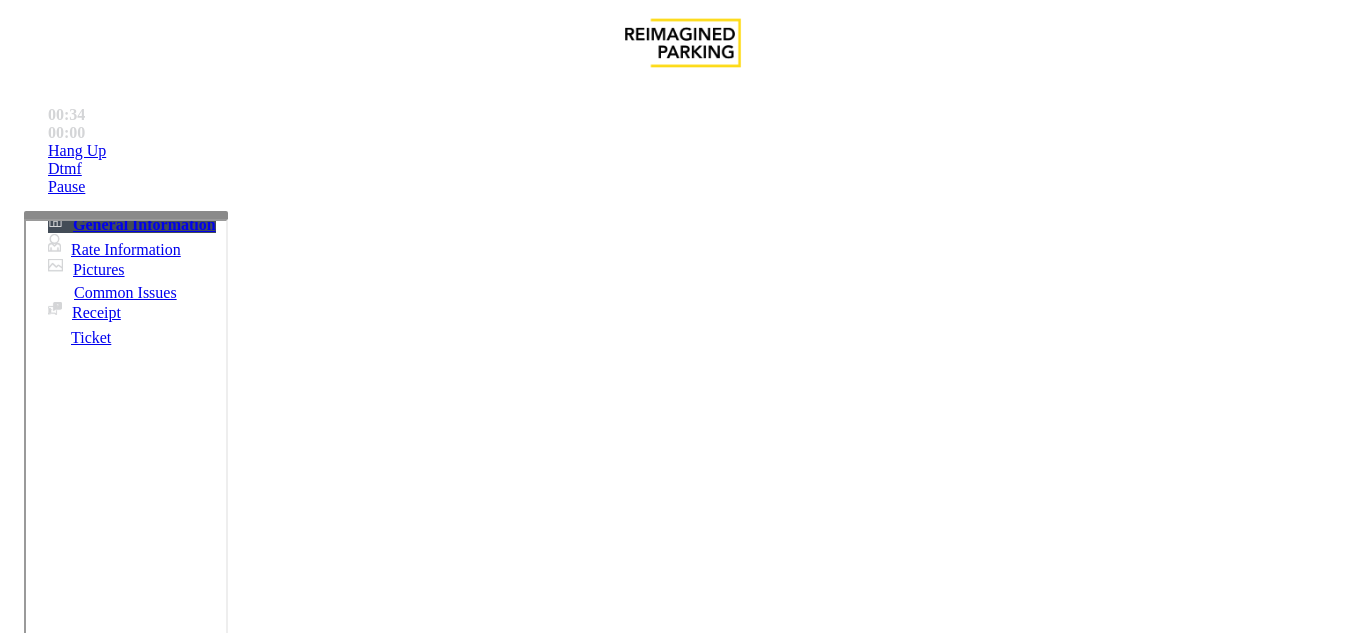 click on "Online Reservations" at bounding box center (682, 1271) 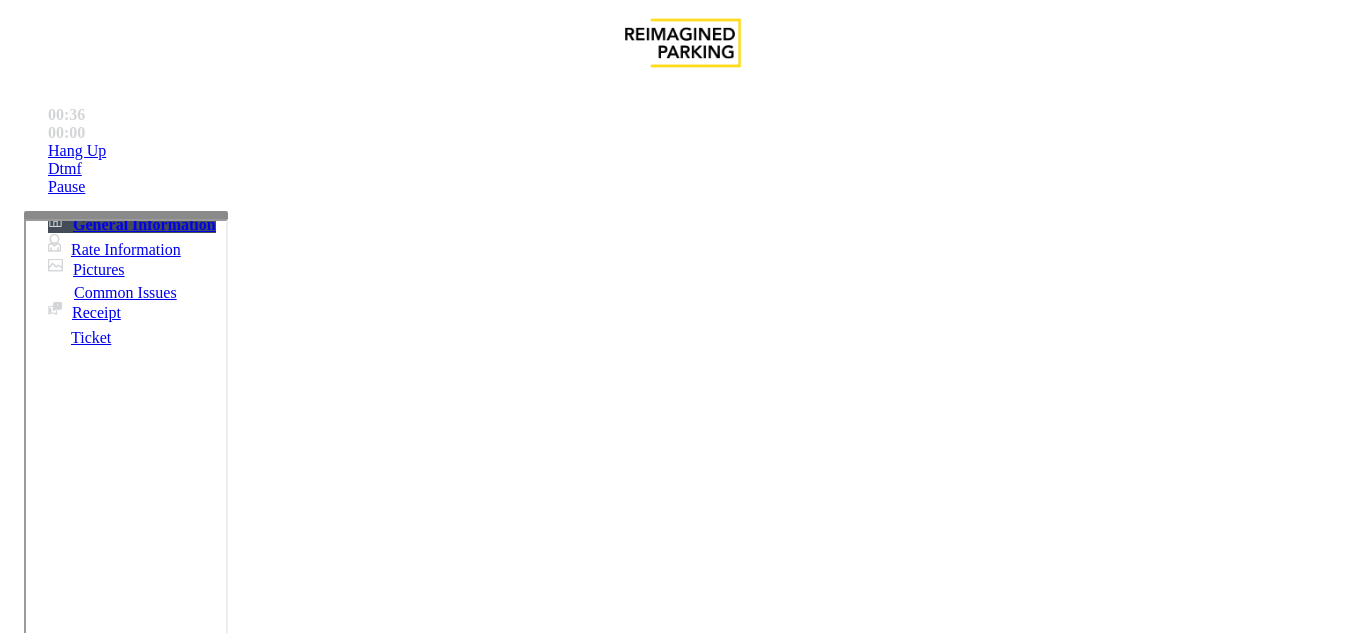 click at bounding box center (221, 1680) 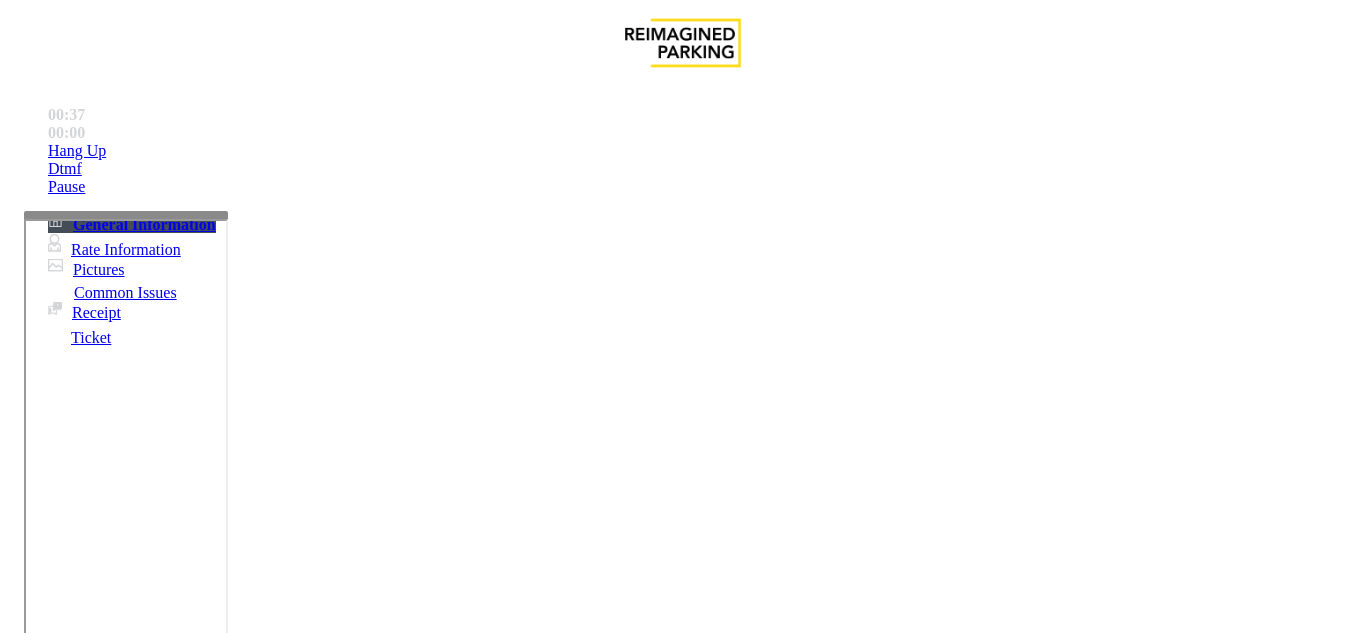 click at bounding box center [221, 1680] 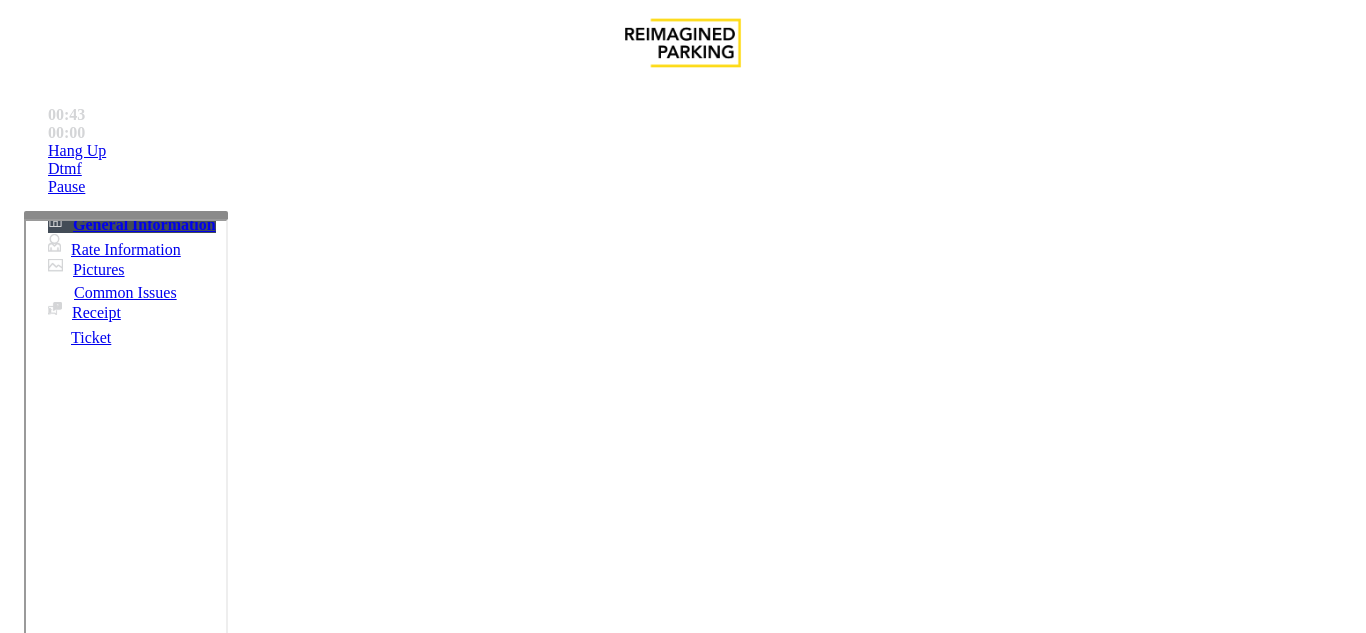 scroll, scrollTop: 200, scrollLeft: 0, axis: vertical 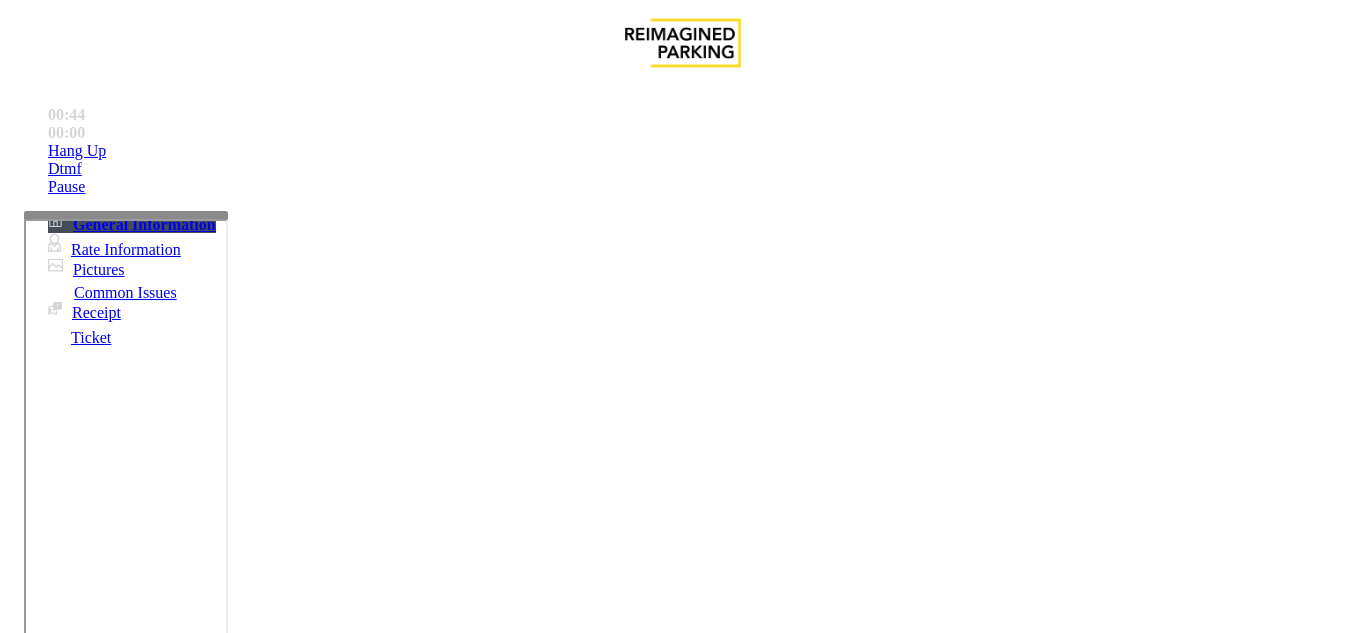 click at bounding box center (221, 1680) 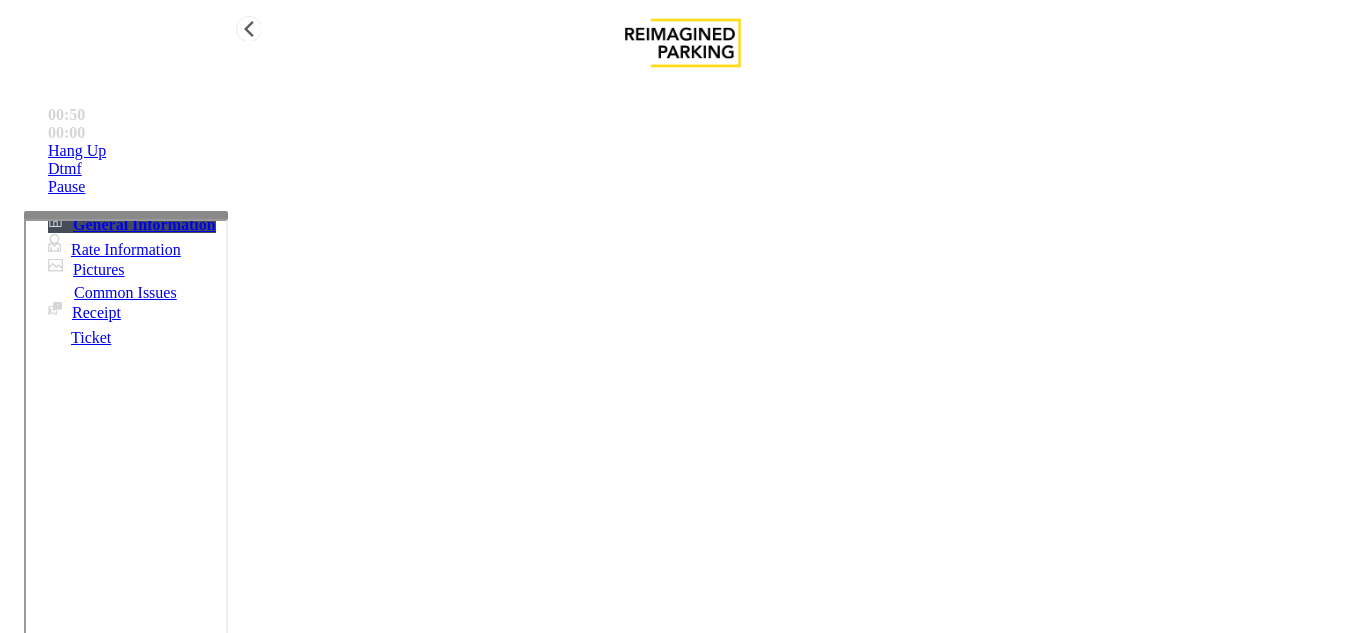 type on "**********" 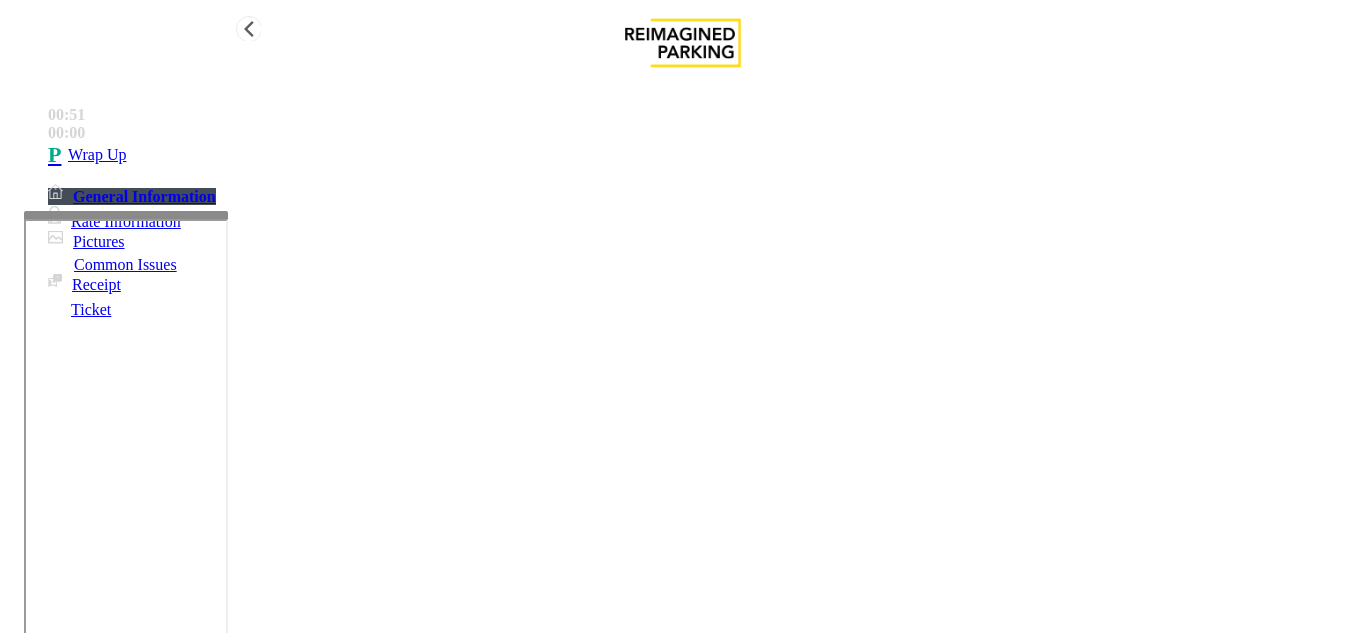 click on "Wrap Up" at bounding box center (703, 155) 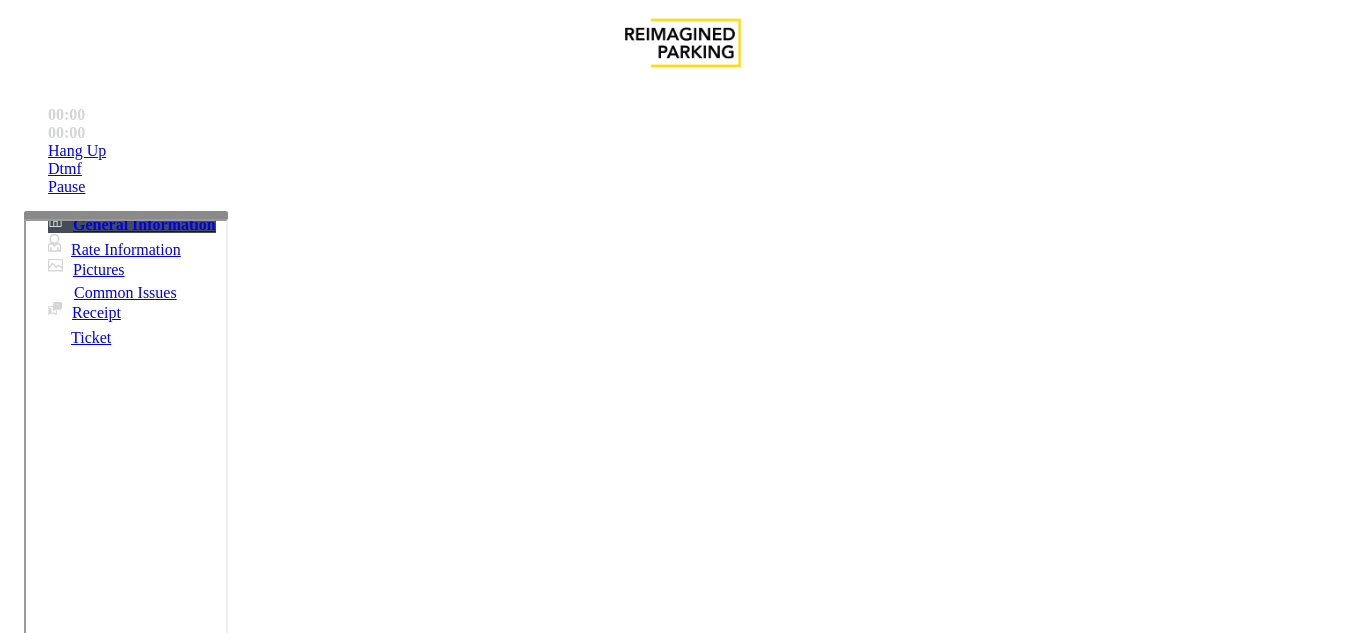 scroll, scrollTop: 500, scrollLeft: 0, axis: vertical 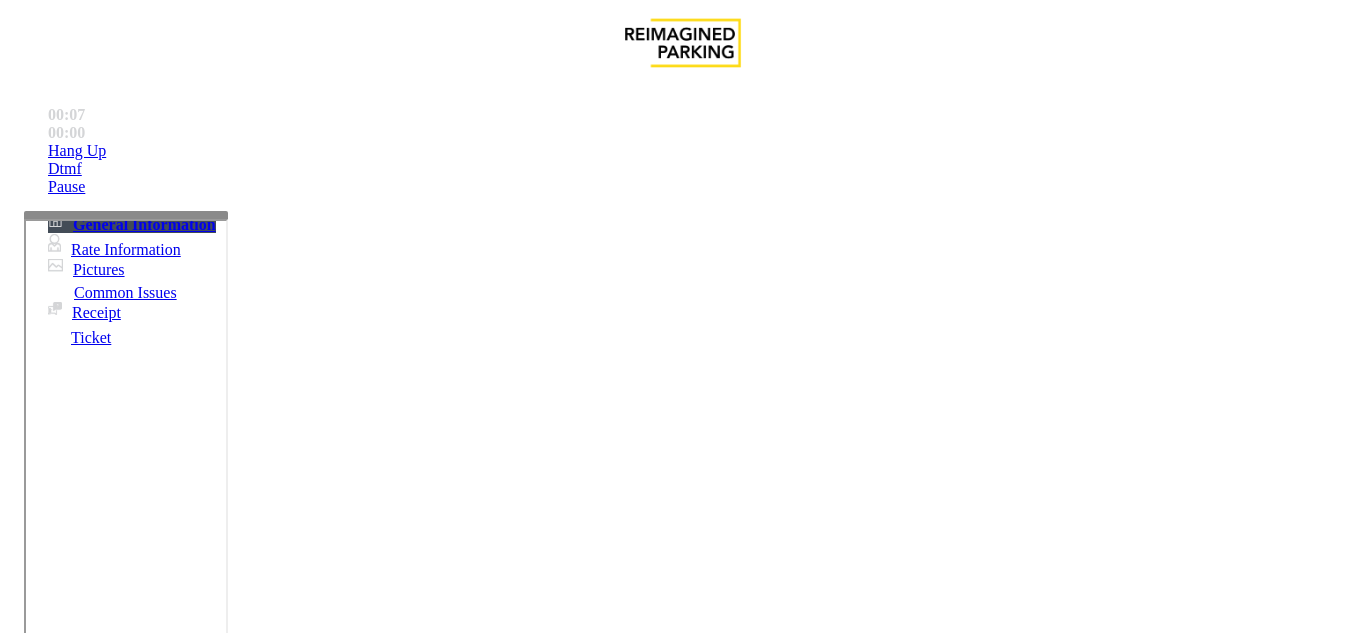 click on "Ticket Issue" at bounding box center [71, 1286] 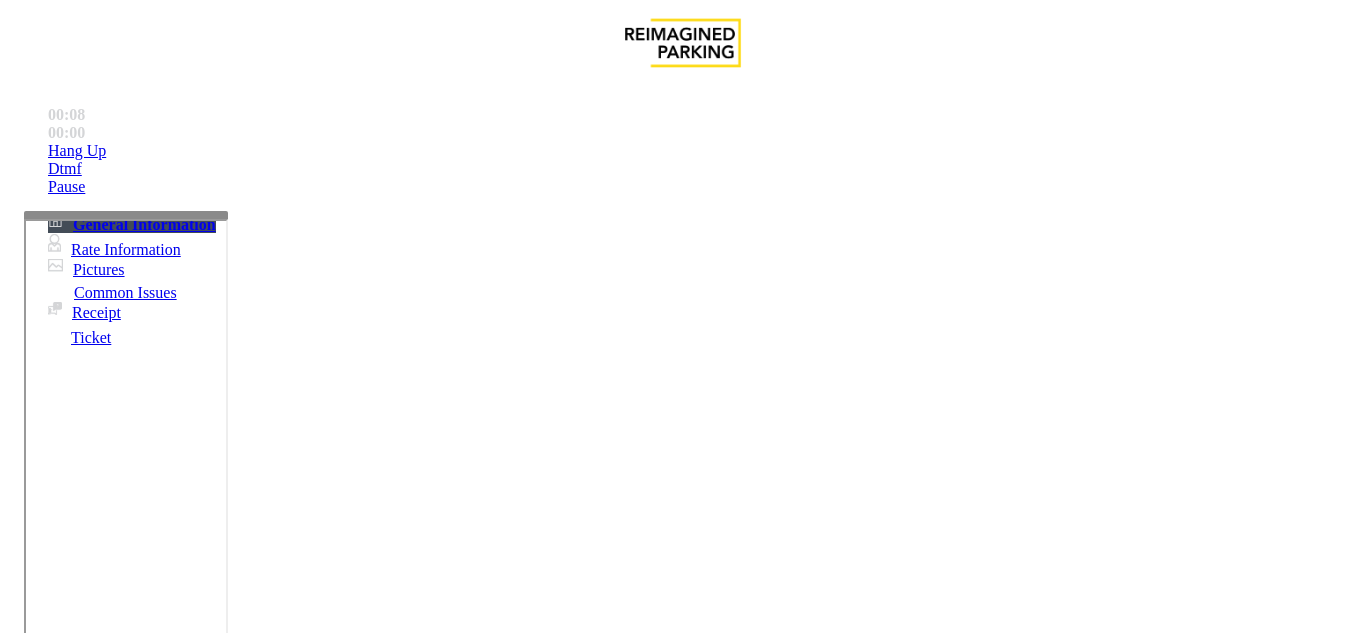 click on "Ticket Unreadable" at bounding box center (300, 1286) 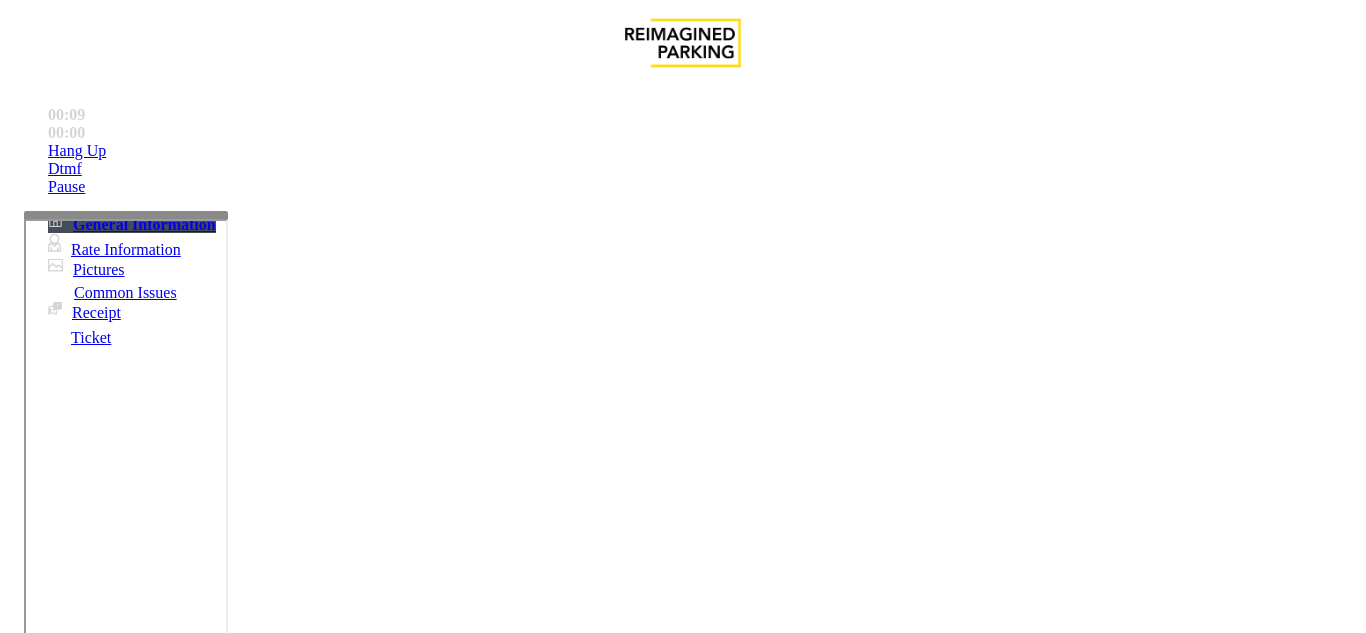 scroll, scrollTop: 300, scrollLeft: 0, axis: vertical 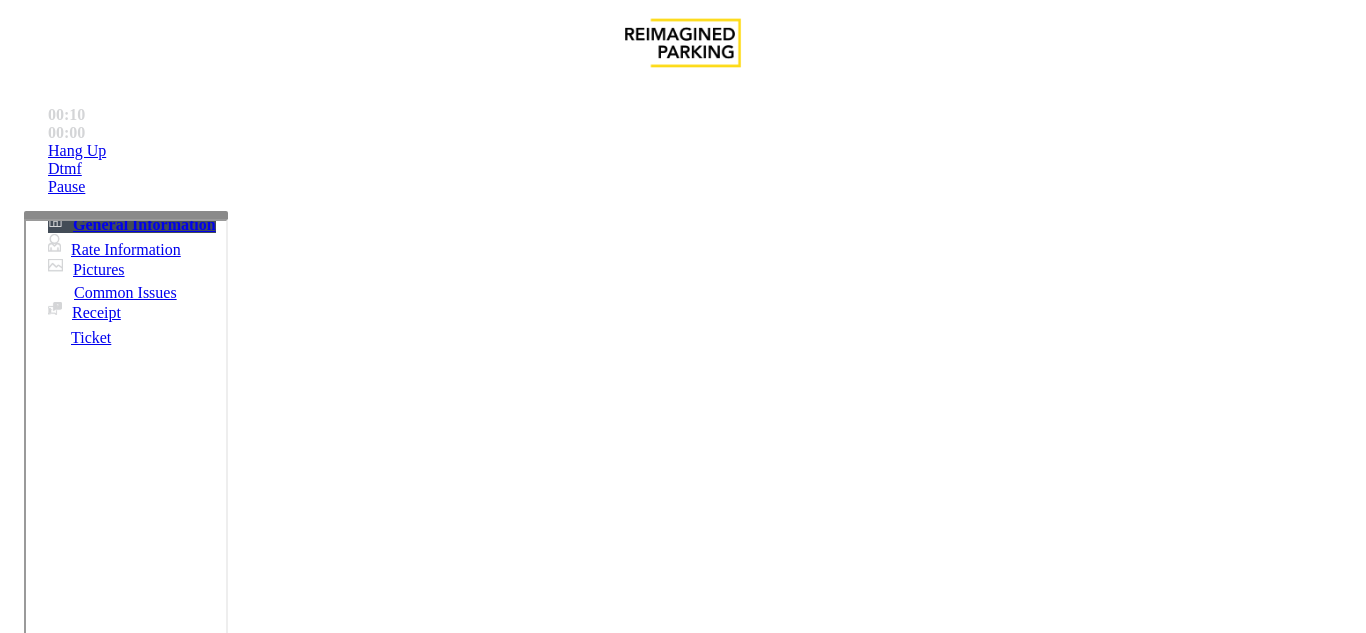 paste on "**********" 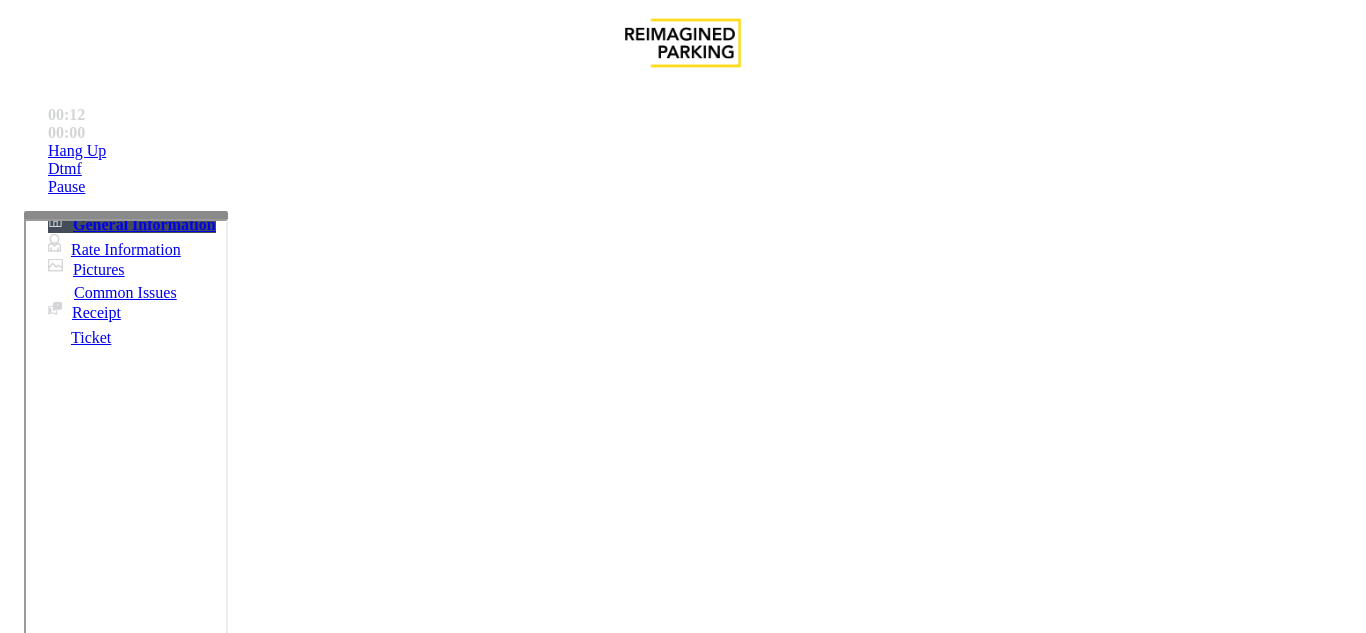 scroll, scrollTop: 600, scrollLeft: 0, axis: vertical 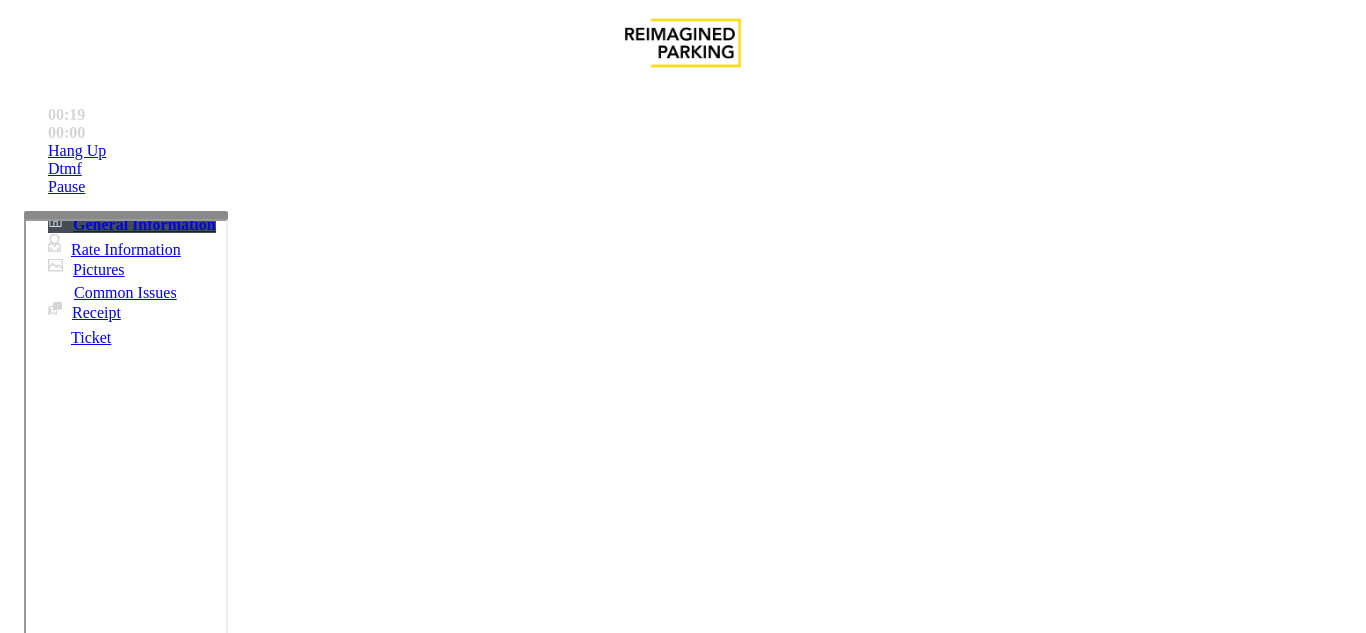 drag, startPoint x: 267, startPoint y: 189, endPoint x: 374, endPoint y: 192, distance: 107.042046 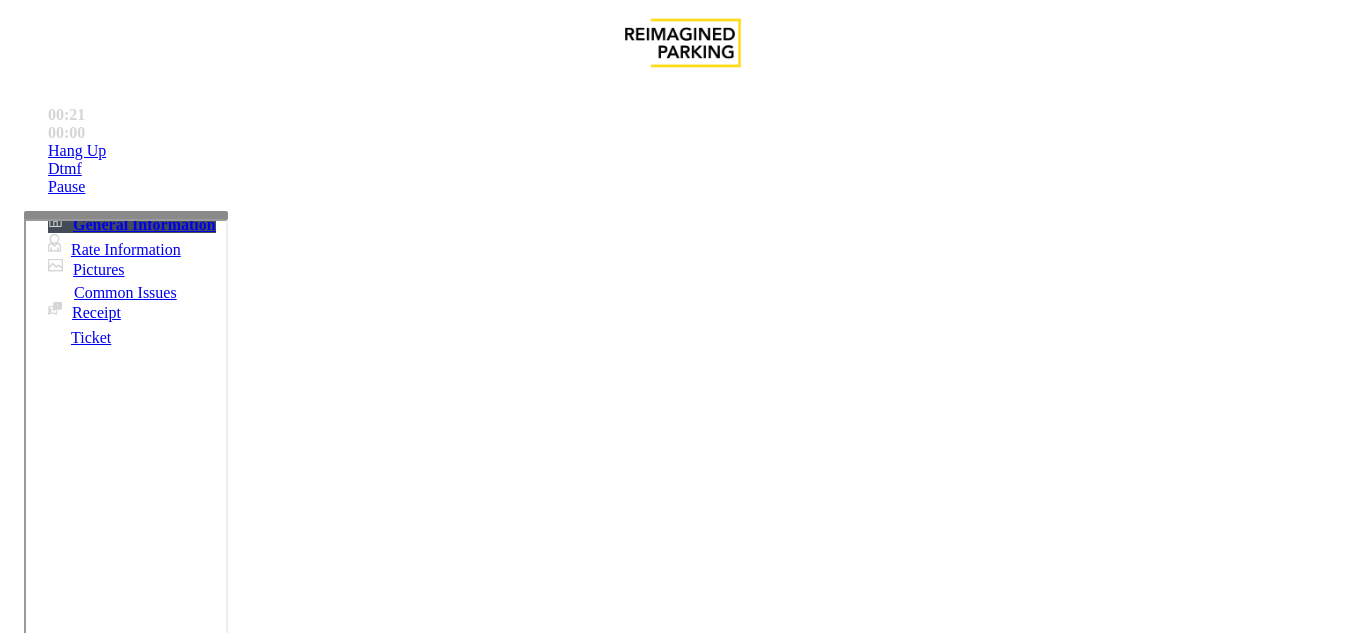 scroll, scrollTop: 100, scrollLeft: 0, axis: vertical 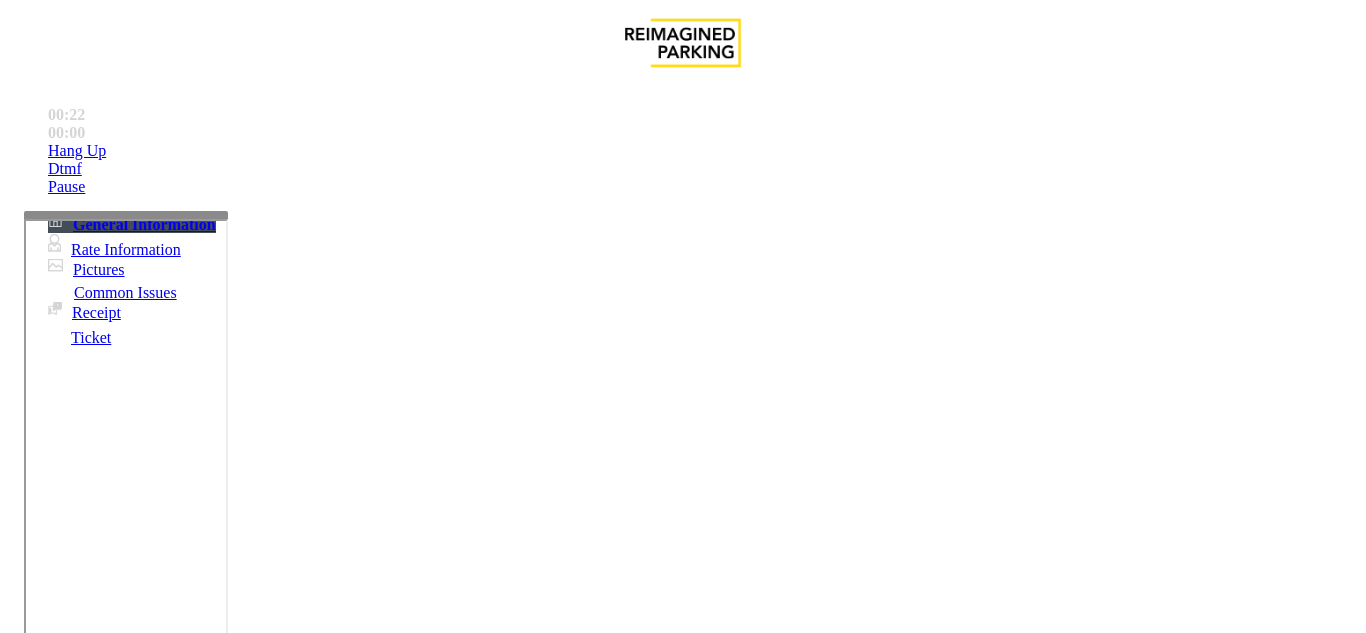 click on "Ticket Unreadable" at bounding box center (682, 1271) 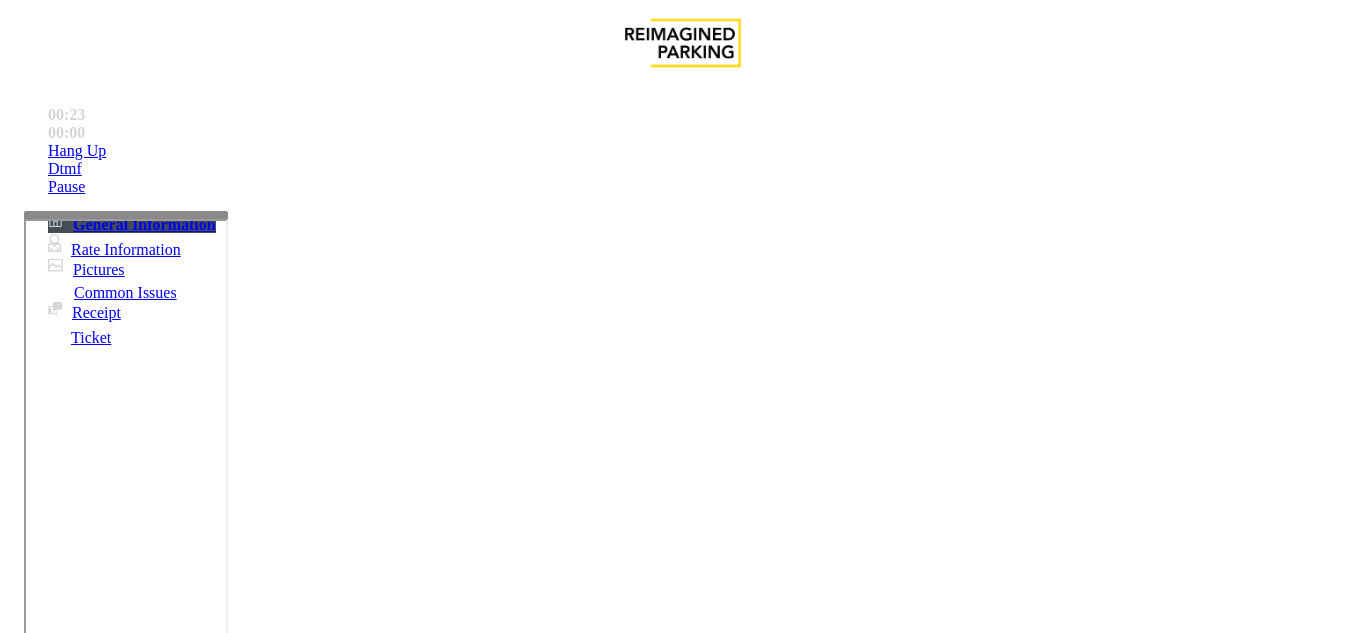 click on "Ticket Unreadable" at bounding box center [682, 1271] 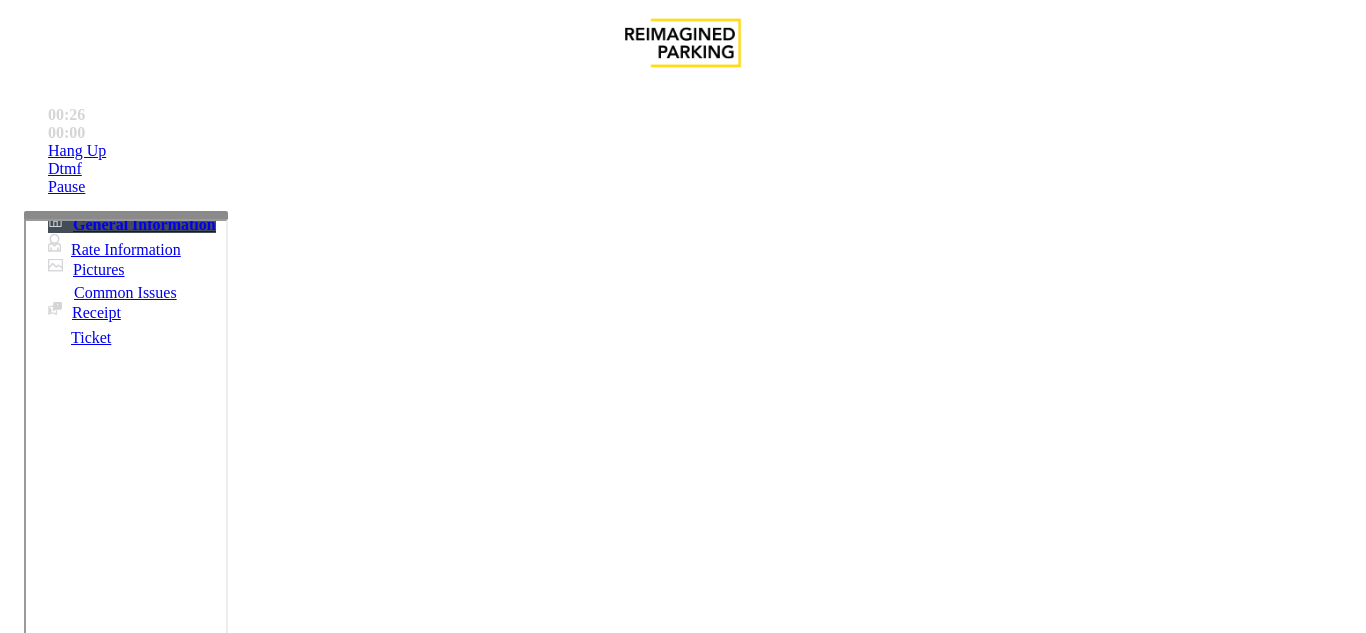click at bounding box center (221, 1626) 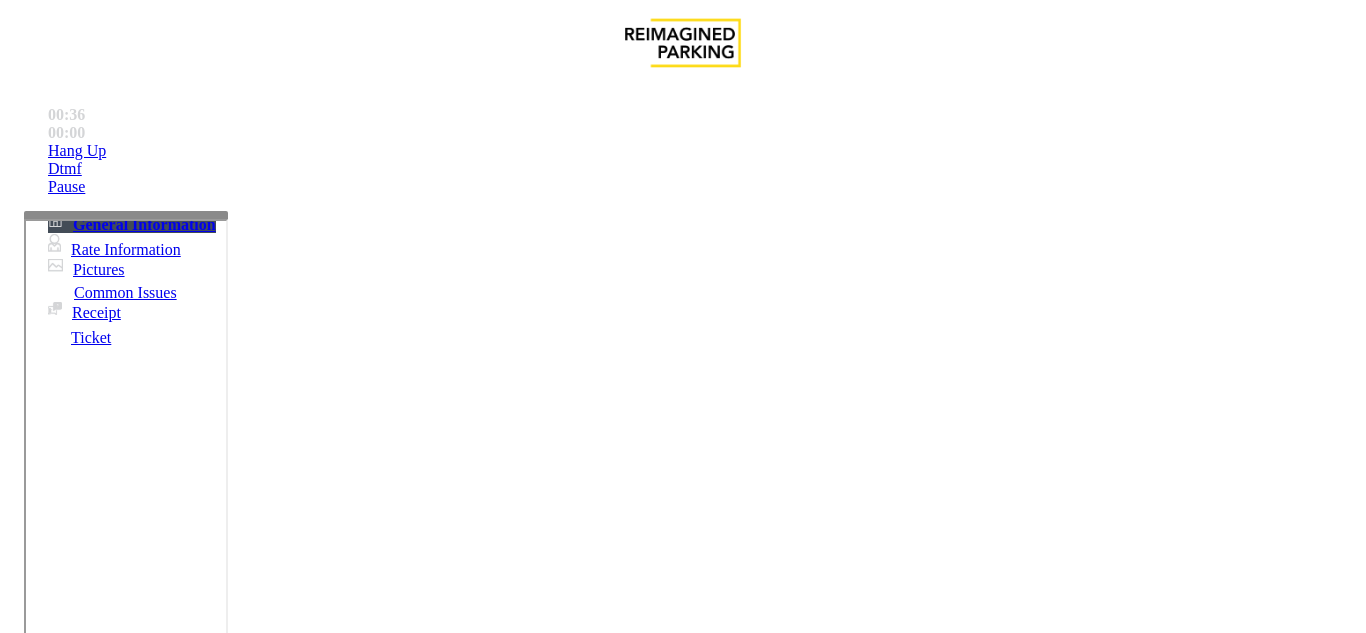 click on "Vend Gate" at bounding box center [69, 1719] 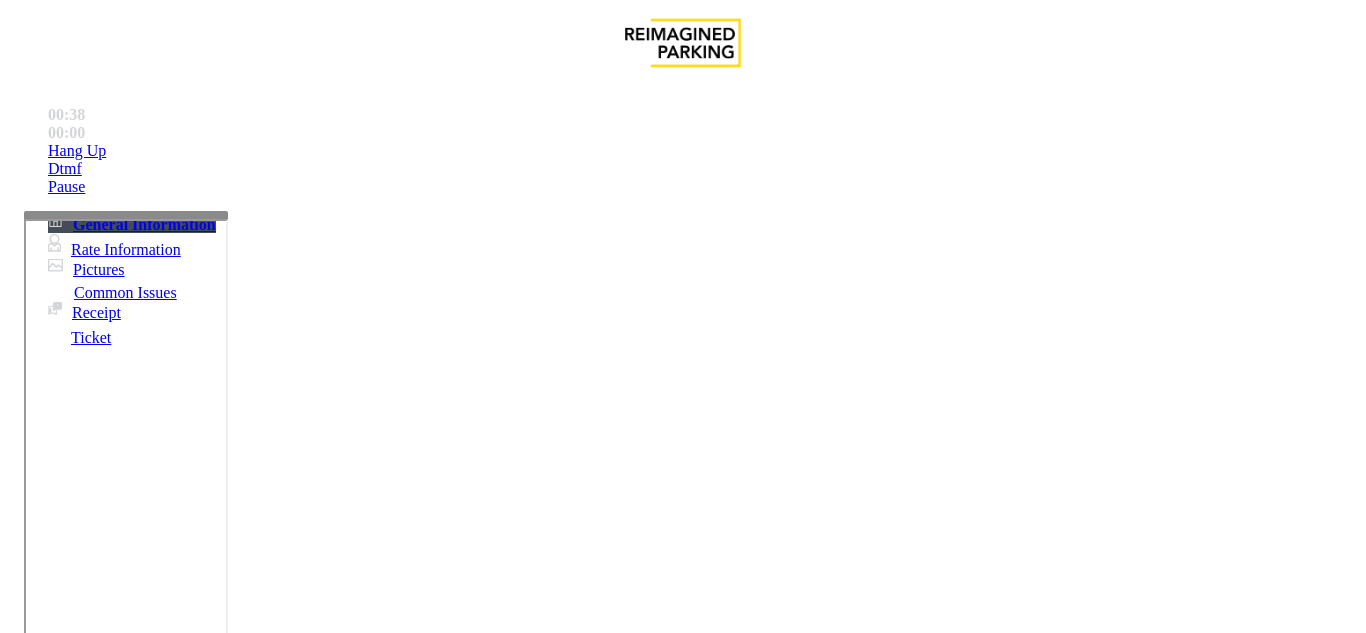 scroll, scrollTop: 15, scrollLeft: 0, axis: vertical 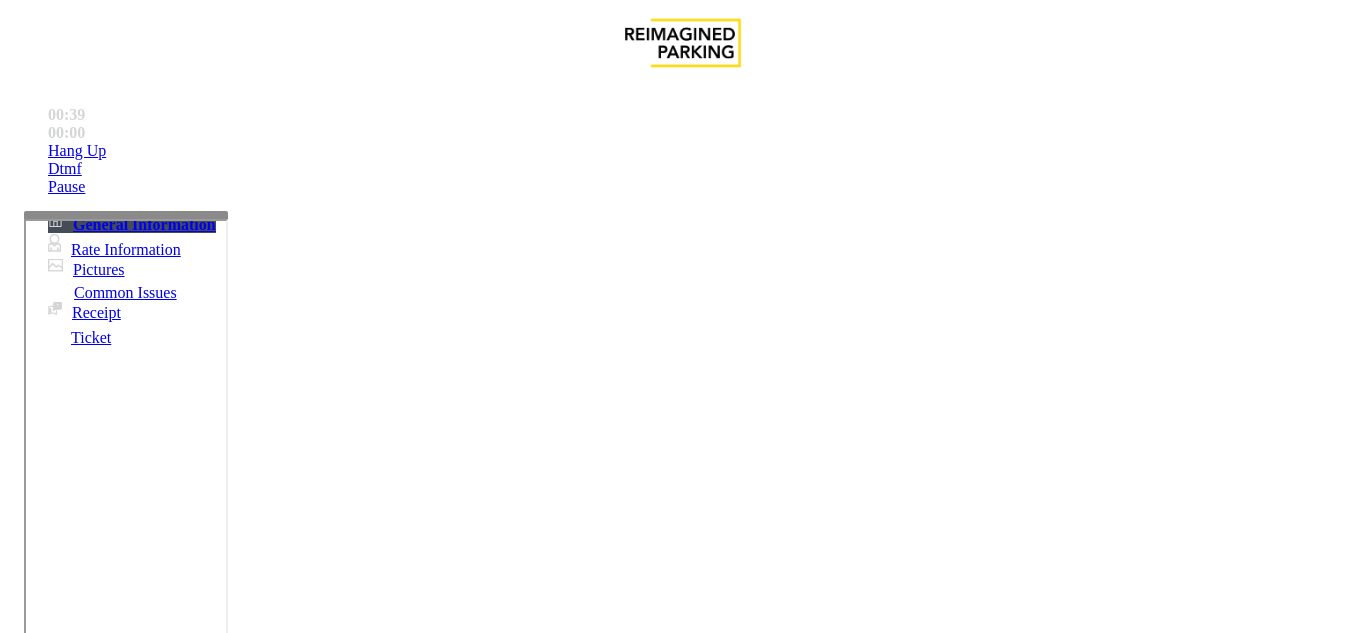click at bounding box center (221, 1626) 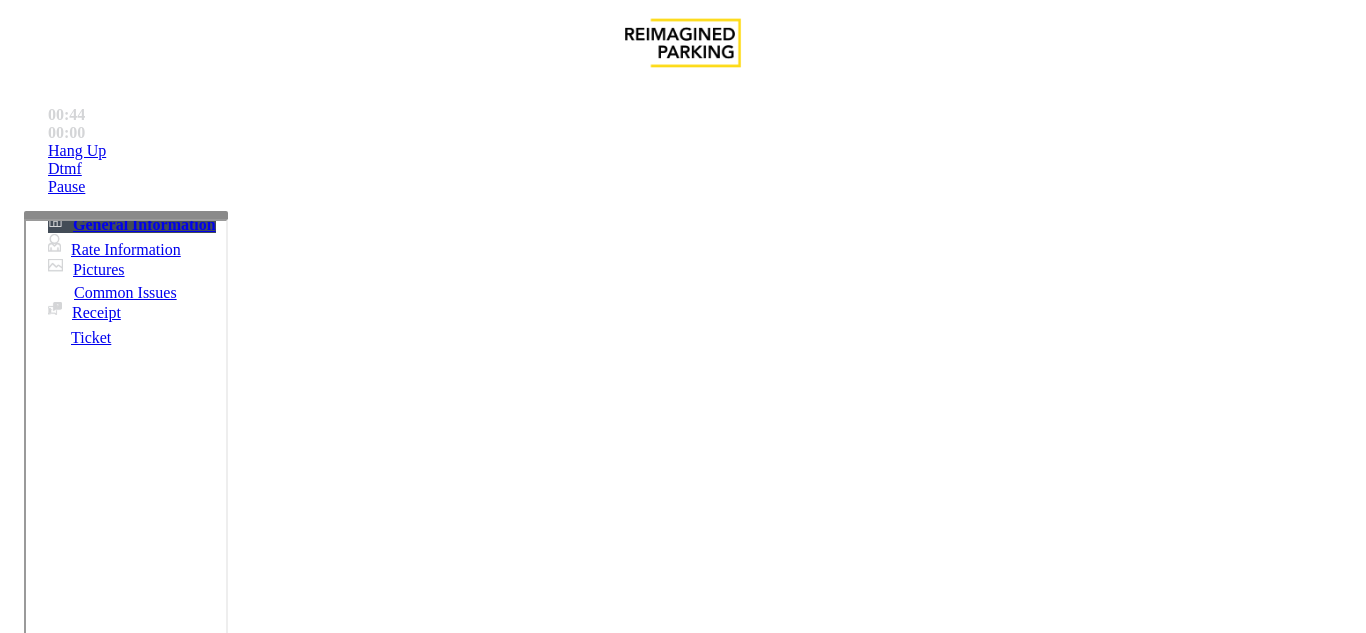 drag, startPoint x: 417, startPoint y: 512, endPoint x: 375, endPoint y: 489, distance: 47.88528 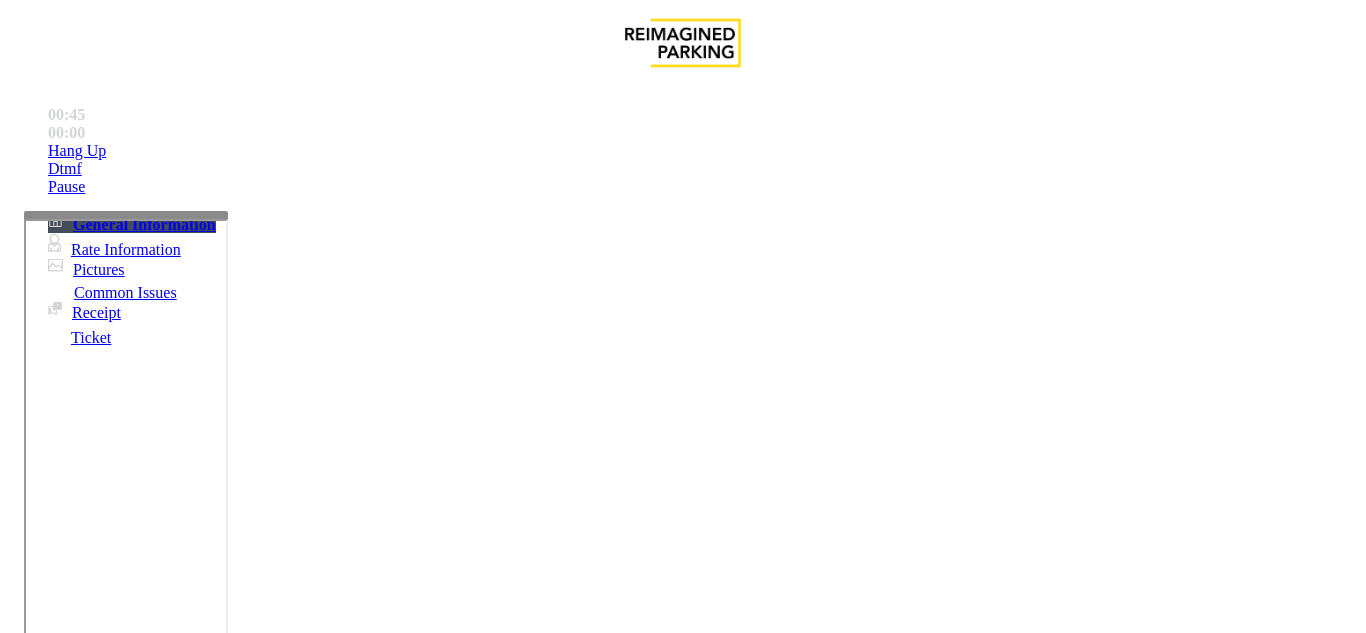 paste on "**********" 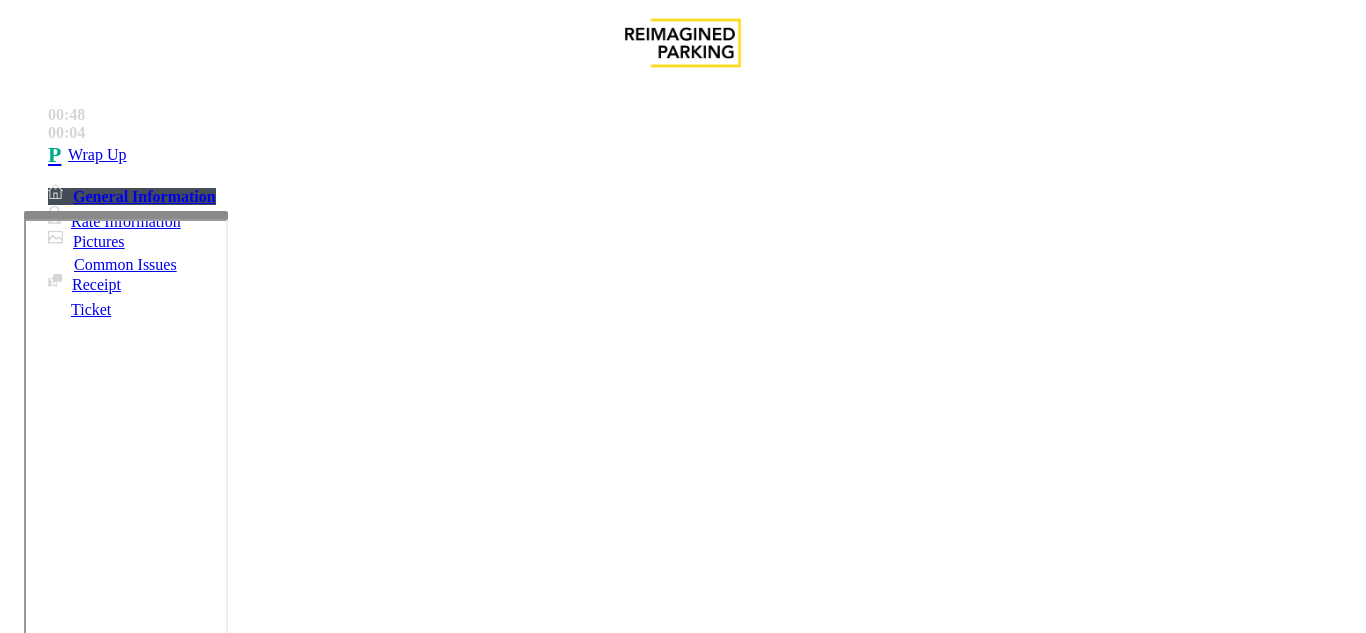 click at bounding box center [221, 1626] 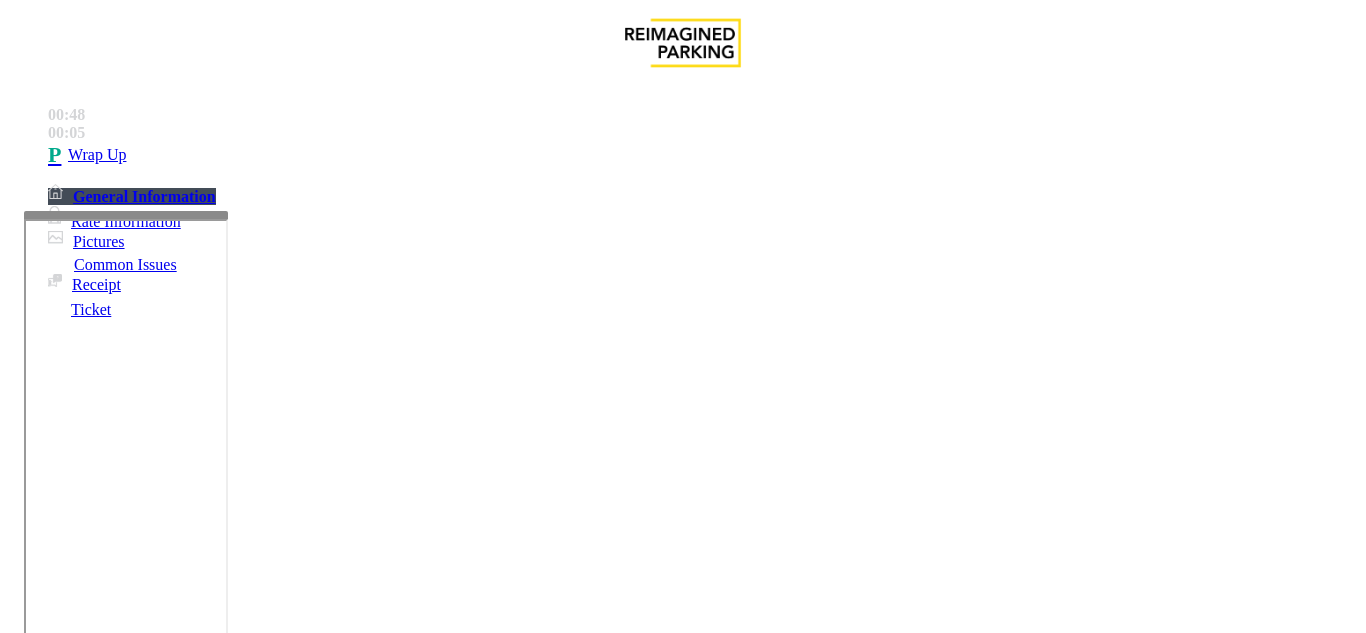 click at bounding box center (96, 1308) 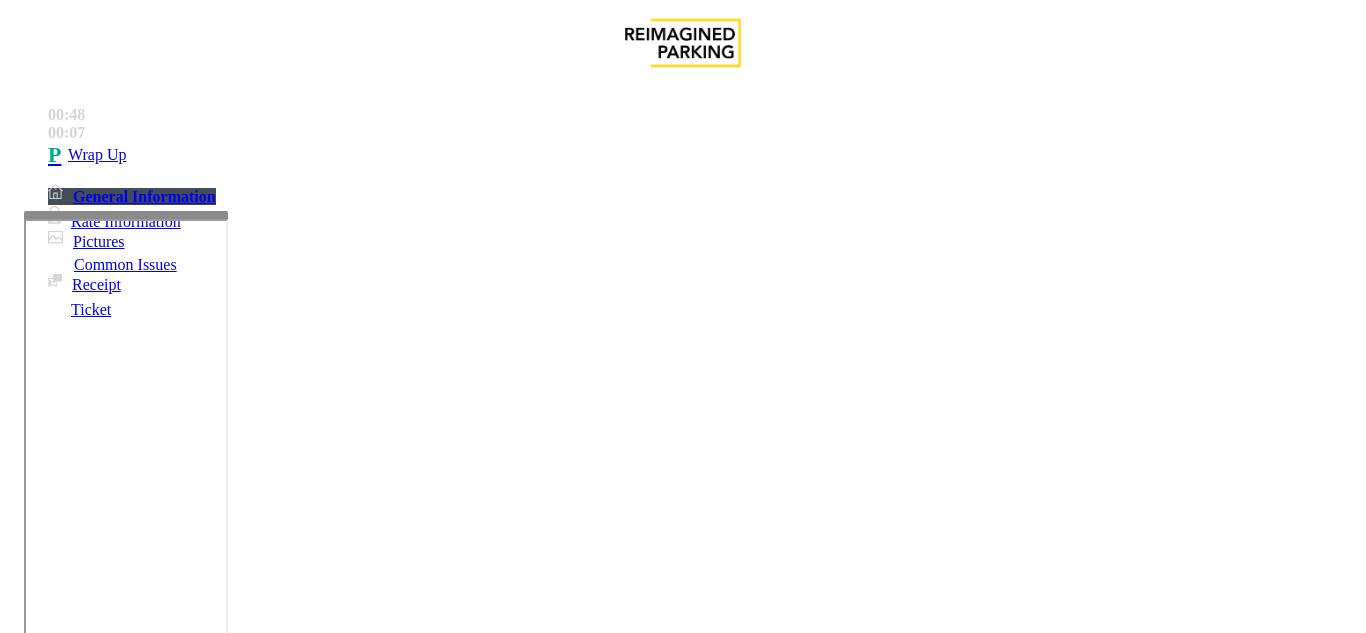 scroll, scrollTop: 42, scrollLeft: 0, axis: vertical 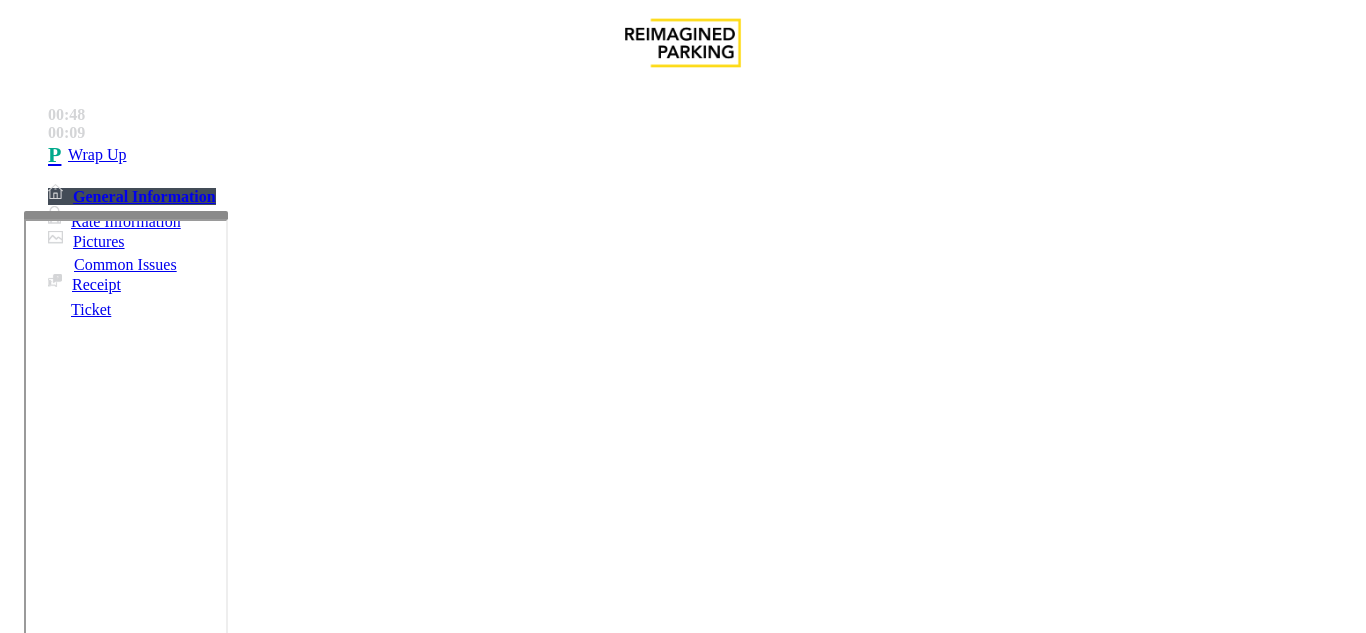 type on "**********" 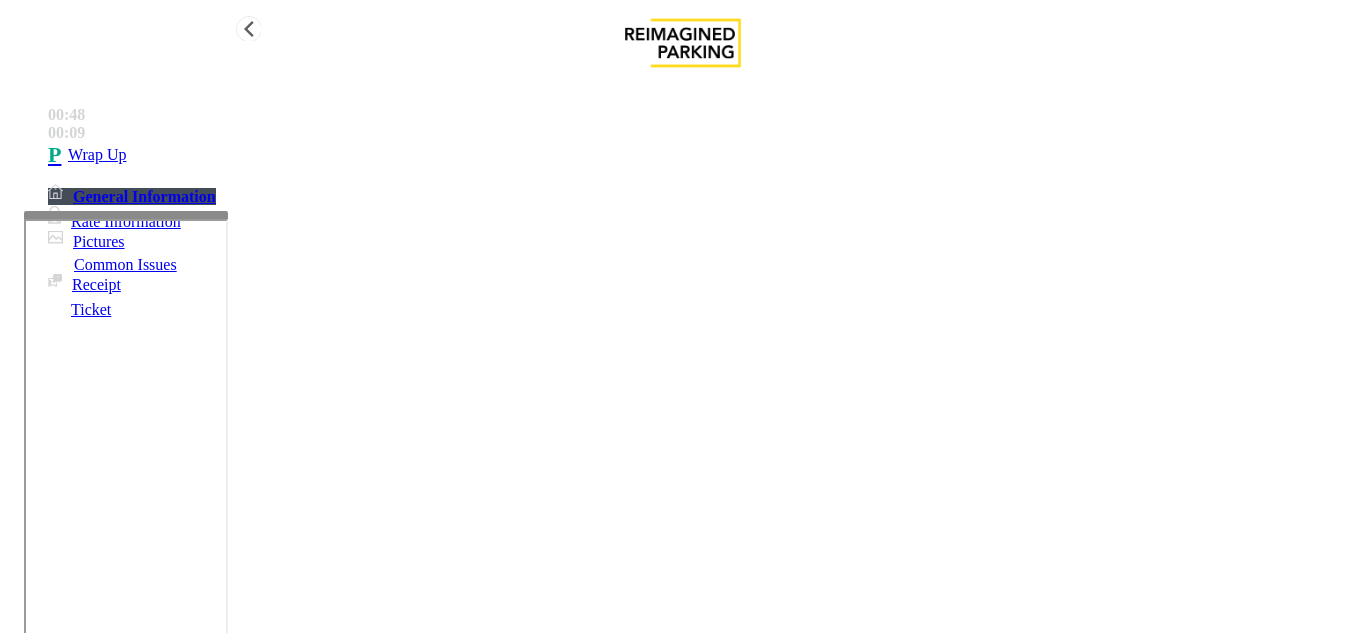 type on "********" 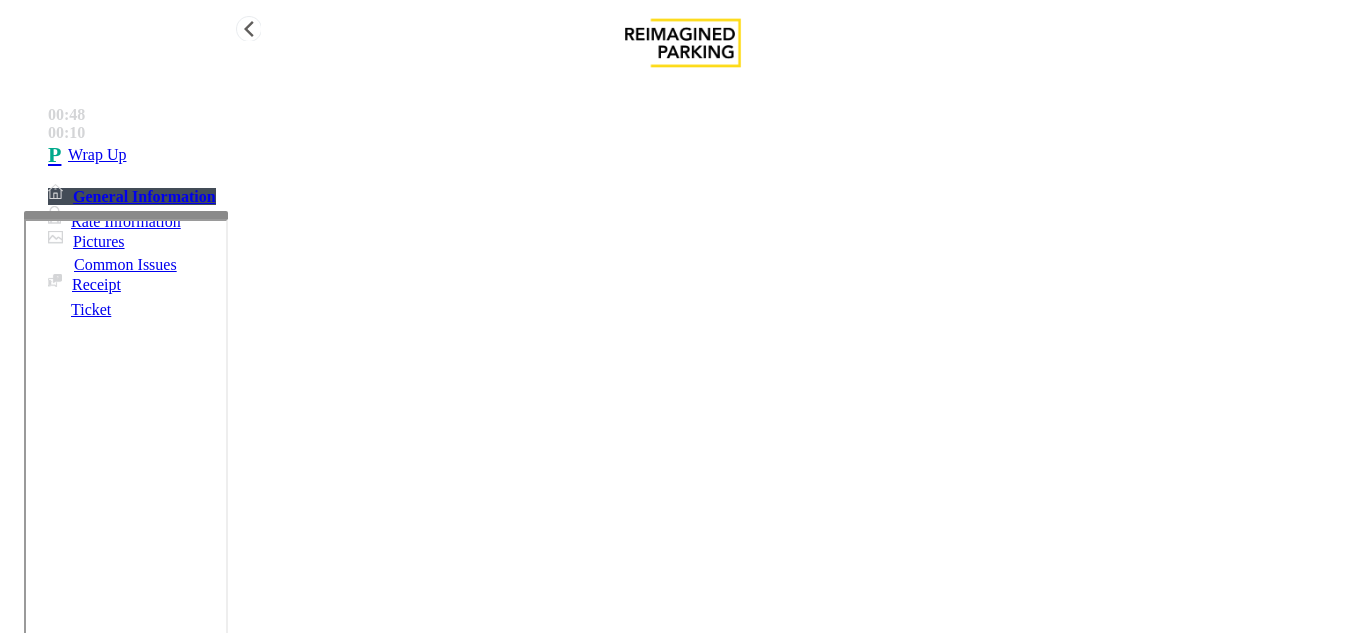 click on "00:10" at bounding box center [703, 115] 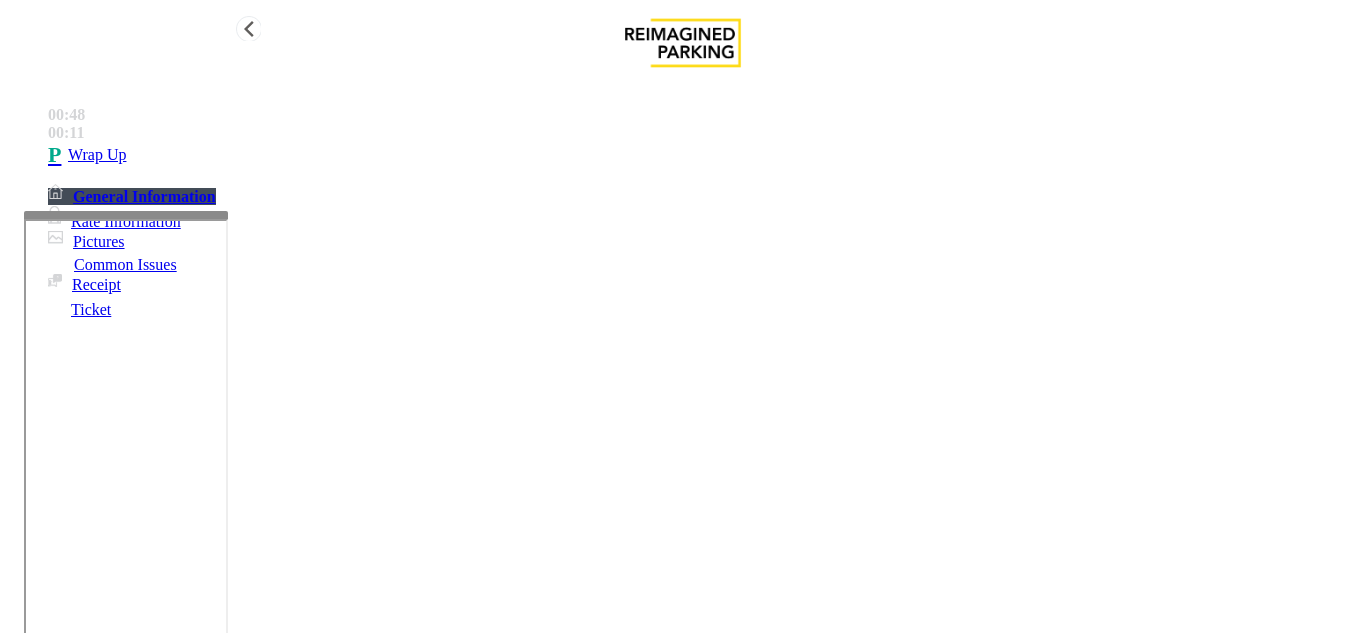 click on "Wrap Up" at bounding box center [703, 155] 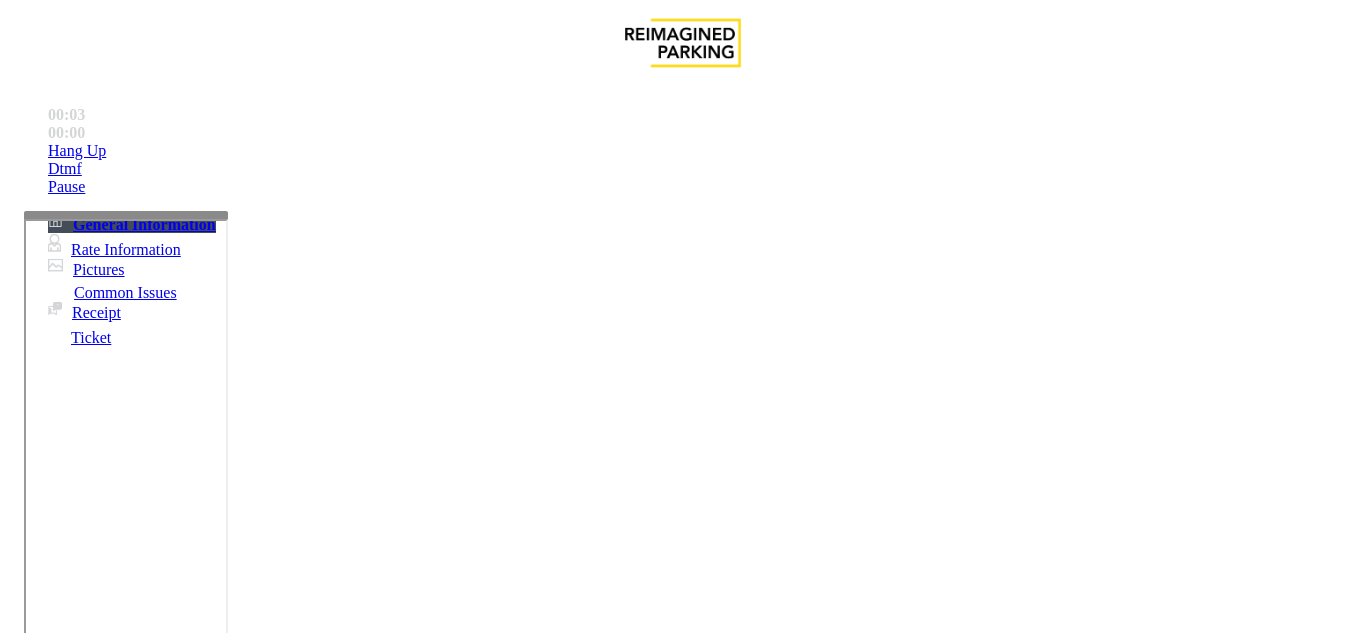 scroll, scrollTop: 78, scrollLeft: 0, axis: vertical 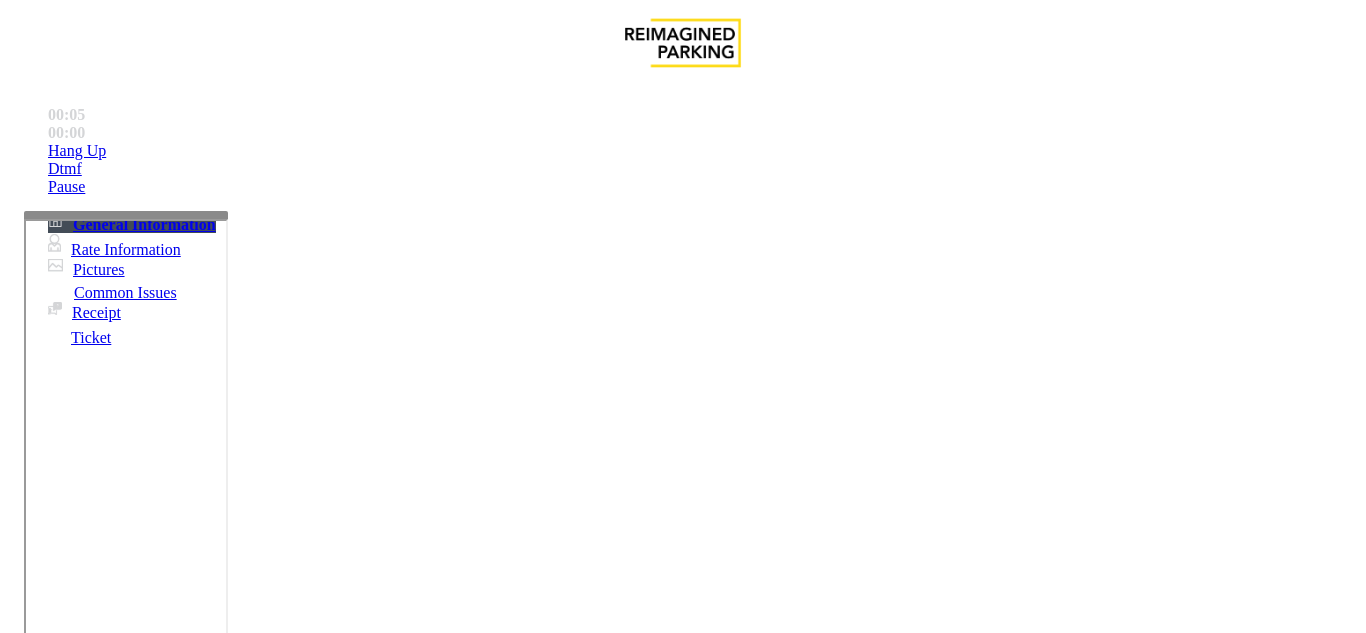 drag, startPoint x: 871, startPoint y: 442, endPoint x: 818, endPoint y: 457, distance: 55.081757 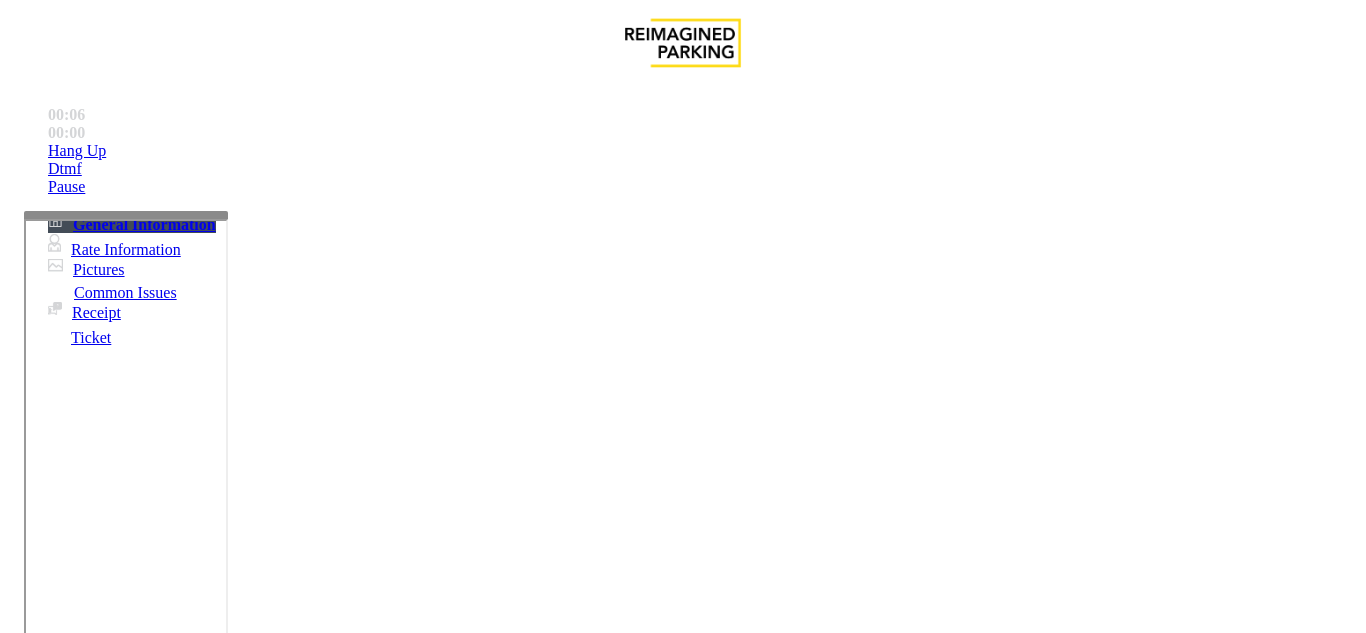 drag, startPoint x: 867, startPoint y: 547, endPoint x: 821, endPoint y: 536, distance: 47.296936 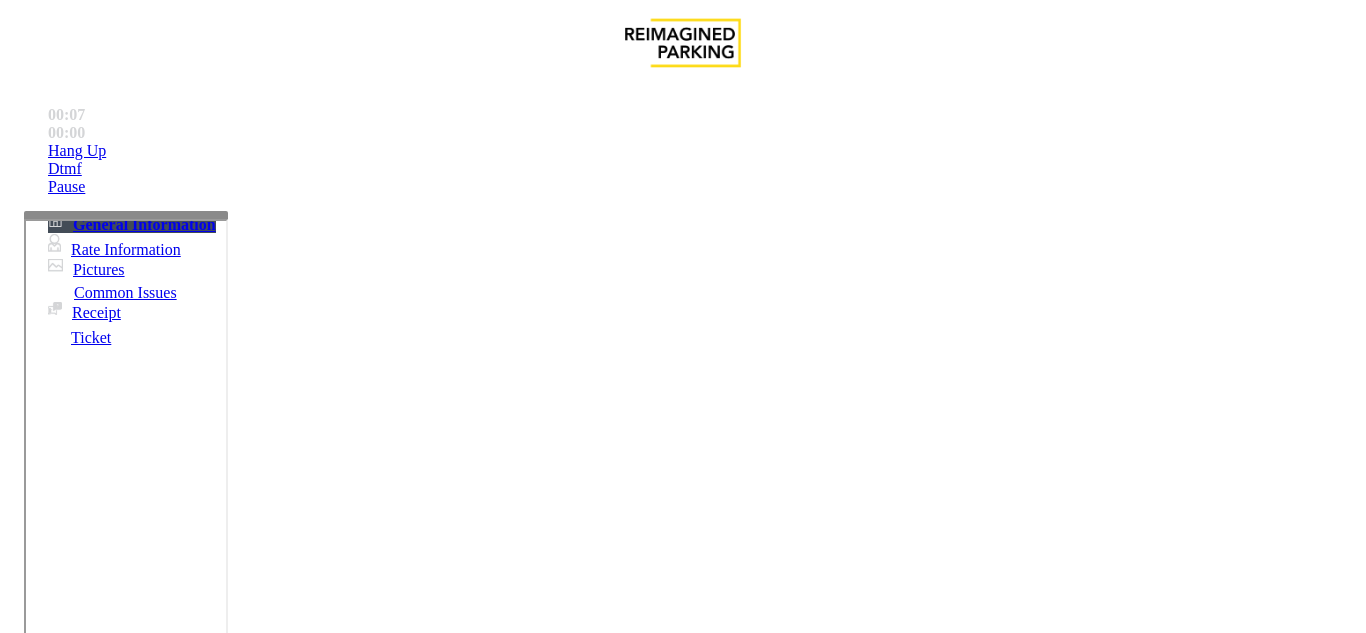 drag, startPoint x: 821, startPoint y: 536, endPoint x: 769, endPoint y: 526, distance: 52.95281 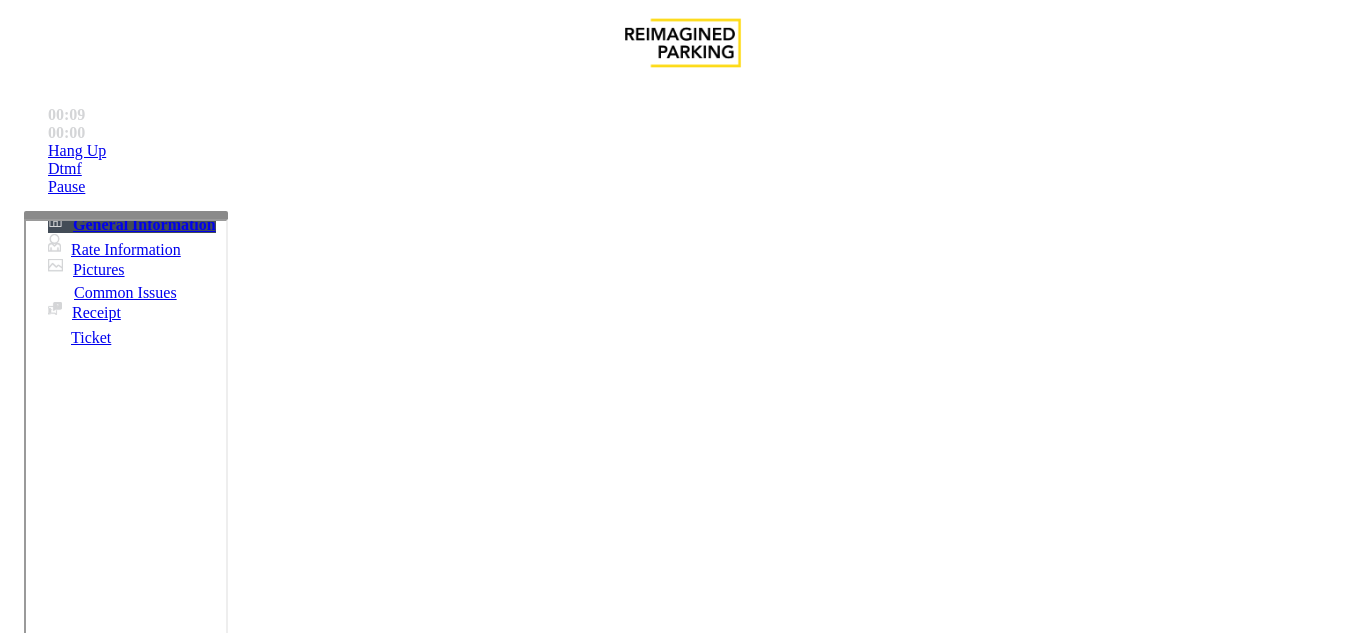 click on "Intercom Issue/No Response" at bounding box center [866, 1286] 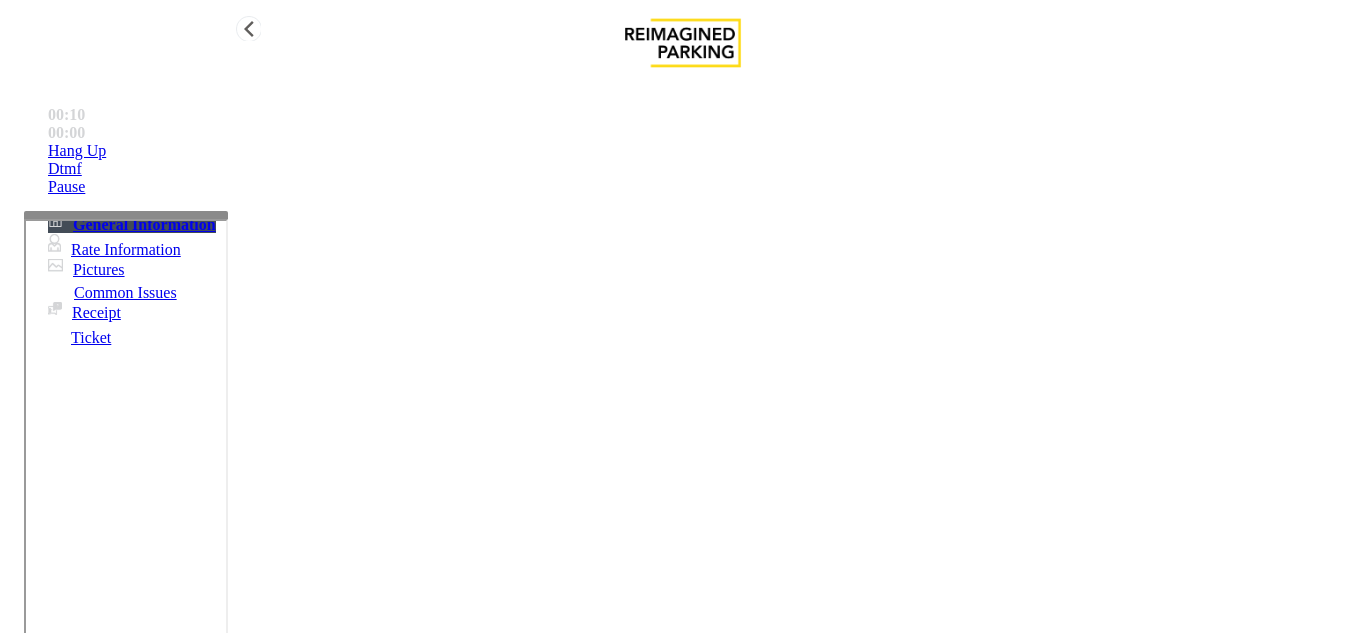 click on "Hang Up" at bounding box center (703, 151) 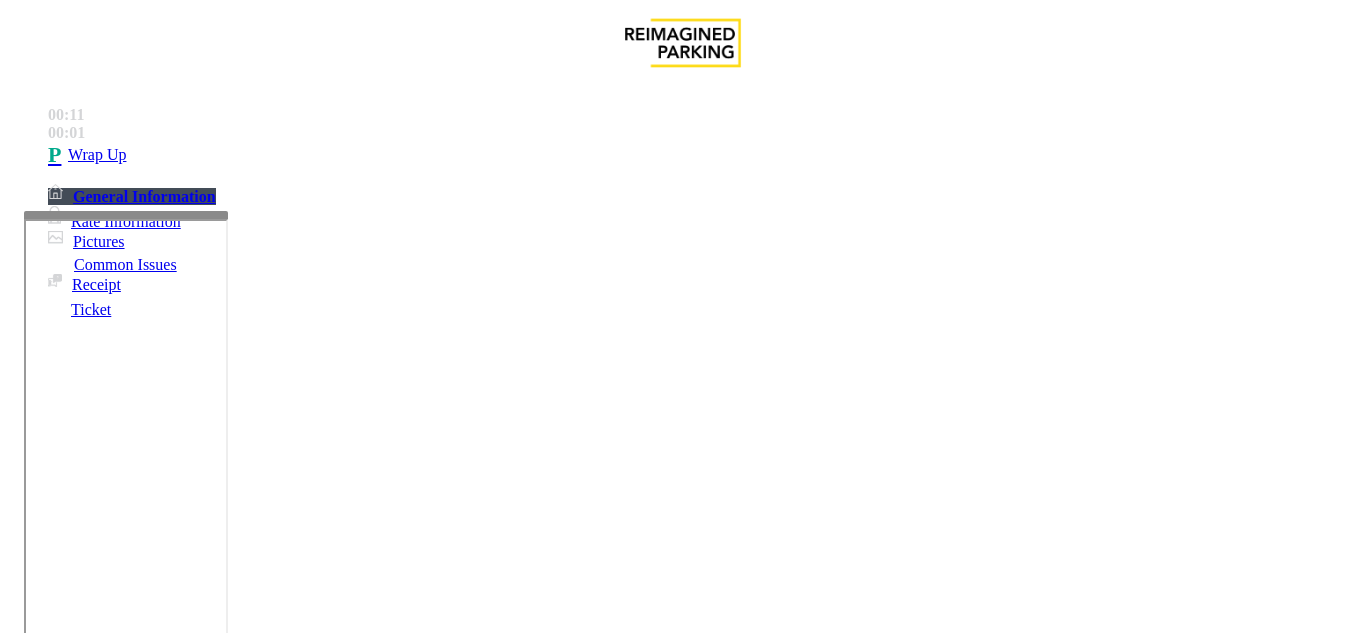 click on "Issue" at bounding box center (42, 1253) 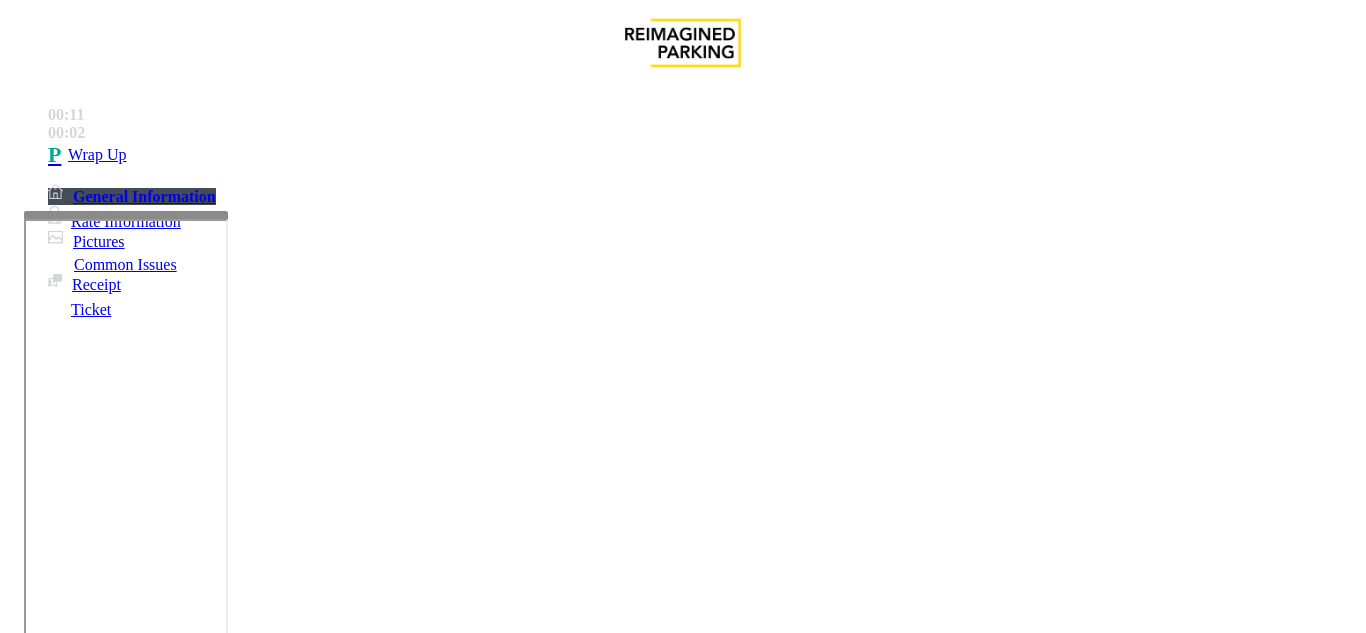 scroll, scrollTop: 78, scrollLeft: 0, axis: vertical 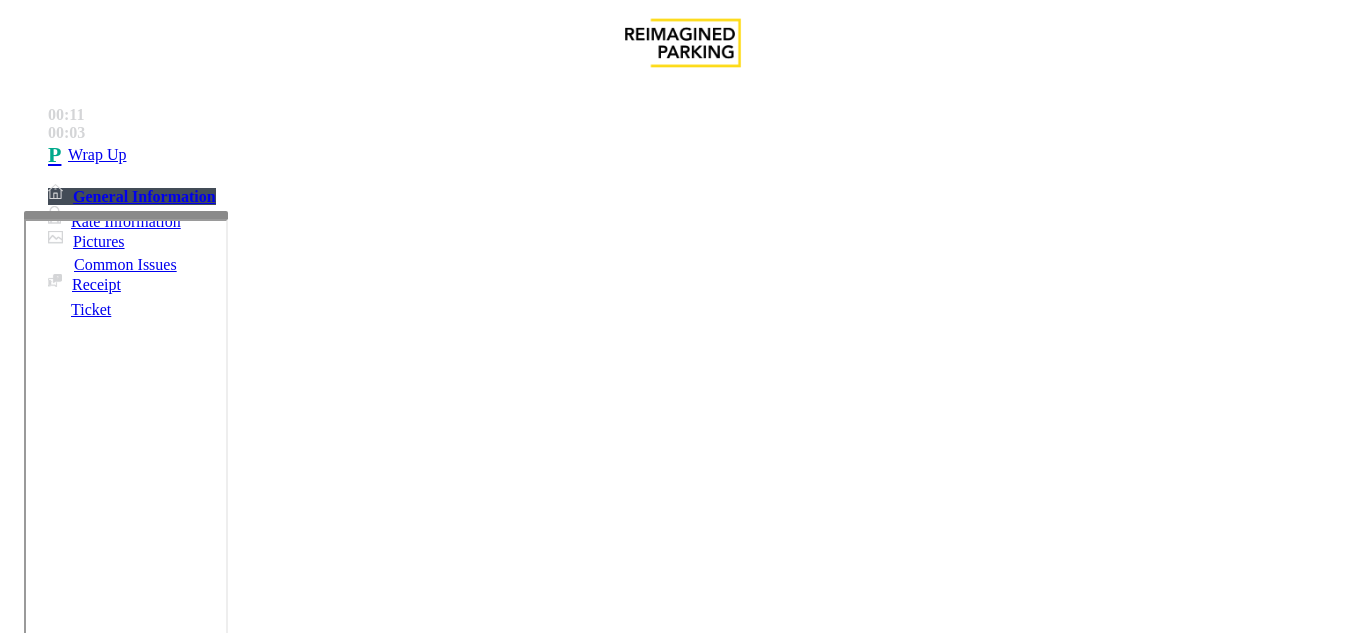 click on "No Assistance Needed" at bounding box center (103, 1312) 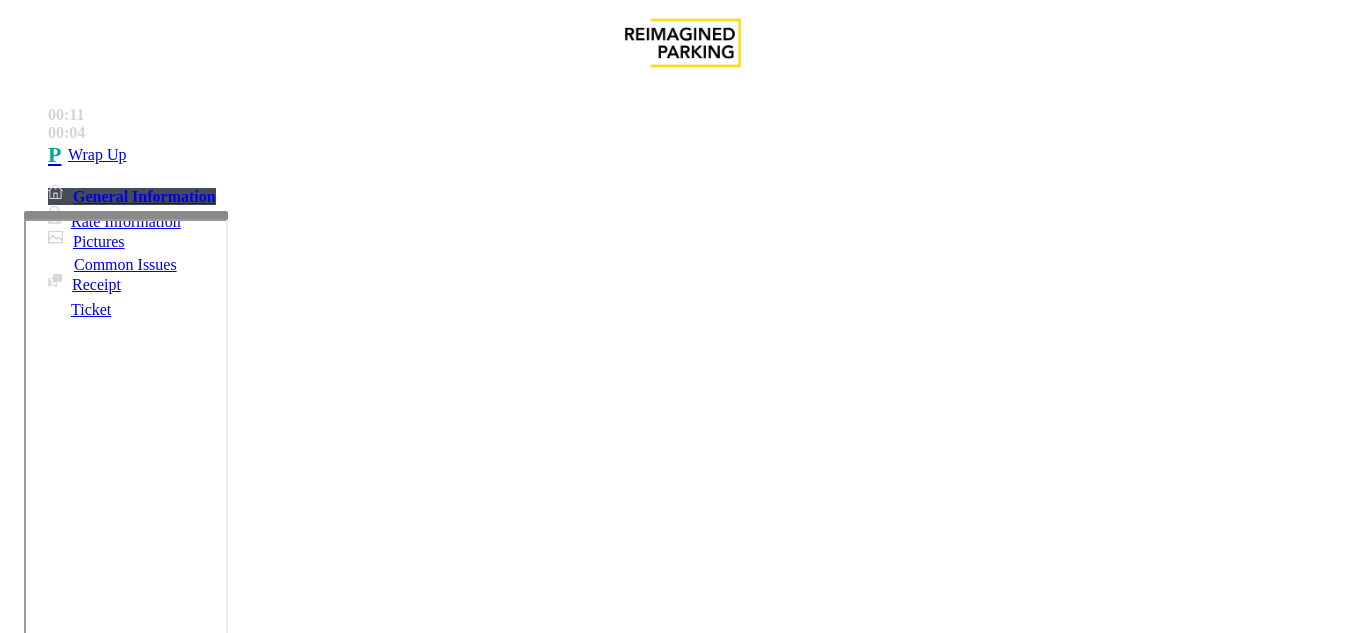 click on "No assistance needed" at bounding box center [102, 1286] 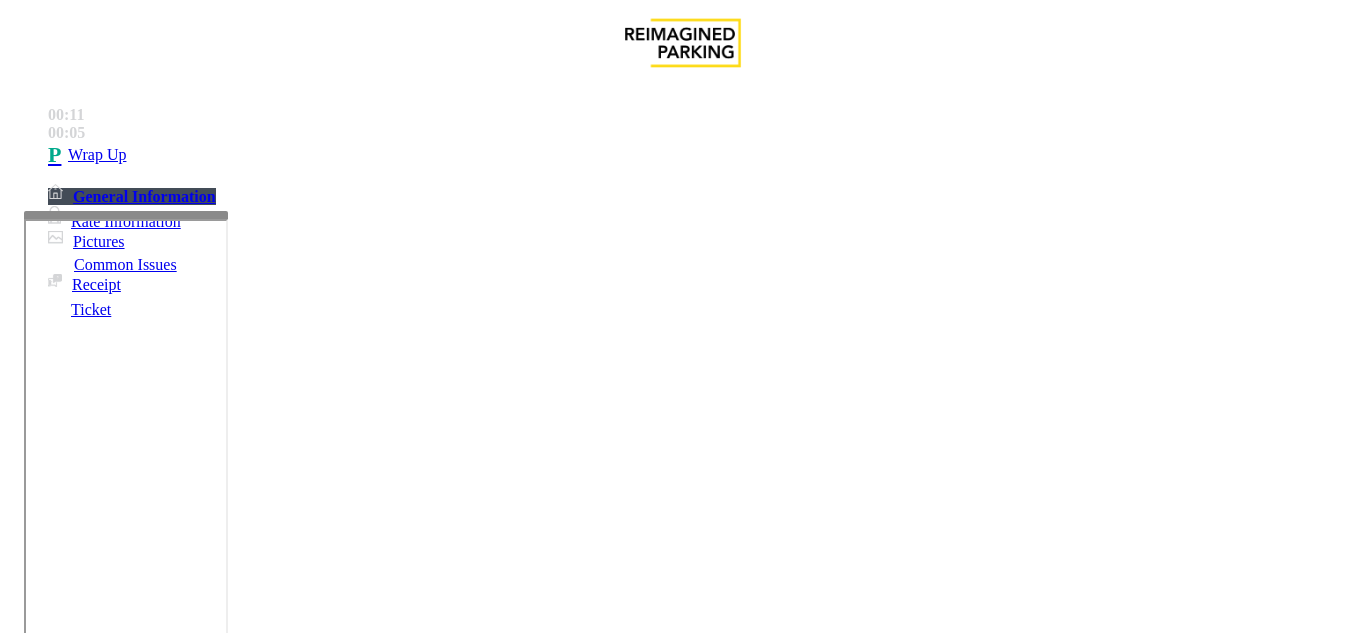click on "No assistance needed" at bounding box center (682, 1271) 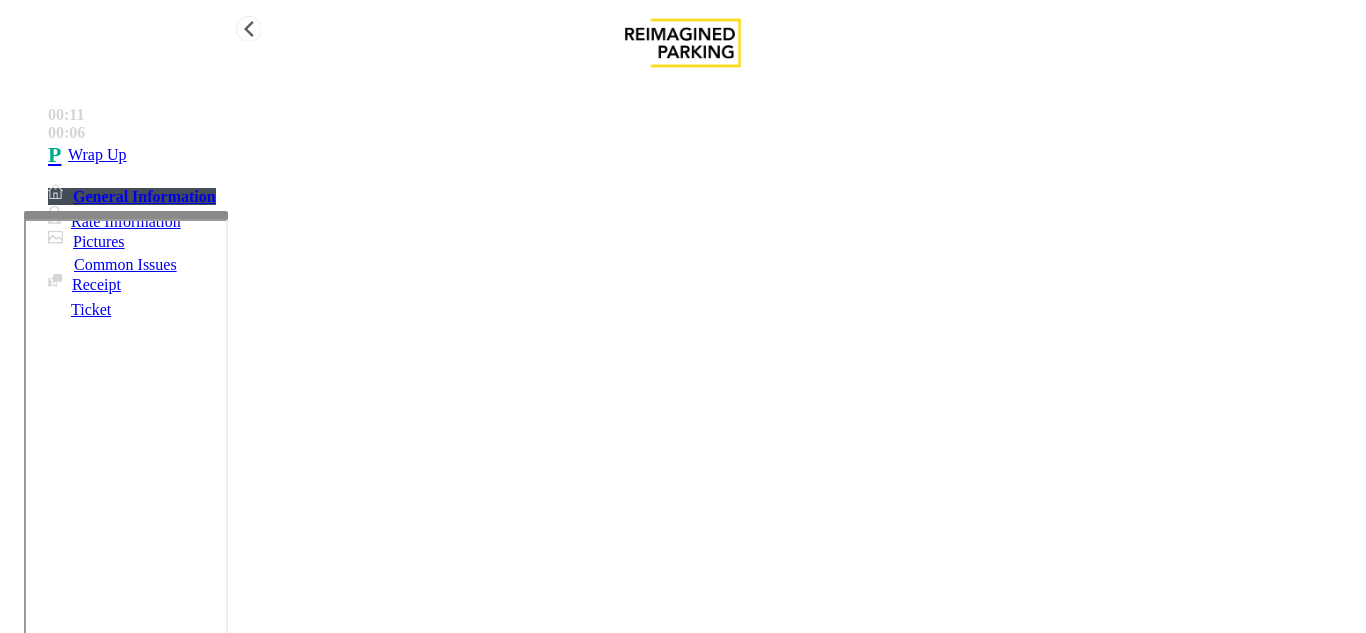 type on "**********" 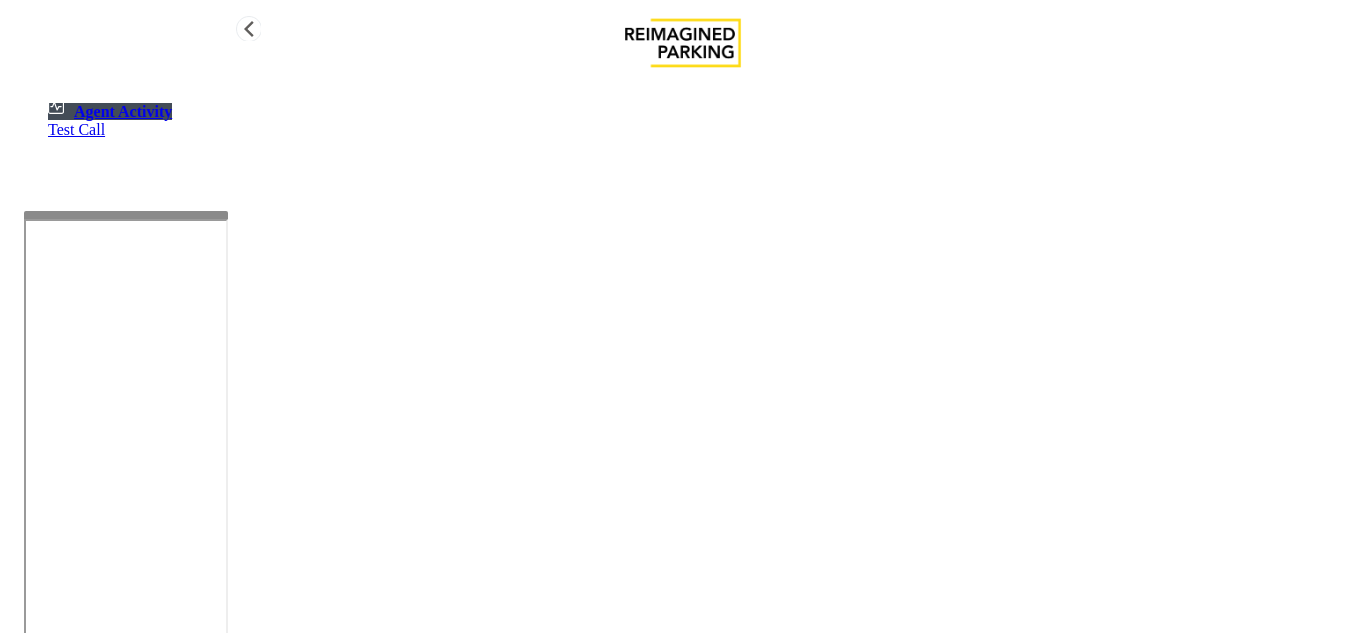 click on "Agent Activity Test Call" at bounding box center [683, 118] 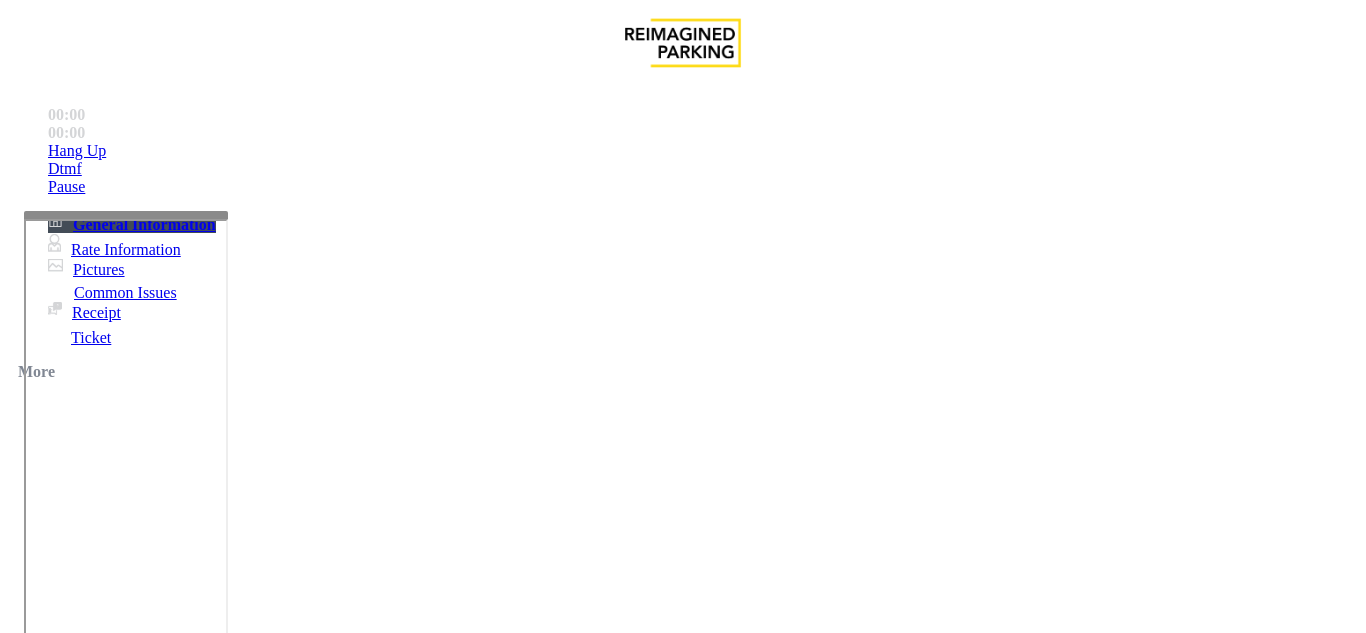 scroll, scrollTop: 500, scrollLeft: 0, axis: vertical 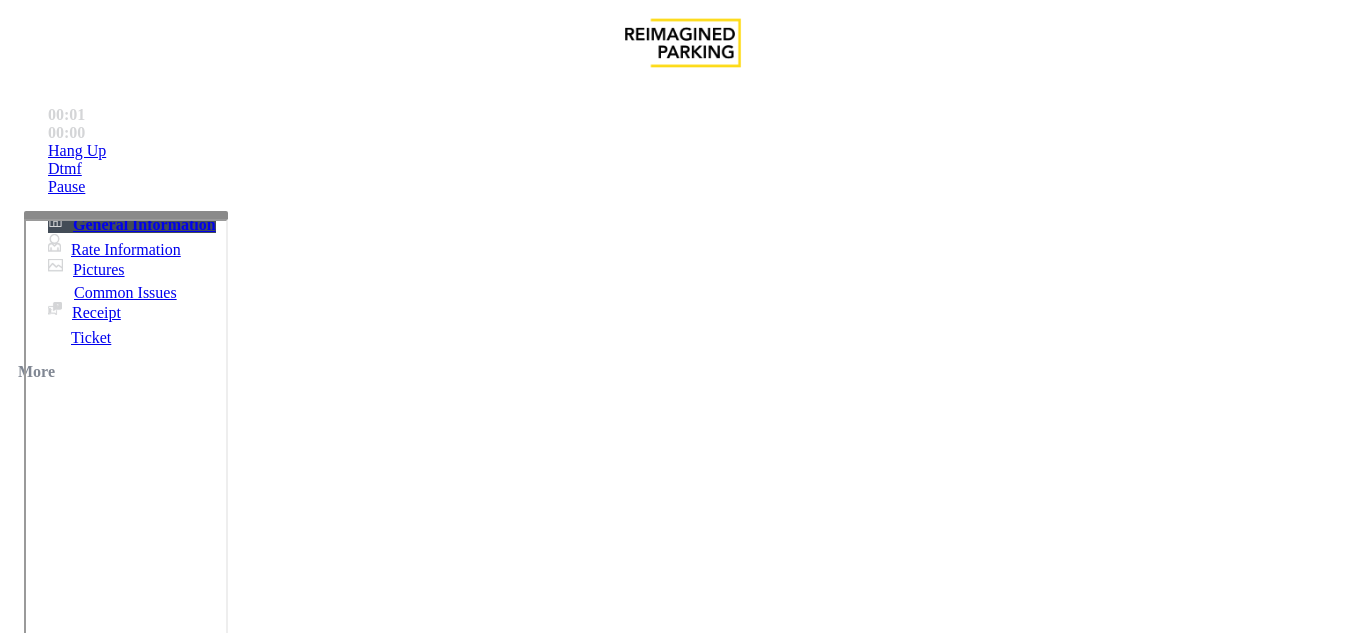 click on "Ticket Issue   Payment Issue   Monthly Issue   Validation Issue   Equipment Issue   Other   Services   Intercom Issue/No Response   Note   General   No Assistance Needed" at bounding box center [682, 1289] 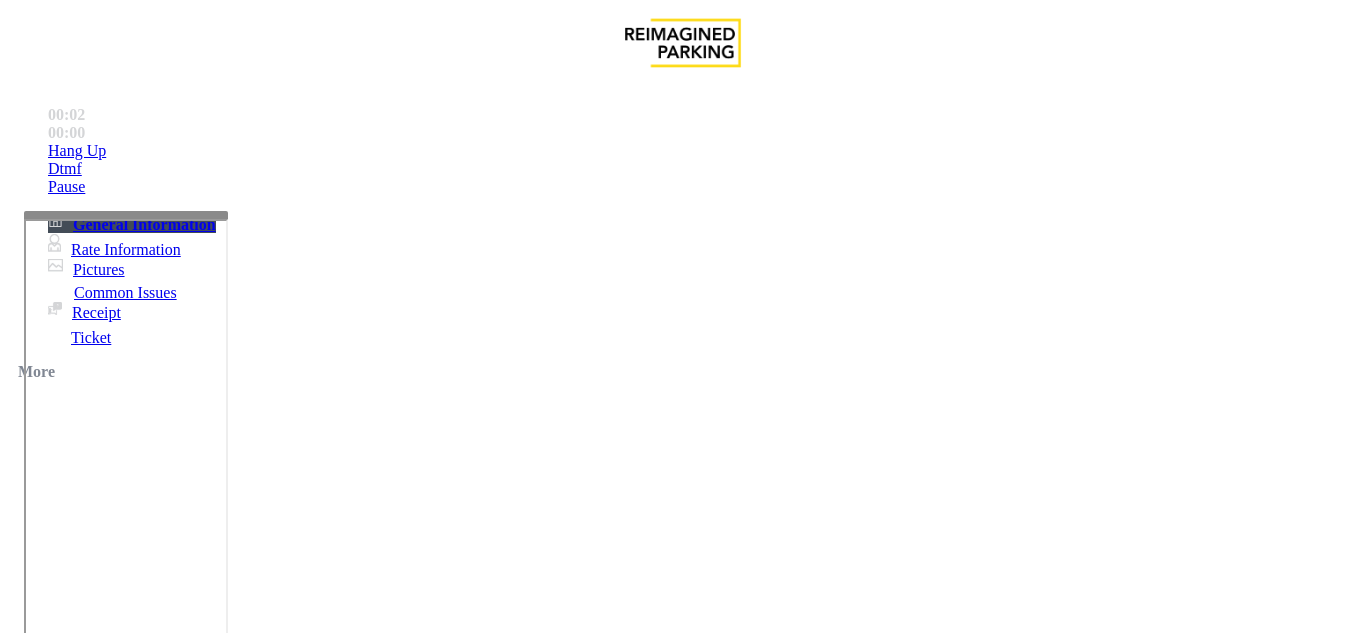 click on "Intercom Issue/No Response" at bounding box center [752, 1286] 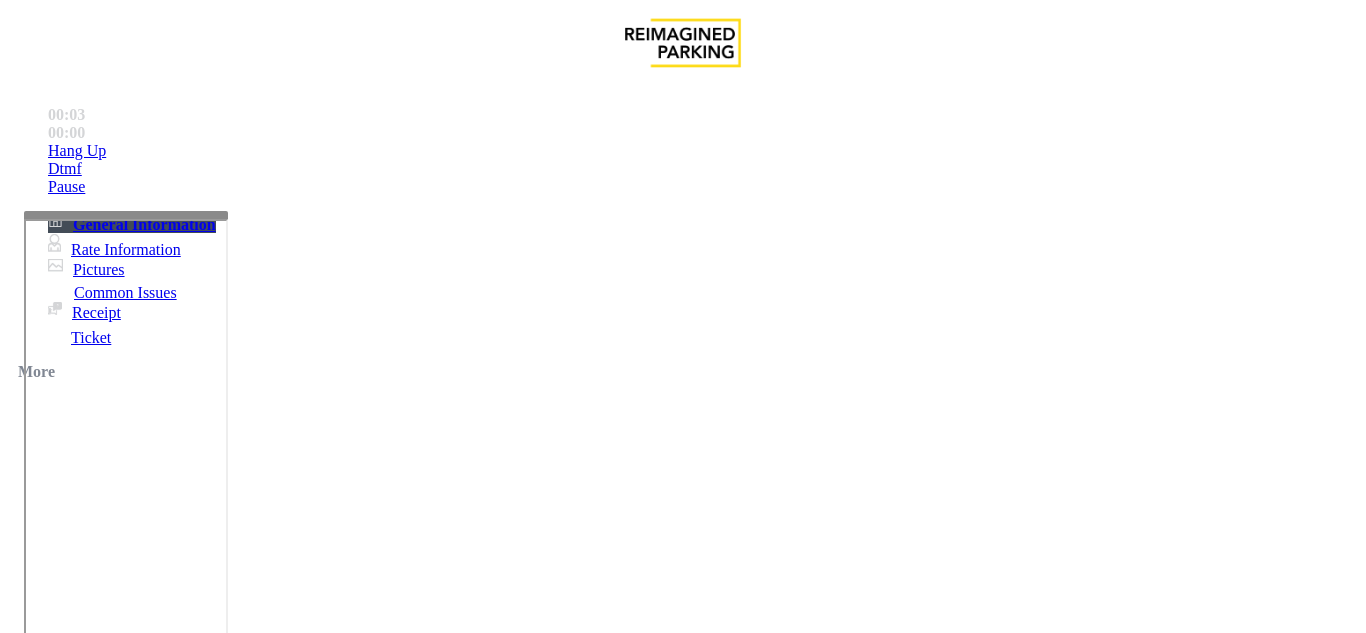 click on "No Response/Unable to hear parker" at bounding box center [142, 1286] 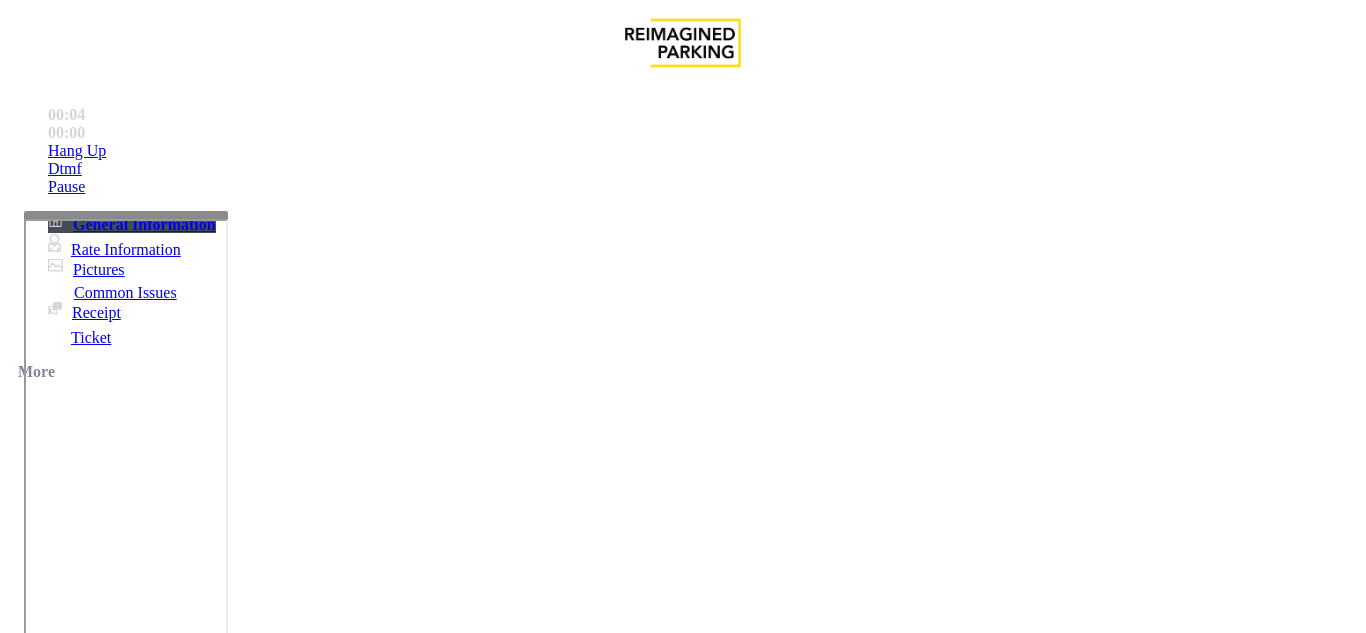 click on "Issue" at bounding box center (42, 1253) 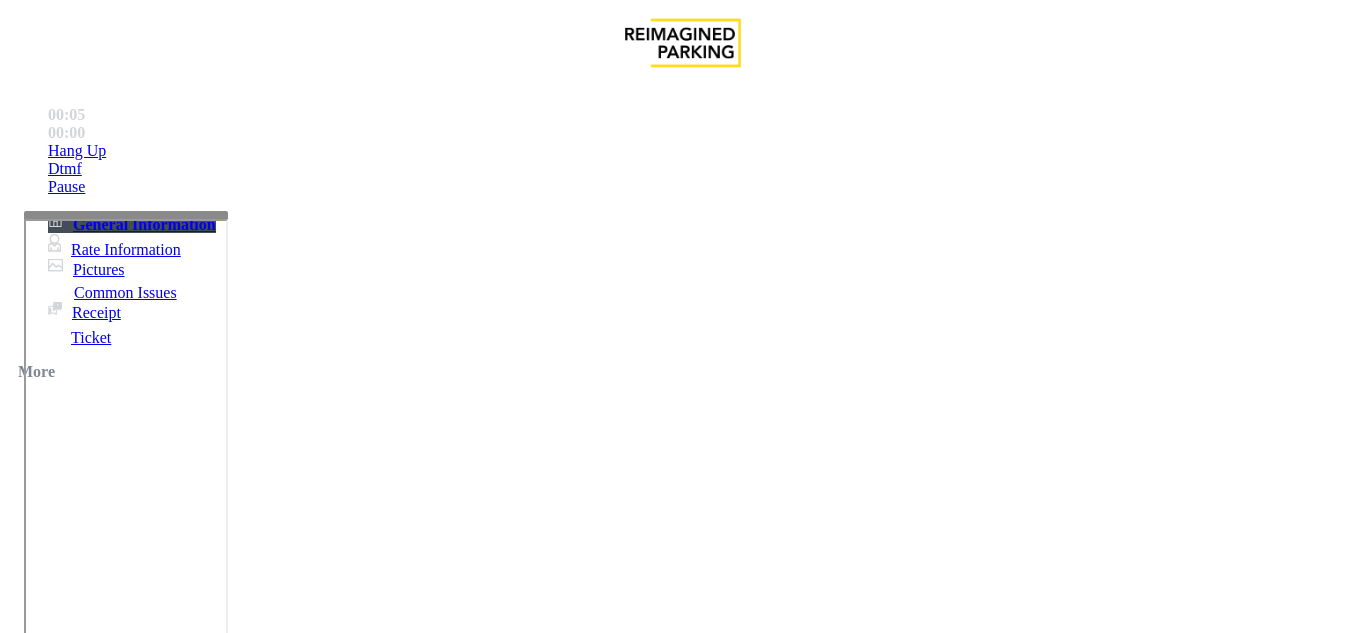 scroll, scrollTop: 1000, scrollLeft: 0, axis: vertical 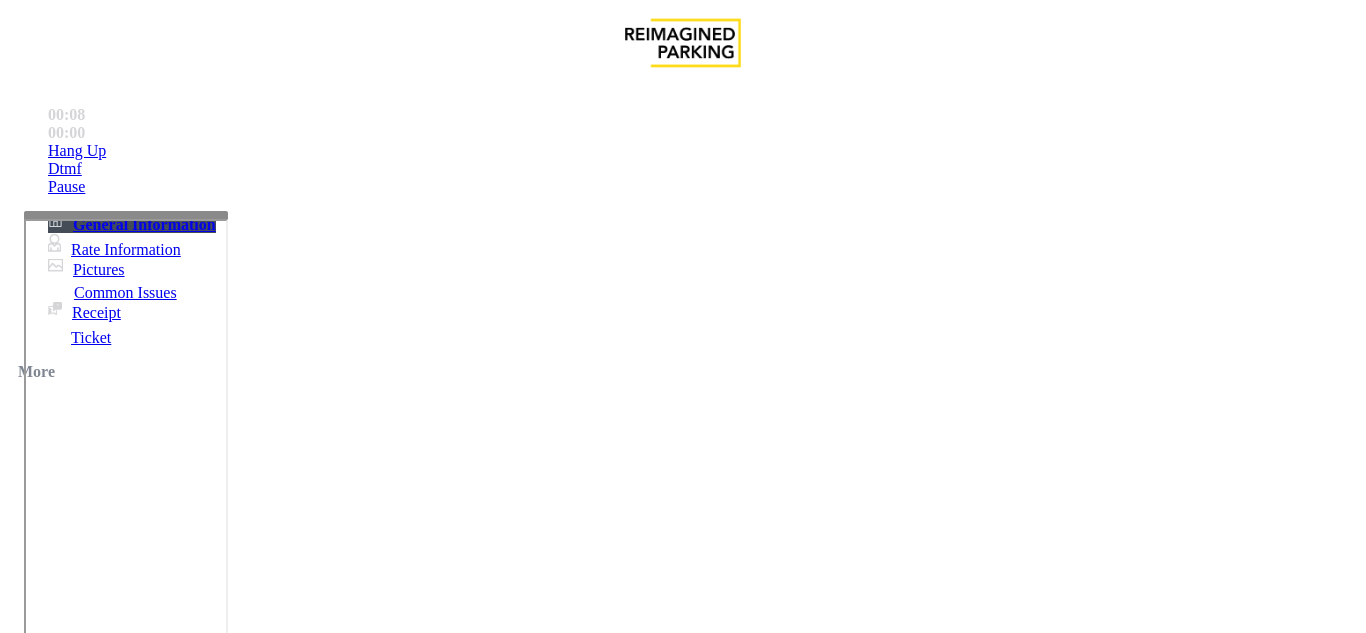 click on "Equipment Issue" at bounding box center (483, 1286) 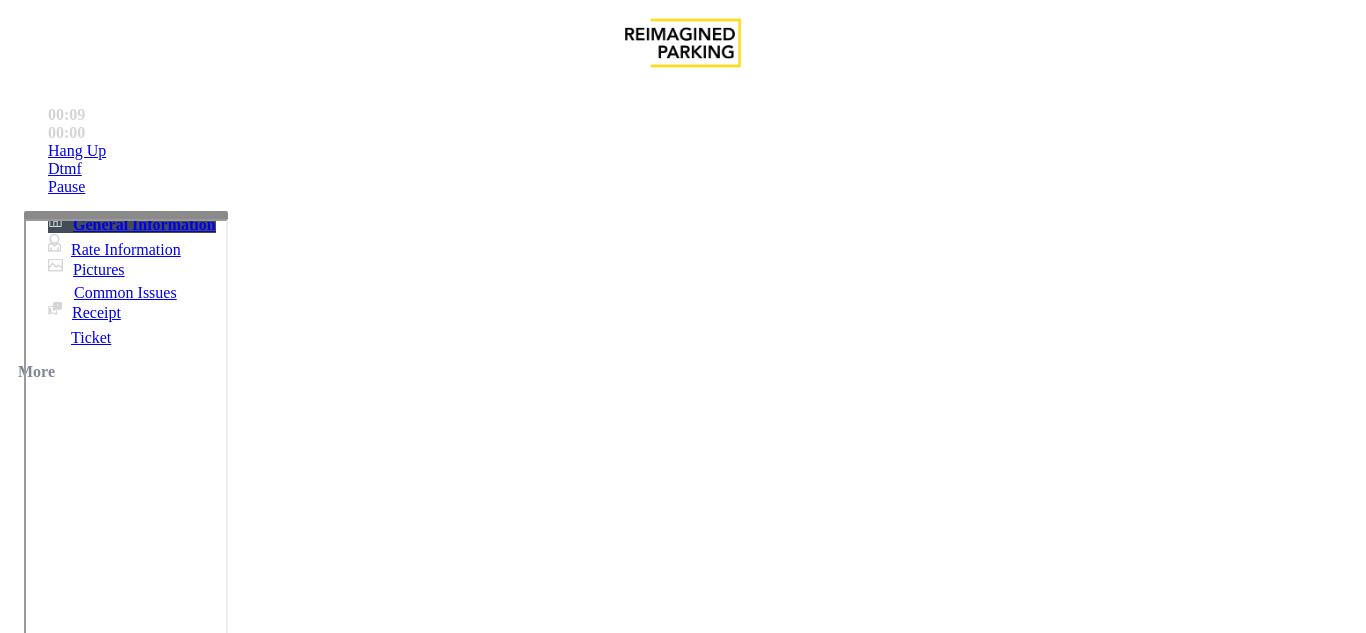 scroll, scrollTop: 200, scrollLeft: 0, axis: vertical 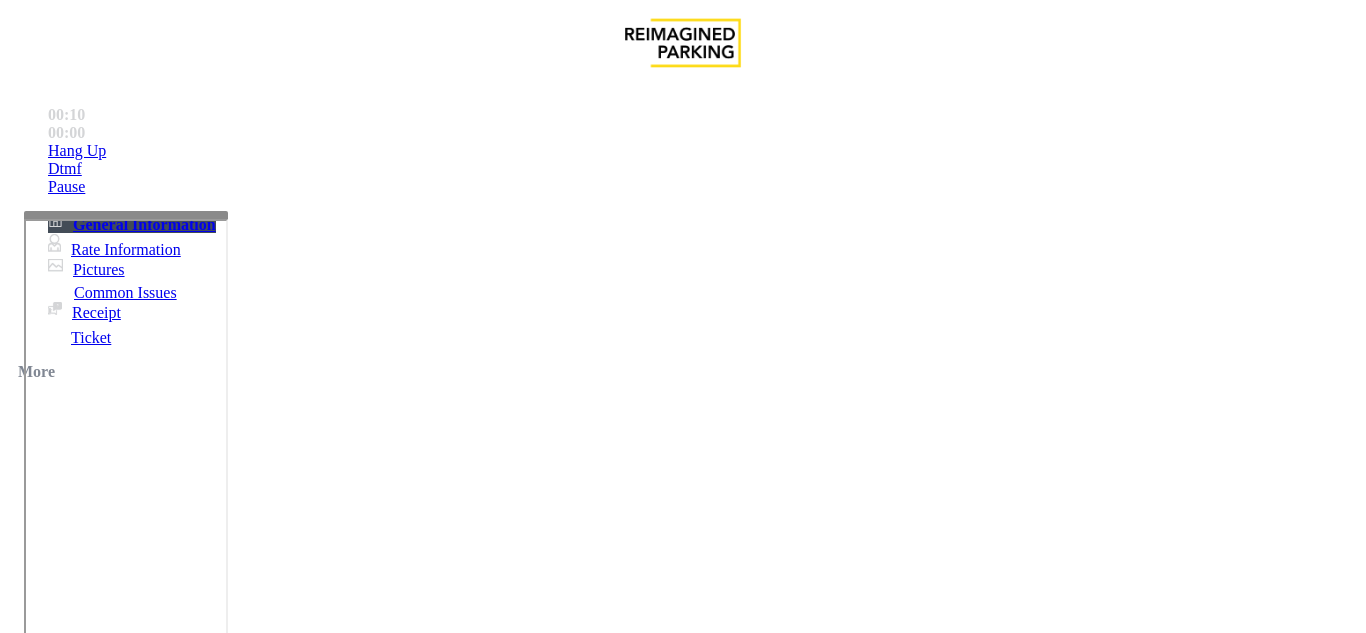 click at bounding box center (221, 1642) 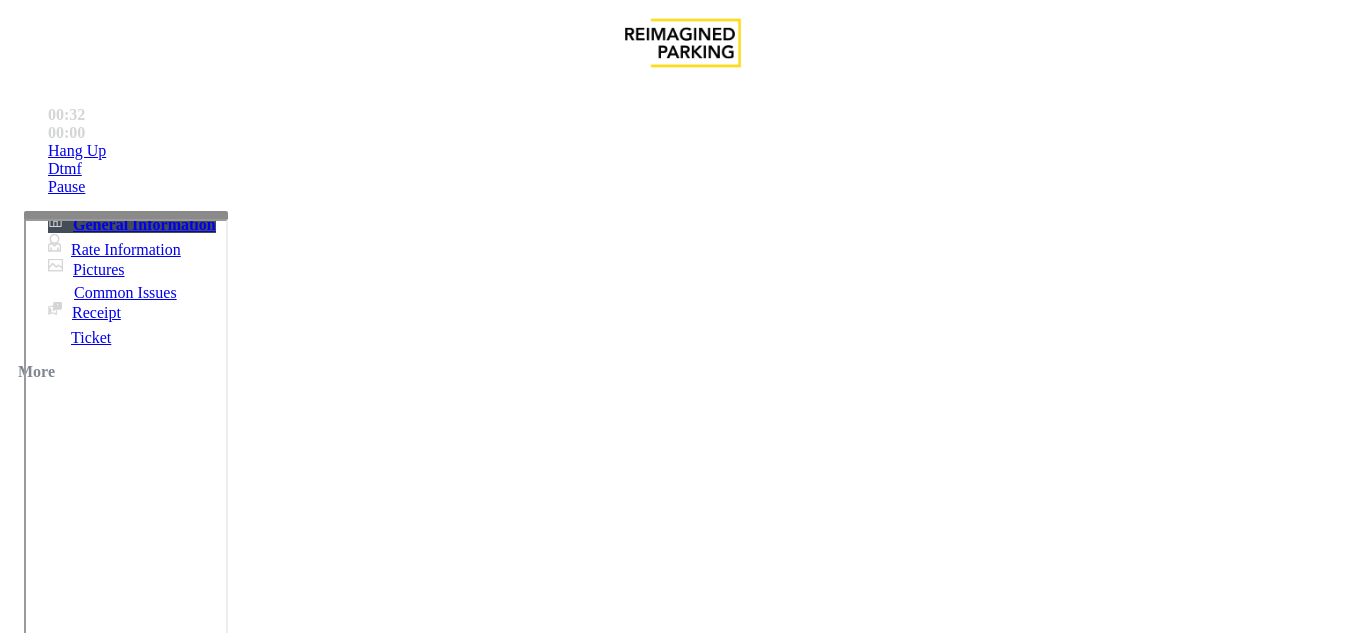 scroll, scrollTop: 400, scrollLeft: 0, axis: vertical 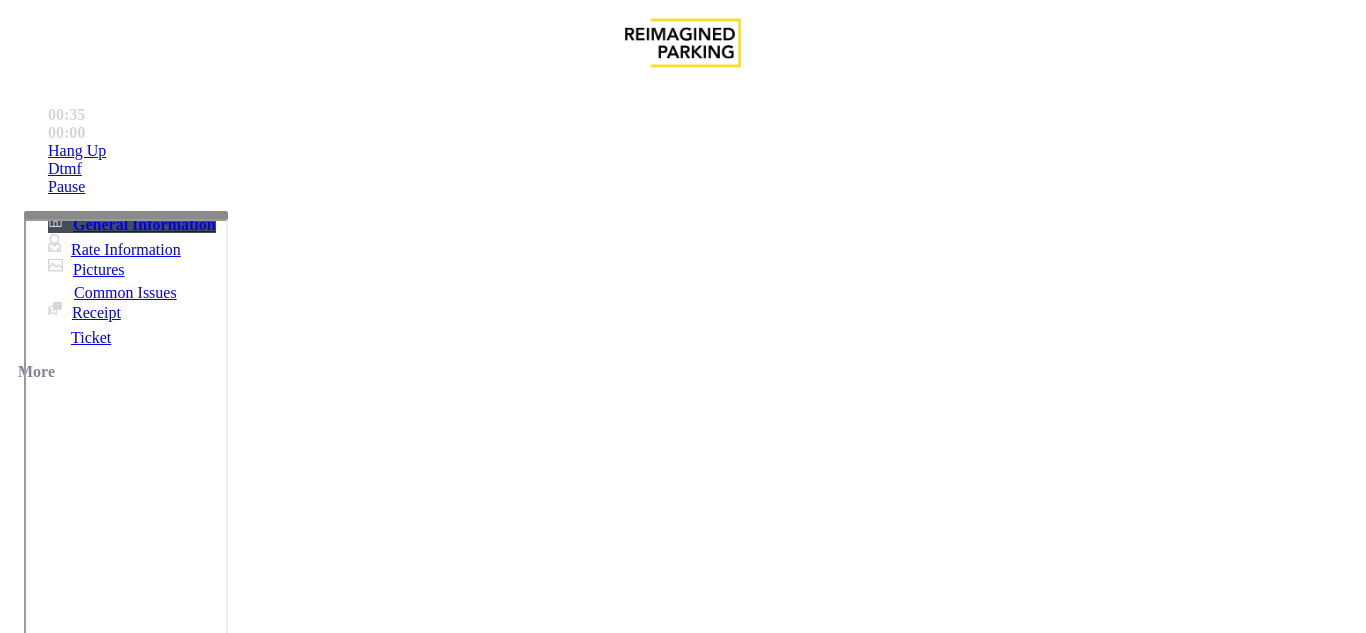 type on "**********" 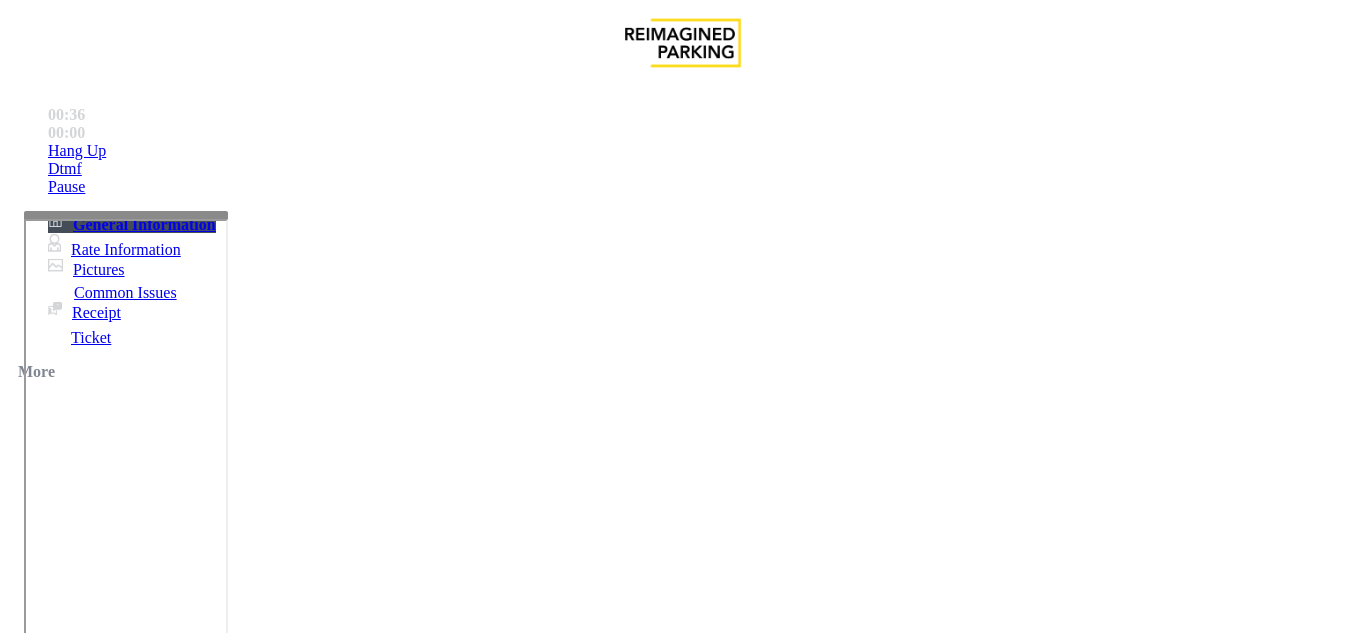 scroll, scrollTop: 100, scrollLeft: 0, axis: vertical 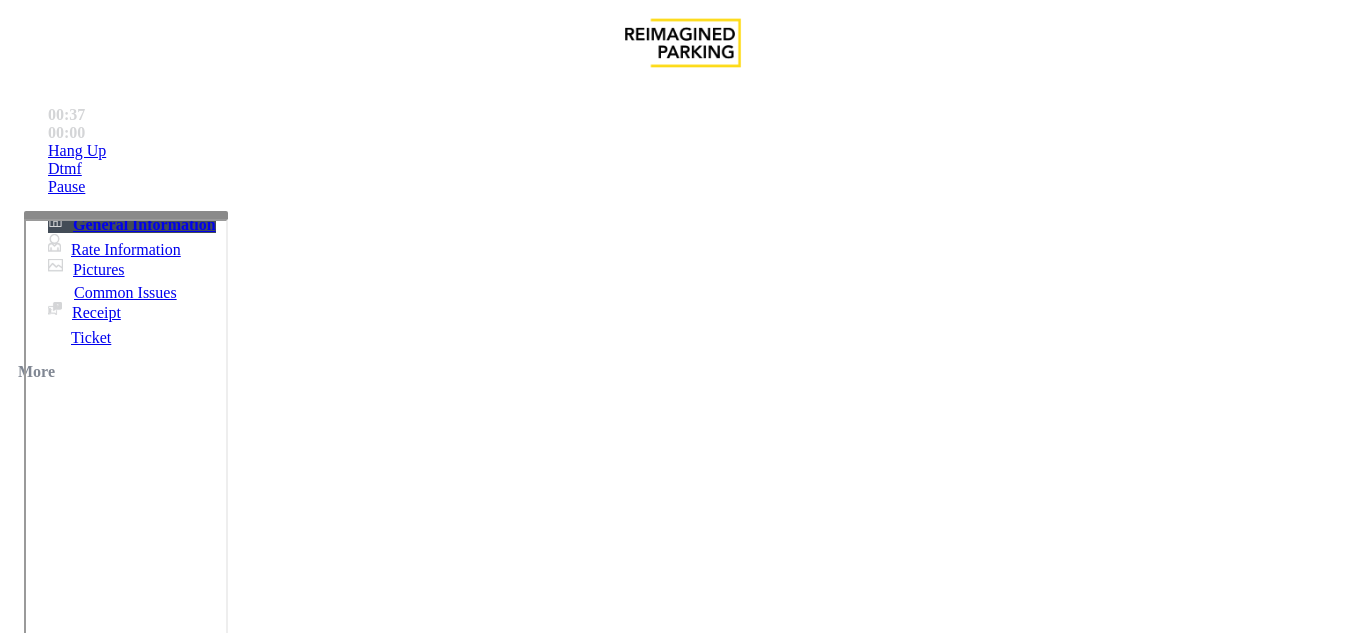 click at bounding box center [96, 1308] 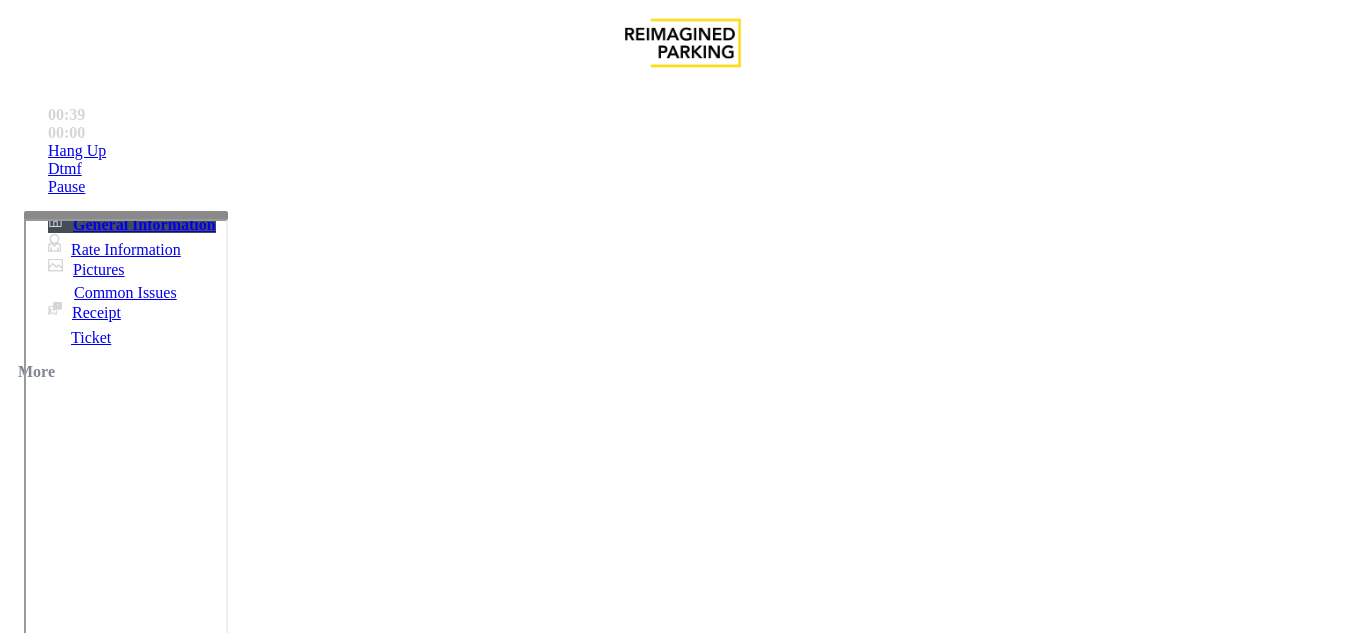 scroll, scrollTop: 500, scrollLeft: 0, axis: vertical 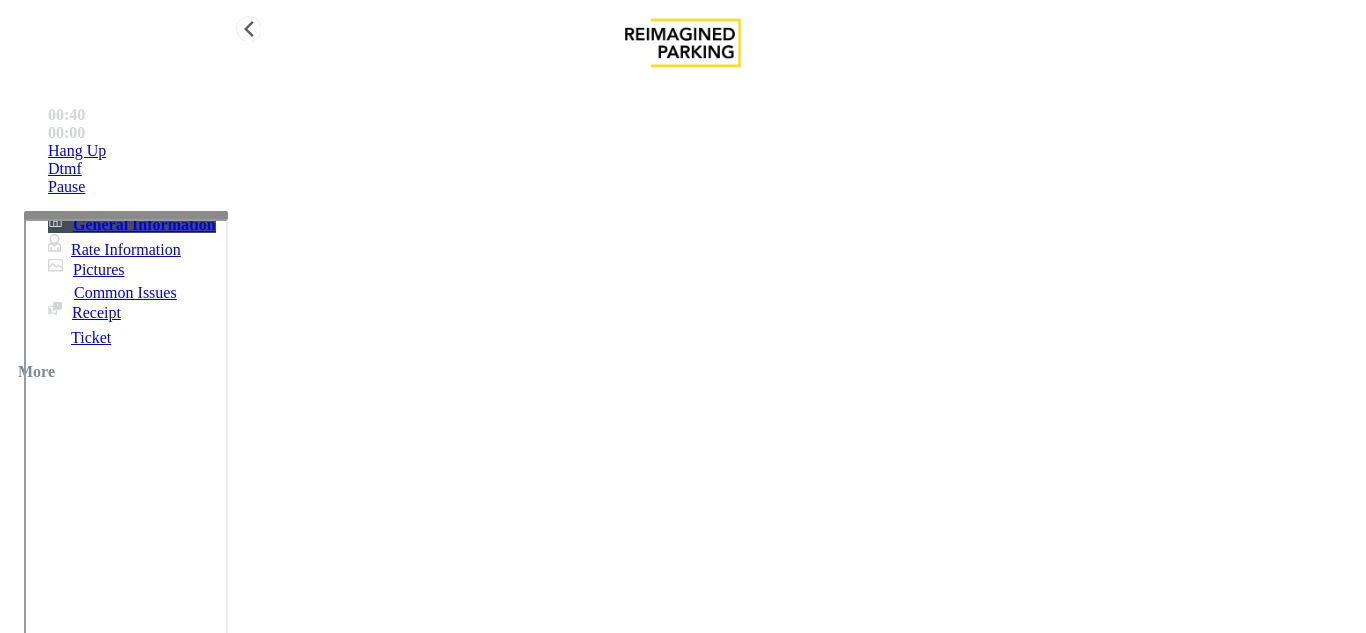 type on "******" 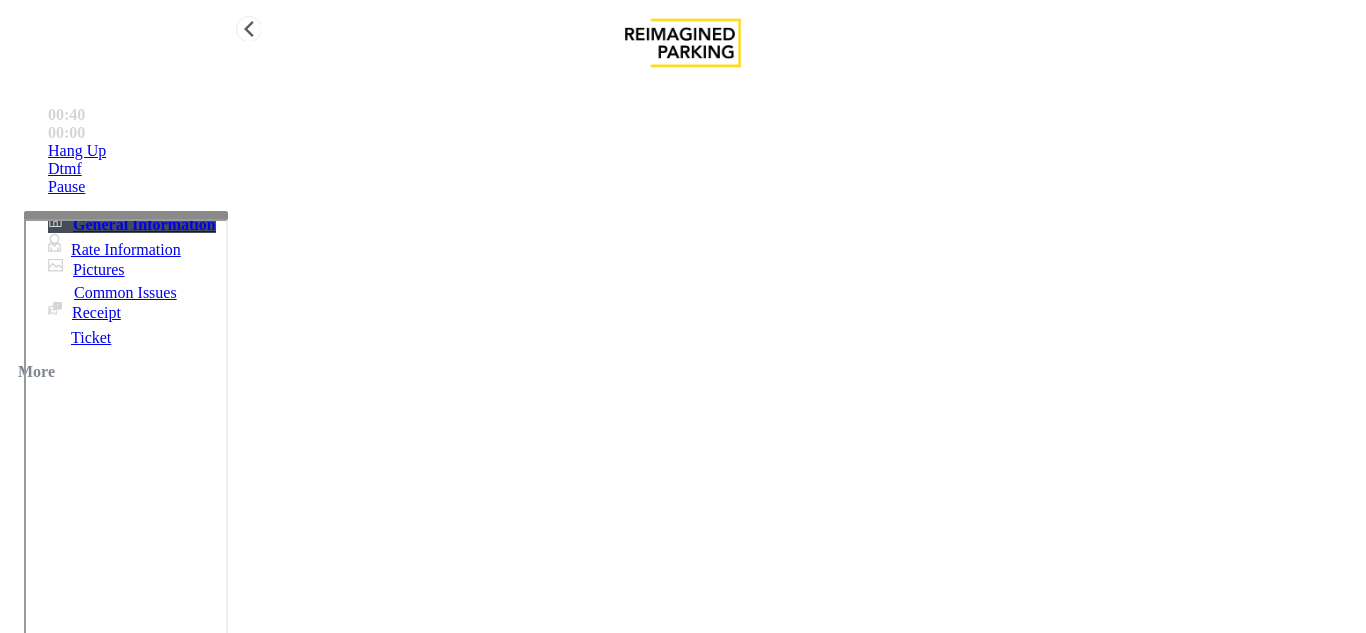 click on "Hang Up" at bounding box center (703, 151) 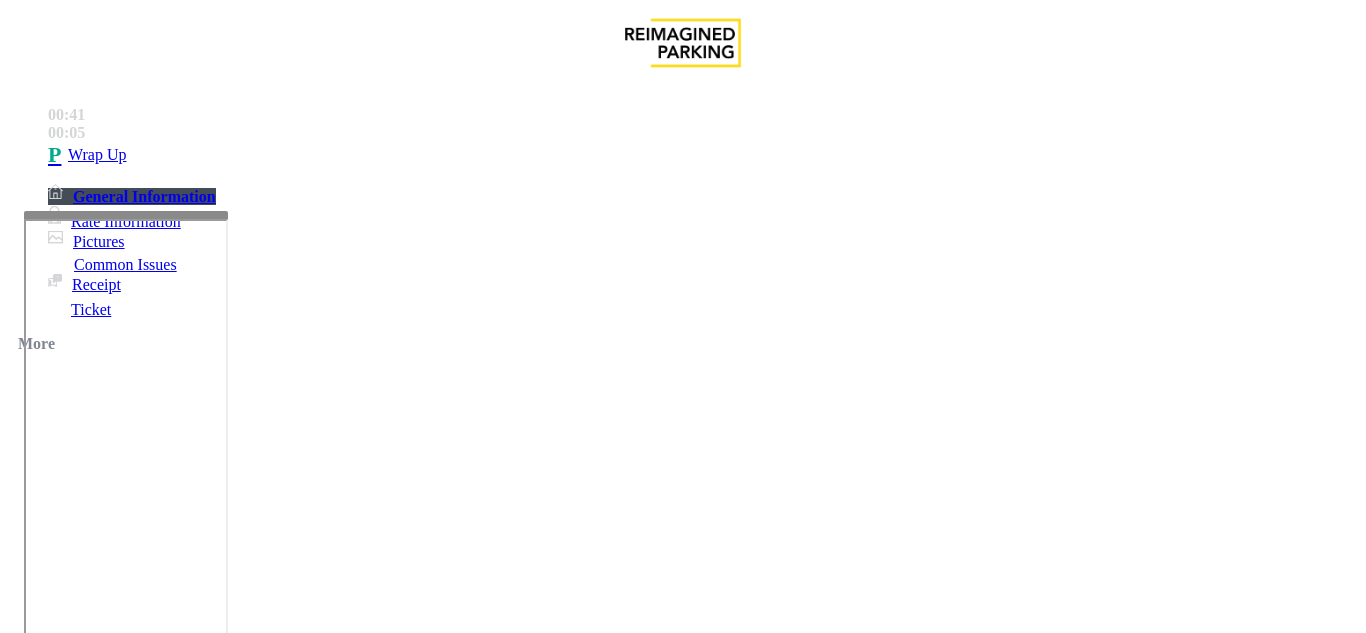click at bounding box center [221, 1642] 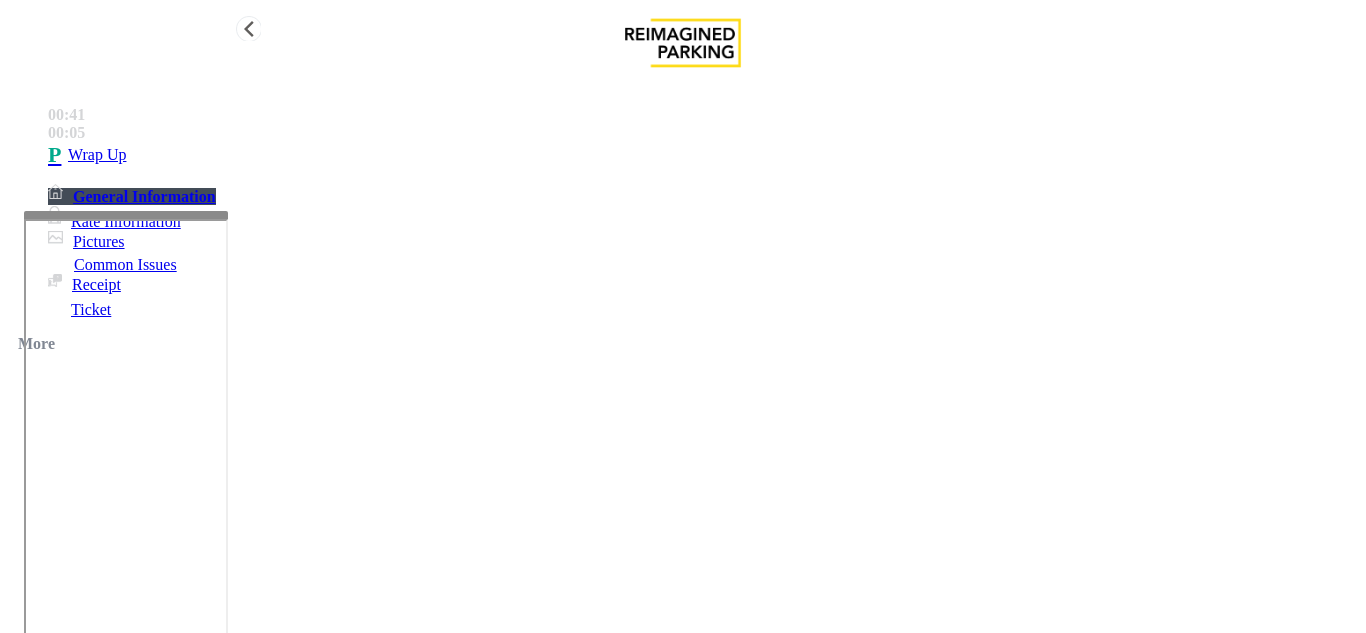 click on "Wrap Up" at bounding box center (703, 155) 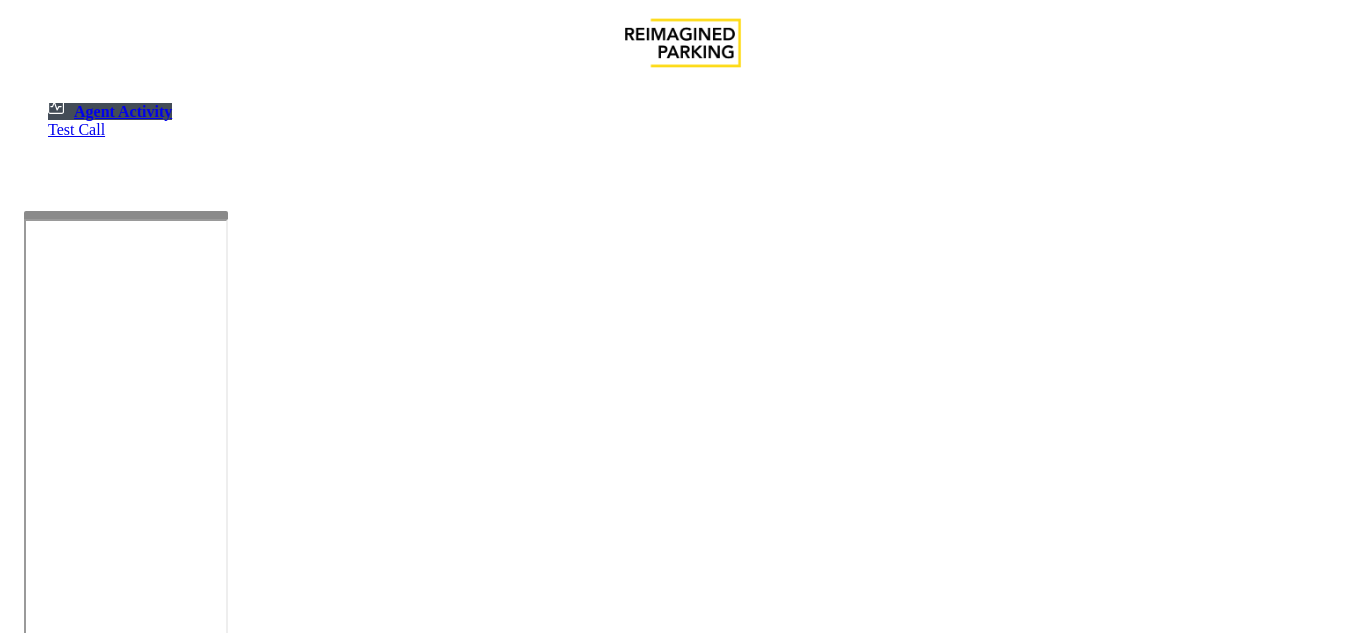 click at bounding box center (186, 1147) 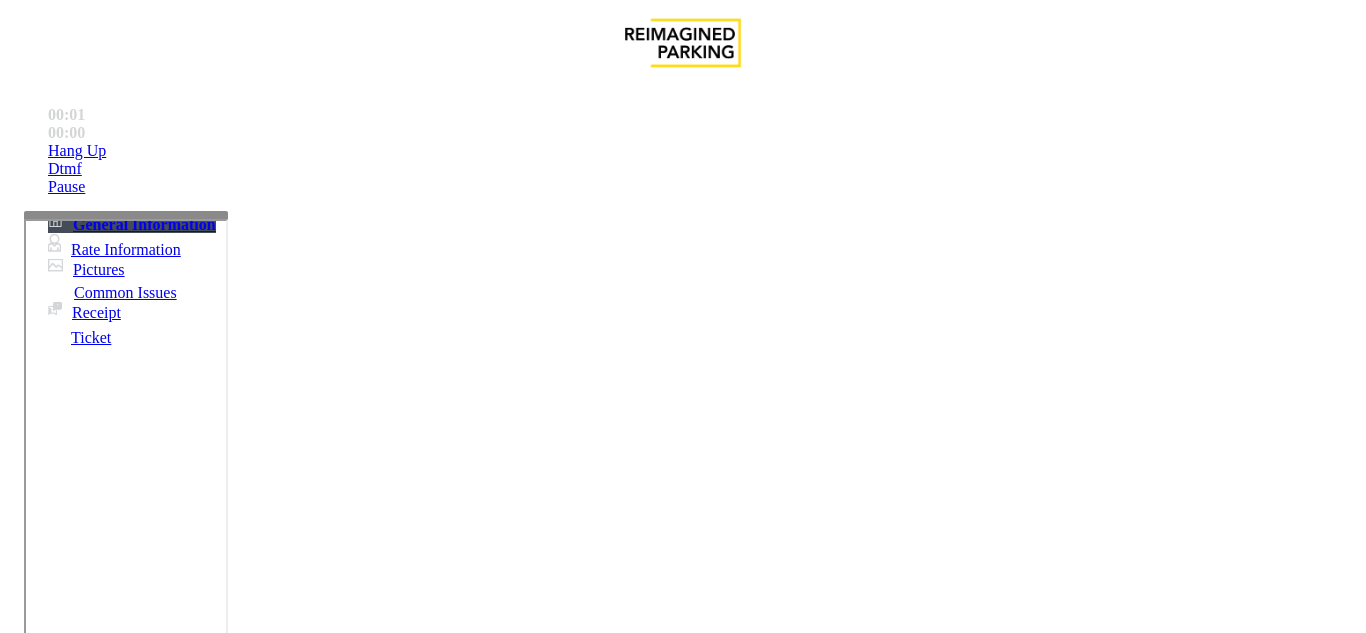 scroll, scrollTop: 300, scrollLeft: 0, axis: vertical 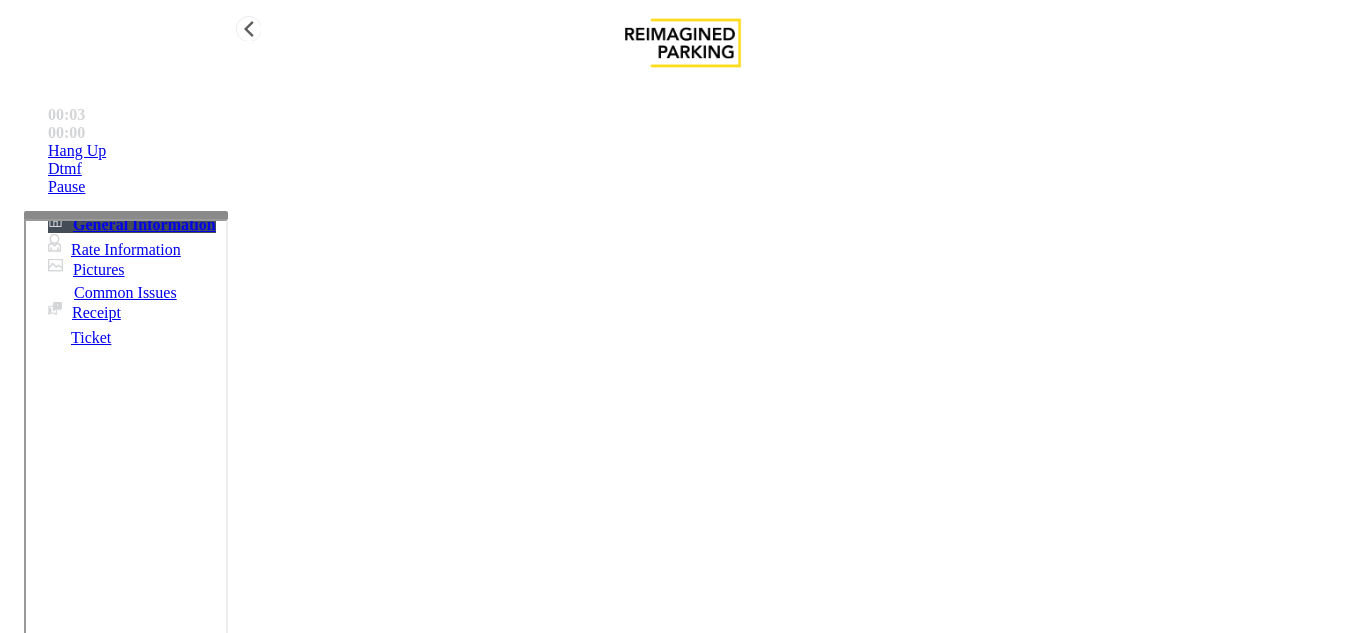 click on "Dtmf" at bounding box center (703, 151) 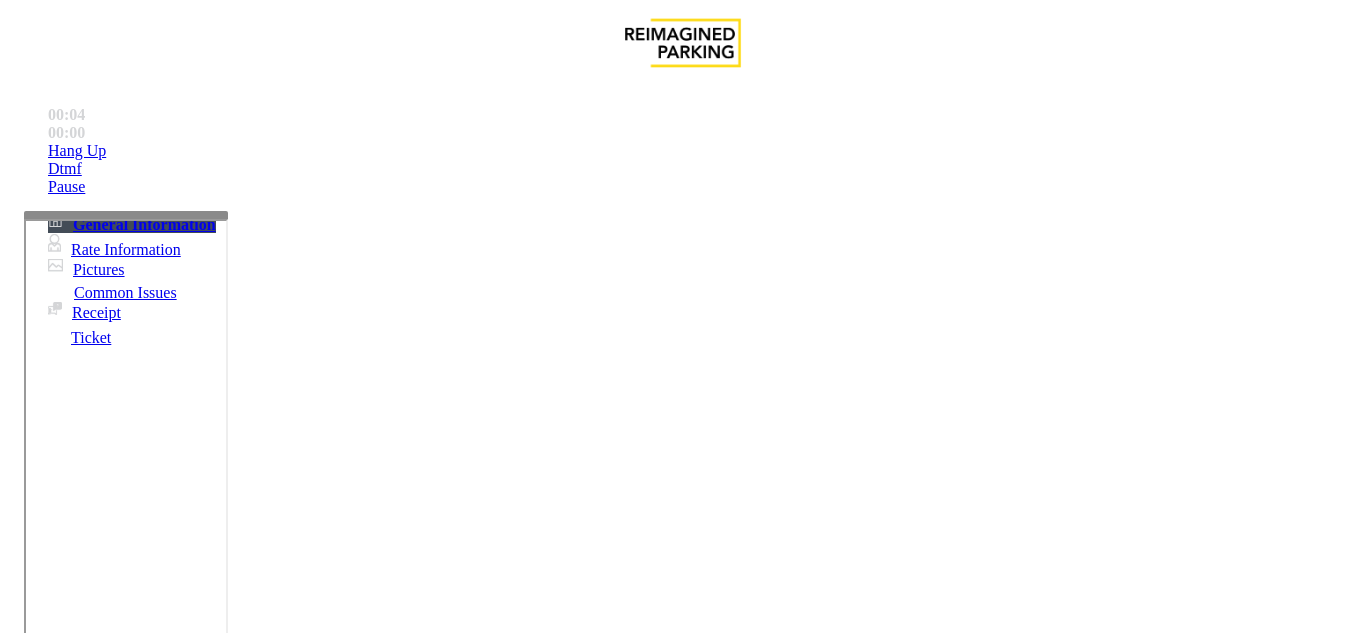 click on "*" at bounding box center [58, 4433] 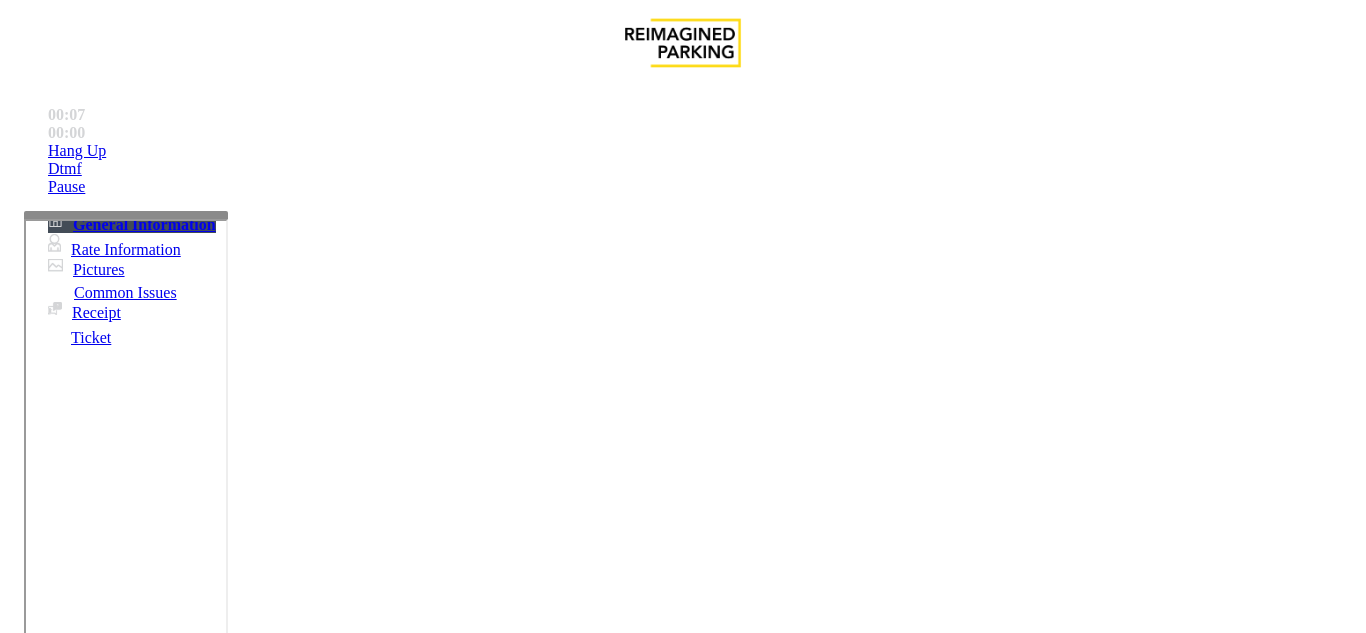 click on "×" at bounding box center (20, 4374) 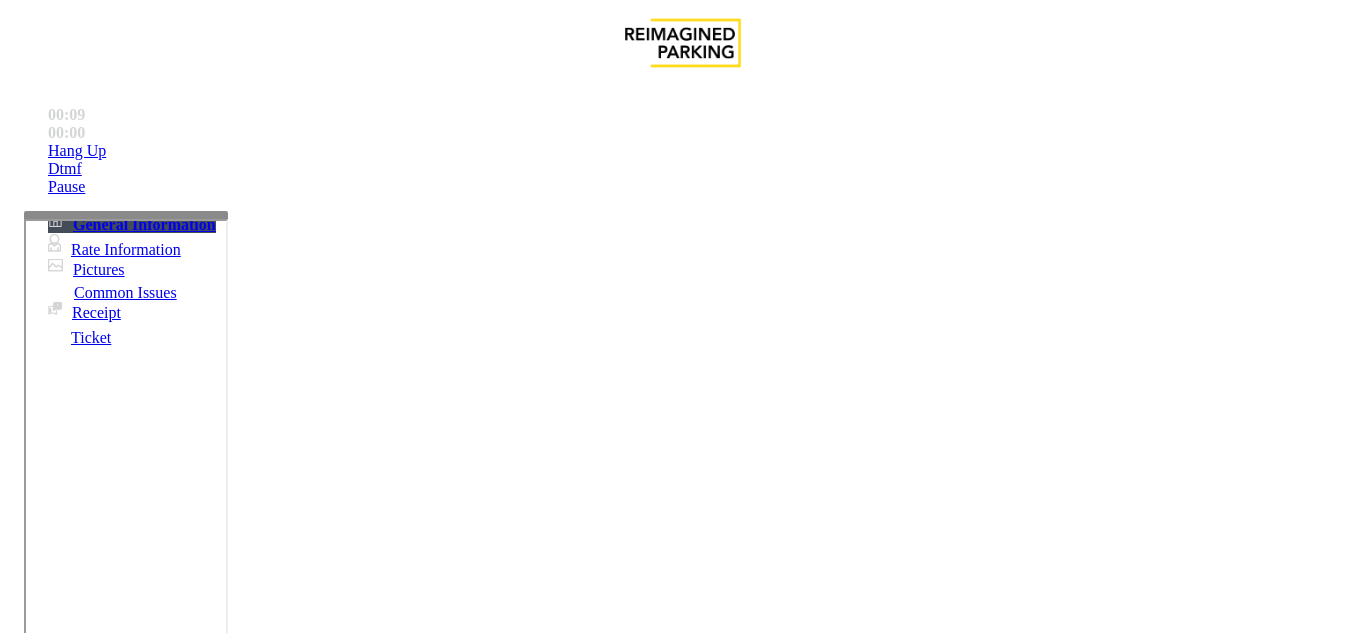 click on "Equipment Issue" at bounding box center (483, 1286) 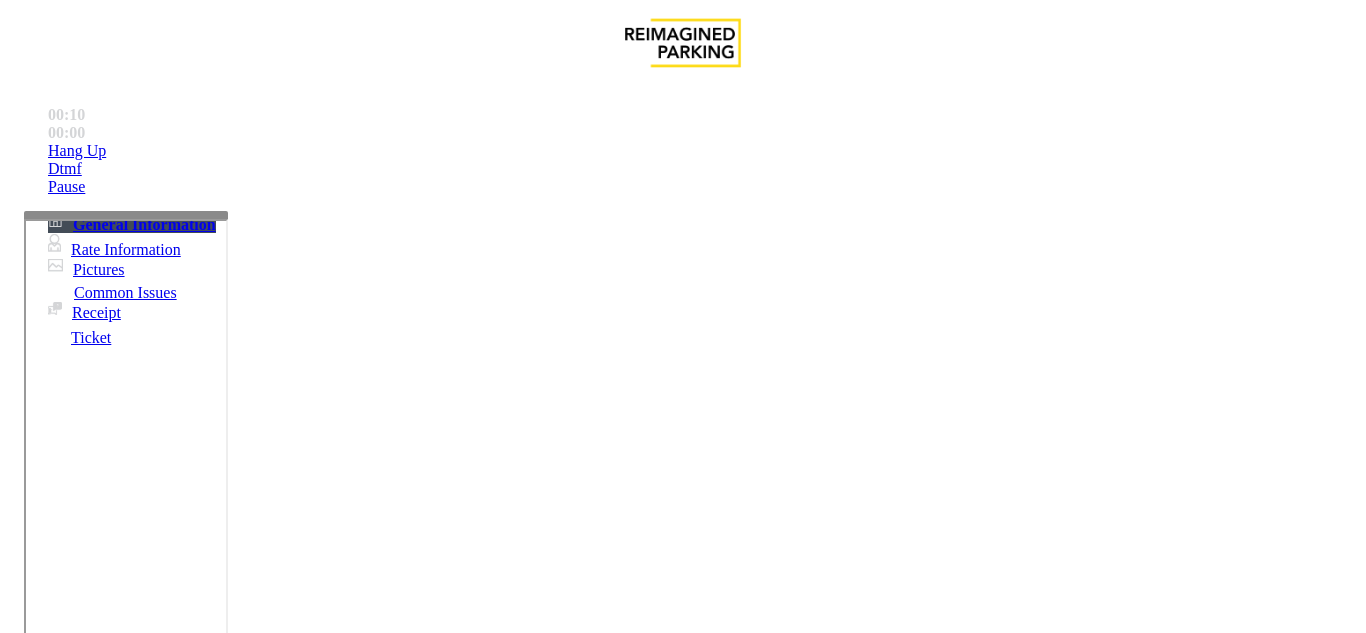 click on "Vend the gates without asking questions. Equipment is waiting to be repaired" at bounding box center [679, 3002] 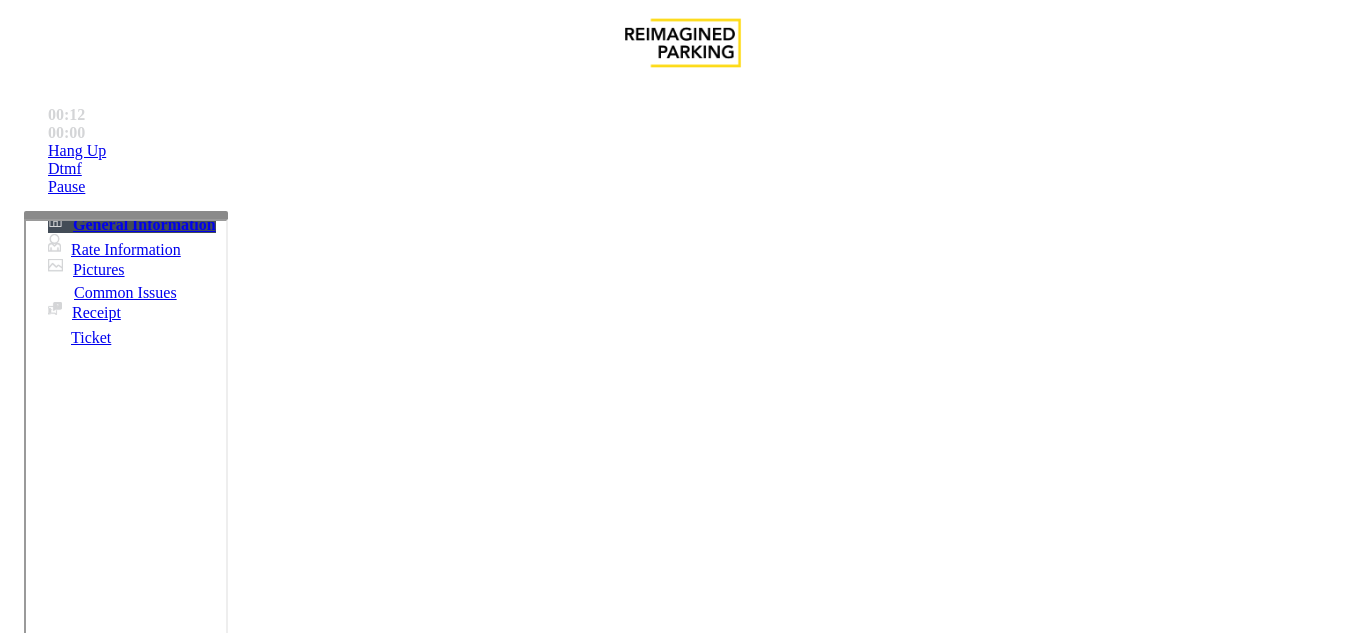 scroll, scrollTop: 222, scrollLeft: 0, axis: vertical 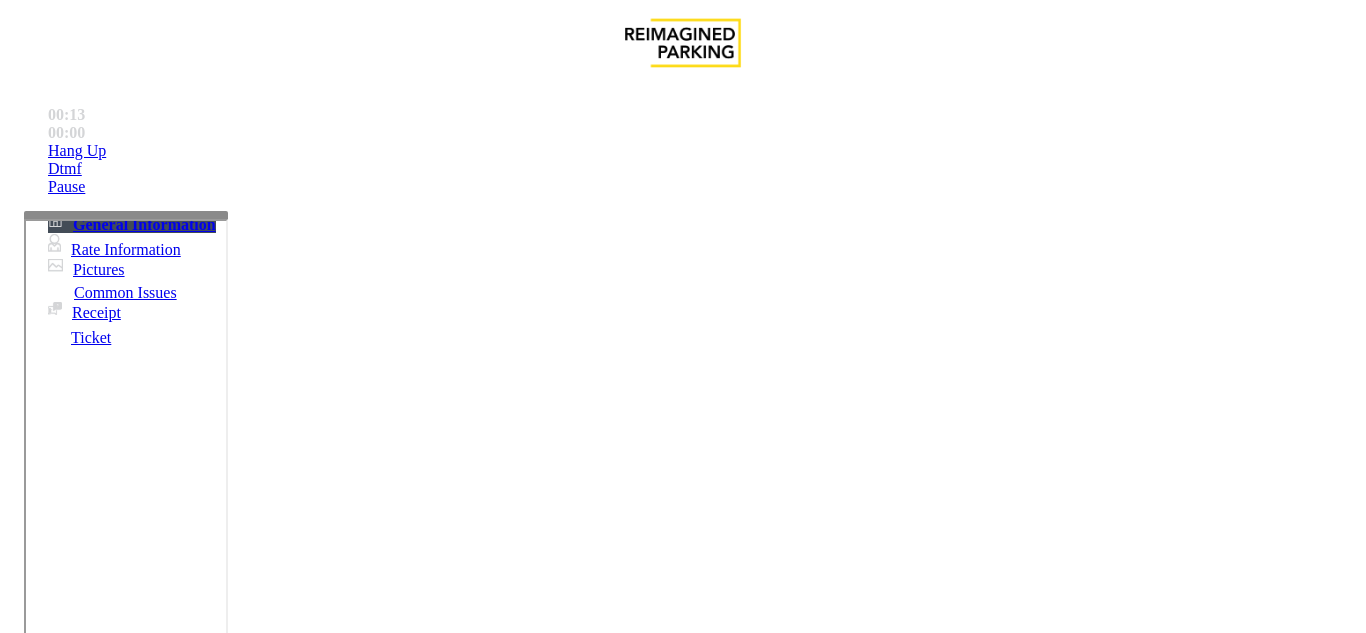 click at bounding box center [221, 1667] 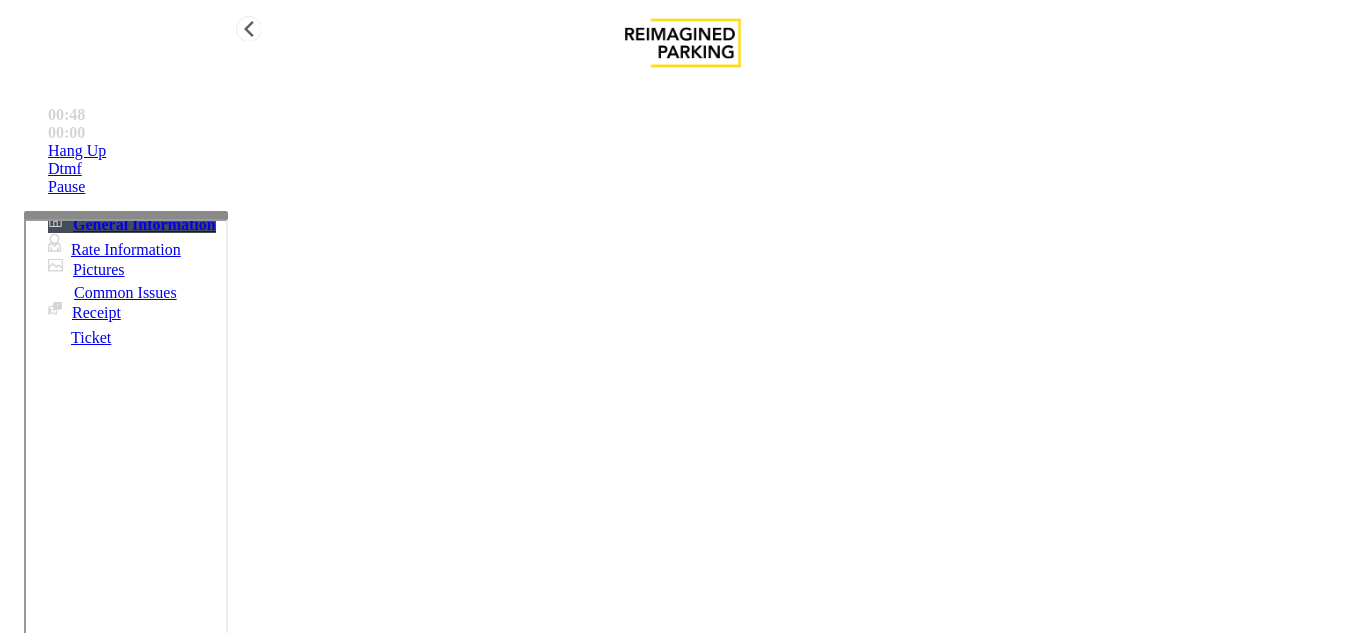 type on "**********" 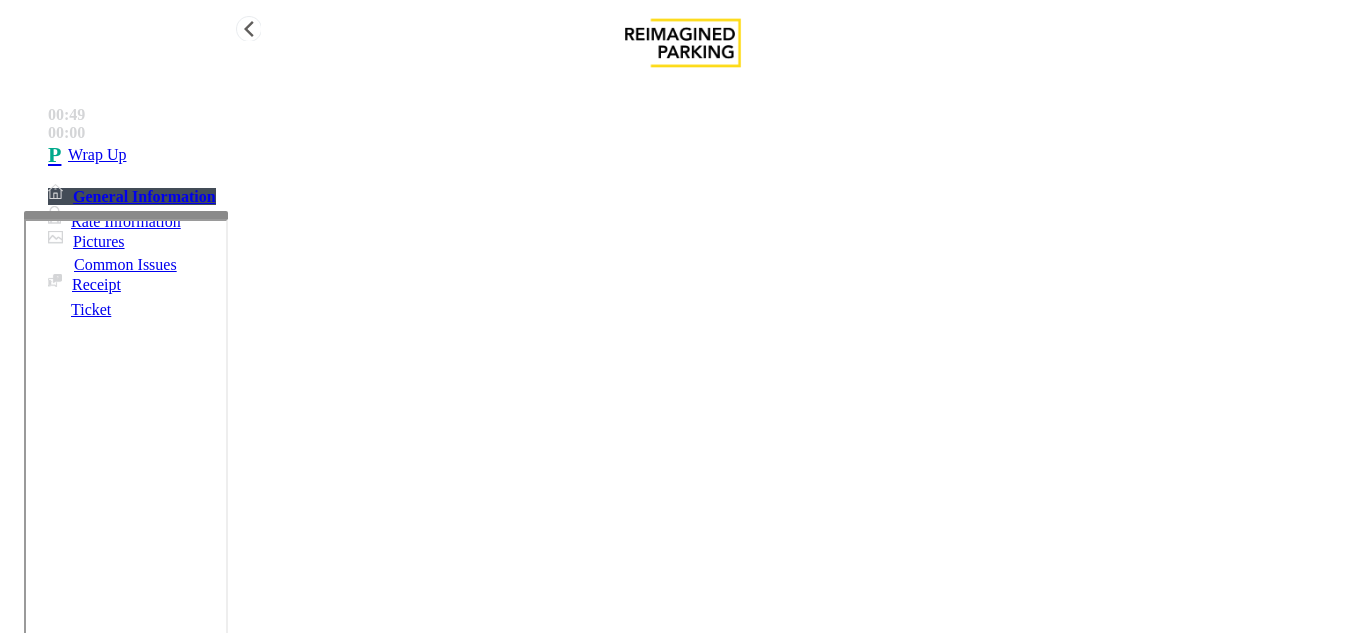 click on "Wrap Up" at bounding box center [703, 155] 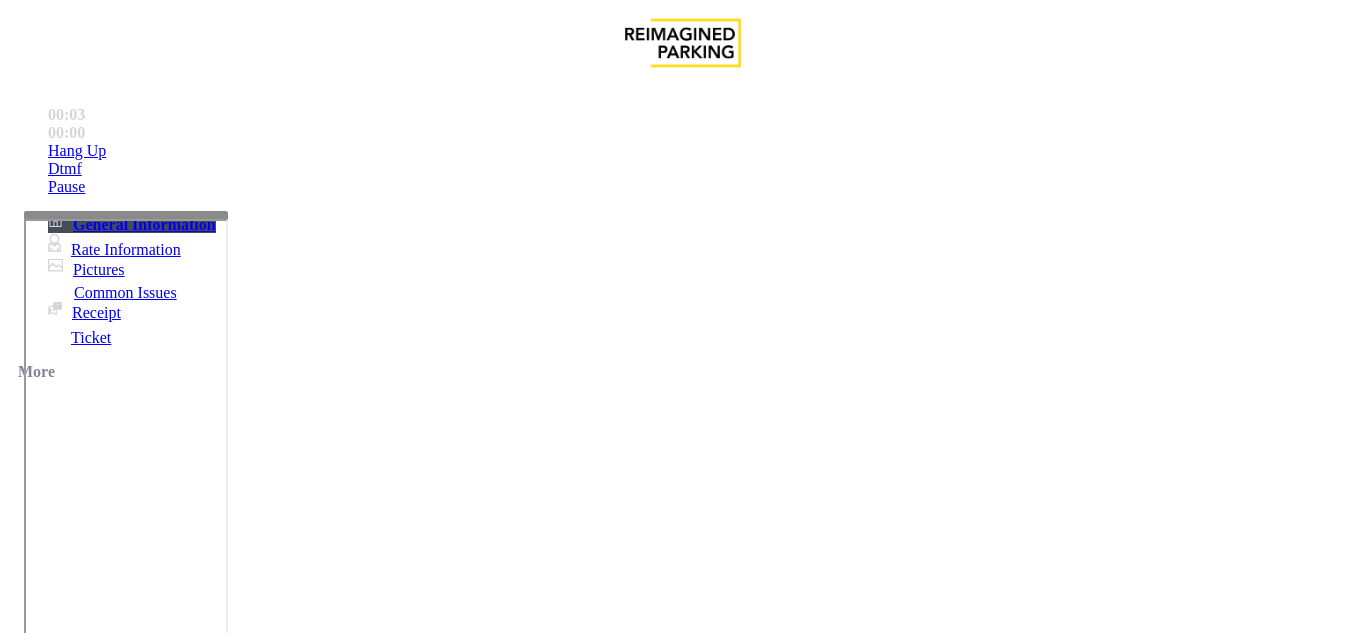 scroll, scrollTop: 400, scrollLeft: 0, axis: vertical 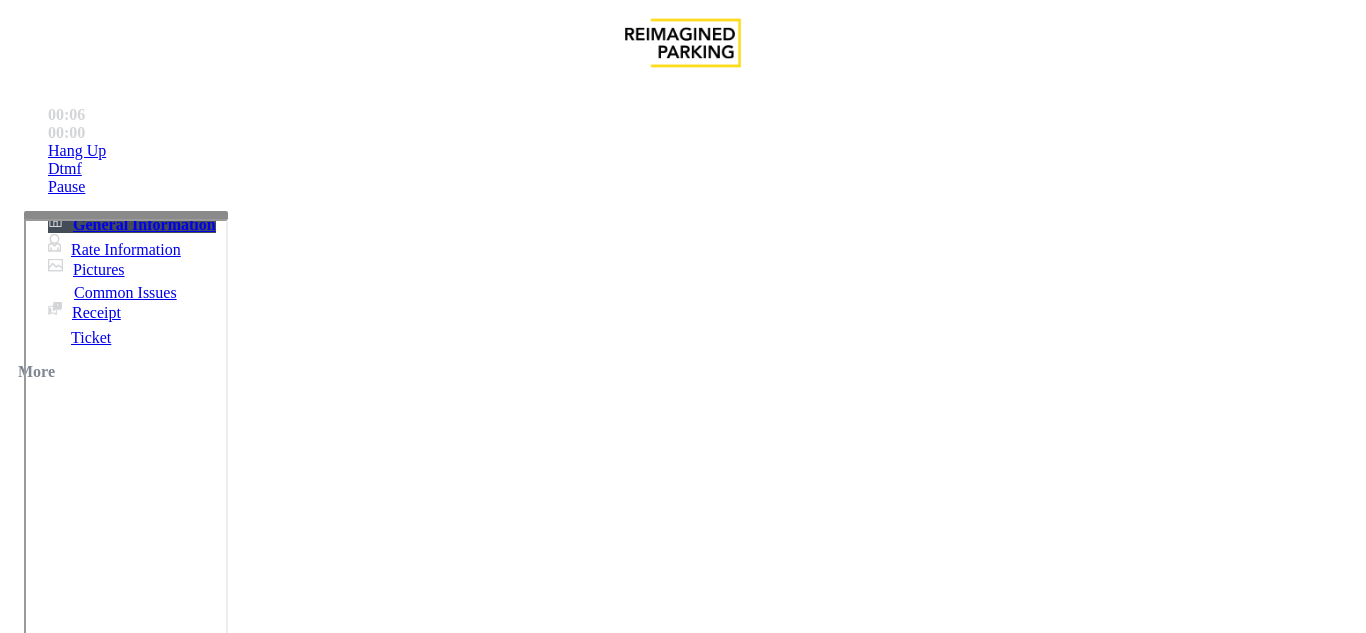 drag, startPoint x: 910, startPoint y: 338, endPoint x: 900, endPoint y: 336, distance: 10.198039 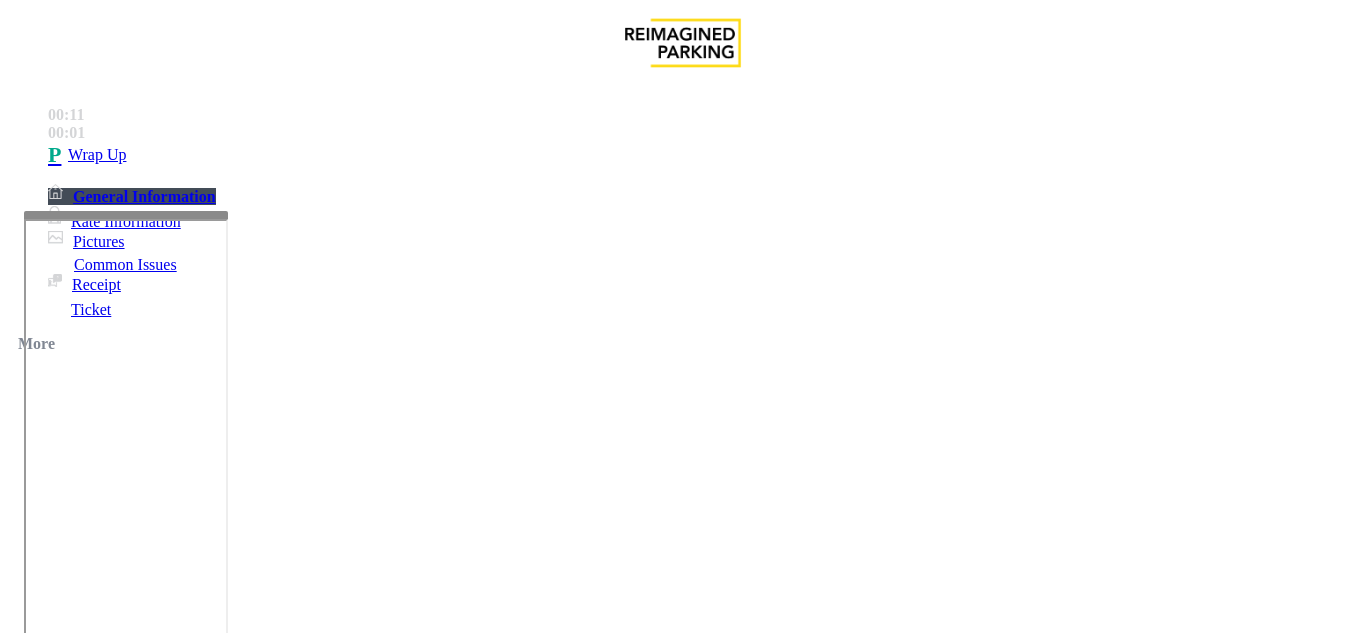 click on "Intercom Issue/No Response" at bounding box center (752, 1286) 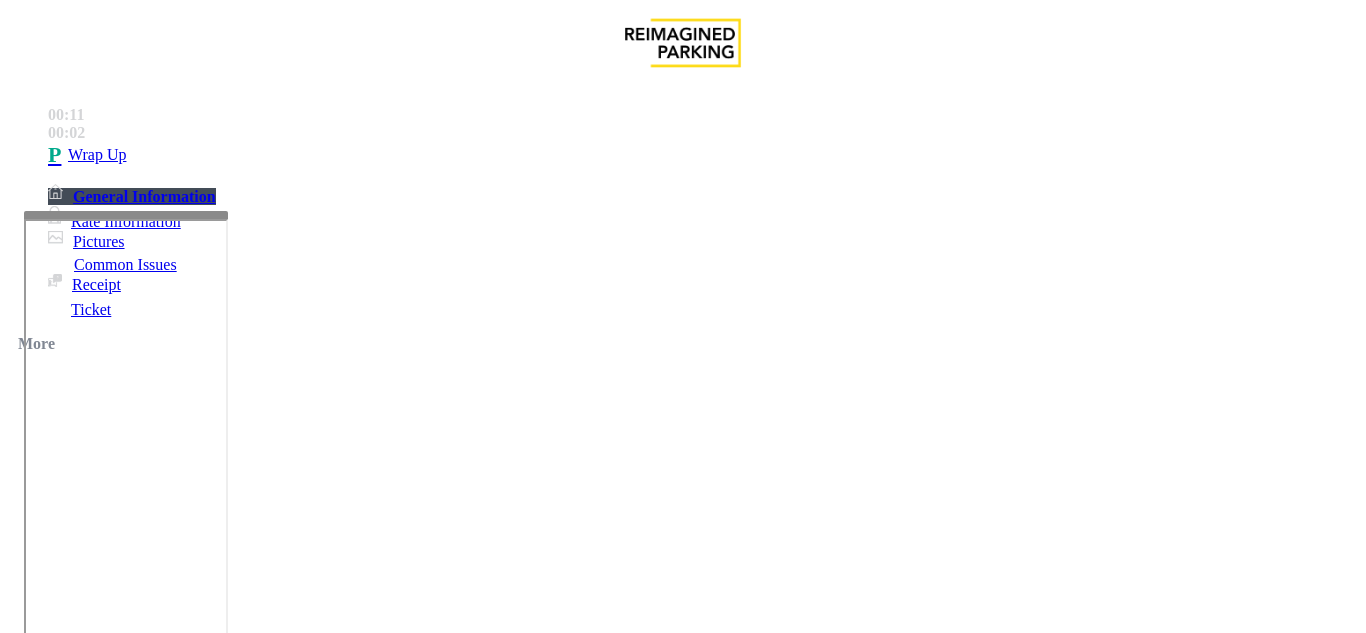 drag, startPoint x: 424, startPoint y: 180, endPoint x: 429, endPoint y: 193, distance: 13.928389 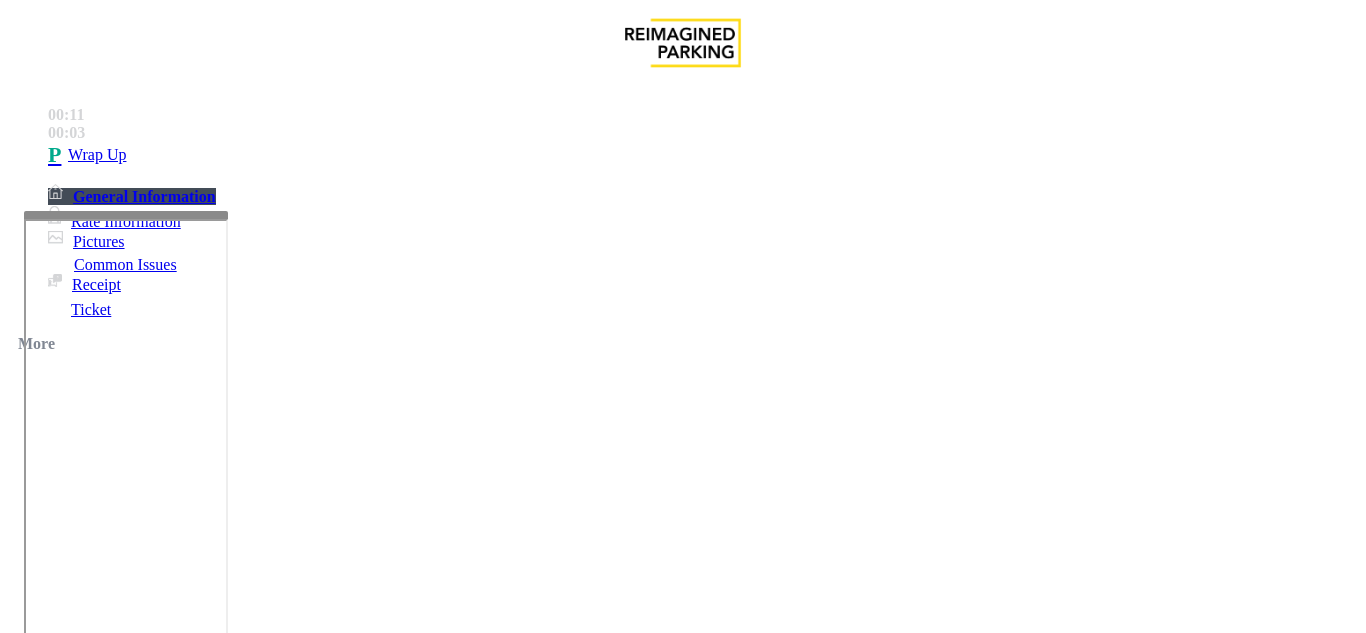 click on "No Response/Unable to hear parker" at bounding box center (682, 1271) 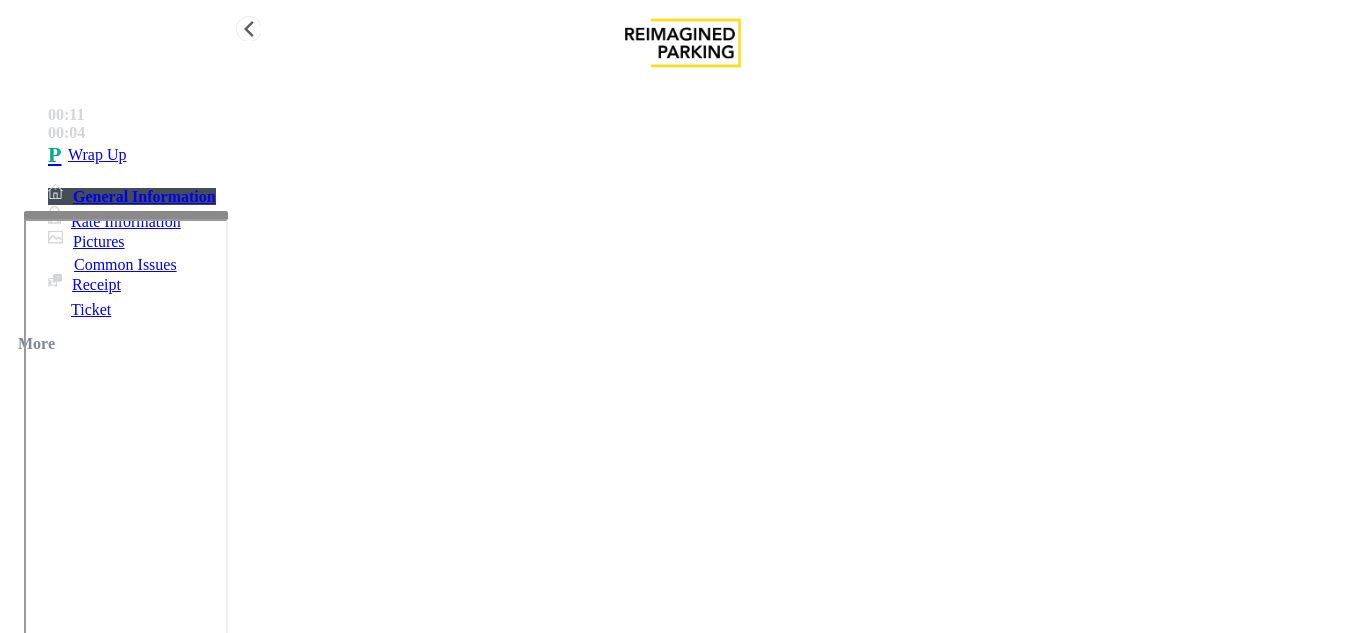 type on "**********" 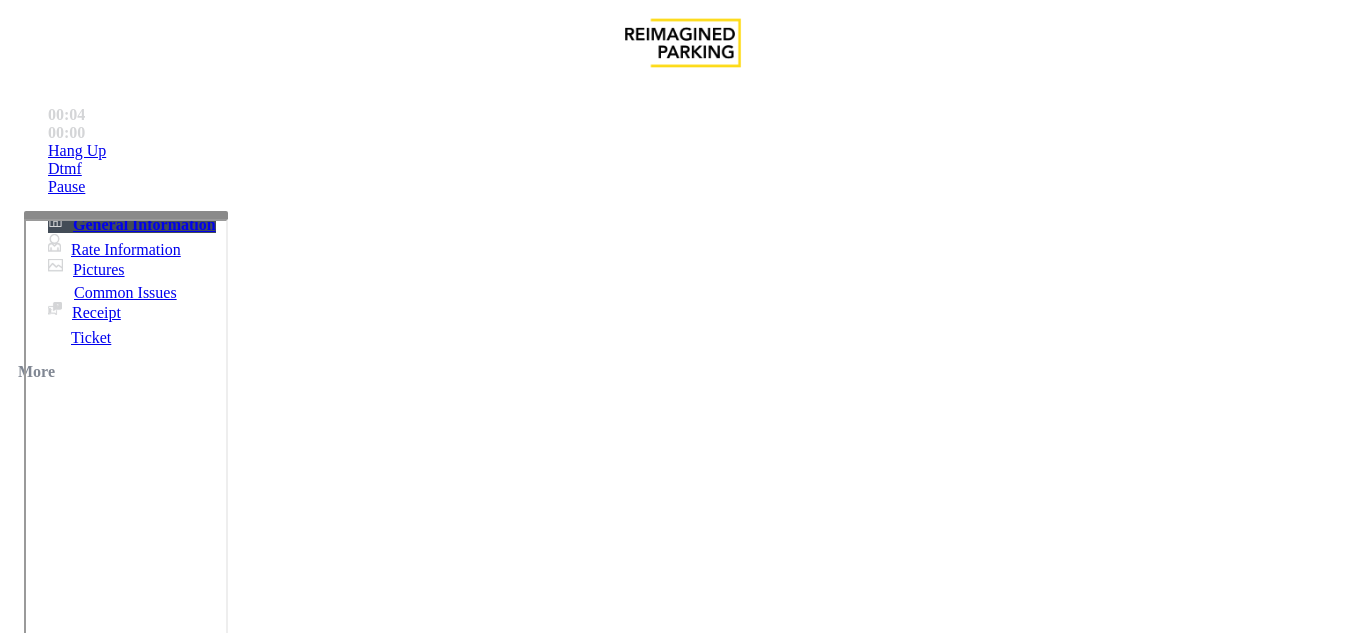 scroll, scrollTop: 500, scrollLeft: 0, axis: vertical 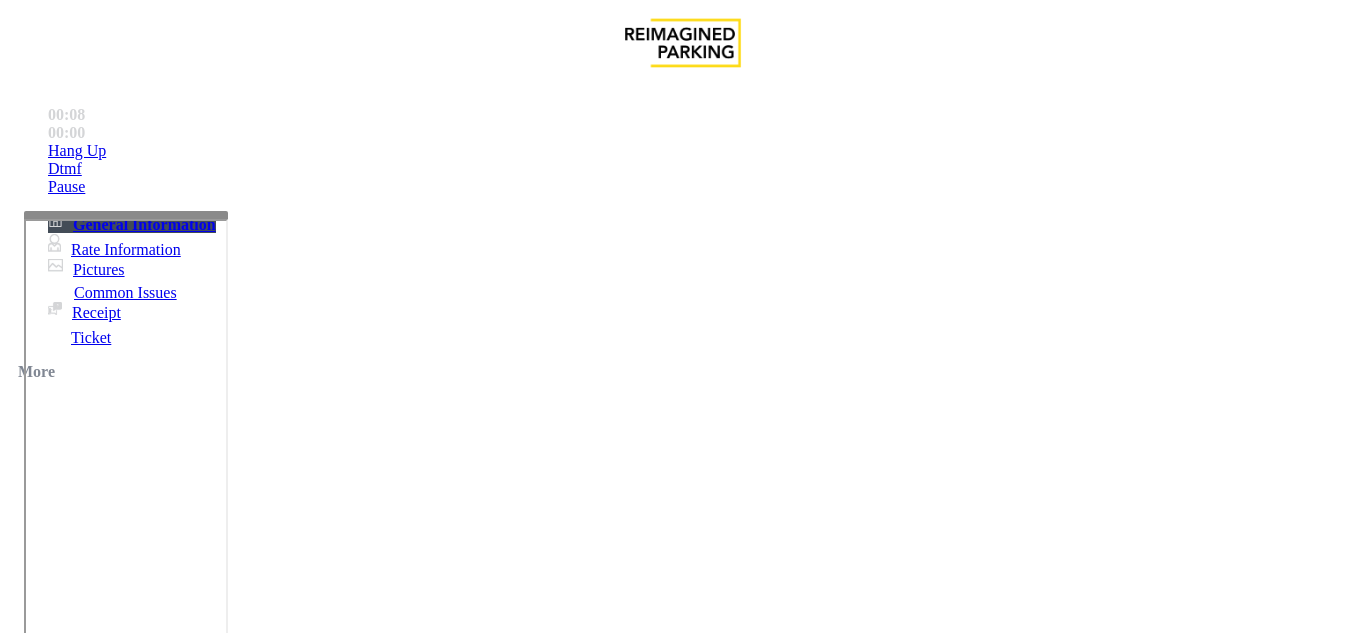 click on "Ticket Issue" at bounding box center [71, 1286] 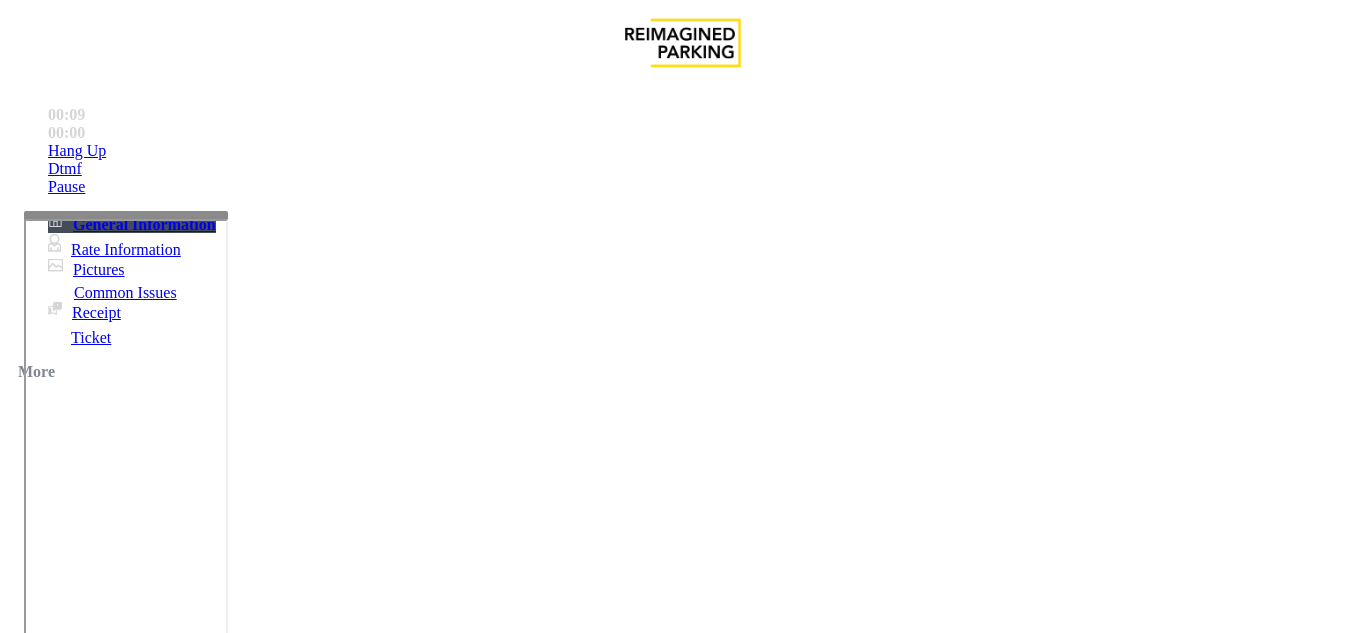 click on "There were no tickets at entrance" at bounding box center (816, 1286) 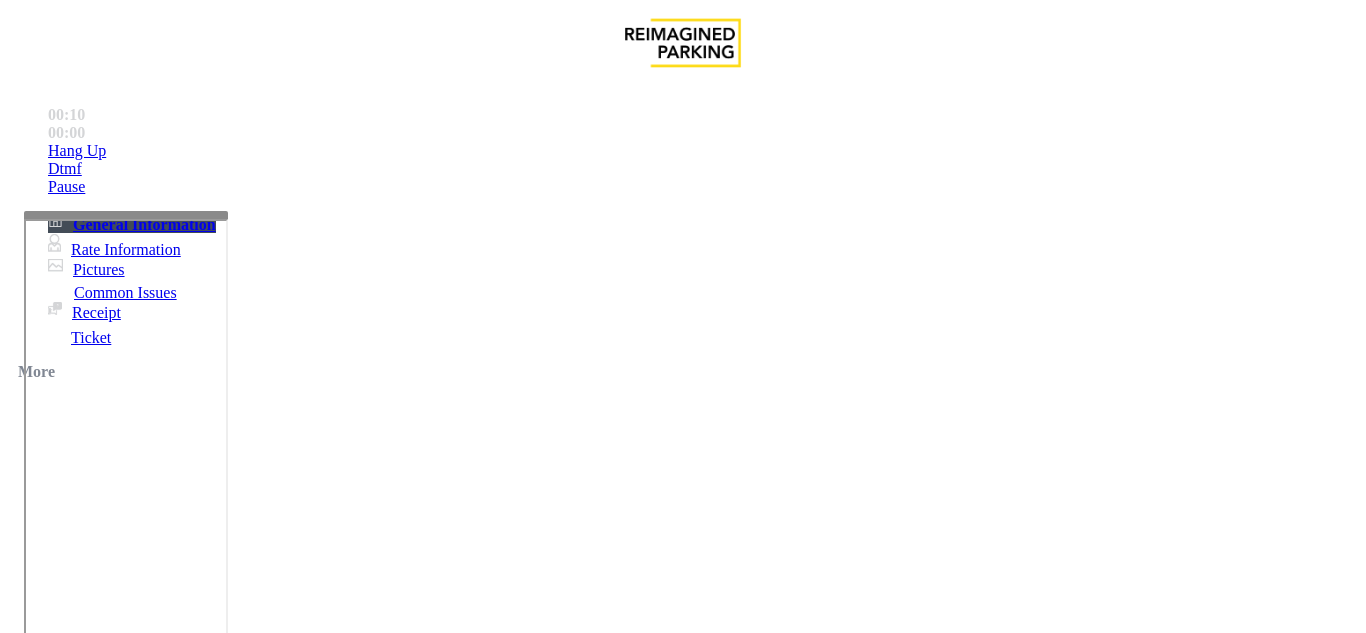 click on "Click Here for Parkonect Access" at bounding box center [81, 3223] 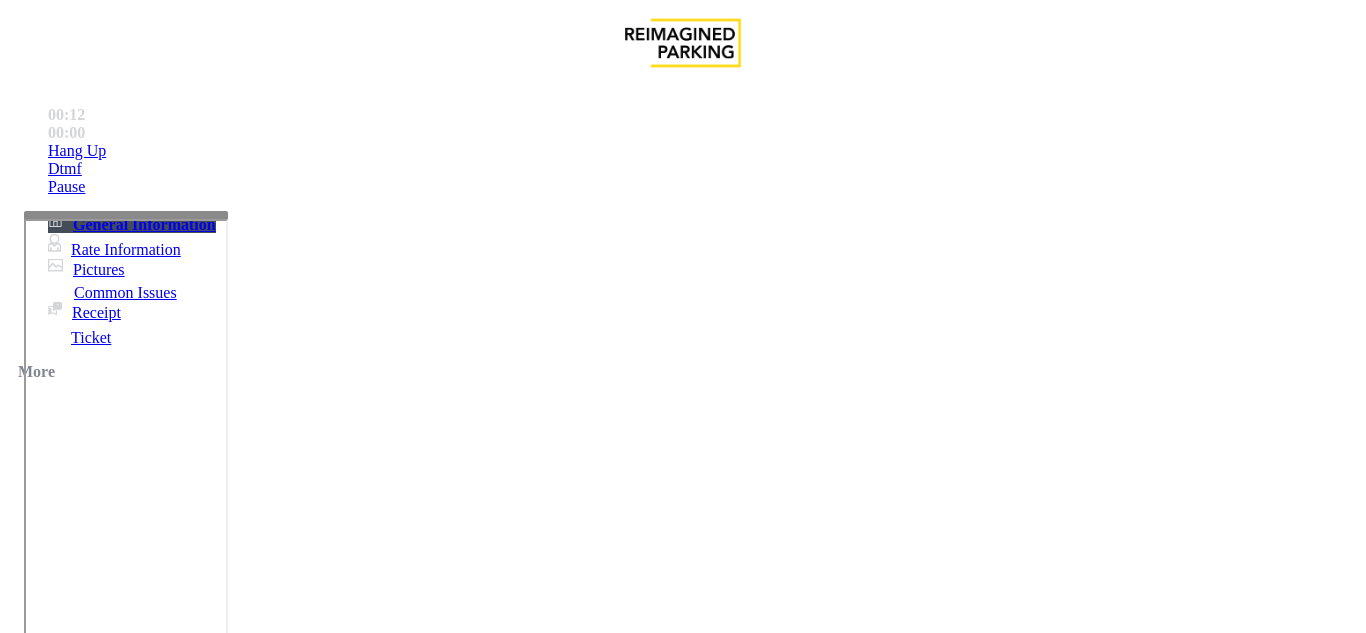 paste on "**********" 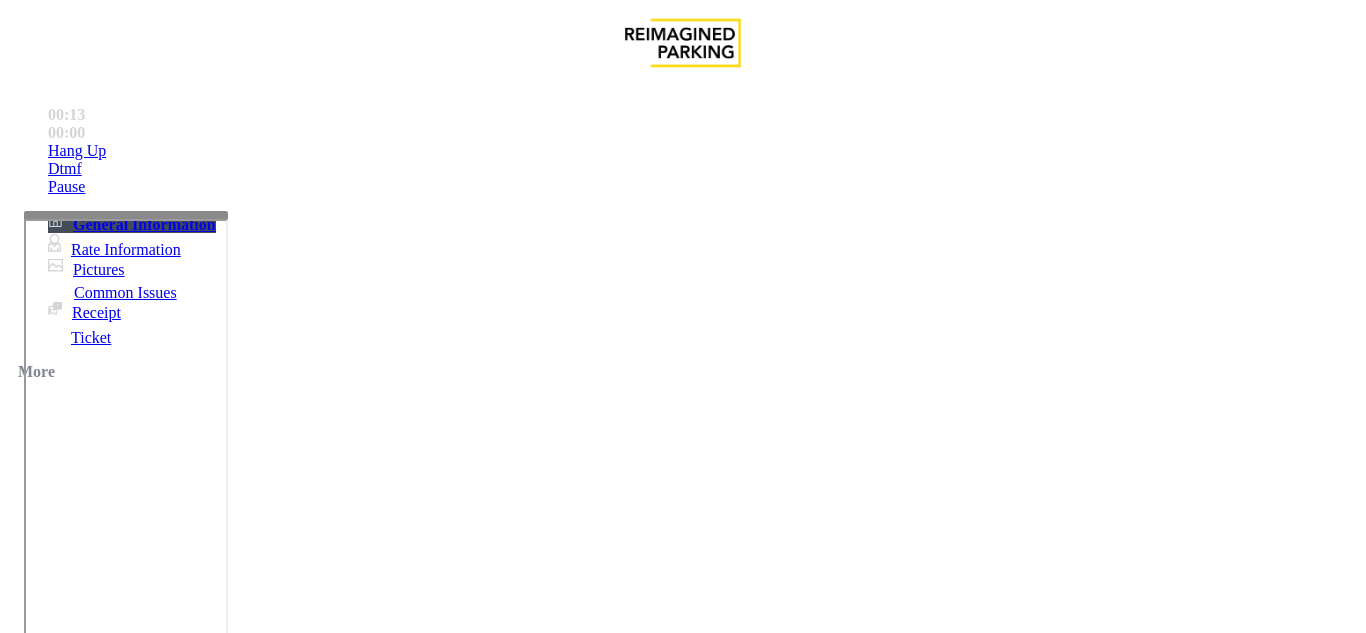 click on "There were no tickets at entrance" at bounding box center (682, 1271) 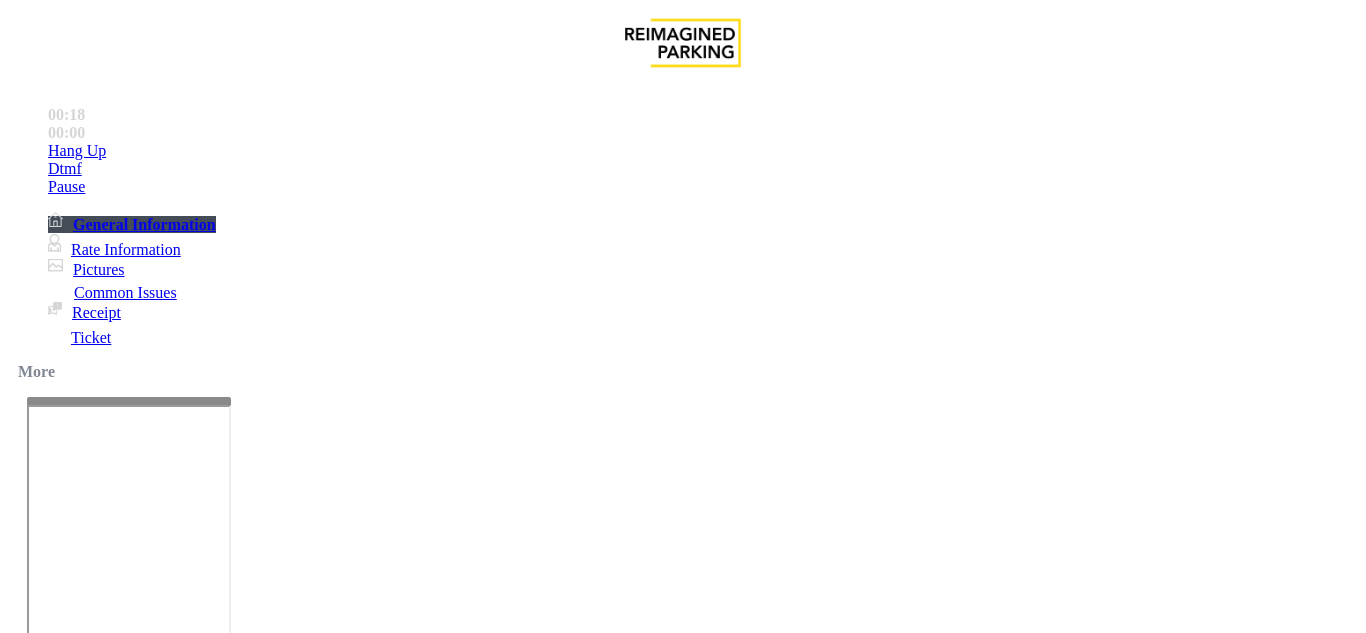 click at bounding box center [129, 633] 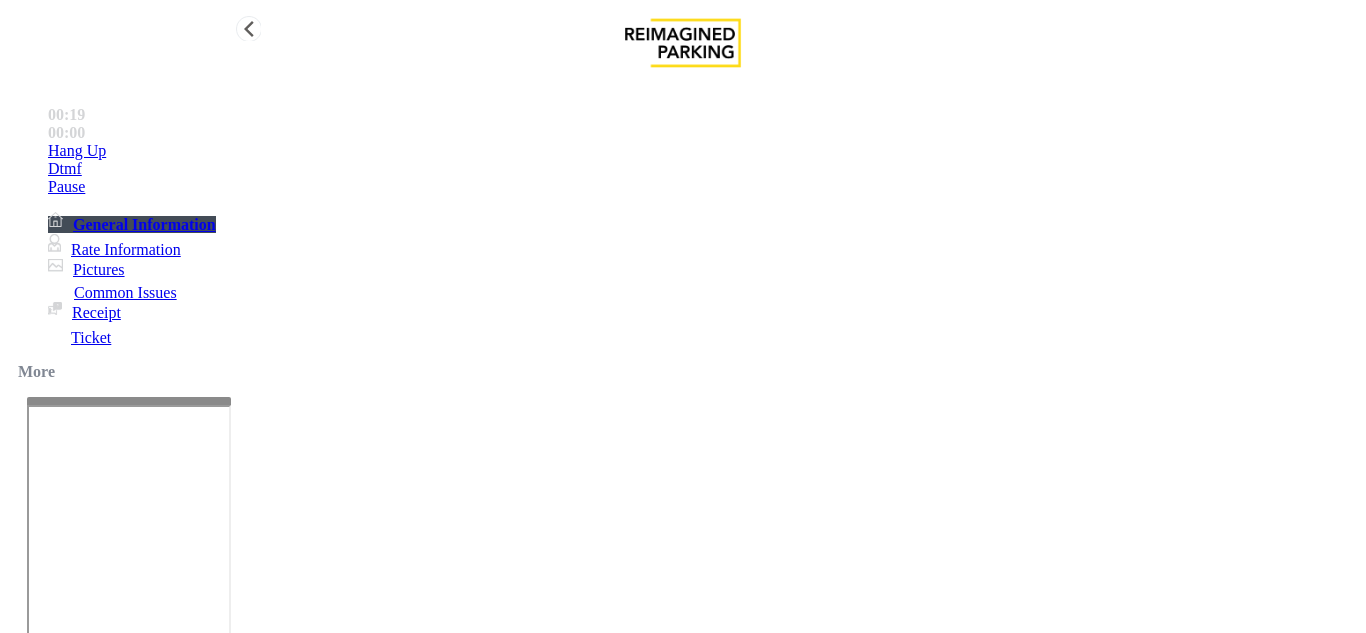 click on "Rate Information" at bounding box center [126, 249] 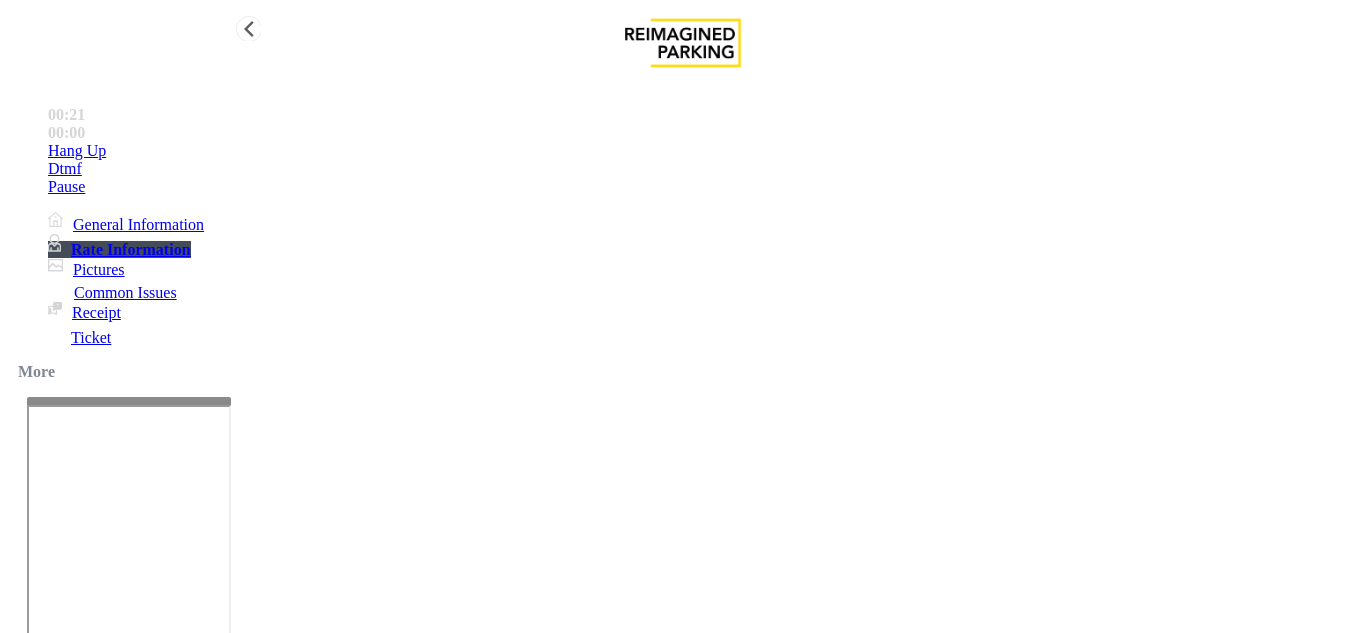 click on "General Information" at bounding box center [138, 224] 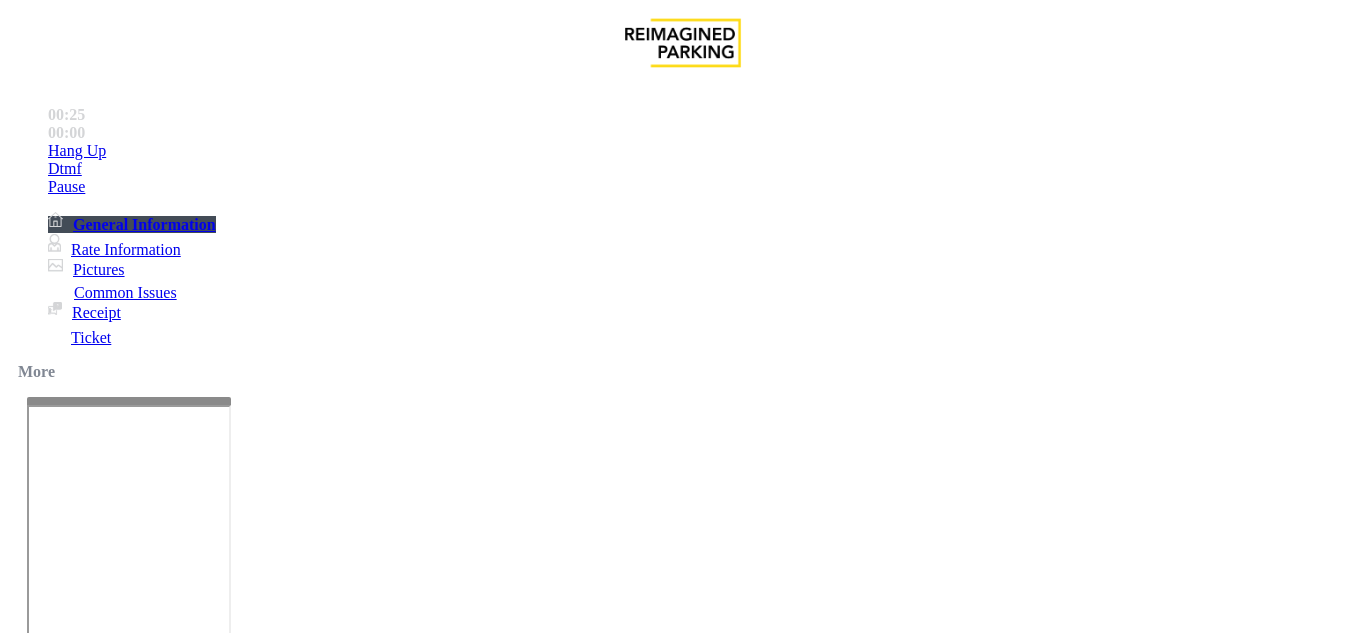 click at bounding box center (221, 1580) 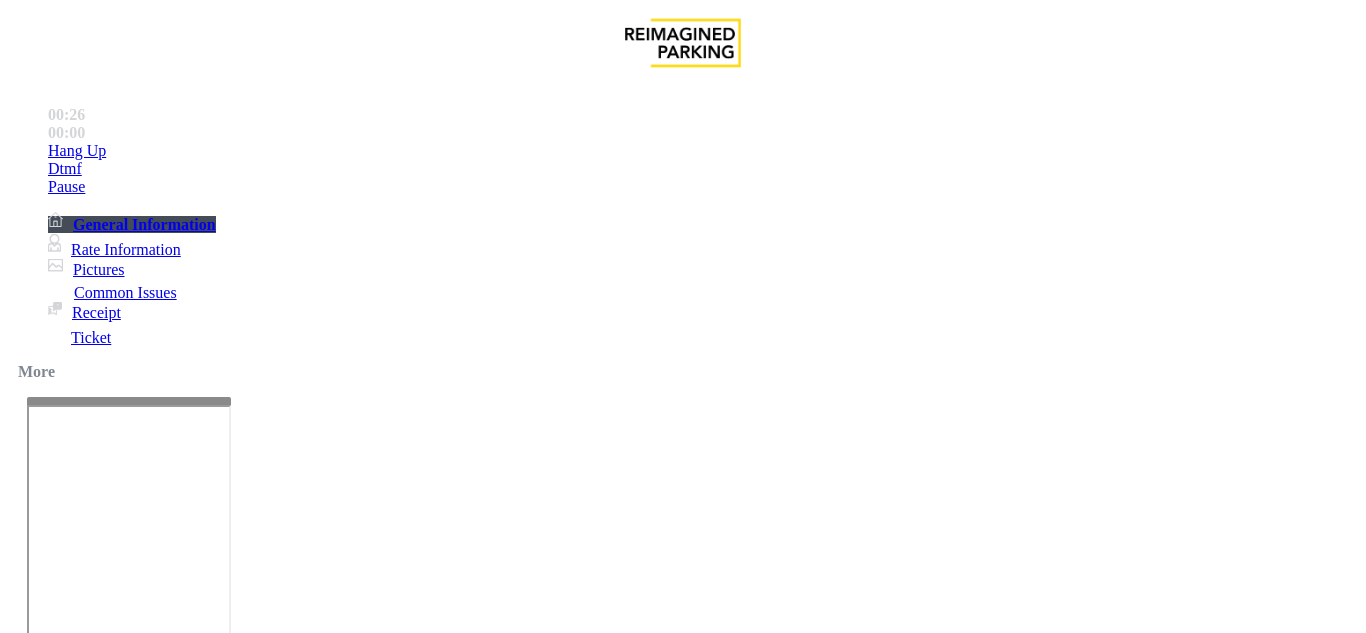 click on "Issue - Ticket Issue
Ticket Unreadable
Res- tried to took the details but unable to hear hence vended the gate; Ticket : na" at bounding box center [682, 1665] 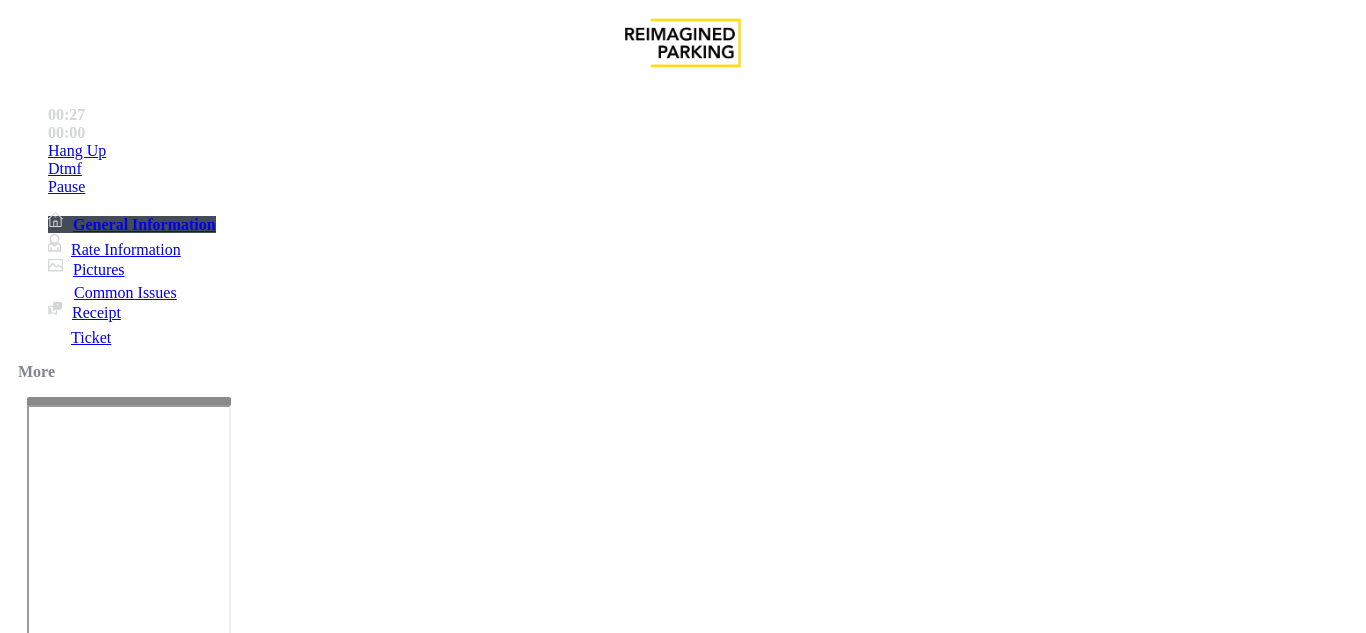 click on "Issue - Ticket Issue
Ticket Unreadable
Res- tried to took the details but unable to hear hence vended the gate; Ticket : na" at bounding box center (682, 1665) 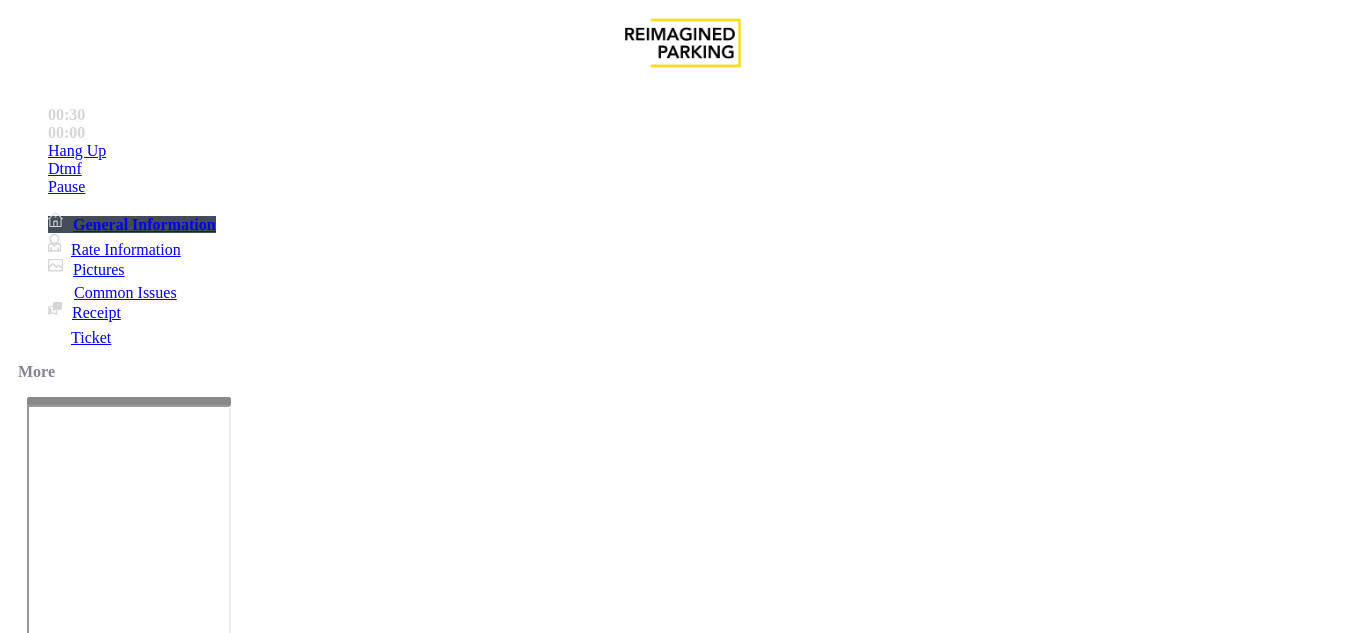 click at bounding box center (221, 1580) 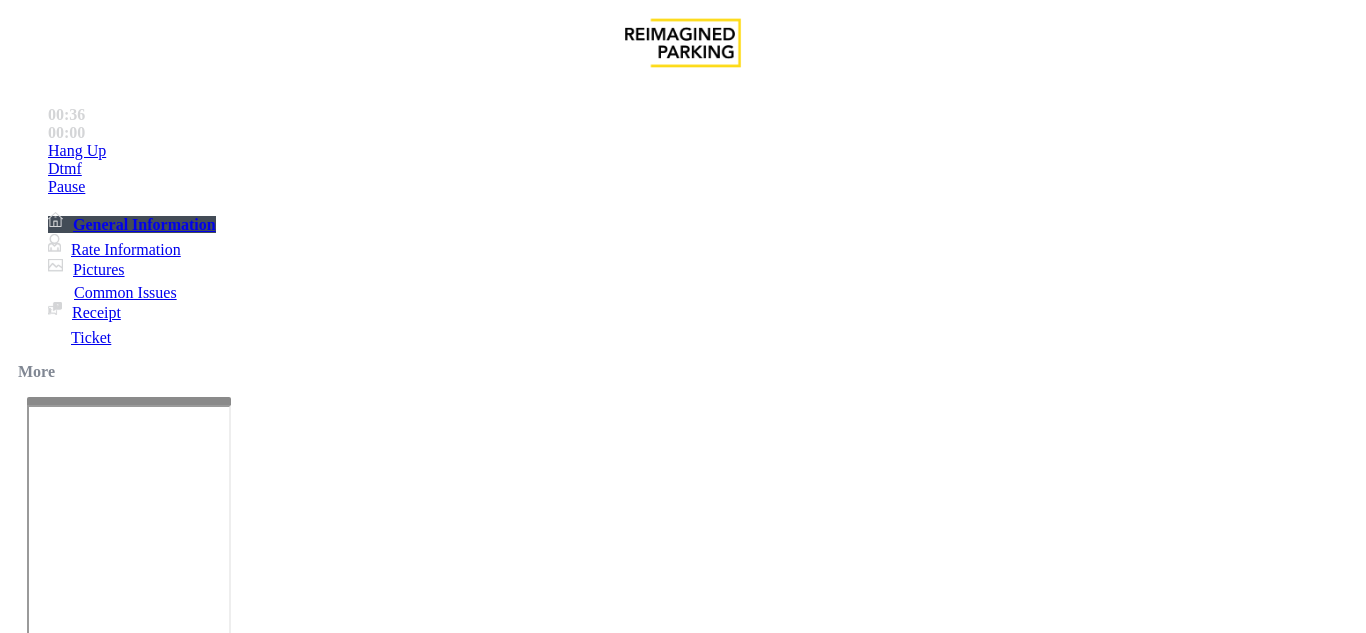 type on "**********" 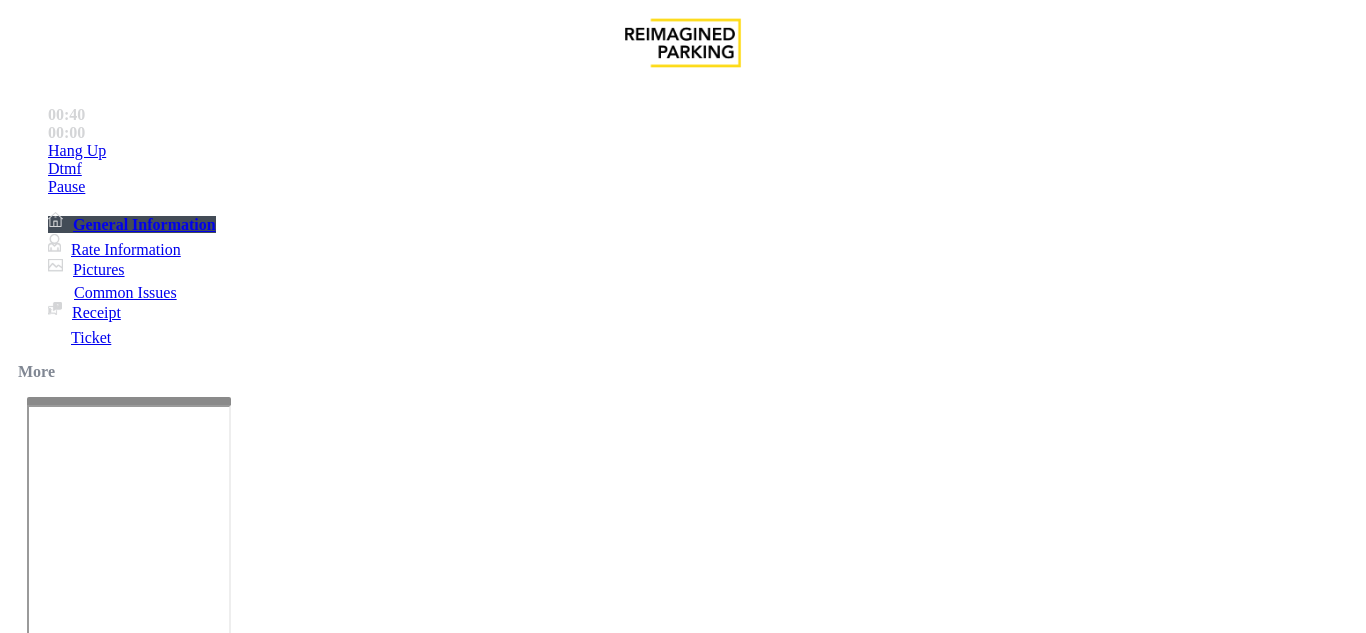 type on "******" 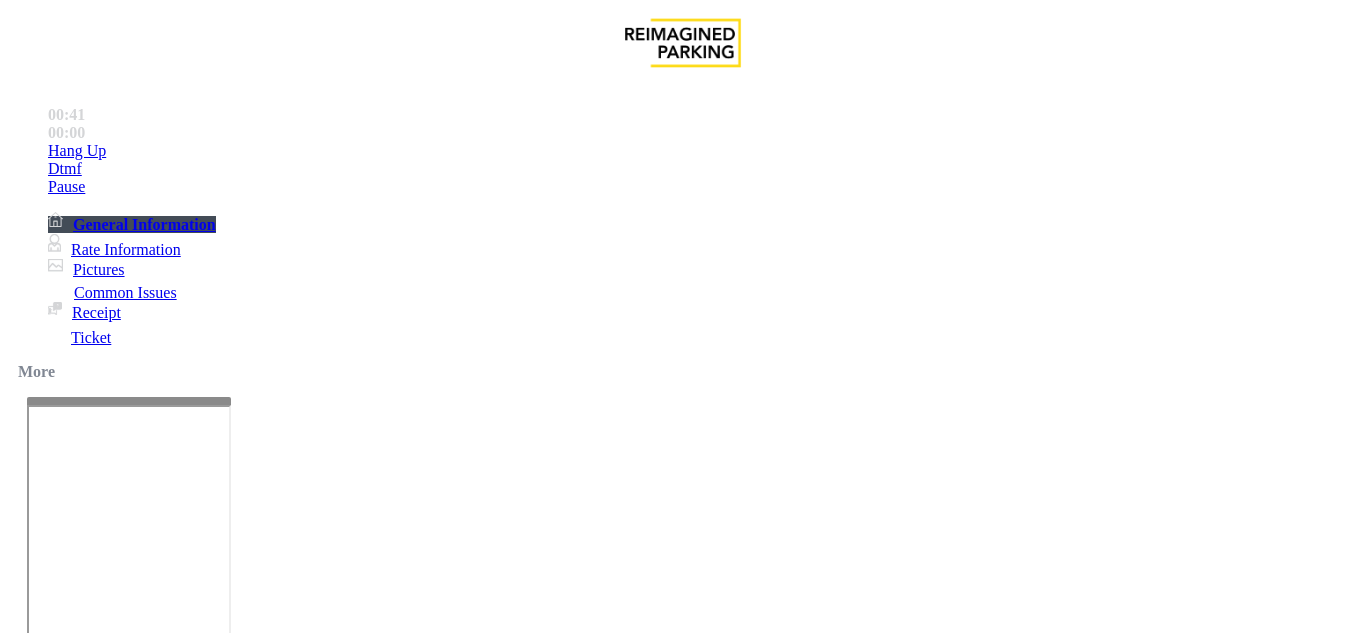 click at bounding box center [221, 1580] 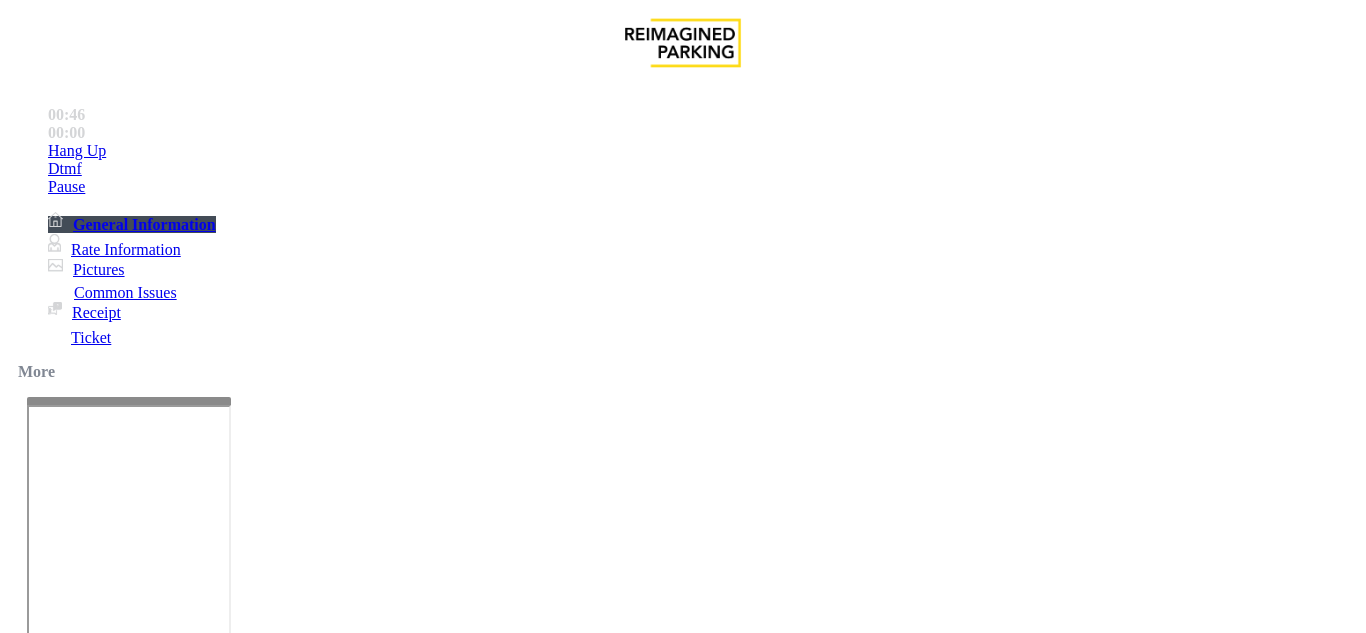 click at bounding box center (221, 1580) 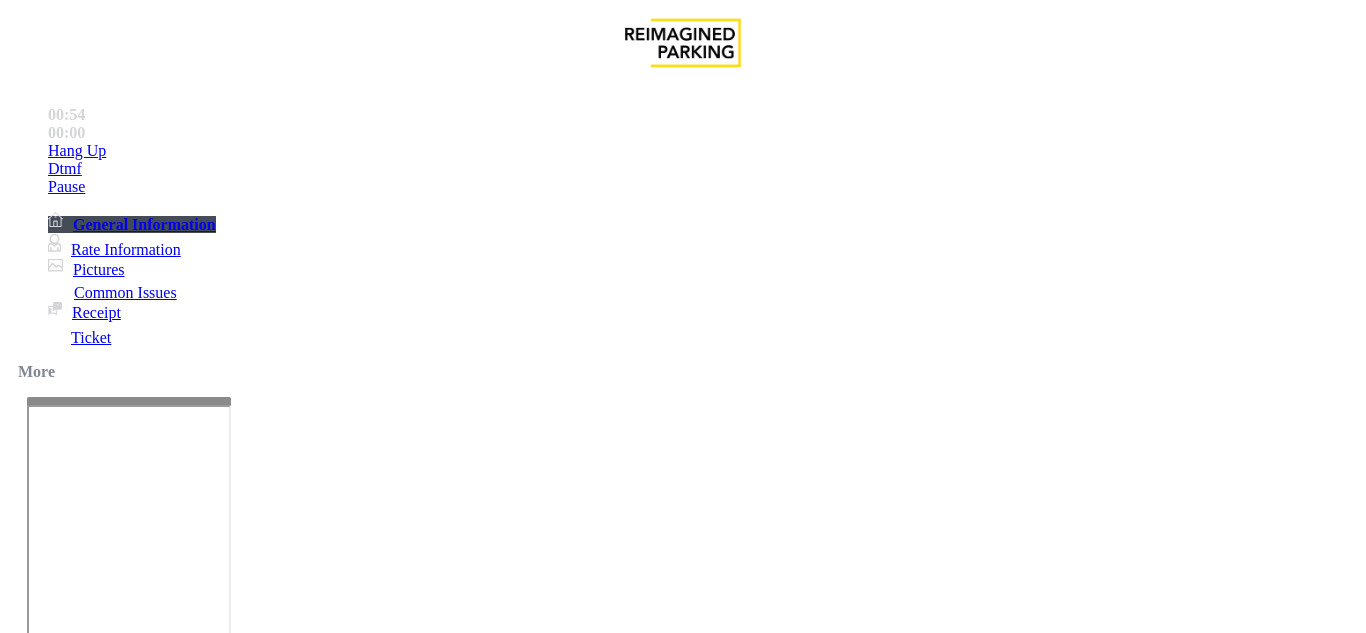 scroll, scrollTop: 21, scrollLeft: 0, axis: vertical 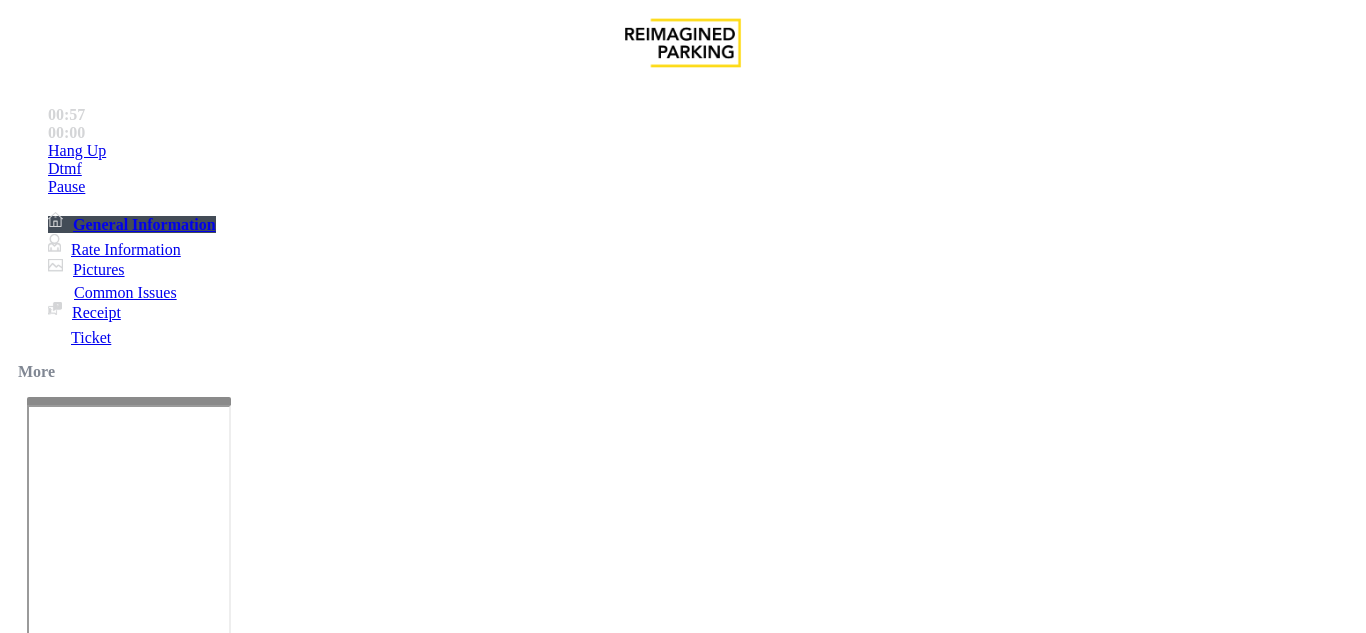 click on "lanierconnect" at bounding box center (408, 3203) 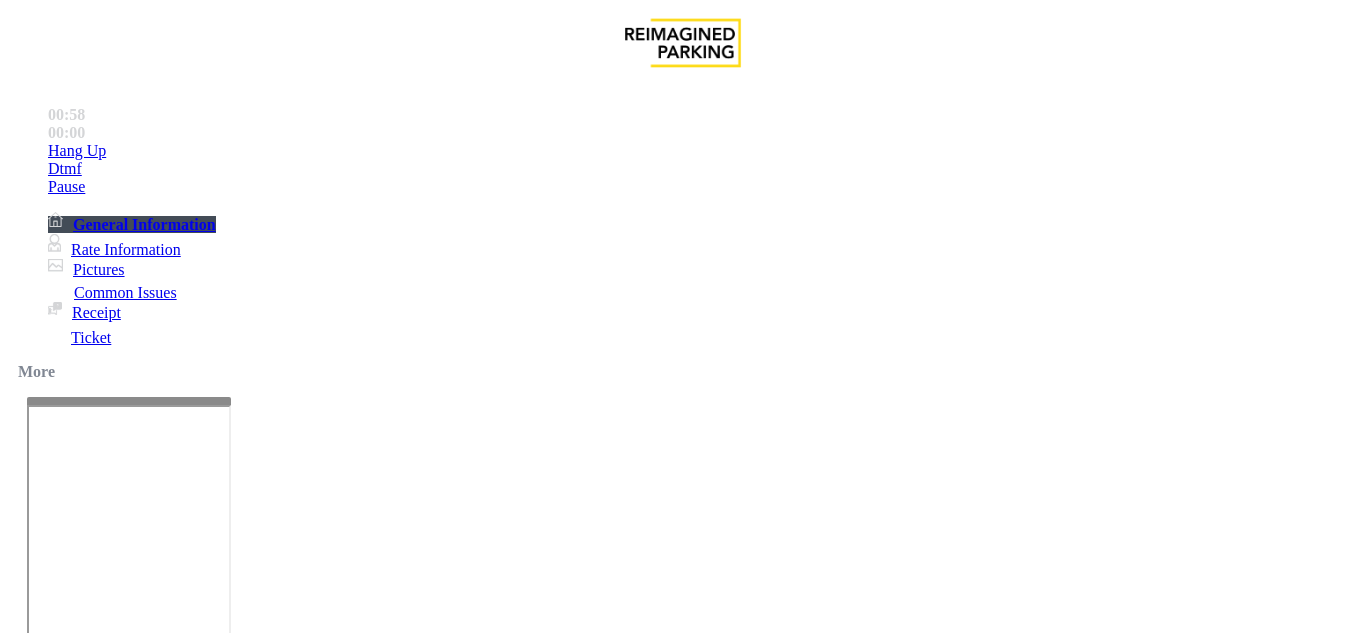 copy on "lanierconnect" 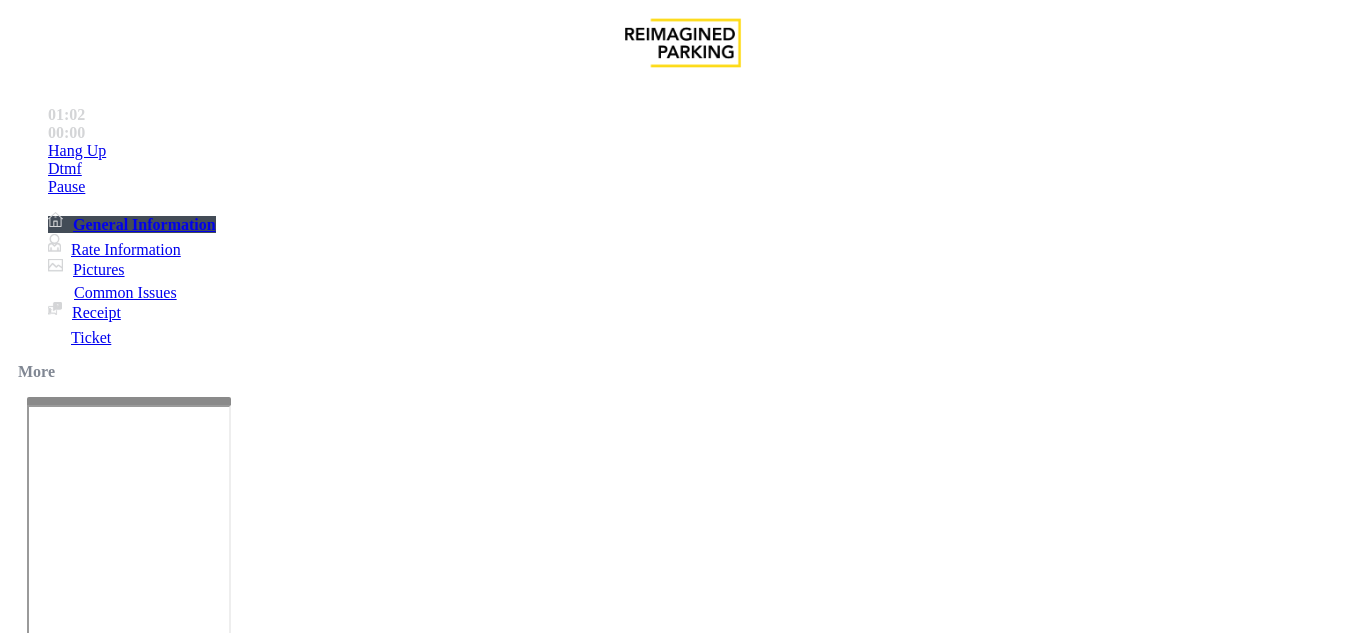 click on "9$tc_7#w>" at bounding box center [22, 3202] 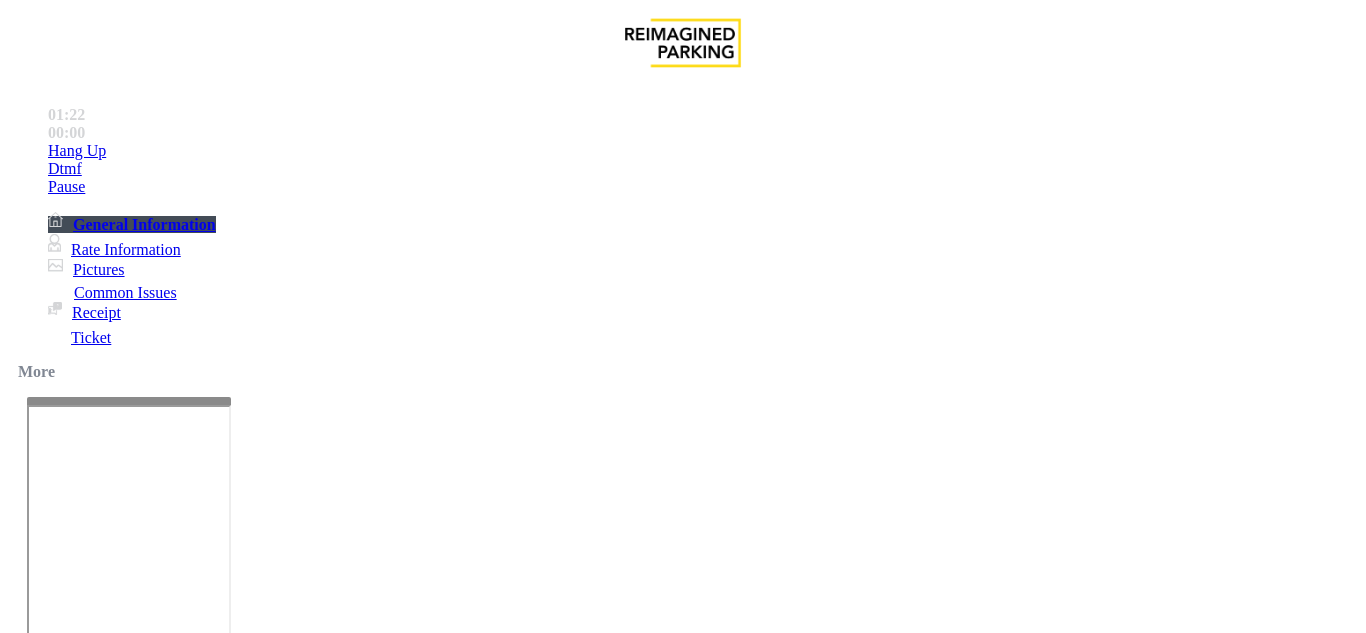 click on "Vend Gate" at bounding box center (69, 1673) 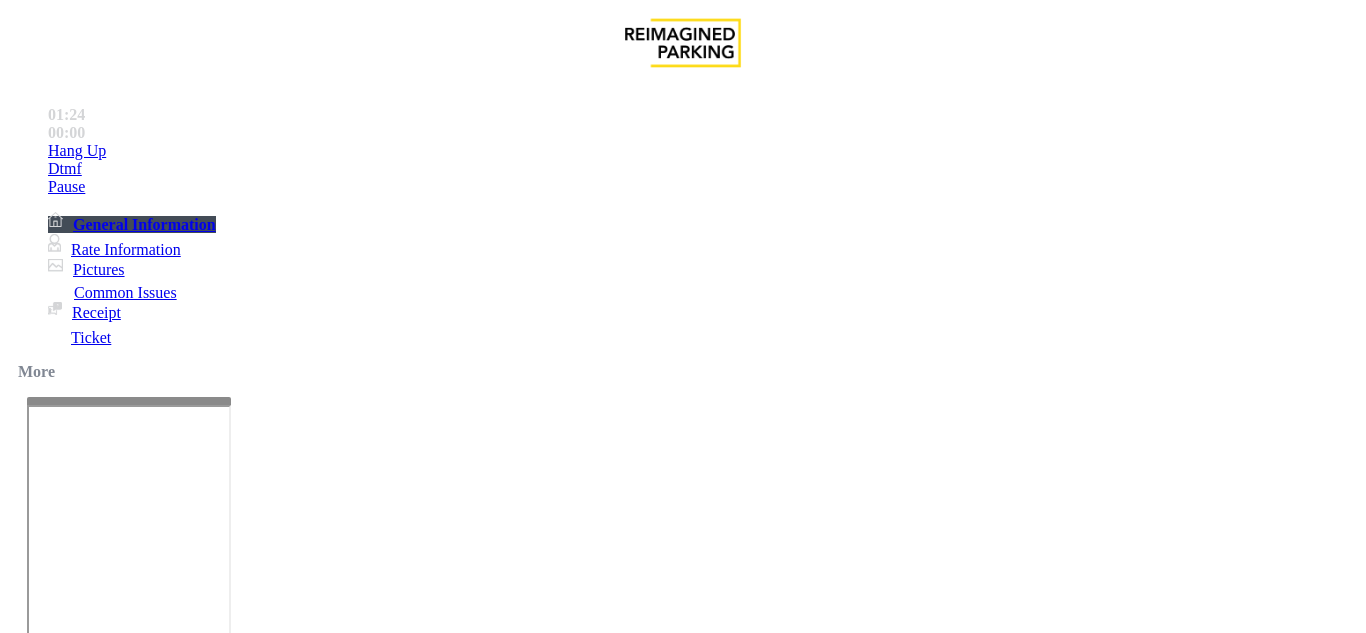 scroll, scrollTop: 300, scrollLeft: 0, axis: vertical 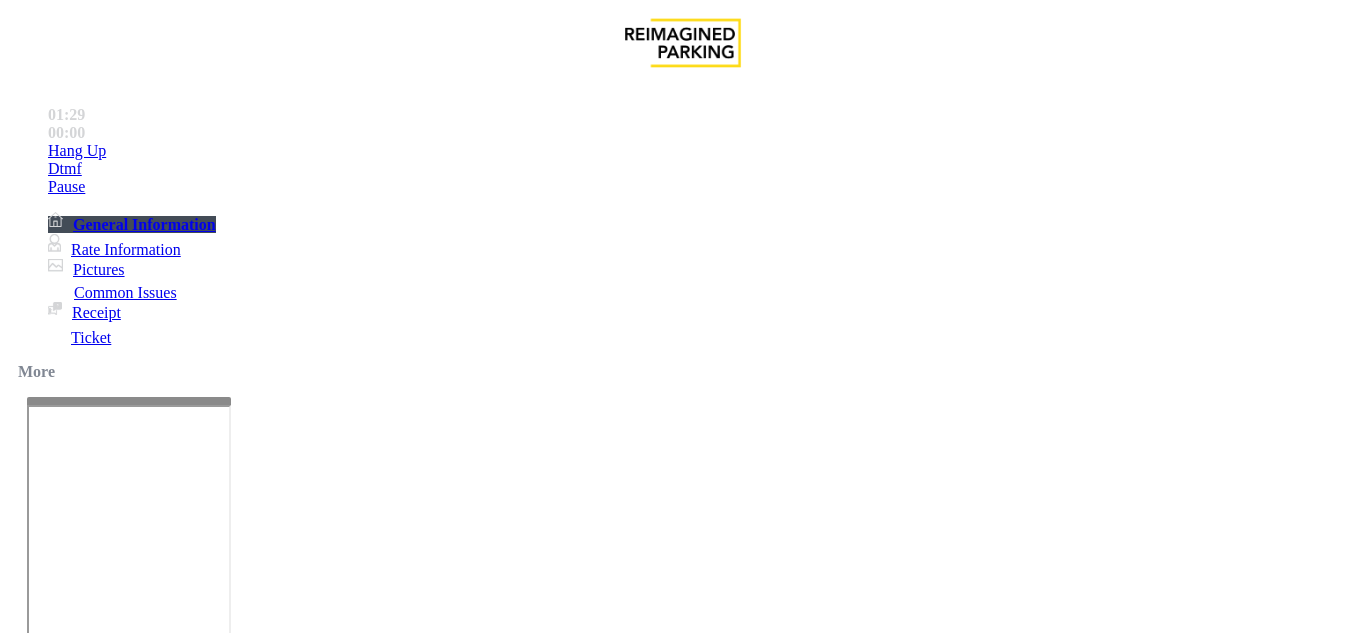 click at bounding box center [221, 1580] 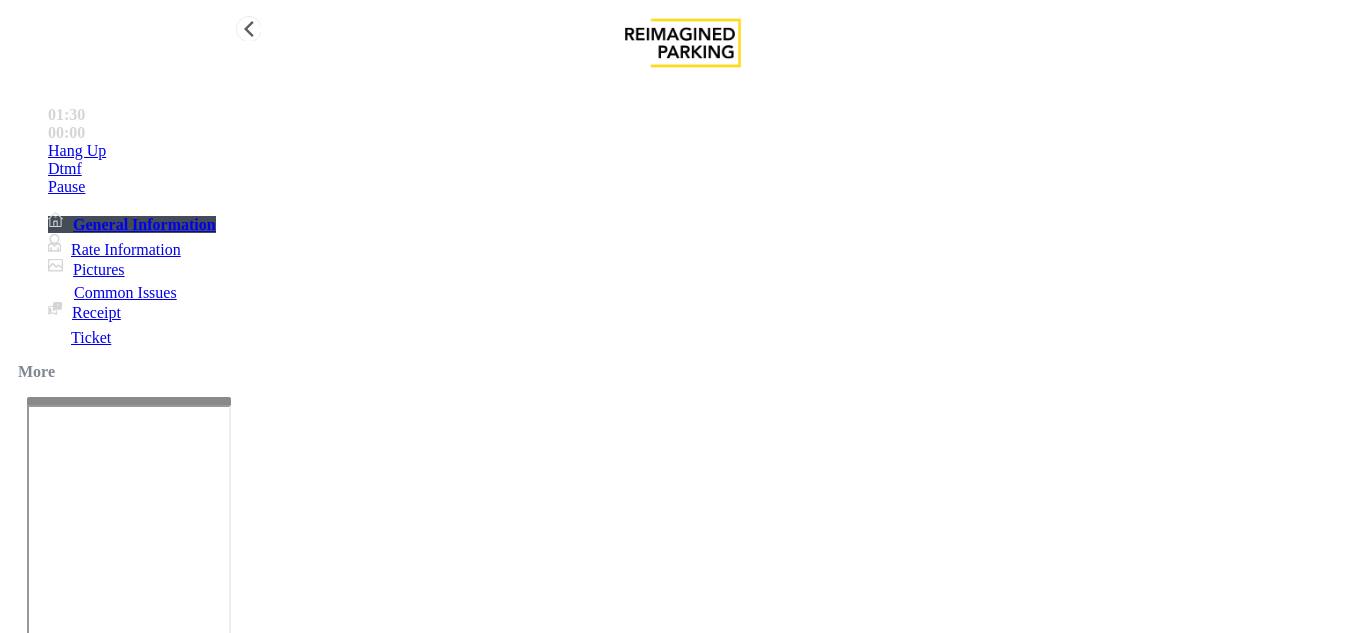 type on "**********" 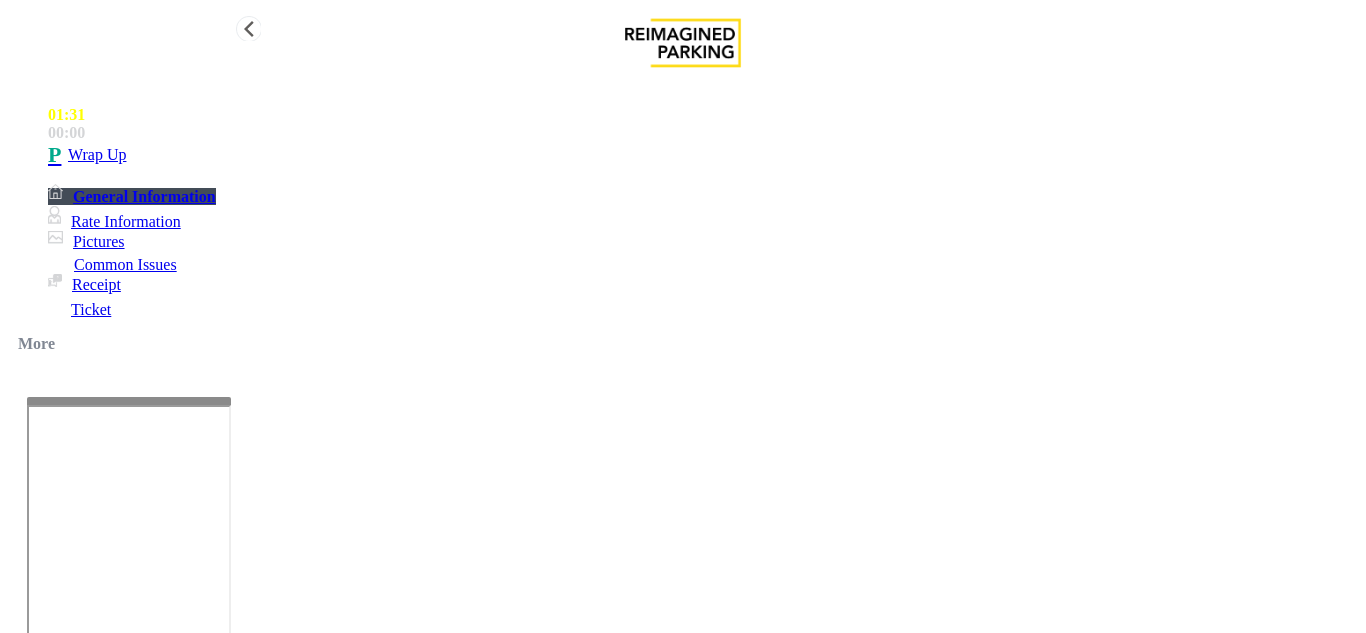 click on "Wrap Up" at bounding box center (703, 155) 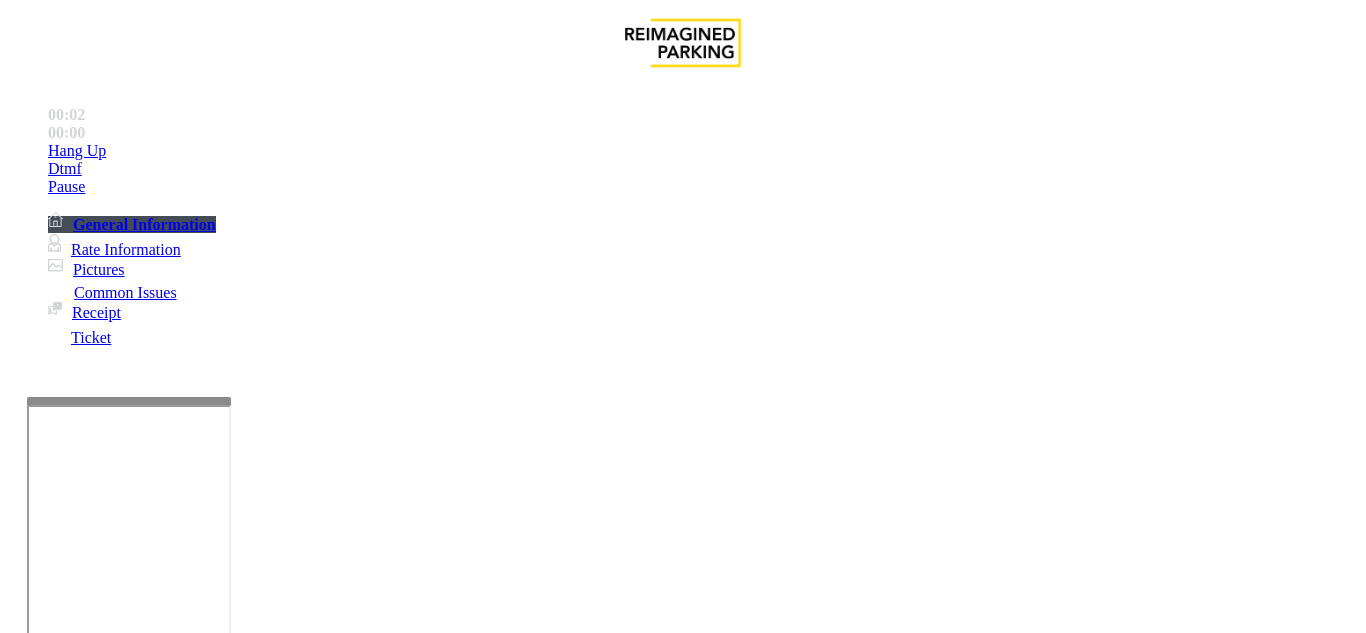 scroll, scrollTop: 300, scrollLeft: 0, axis: vertical 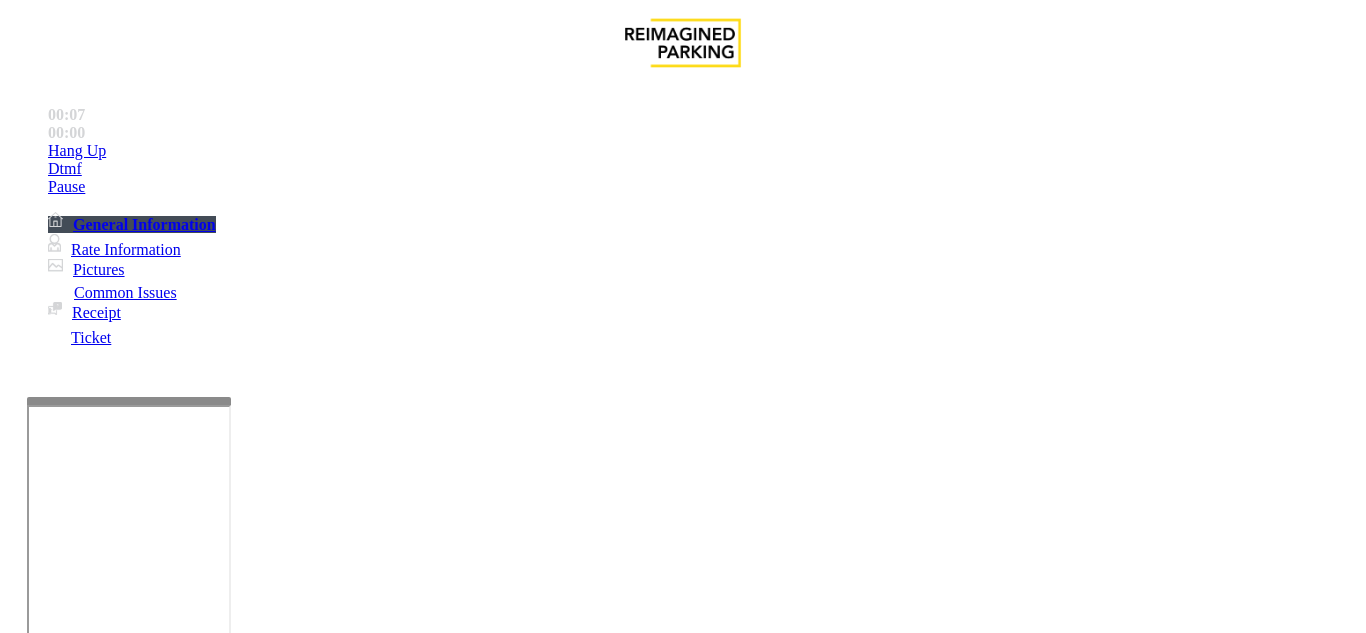 click on "Equipment Issue" at bounding box center (483, 1286) 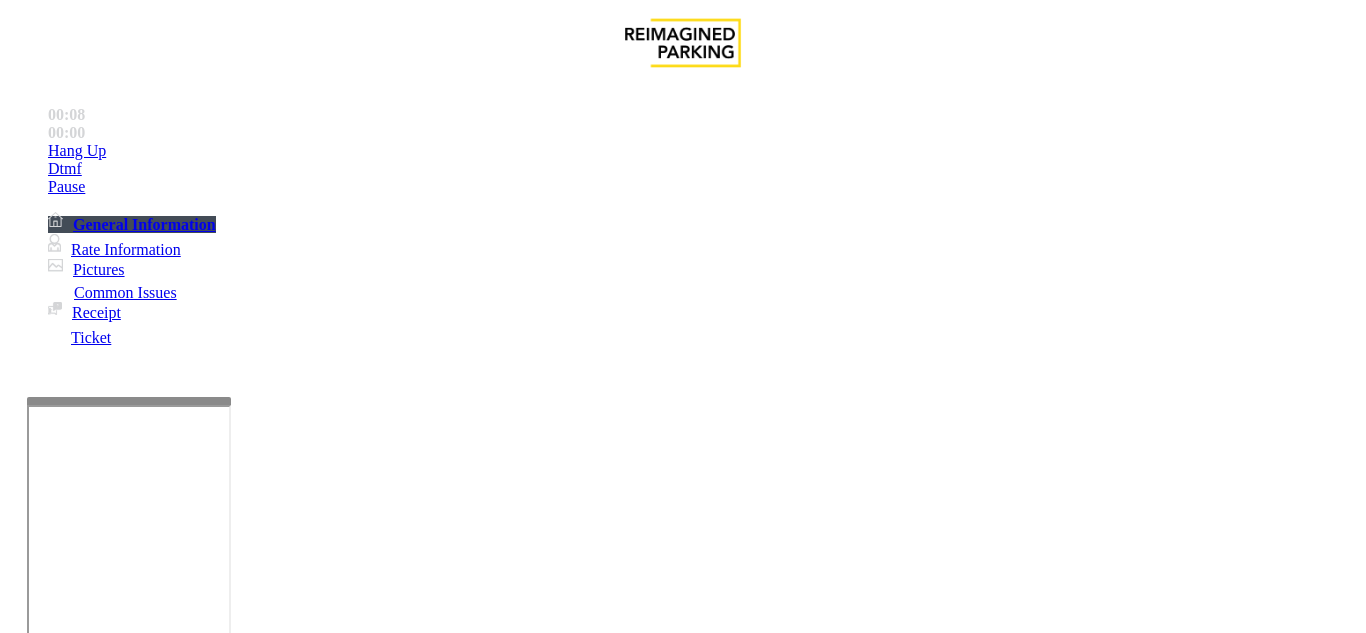 scroll, scrollTop: 600, scrollLeft: 0, axis: vertical 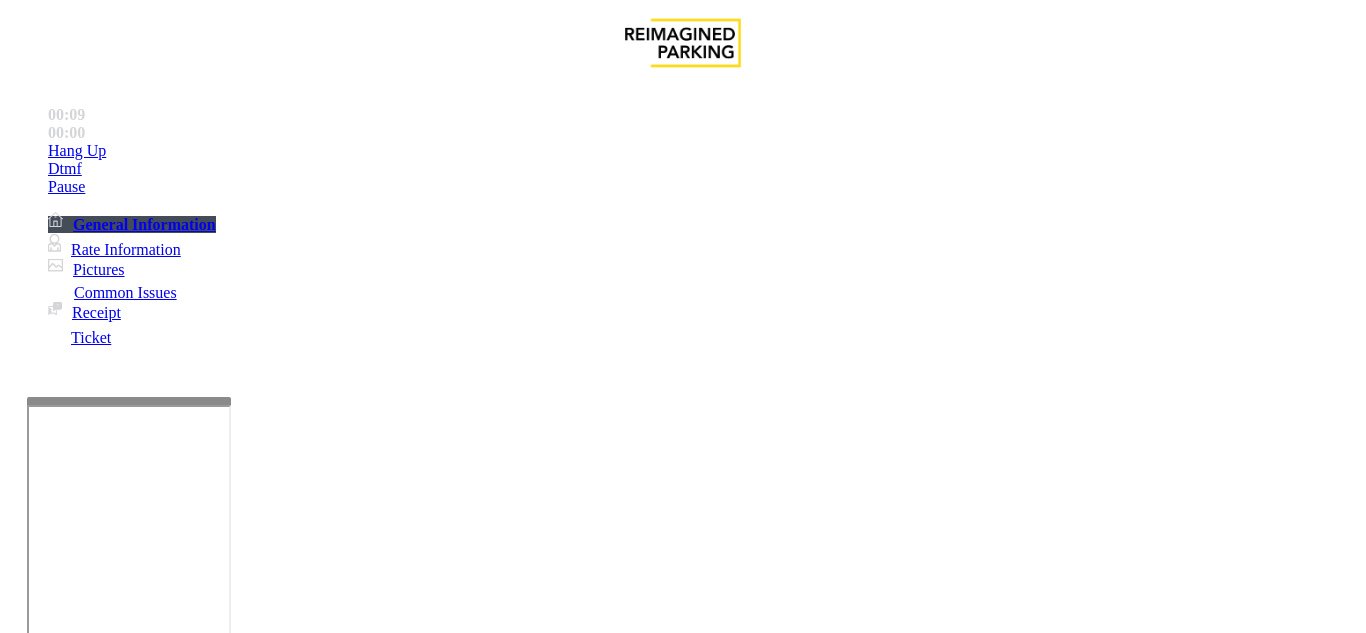 click on "Vend the gates without asking questions. Equipment is waiting to be repaired" at bounding box center [679, 3002] 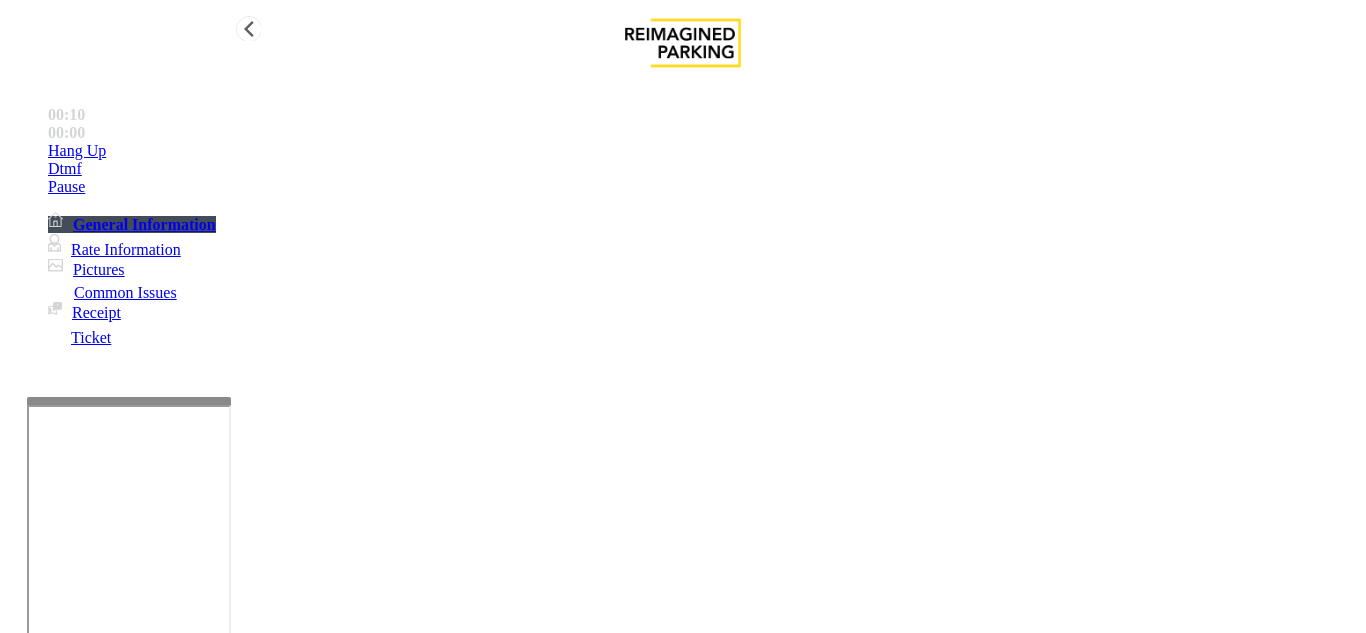 click on "Hang Up" at bounding box center (703, 151) 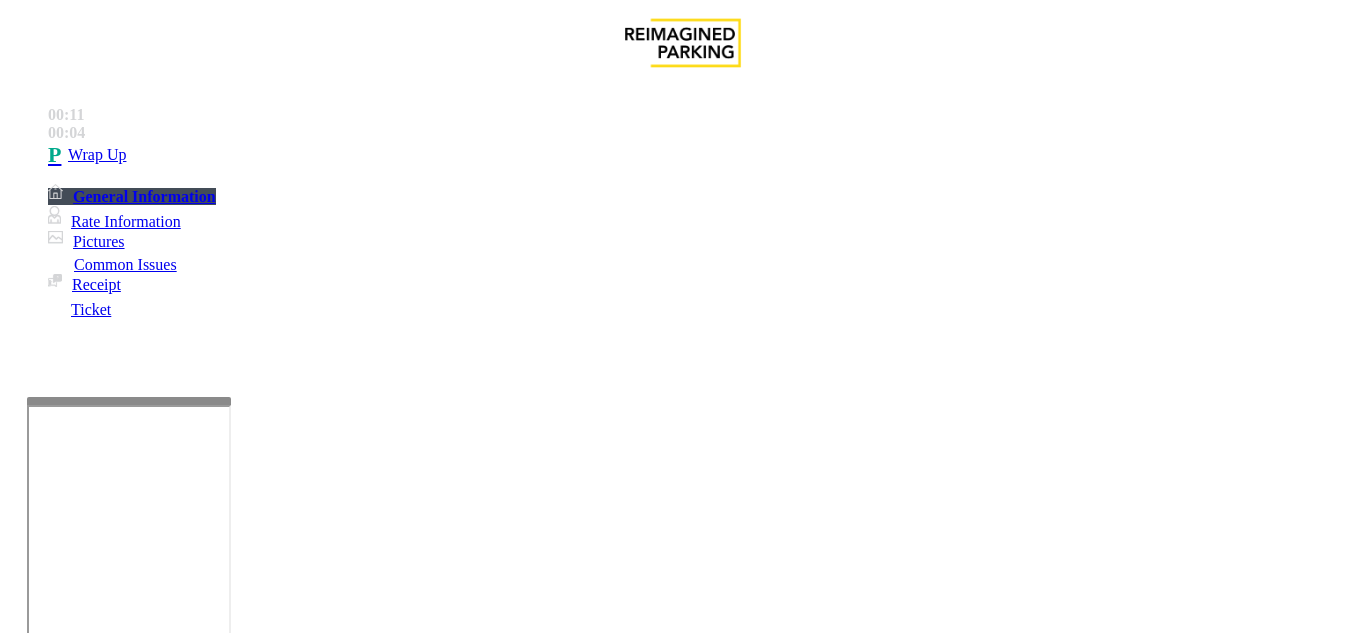 click at bounding box center (221, 1667) 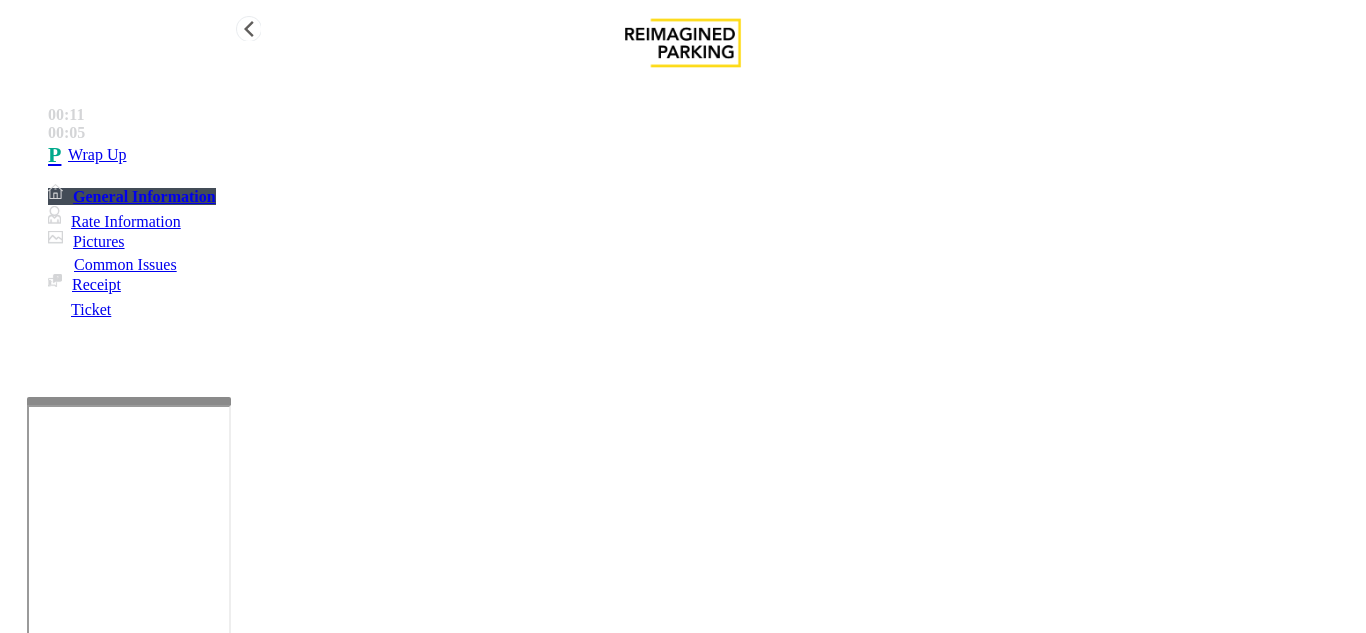 type on "**********" 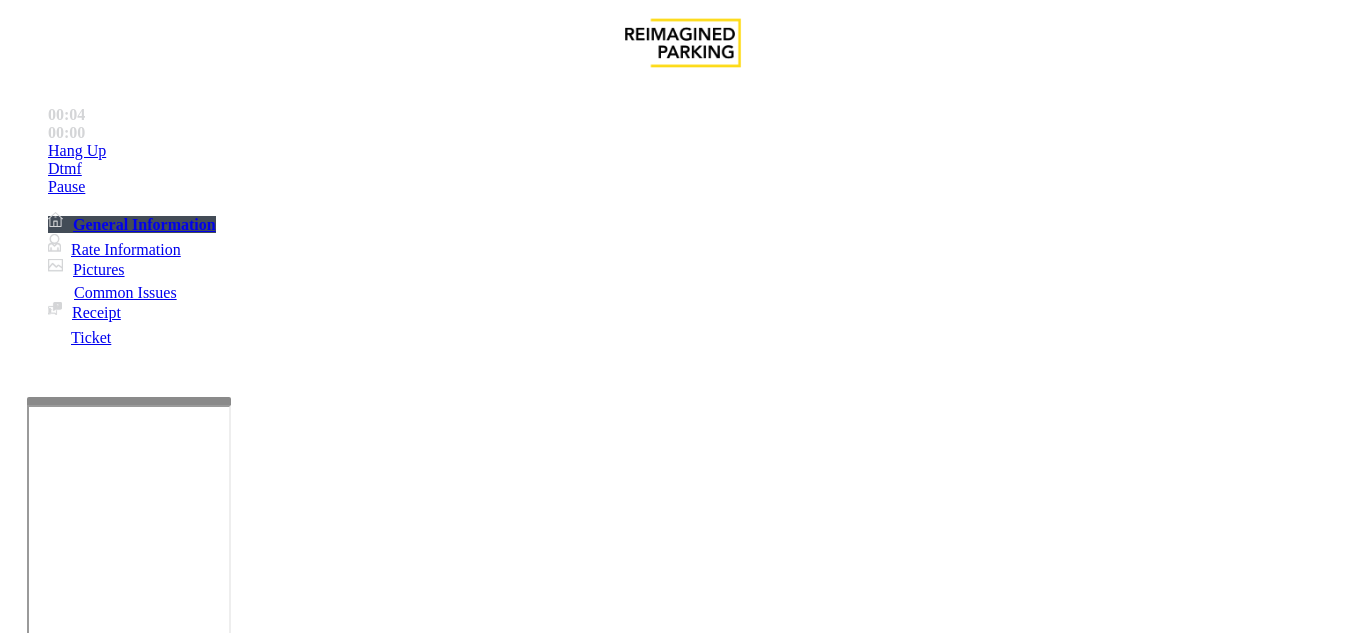 scroll, scrollTop: 400, scrollLeft: 0, axis: vertical 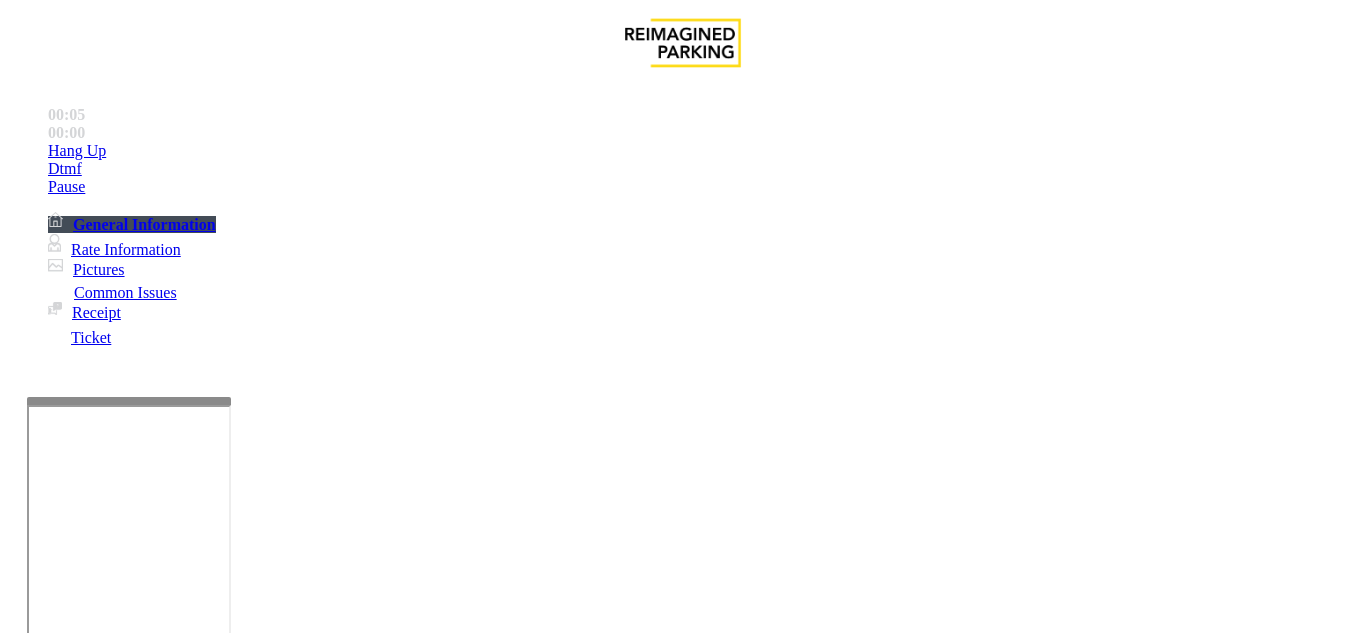 click on "Services" at bounding box center (687, 1286) 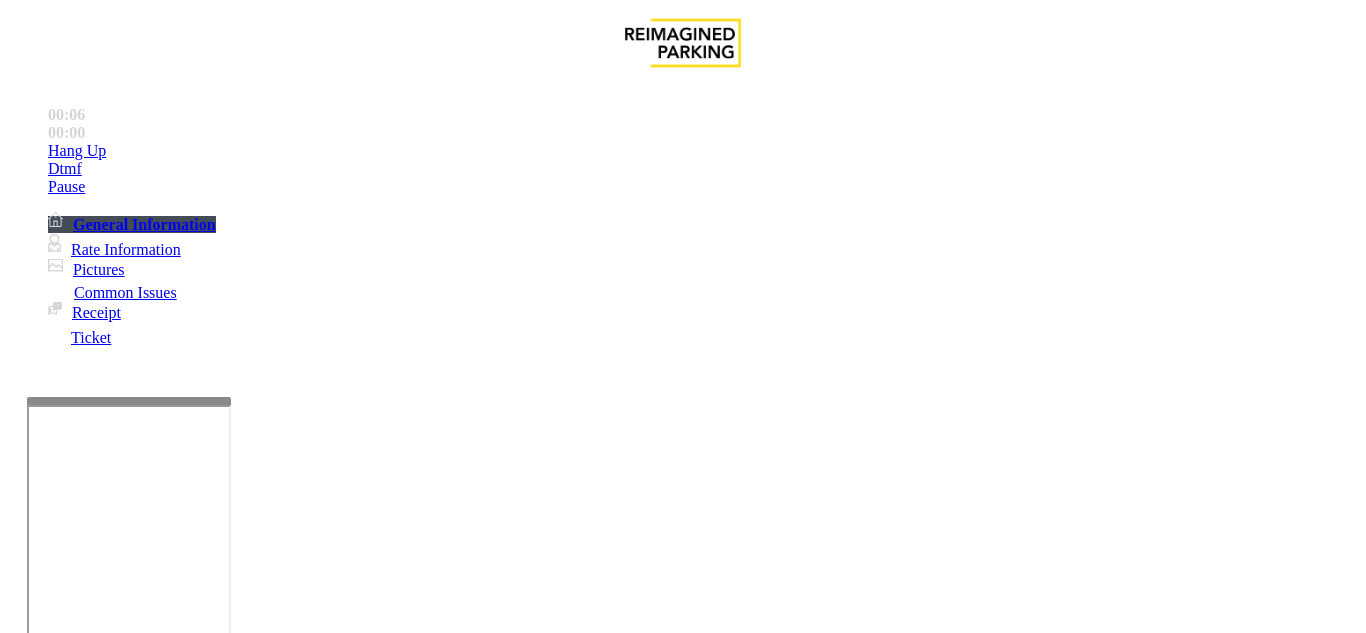 click on "Online Reservations" at bounding box center (528, 1286) 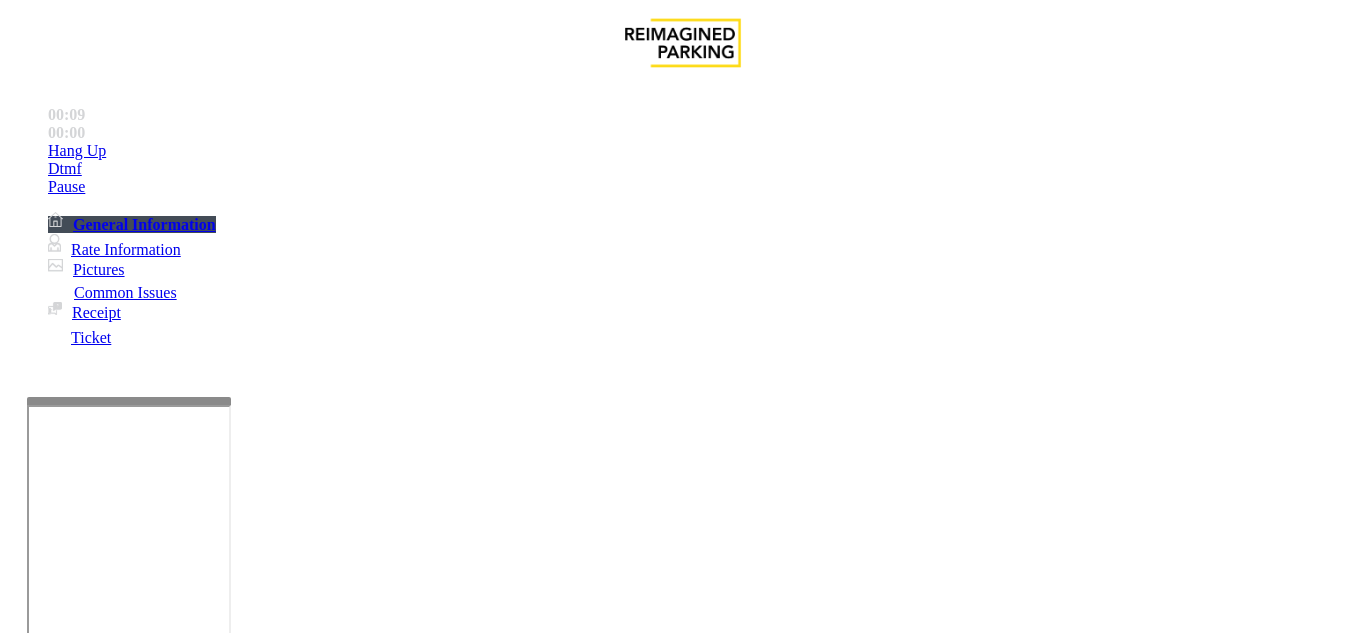 scroll, scrollTop: 400, scrollLeft: 0, axis: vertical 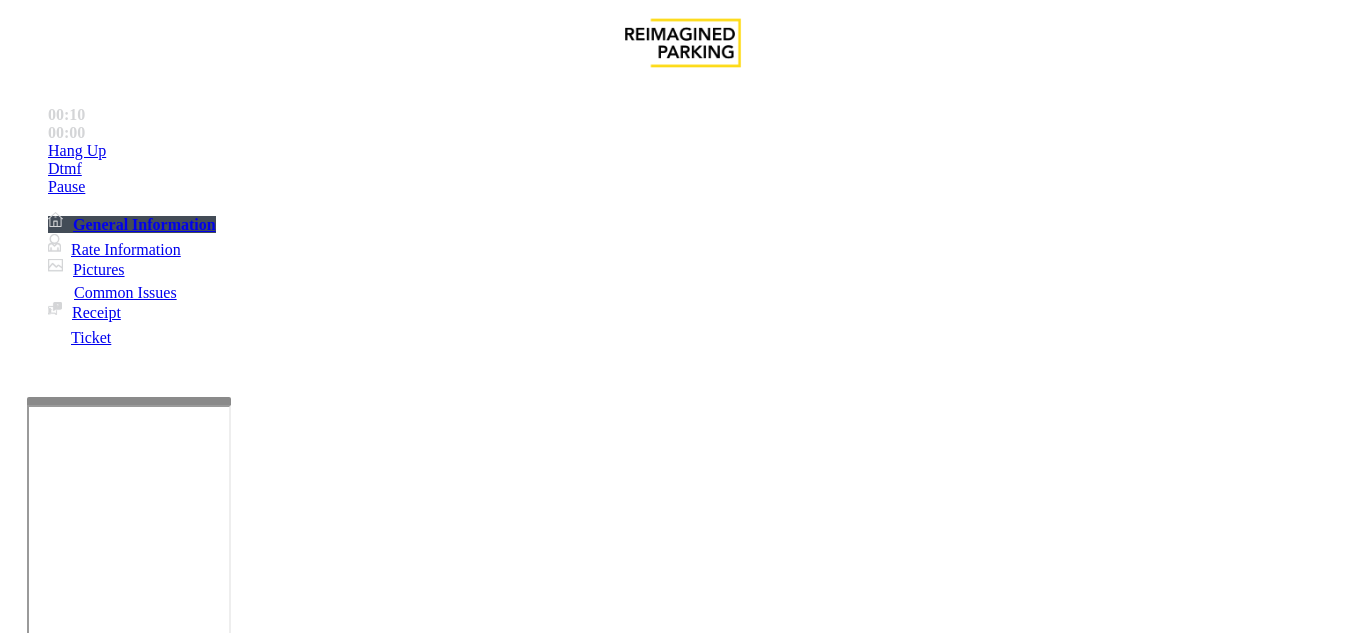 drag, startPoint x: 452, startPoint y: 318, endPoint x: 359, endPoint y: 254, distance: 112.89375 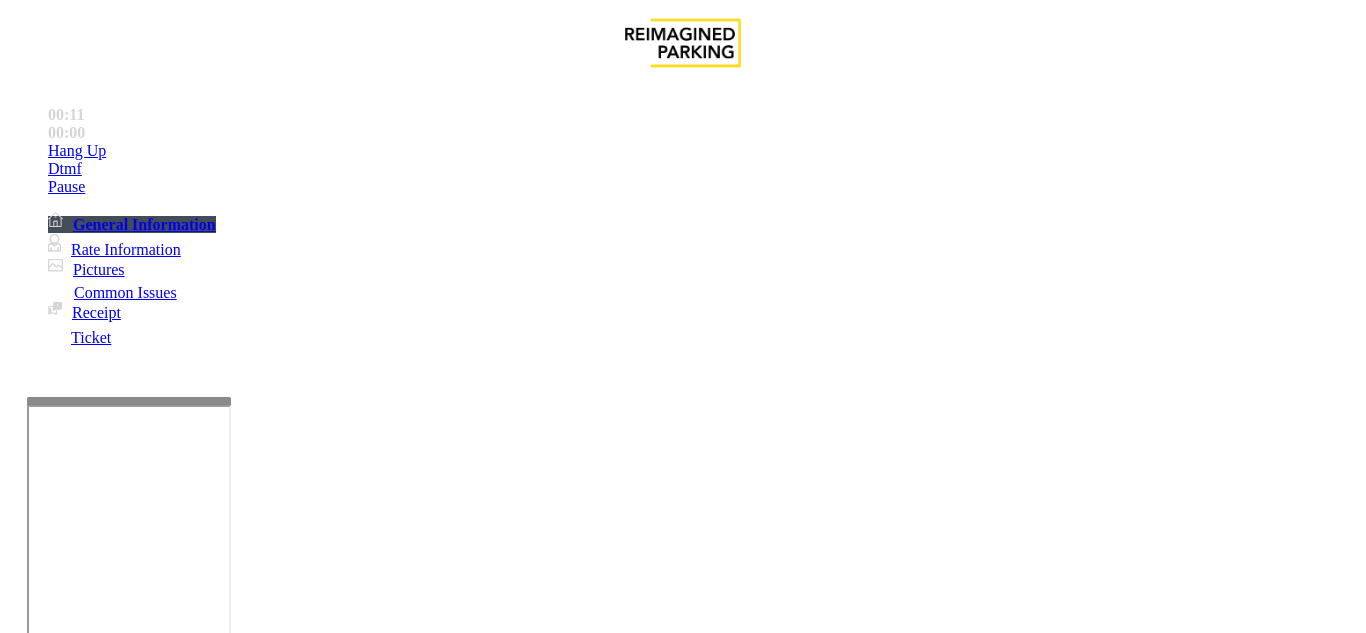 paste on "**********" 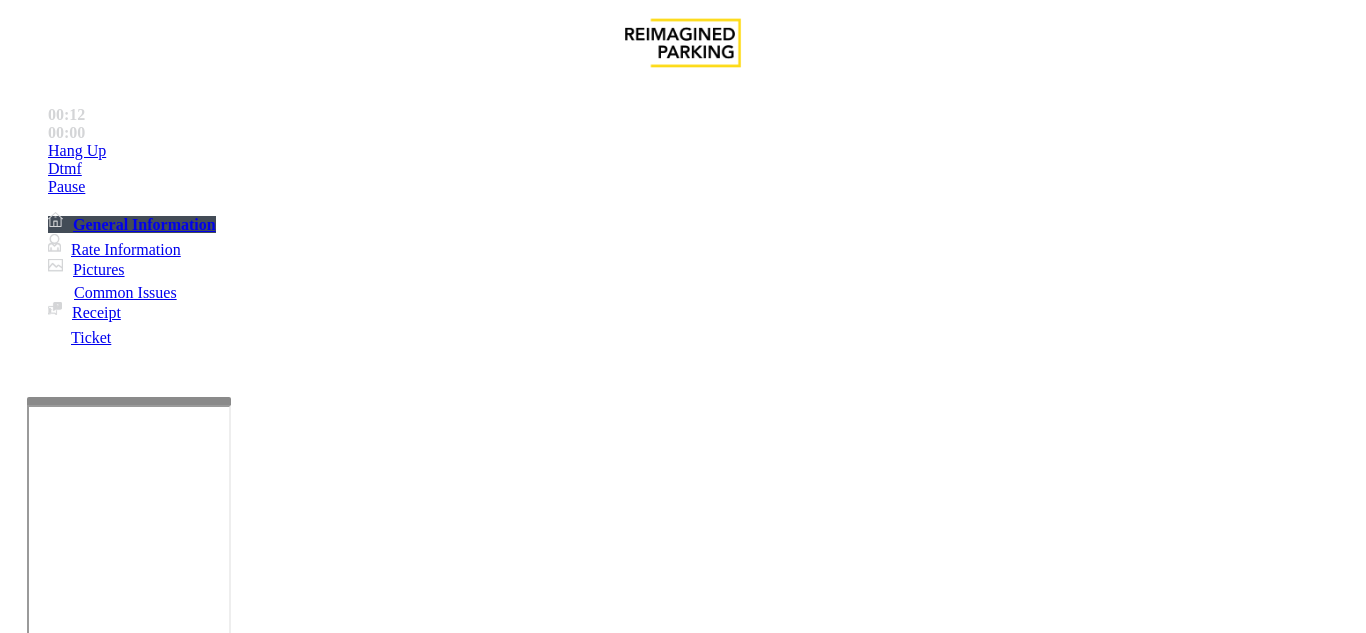 click at bounding box center (221, 1680) 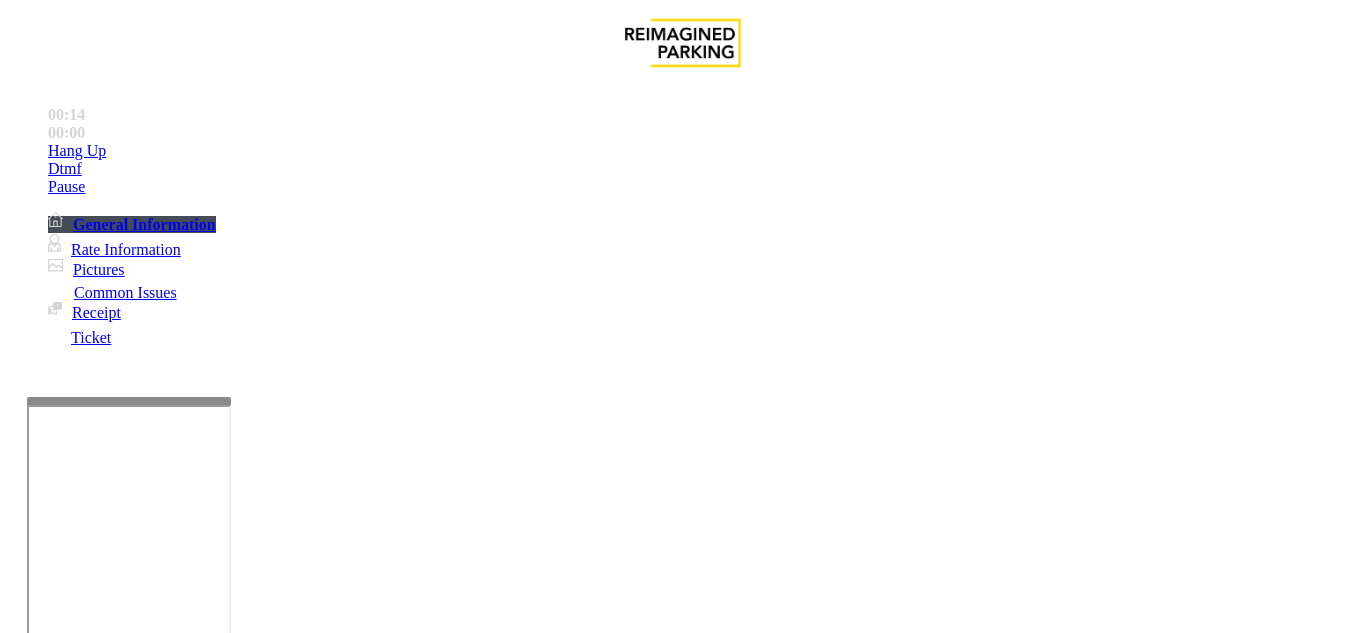 scroll, scrollTop: 0, scrollLeft: 0, axis: both 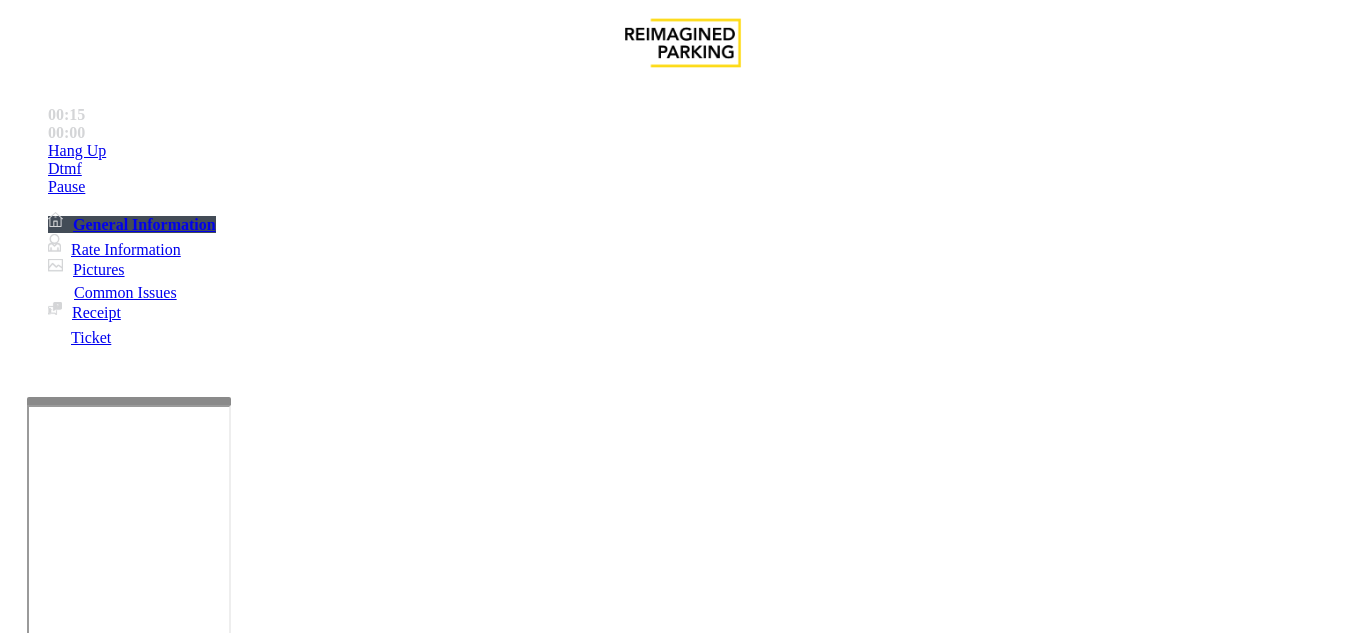 drag, startPoint x: 276, startPoint y: 82, endPoint x: 350, endPoint y: 170, distance: 114.97826 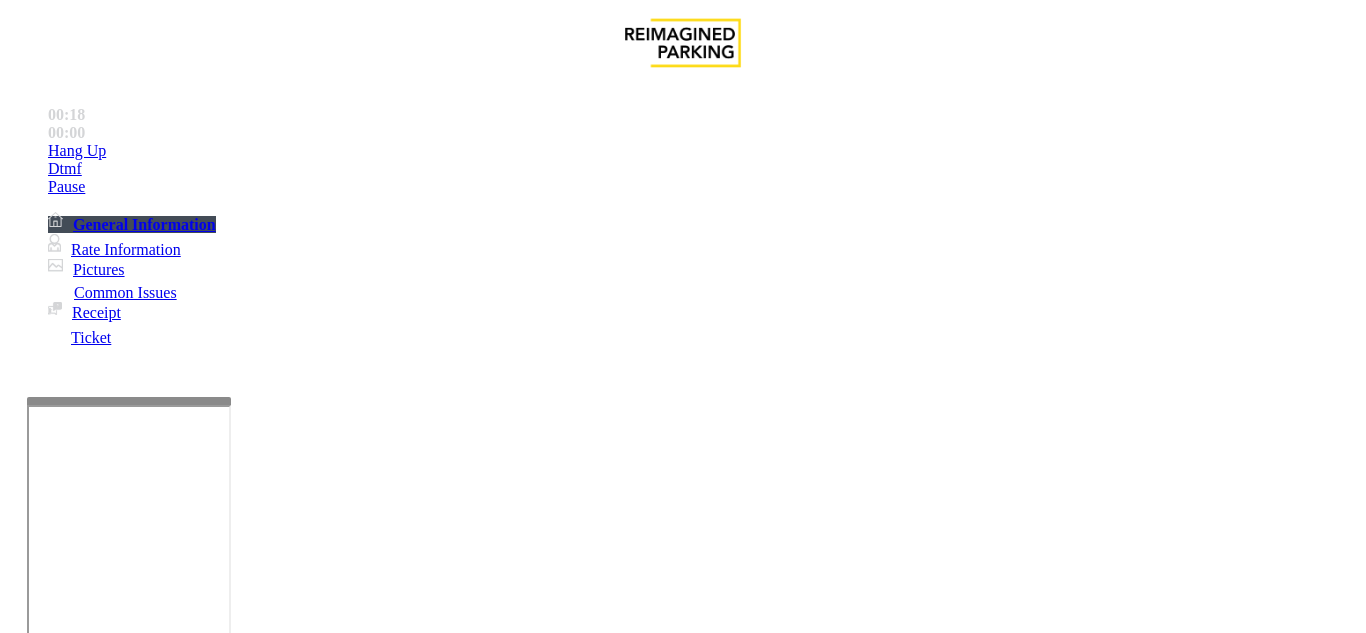 scroll, scrollTop: 362, scrollLeft: 0, axis: vertical 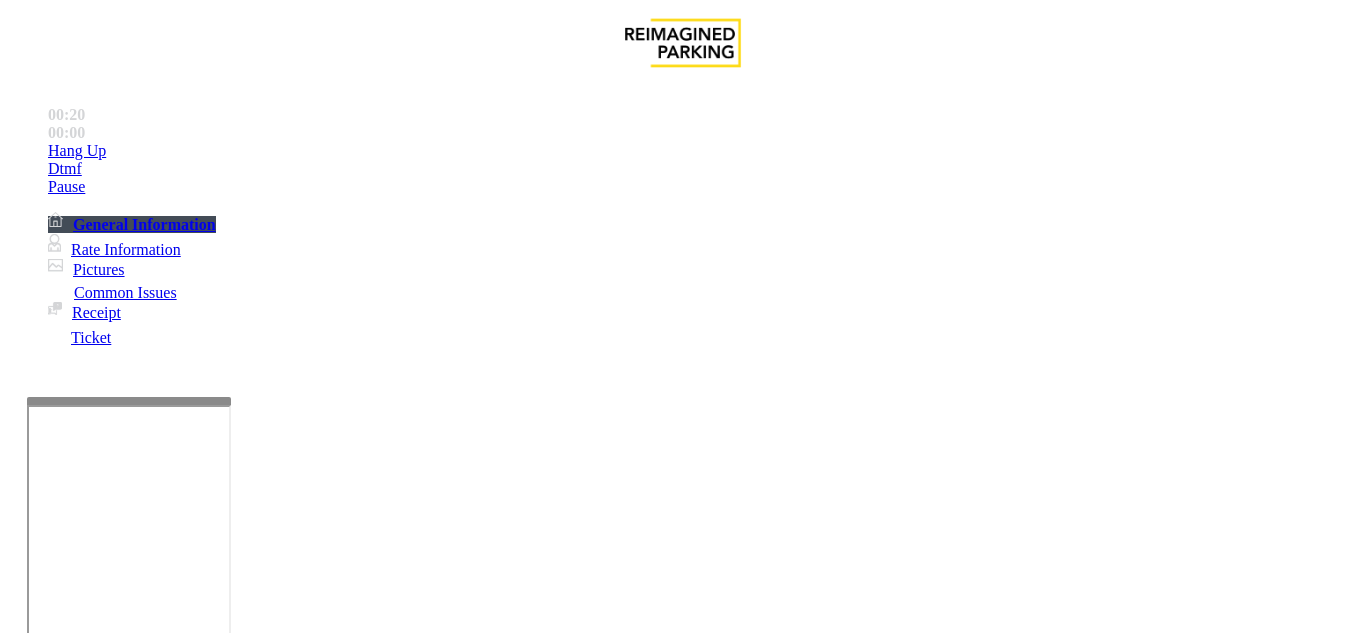 click at bounding box center (221, 1680) 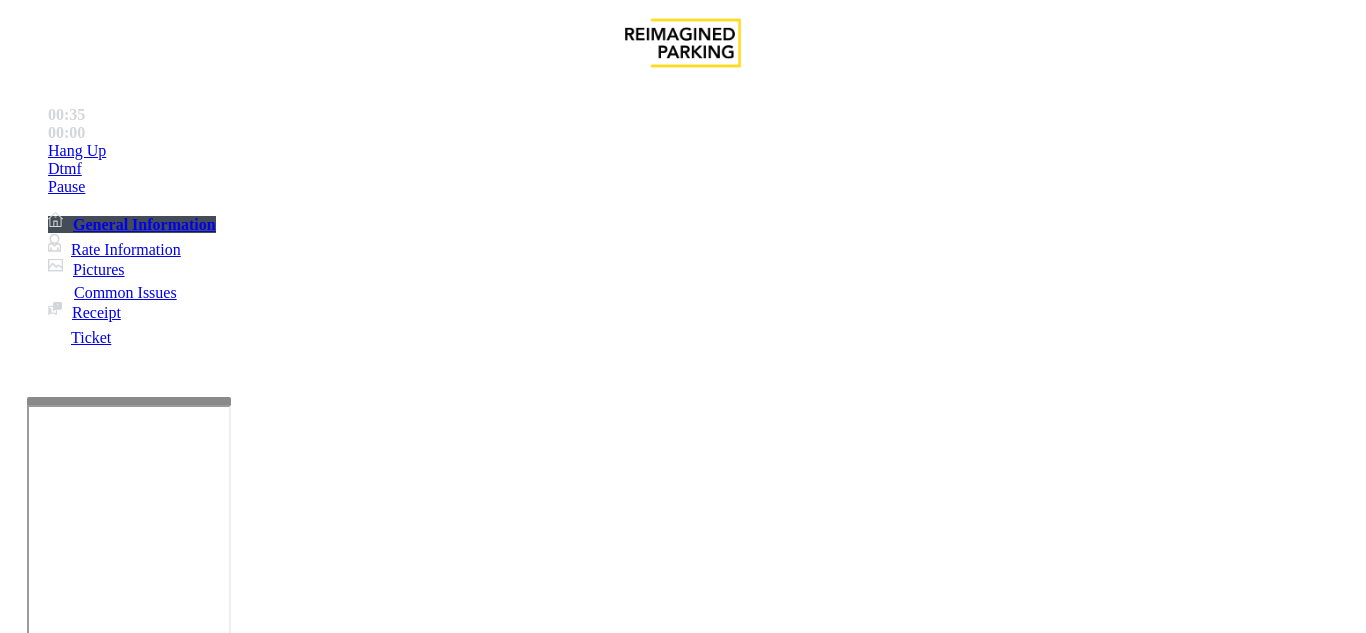 paste on "**********" 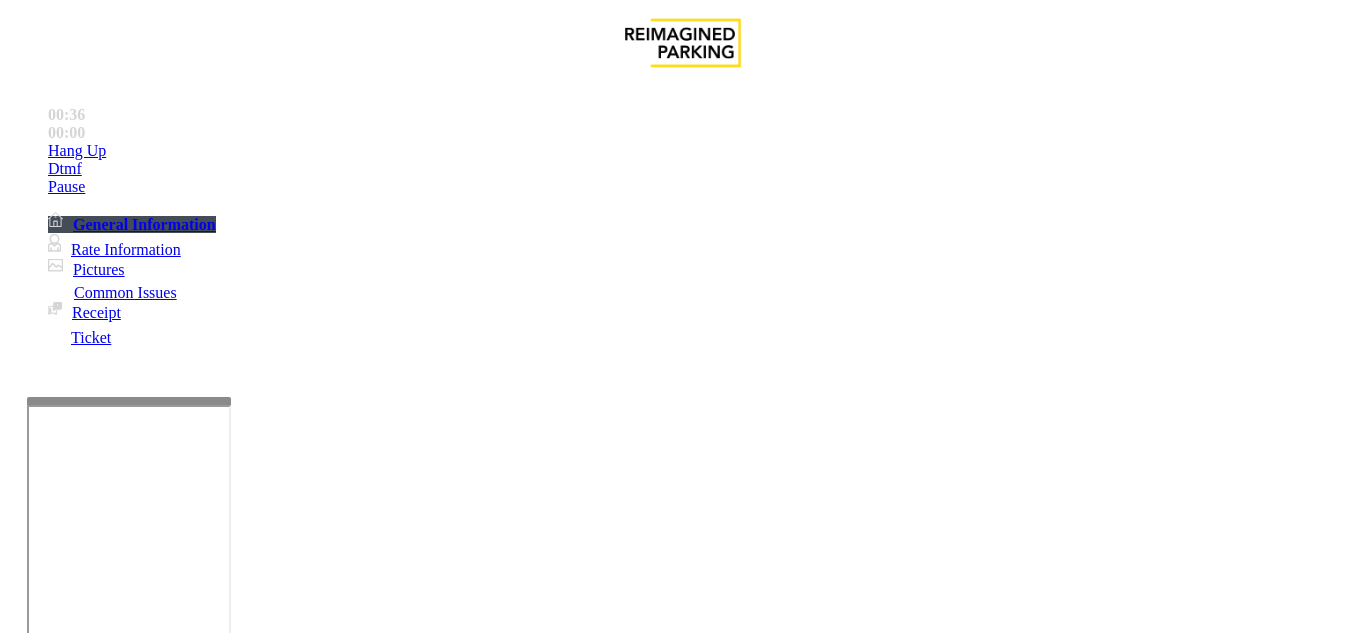 scroll, scrollTop: 36, scrollLeft: 0, axis: vertical 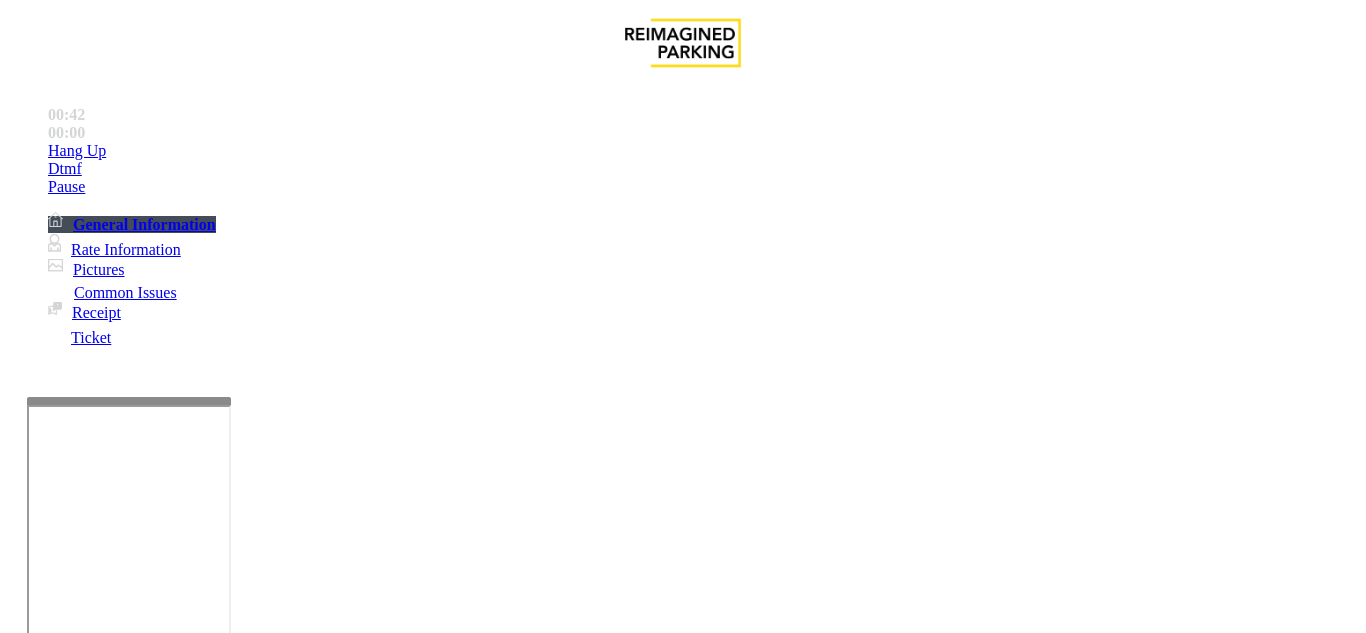 type on "**********" 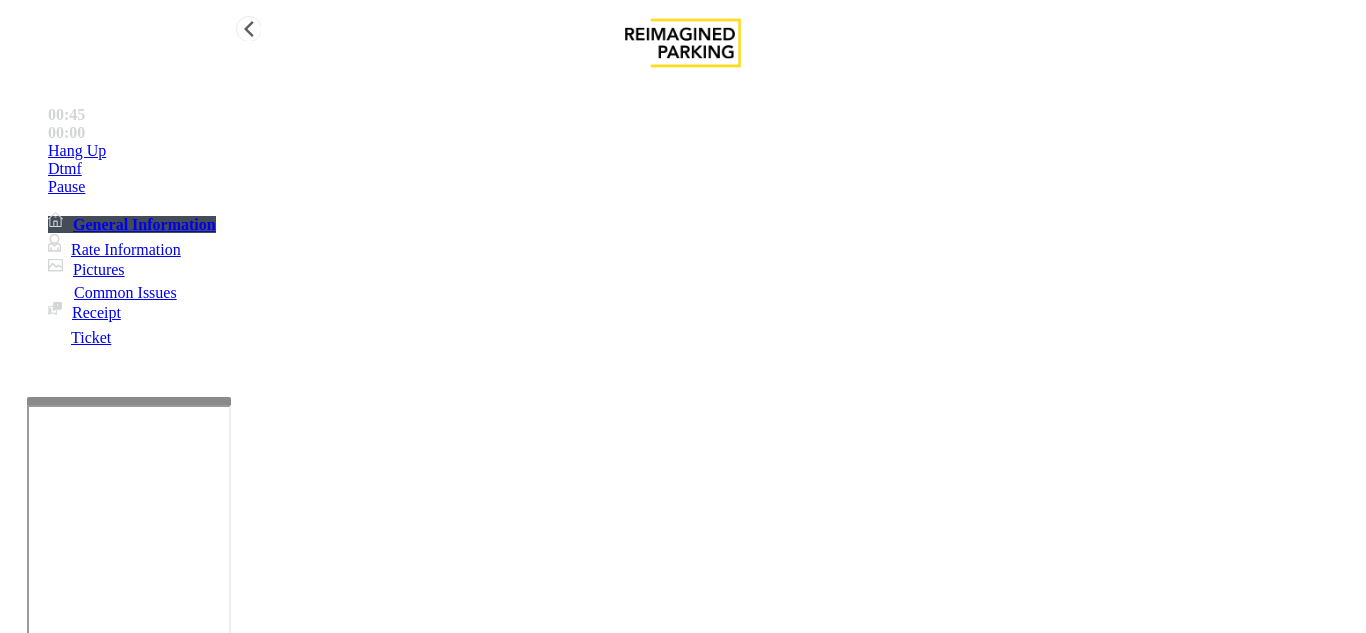 click on "Hang Up" at bounding box center (703, 151) 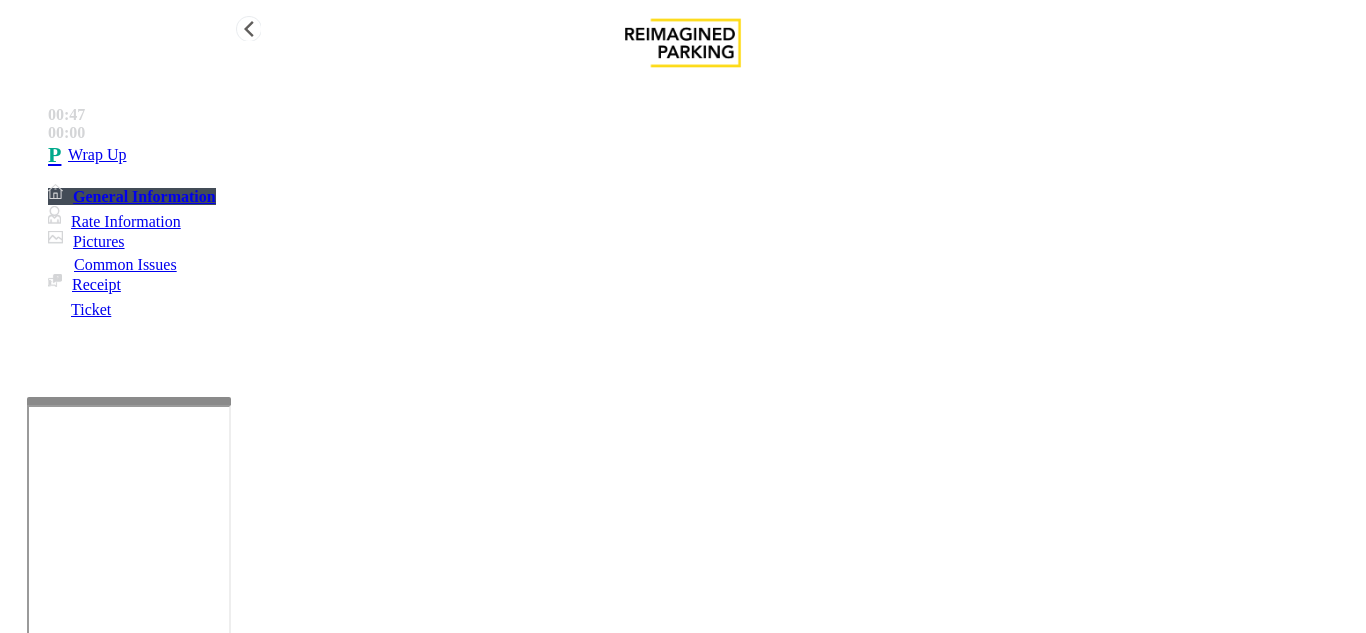 click on "Wrap Up" at bounding box center [703, 155] 